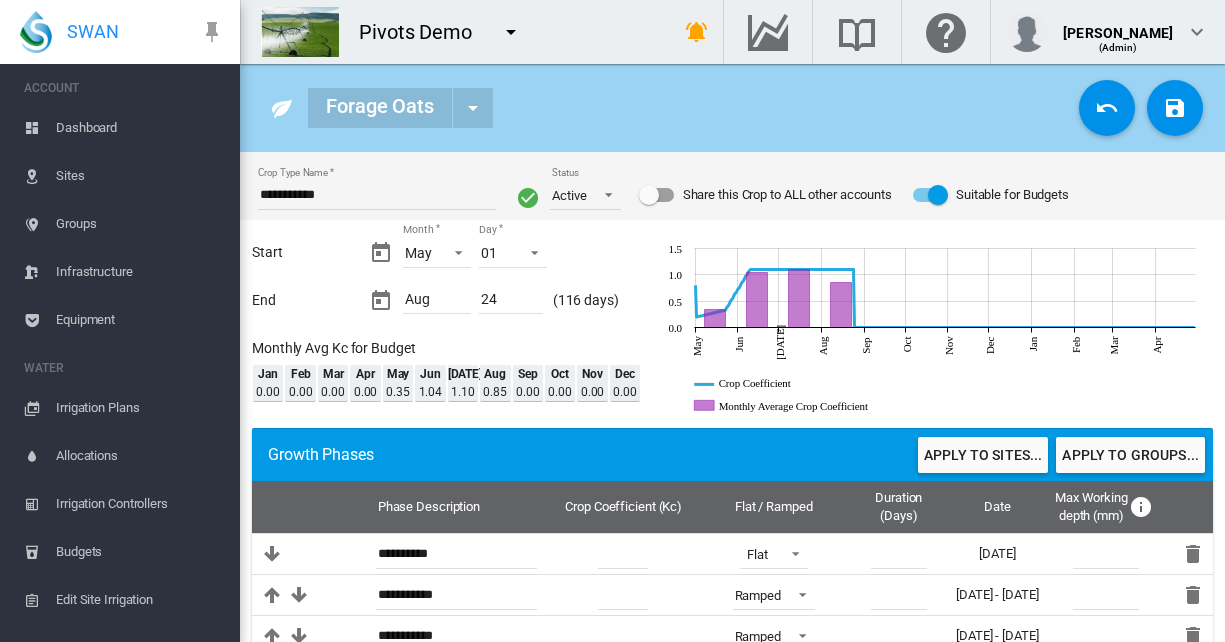 click at bounding box center (511, 32) 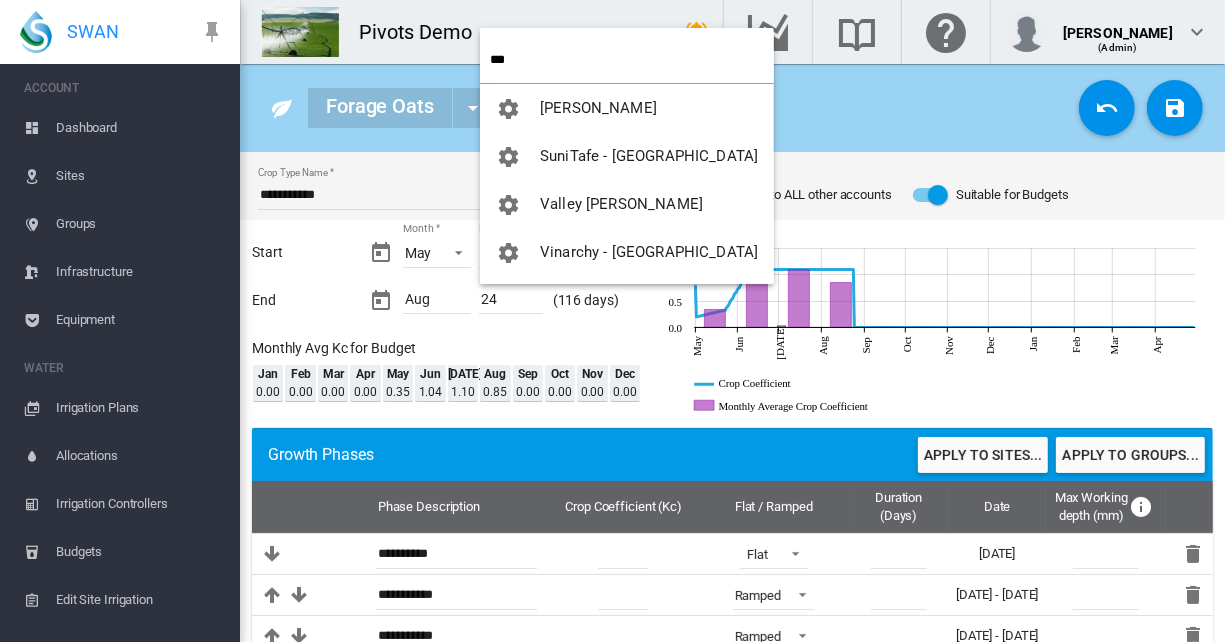 type on "***" 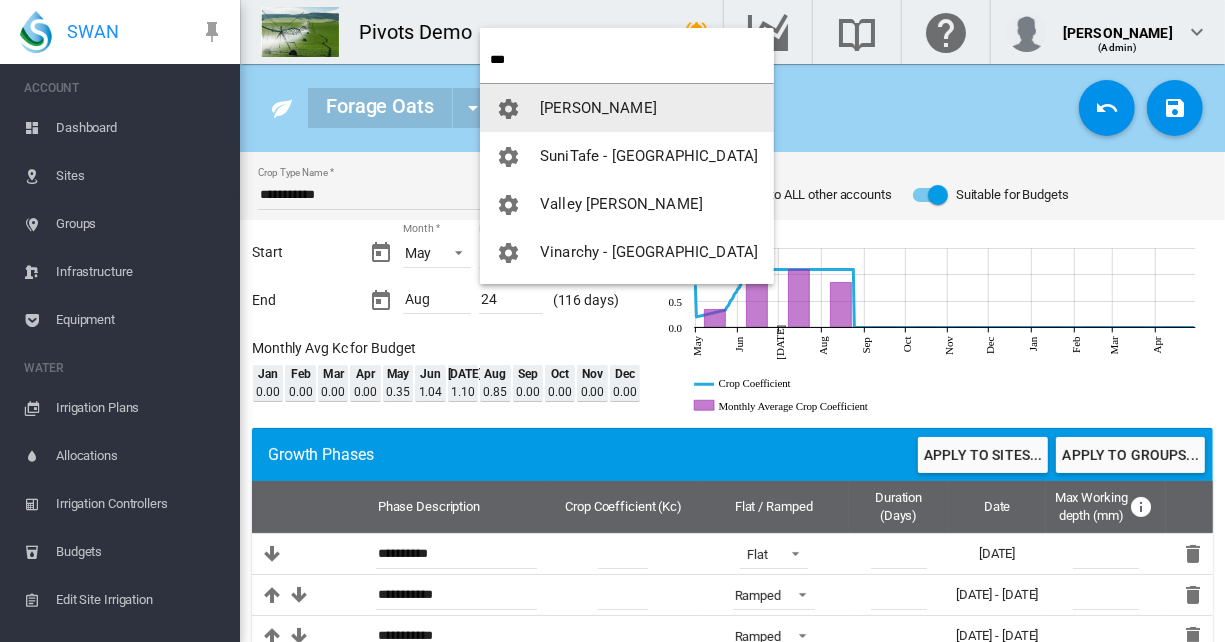 click on "[PERSON_NAME]" at bounding box center [627, 108] 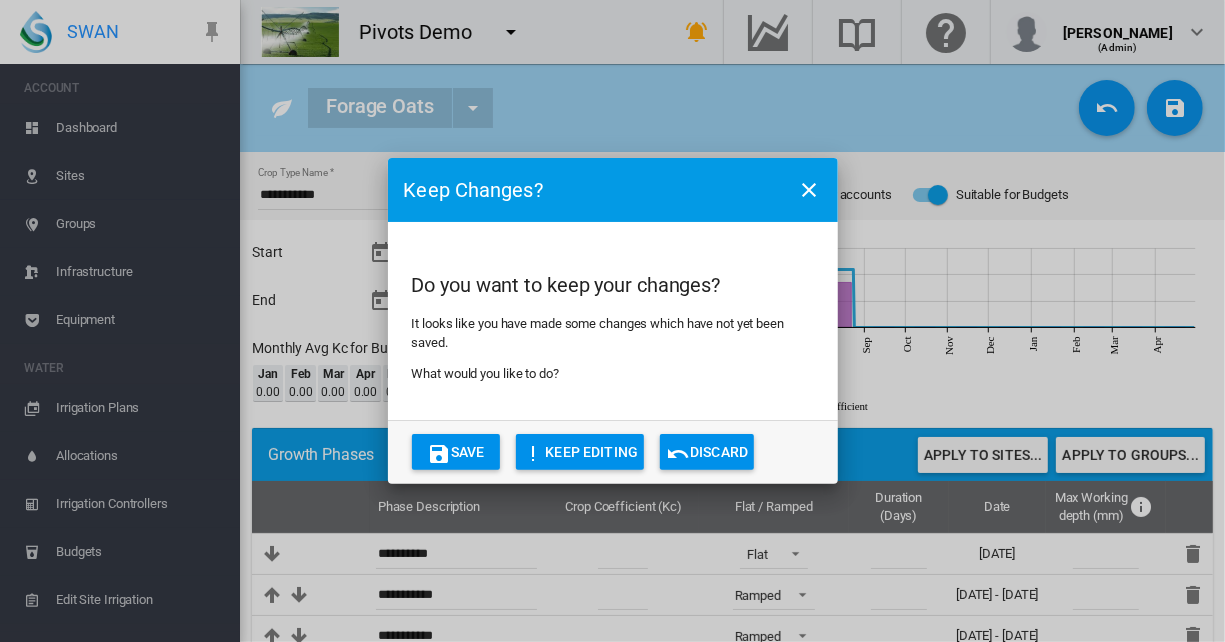 click on "Discard" 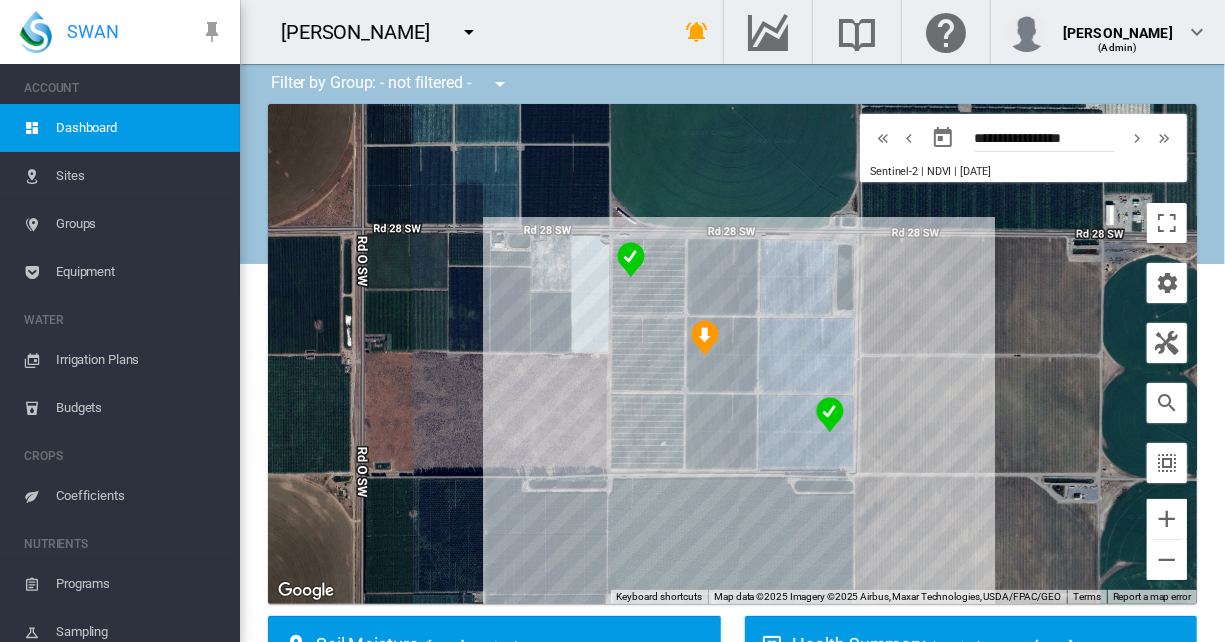 click on "Equipment" at bounding box center (140, 272) 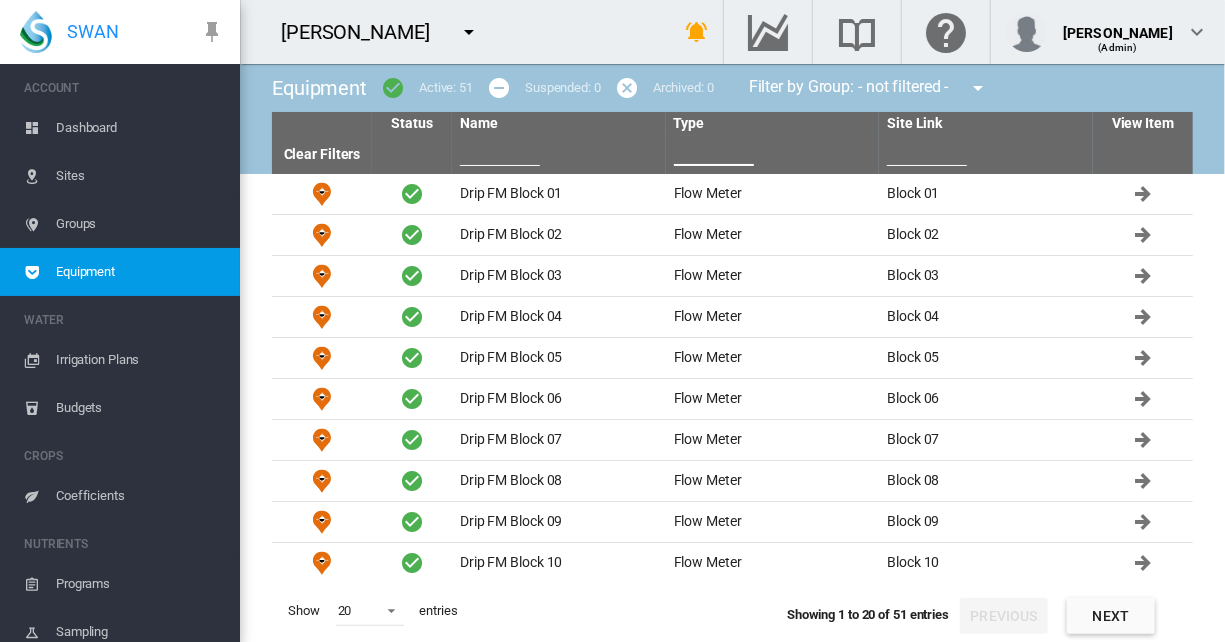 click at bounding box center (714, 151) 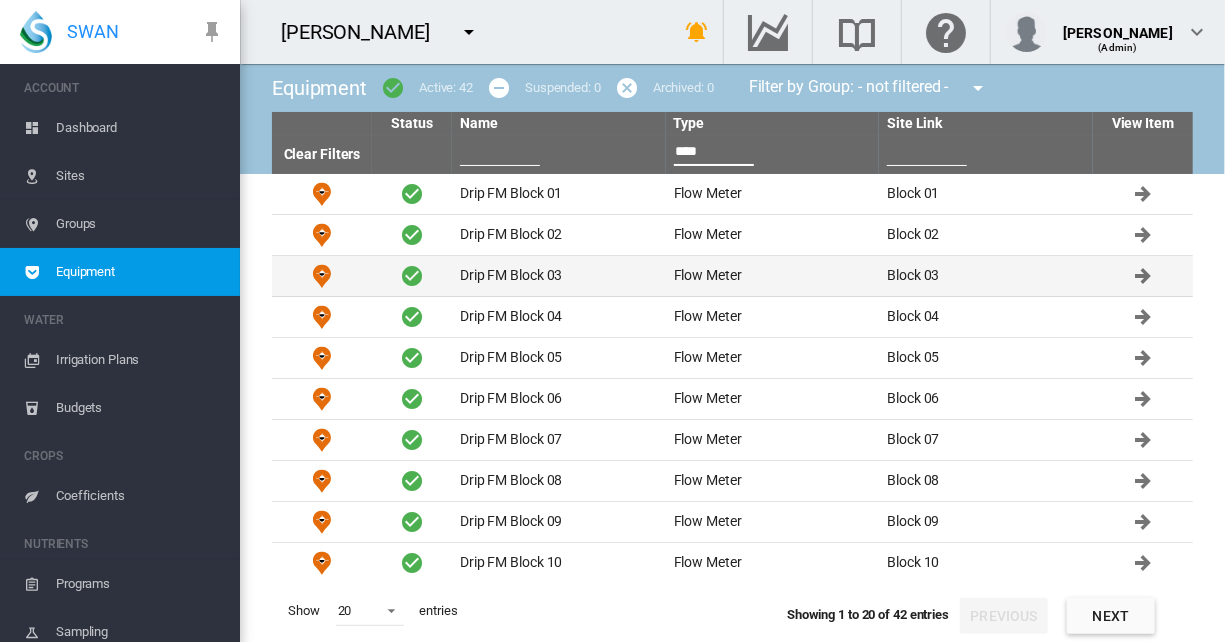 type on "****" 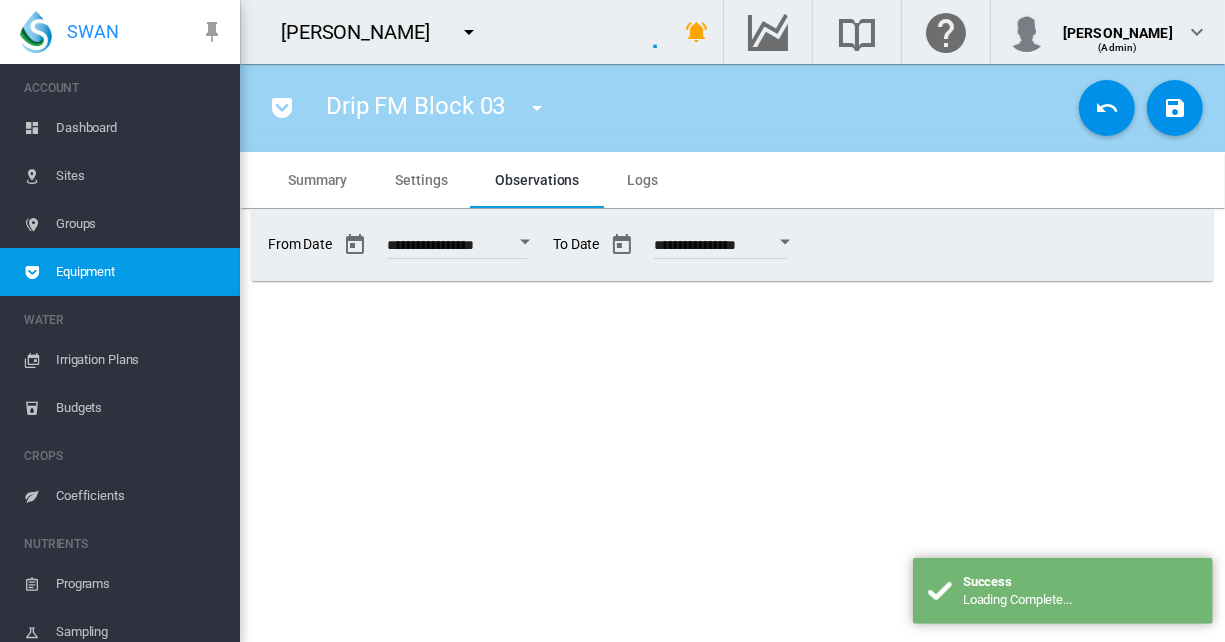 click on "Settings" at bounding box center [421, 180] 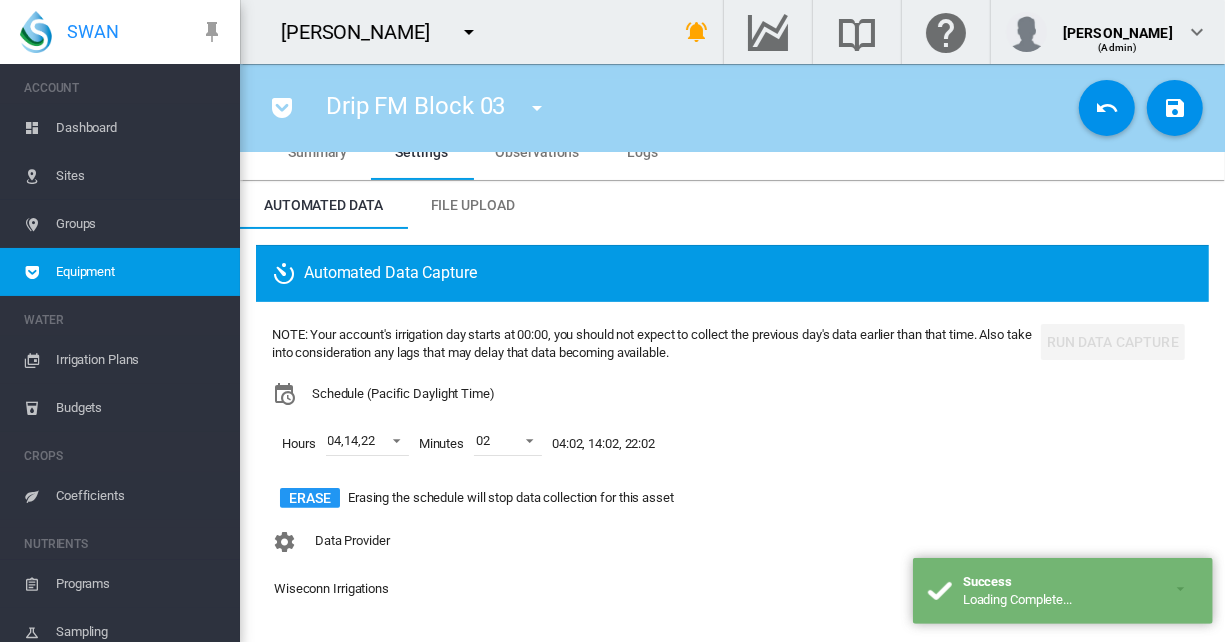 scroll, scrollTop: 0, scrollLeft: 0, axis: both 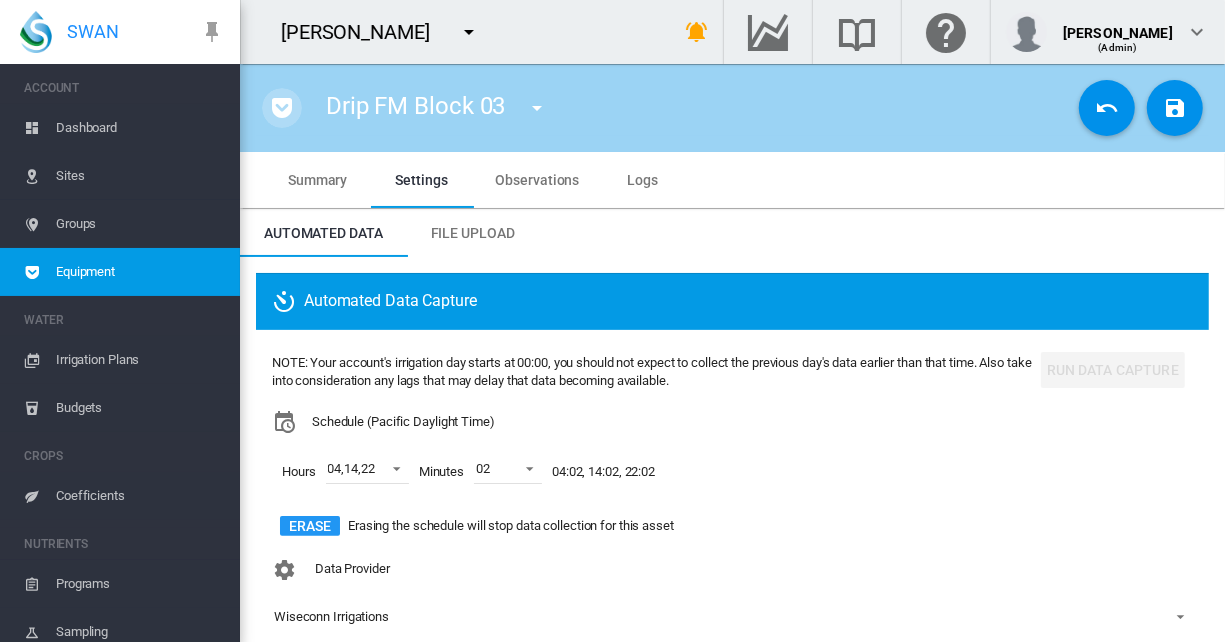 click at bounding box center (282, 108) 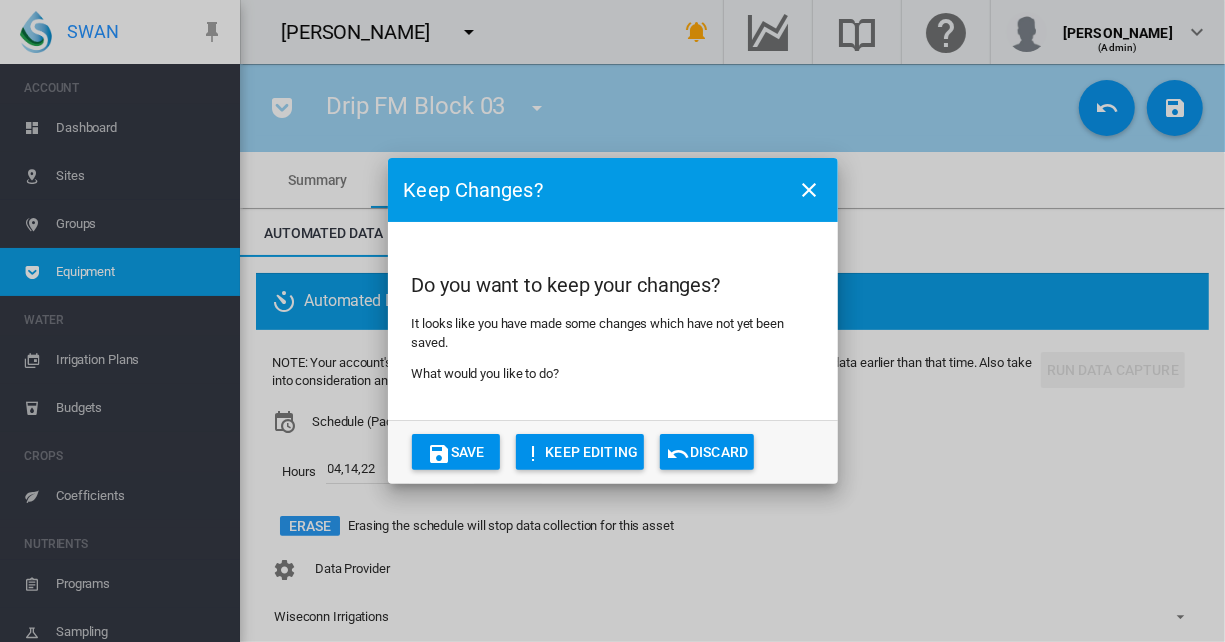 click on "Discard" 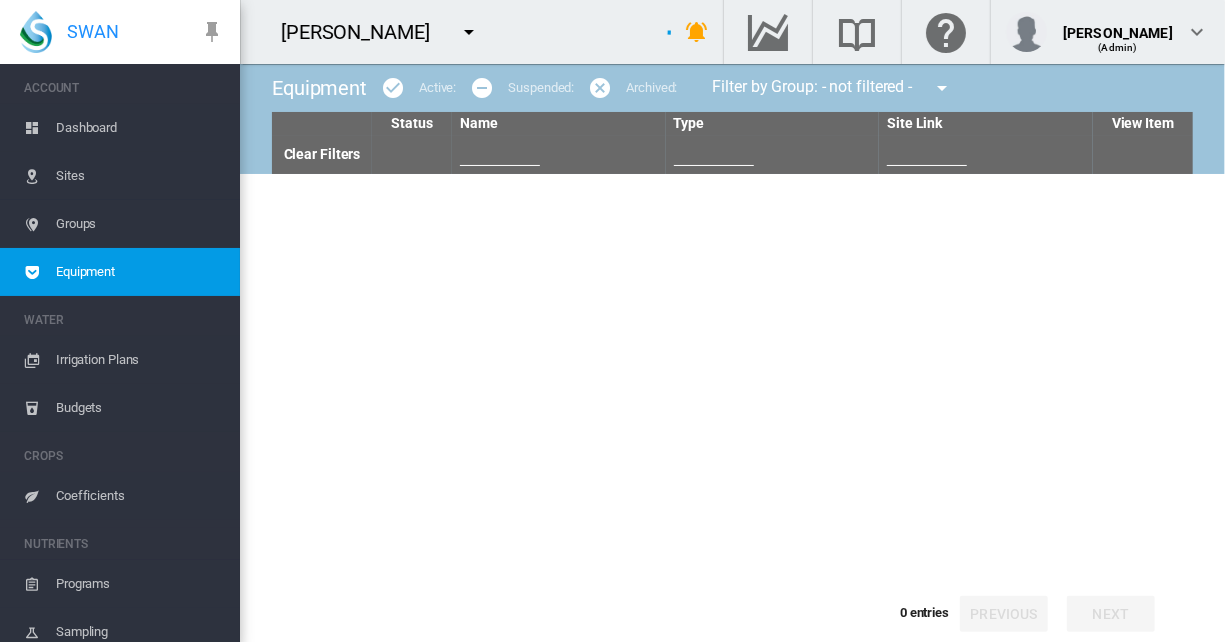 type on "****" 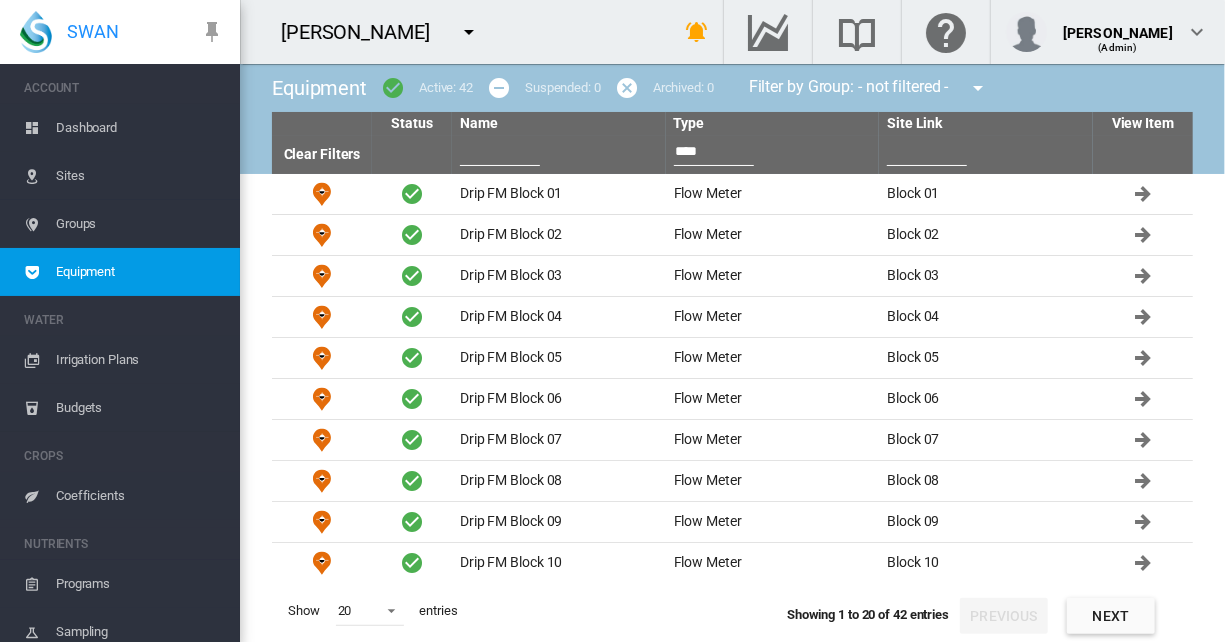 scroll, scrollTop: 294, scrollLeft: 0, axis: vertical 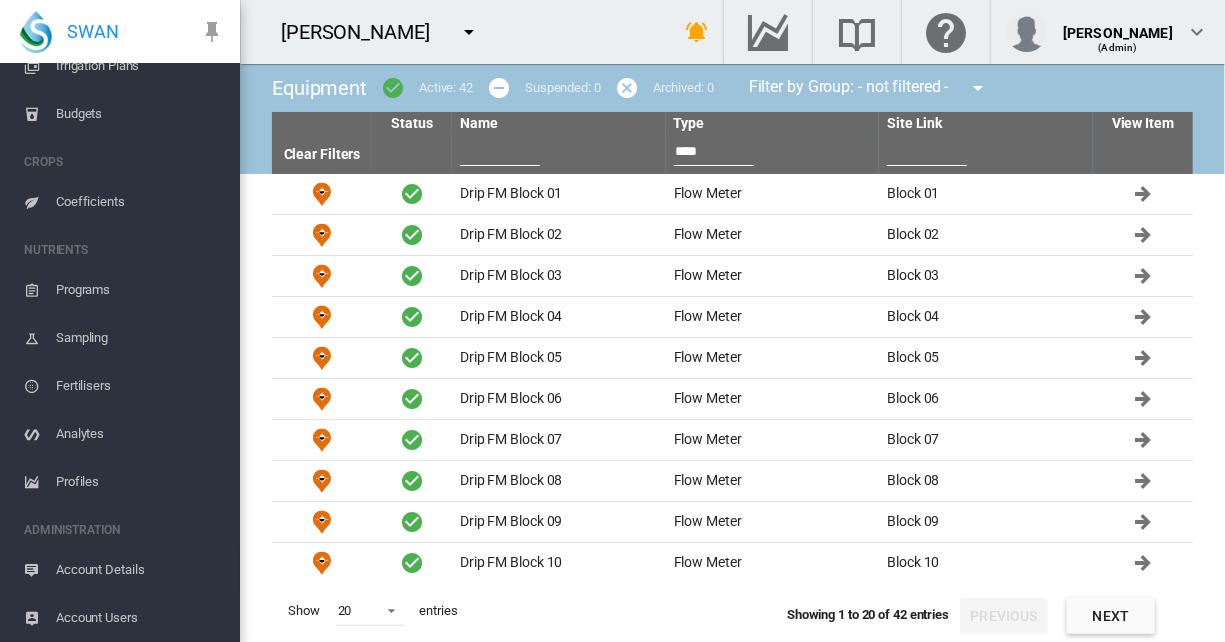 click on "Account Details" at bounding box center [140, 570] 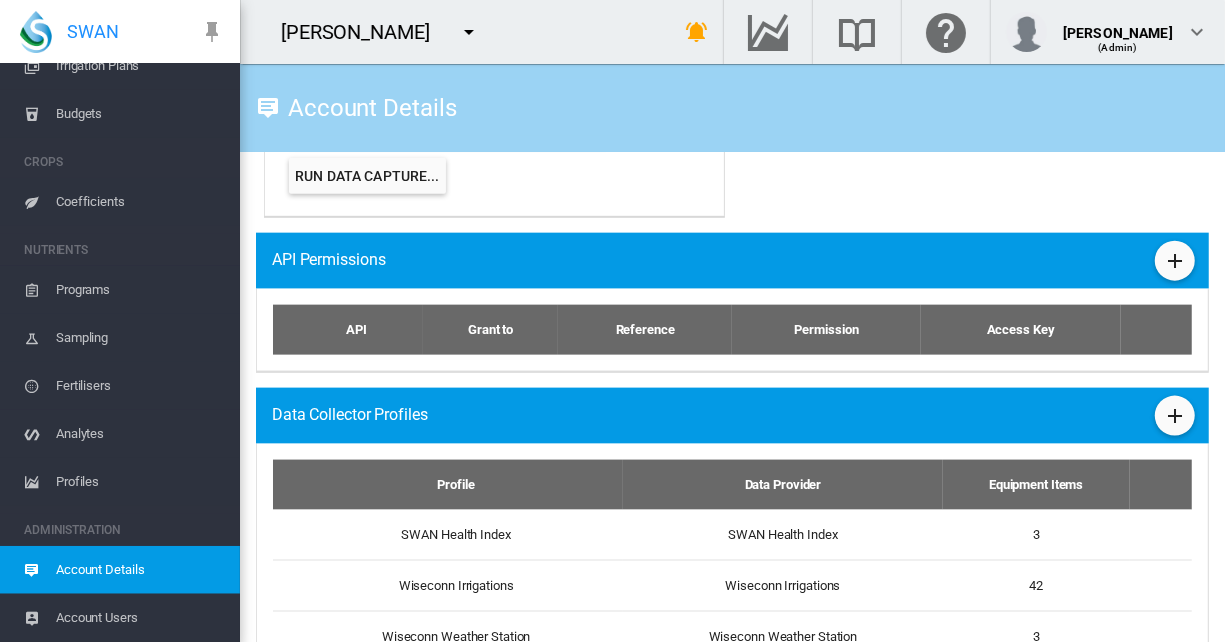 scroll, scrollTop: 1186, scrollLeft: 0, axis: vertical 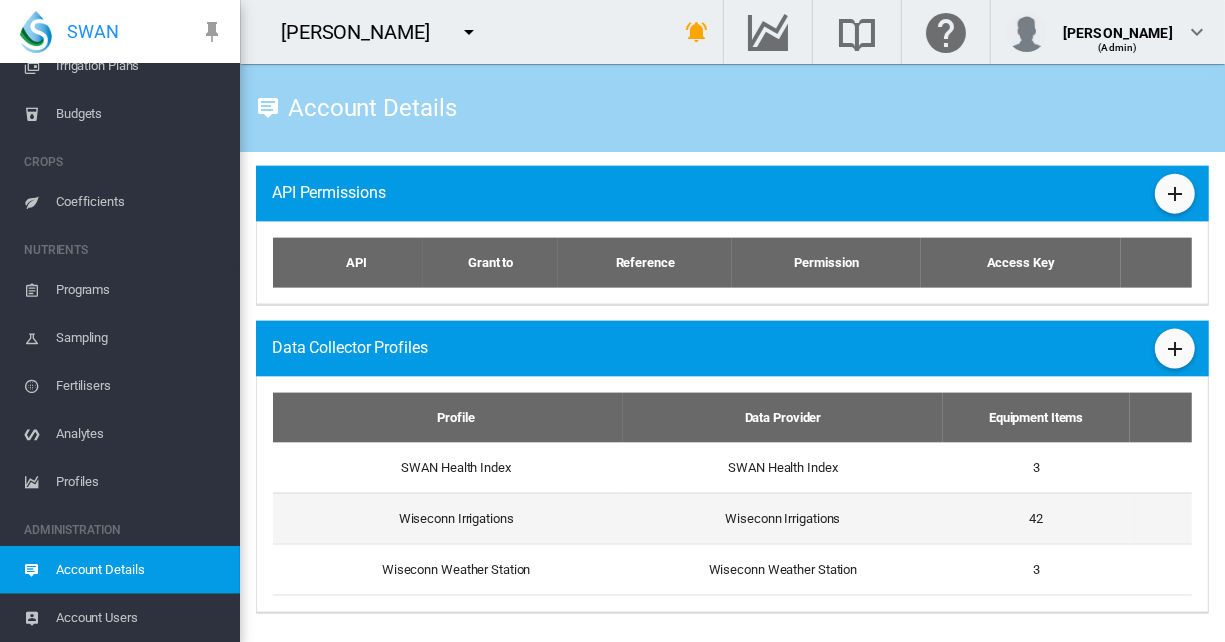 click on "Wiseconn Irrigations" at bounding box center (782, 518) 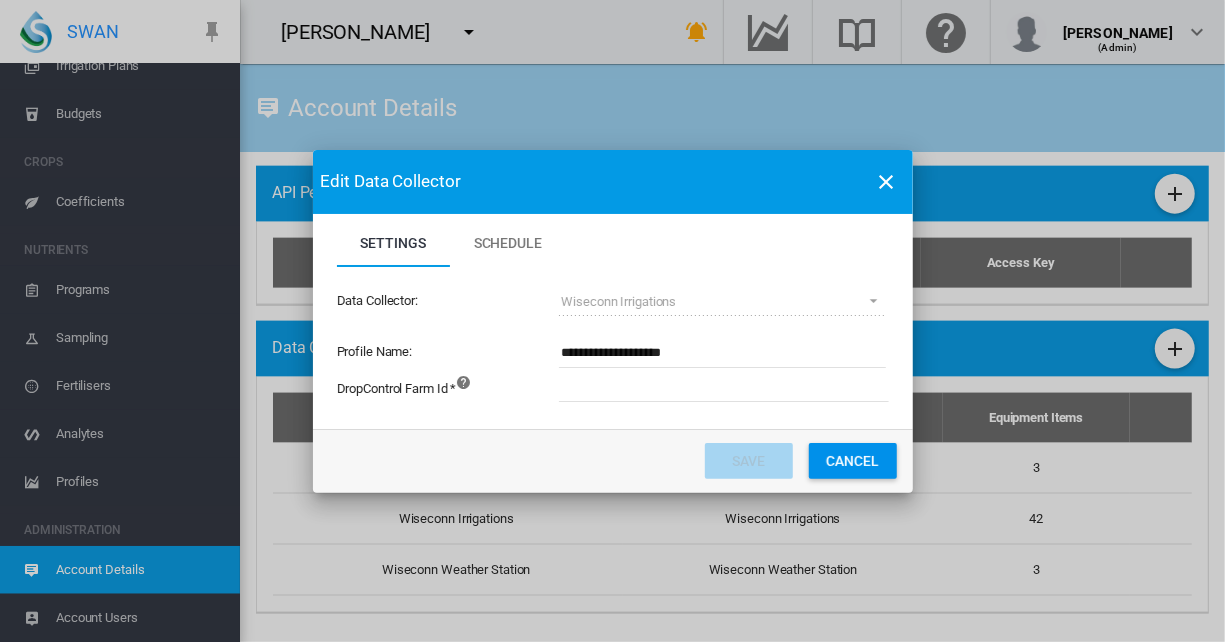 click at bounding box center (834, 387) 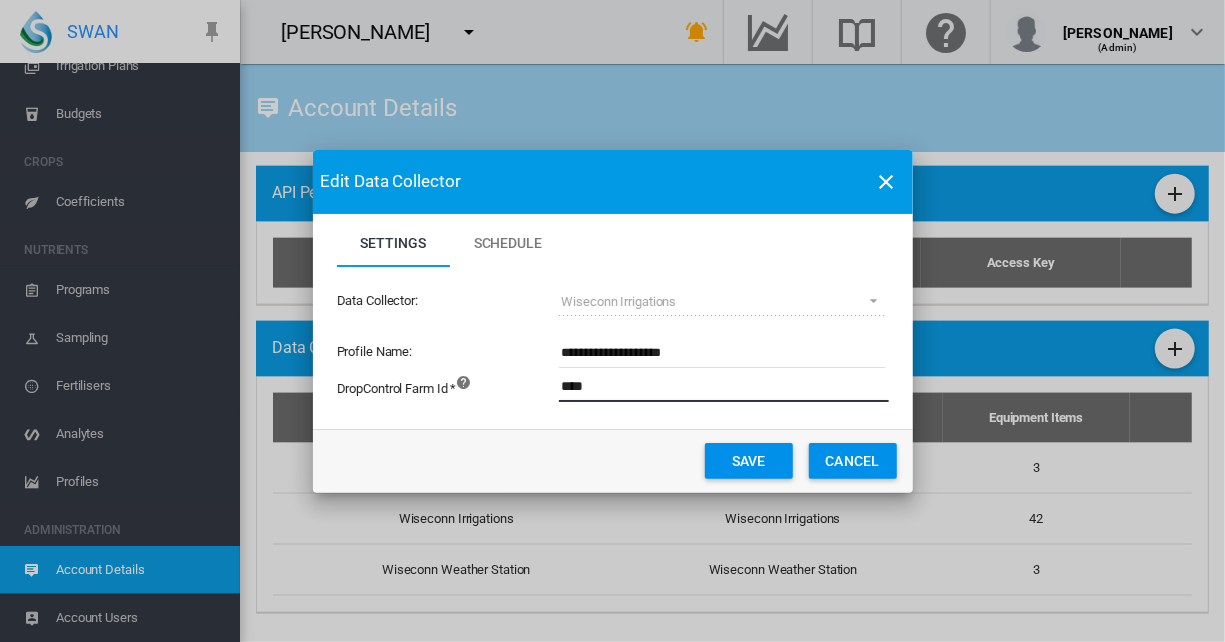 type on "****" 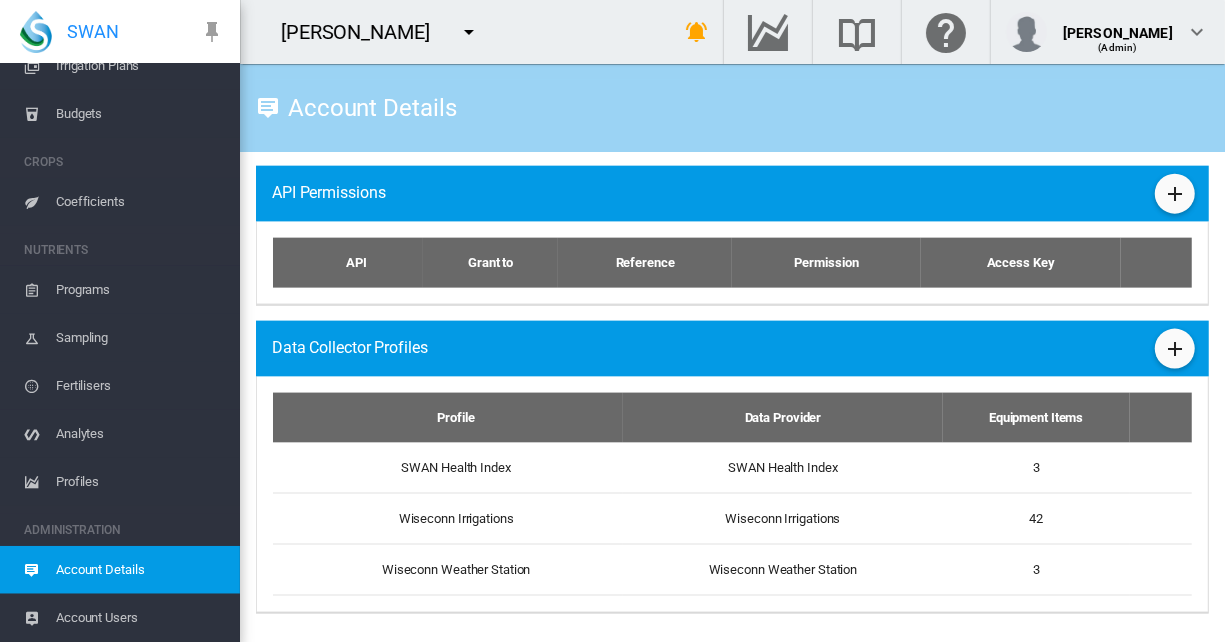click at bounding box center [469, 32] 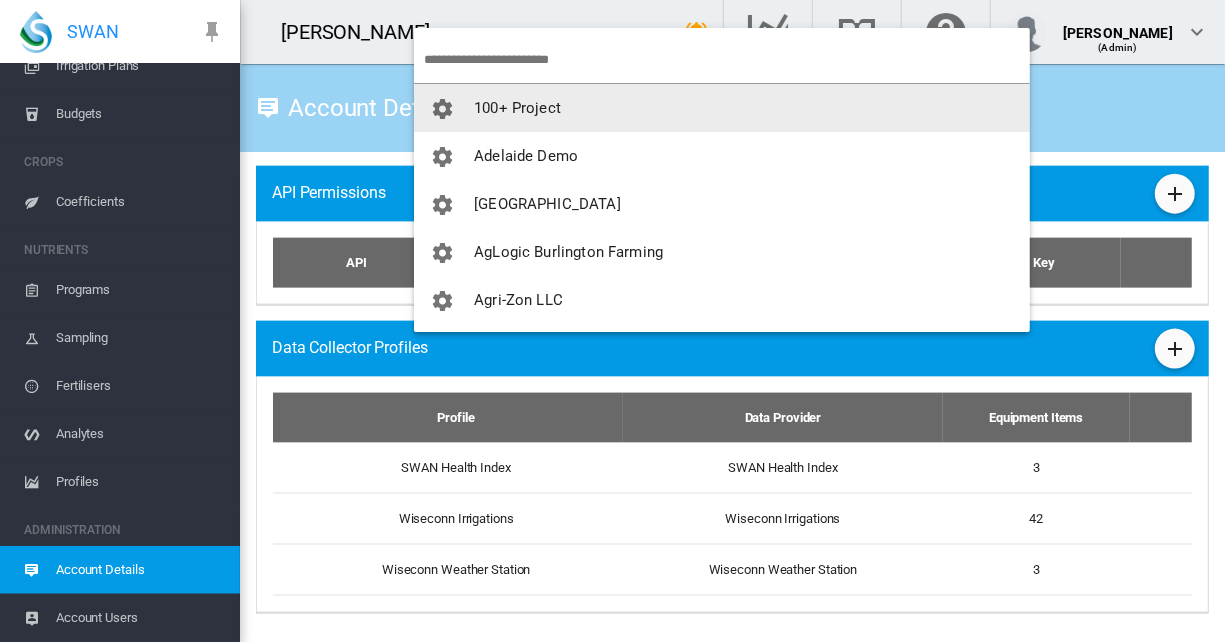 click at bounding box center (727, 59) 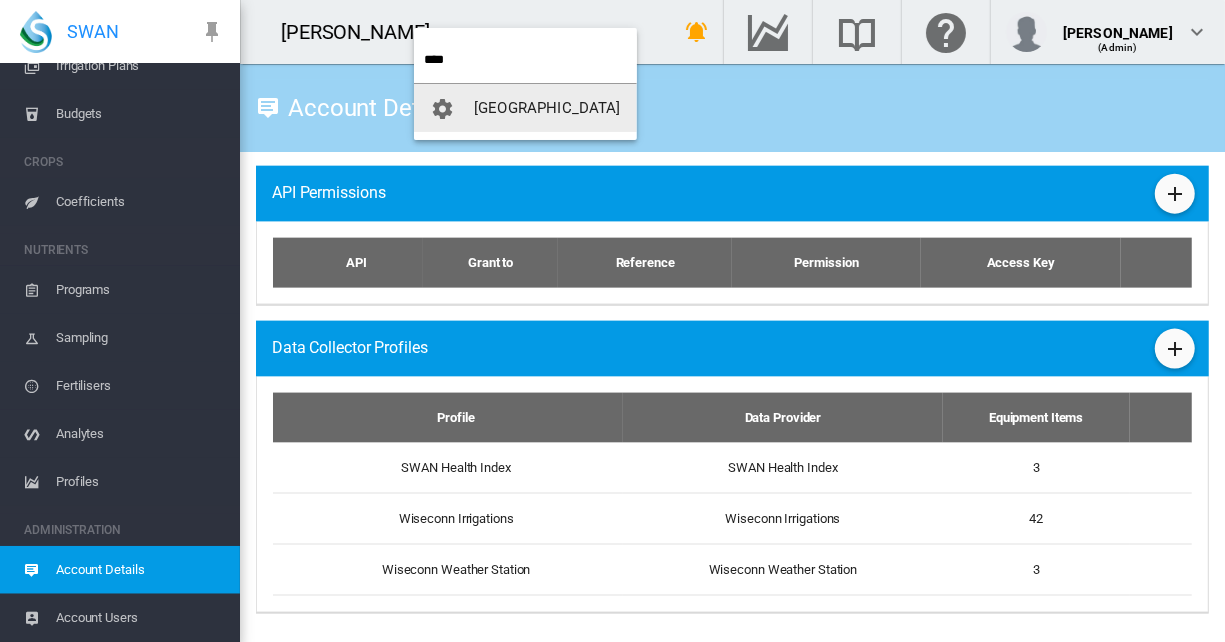 type on "****" 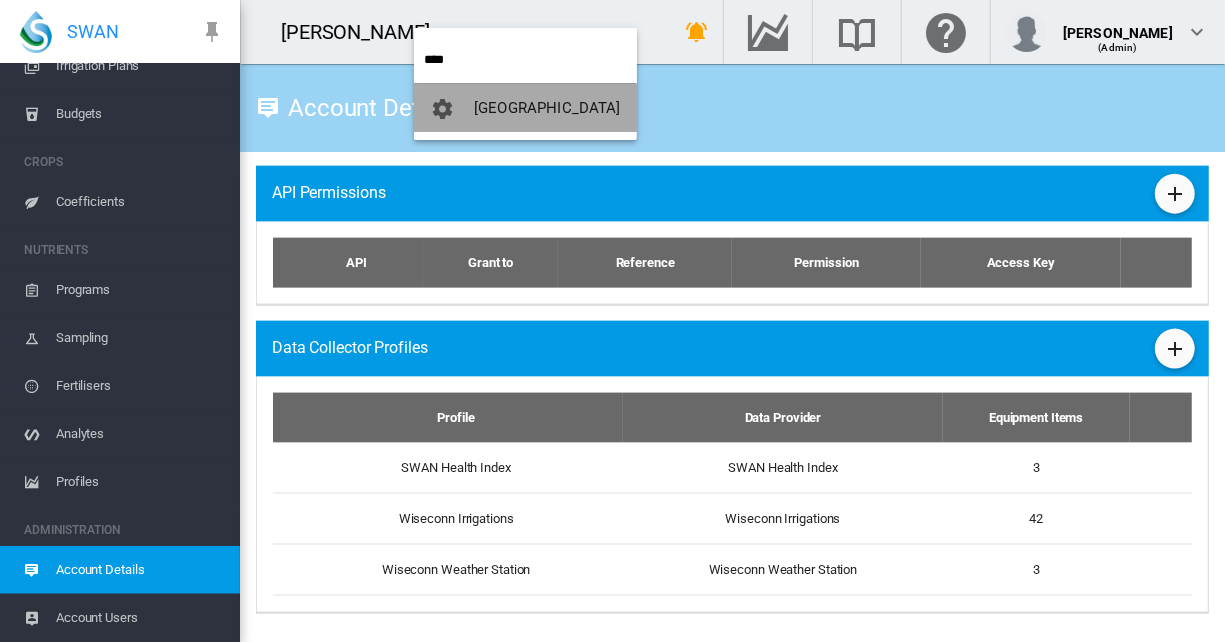 click on "[GEOGRAPHIC_DATA]" at bounding box center [547, 108] 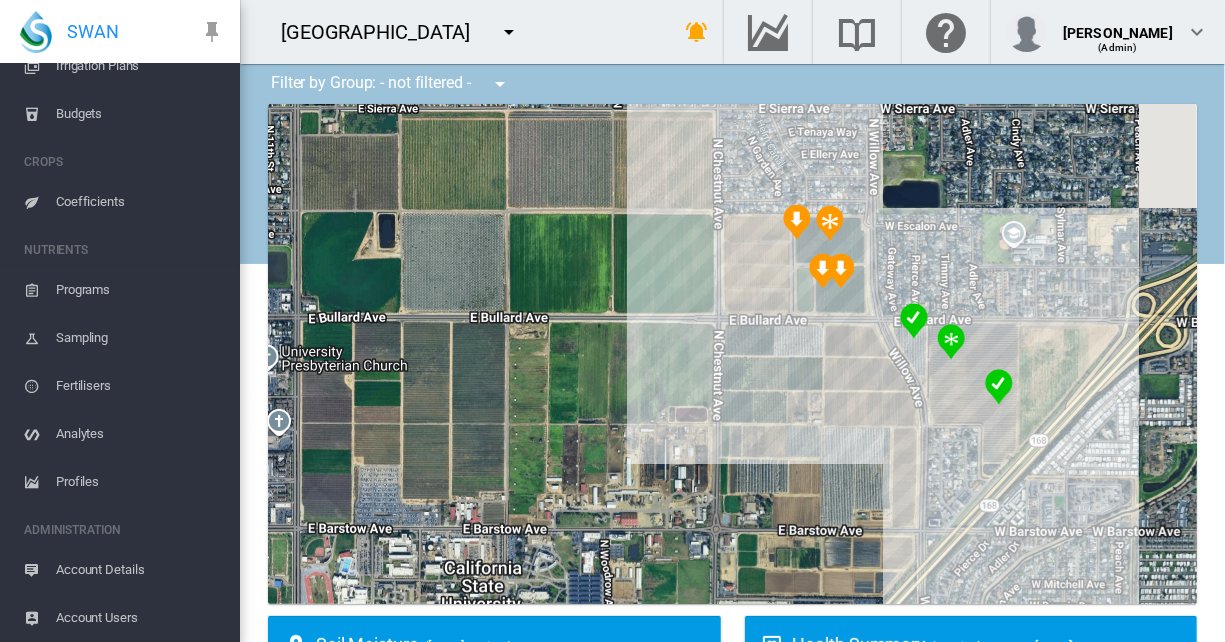 click on "Account Details" at bounding box center (140, 570) 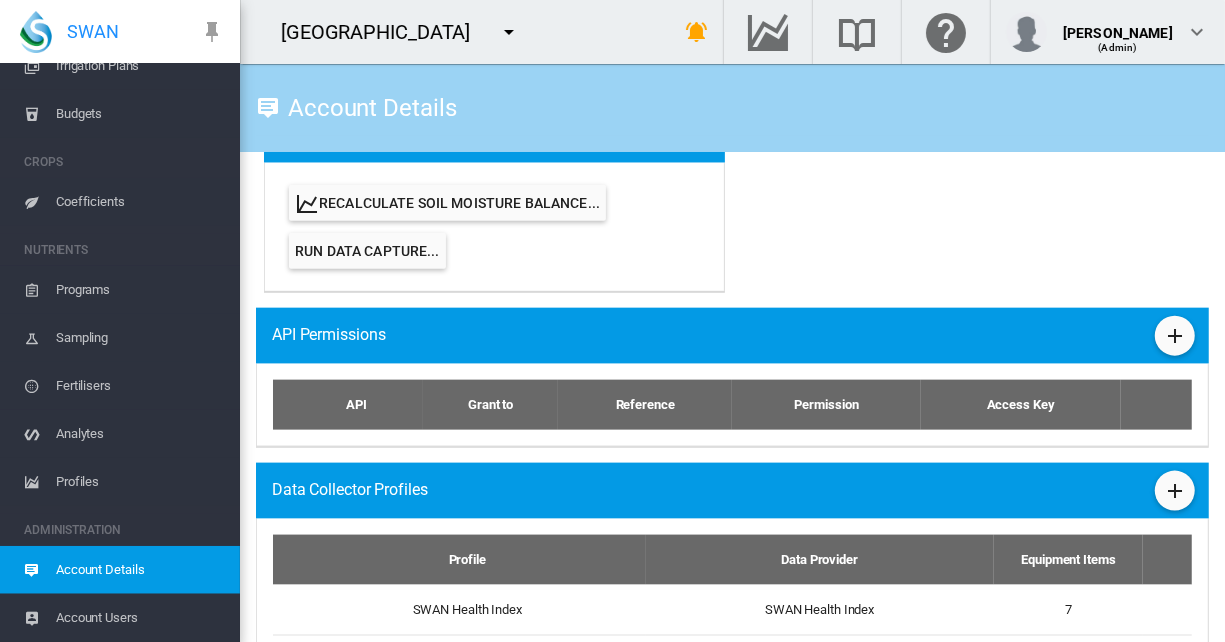 scroll, scrollTop: 1200, scrollLeft: 0, axis: vertical 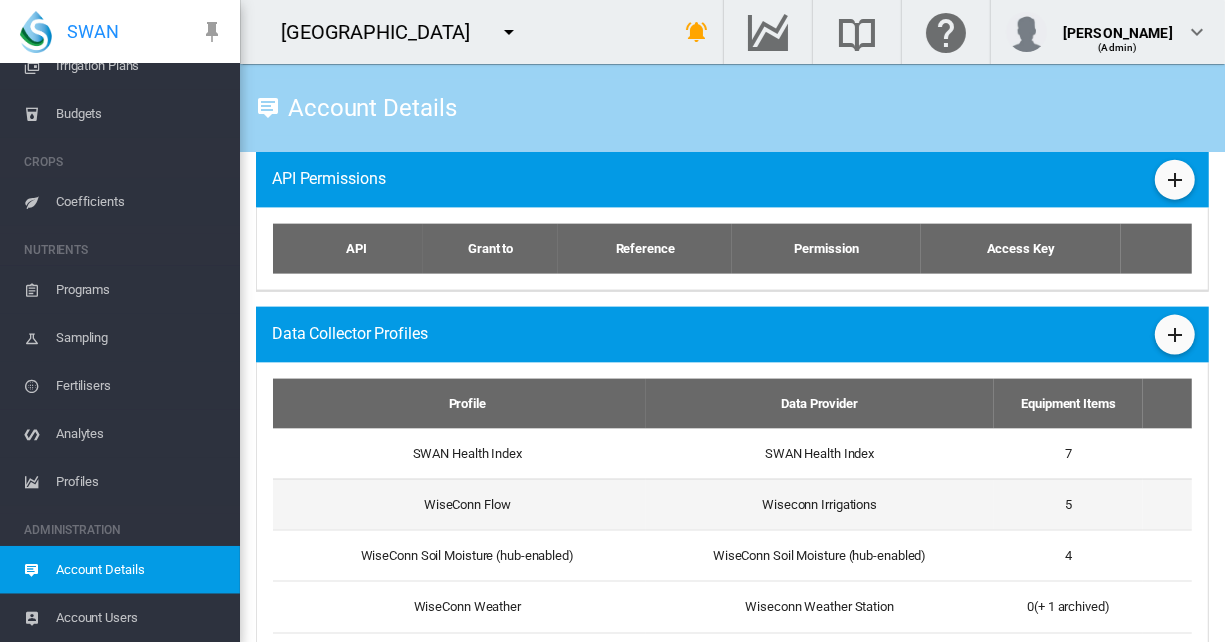 click on "WiseConn Flow" at bounding box center (459, 504) 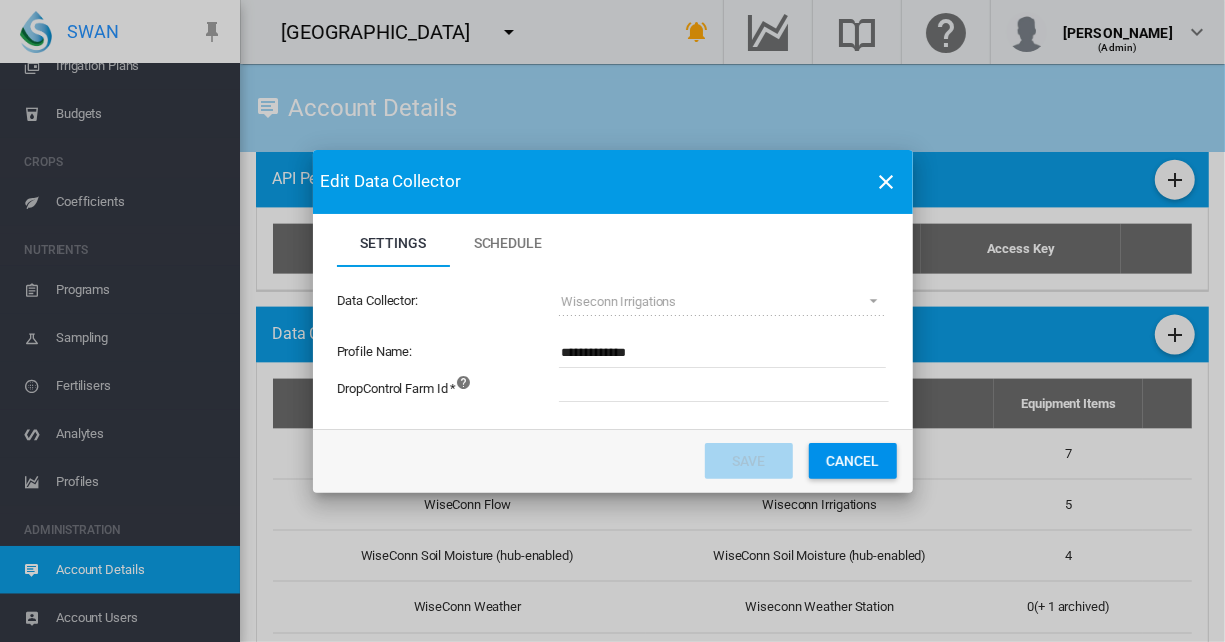 click at bounding box center [834, 387] 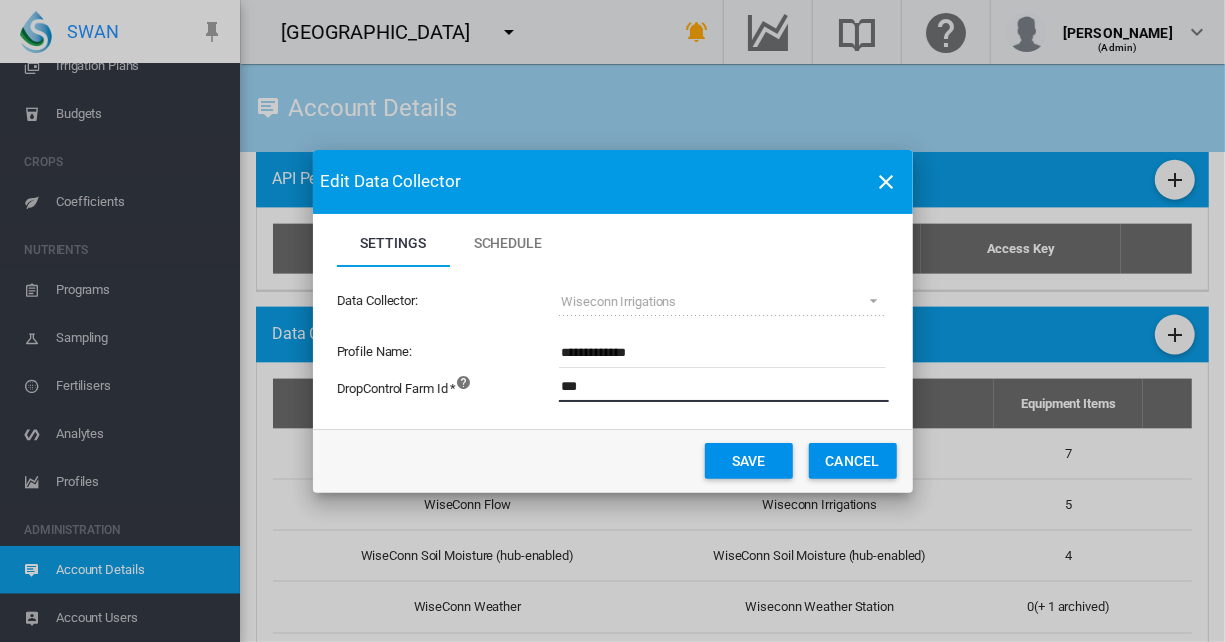 type on "***" 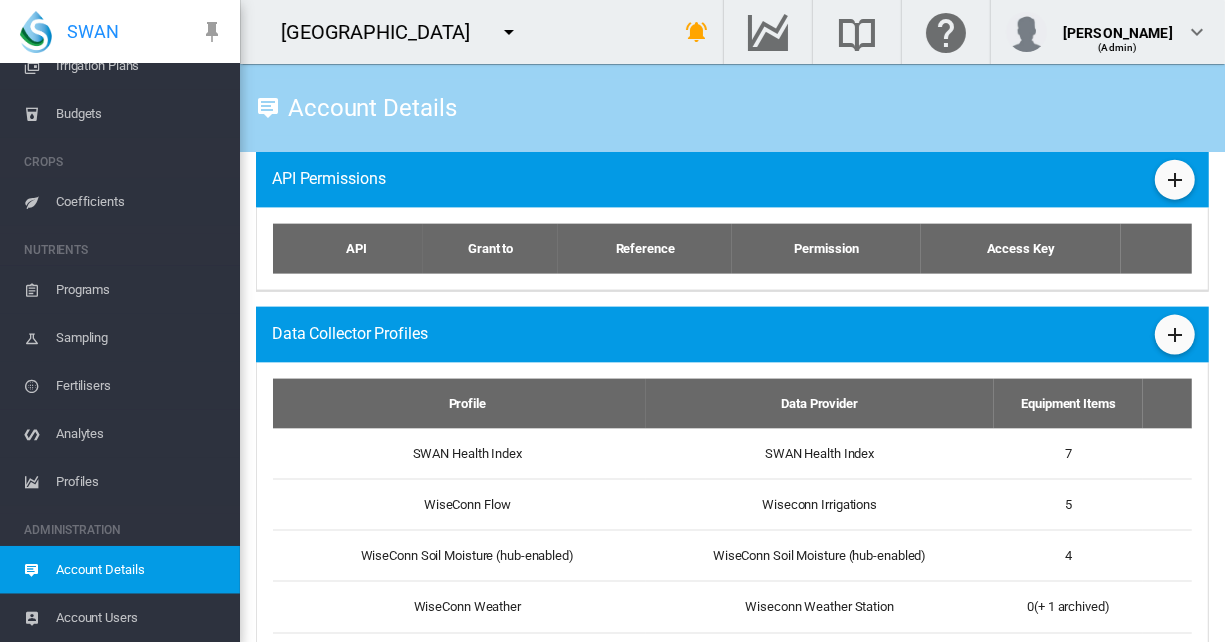 click at bounding box center (509, 32) 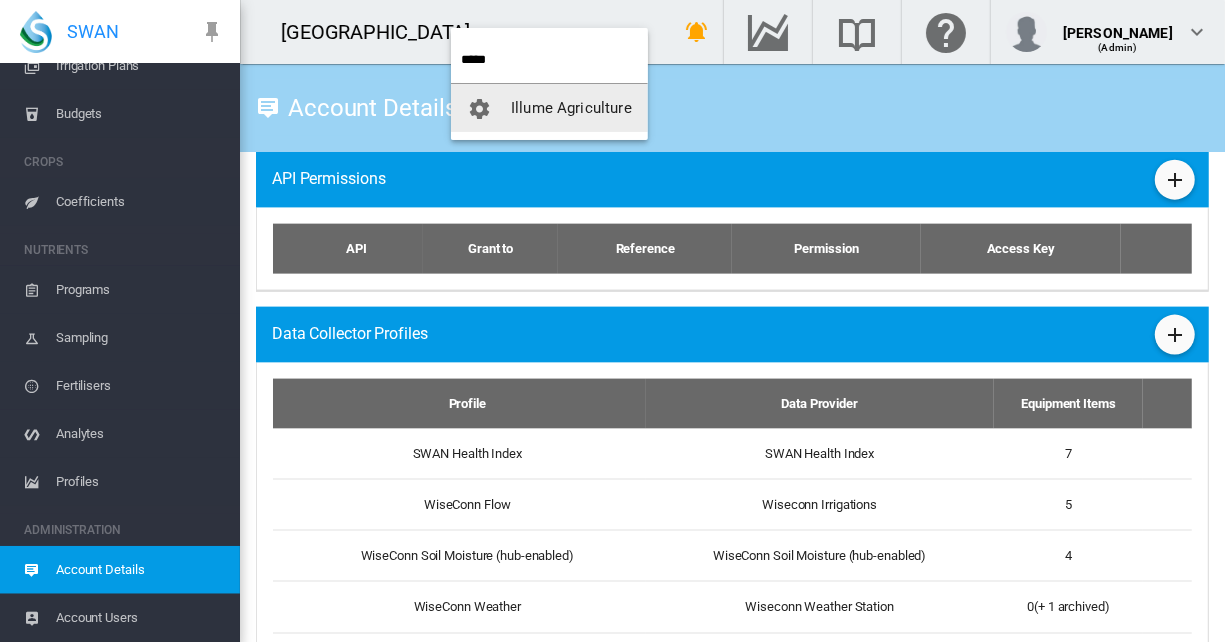 type on "*****" 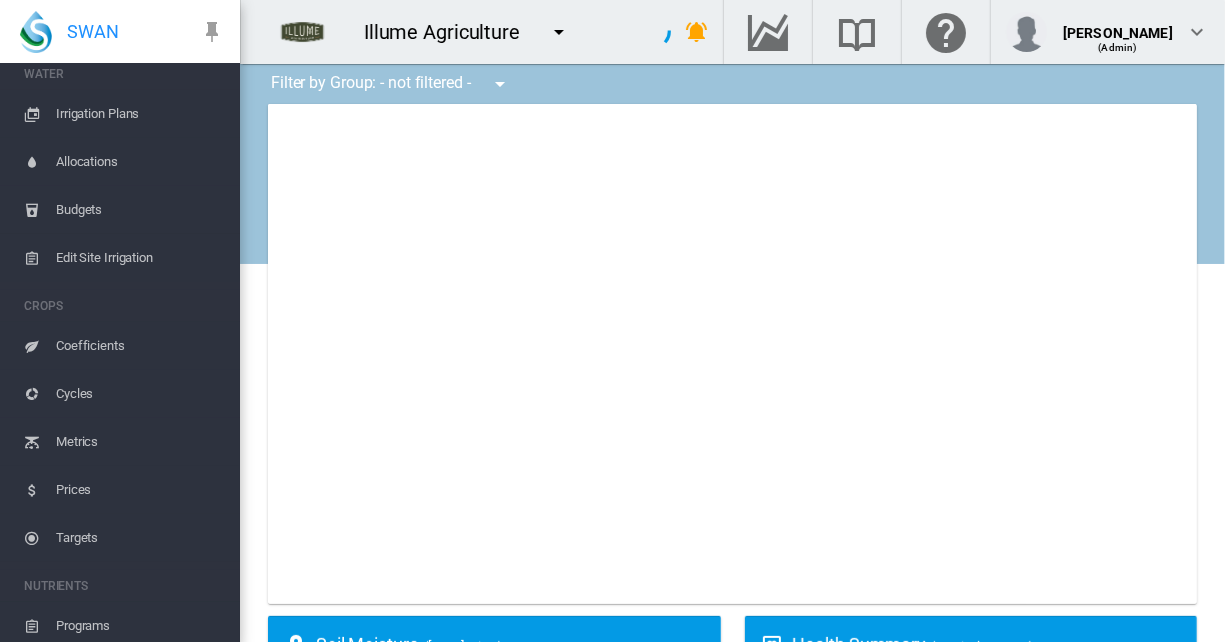 scroll, scrollTop: 342, scrollLeft: 0, axis: vertical 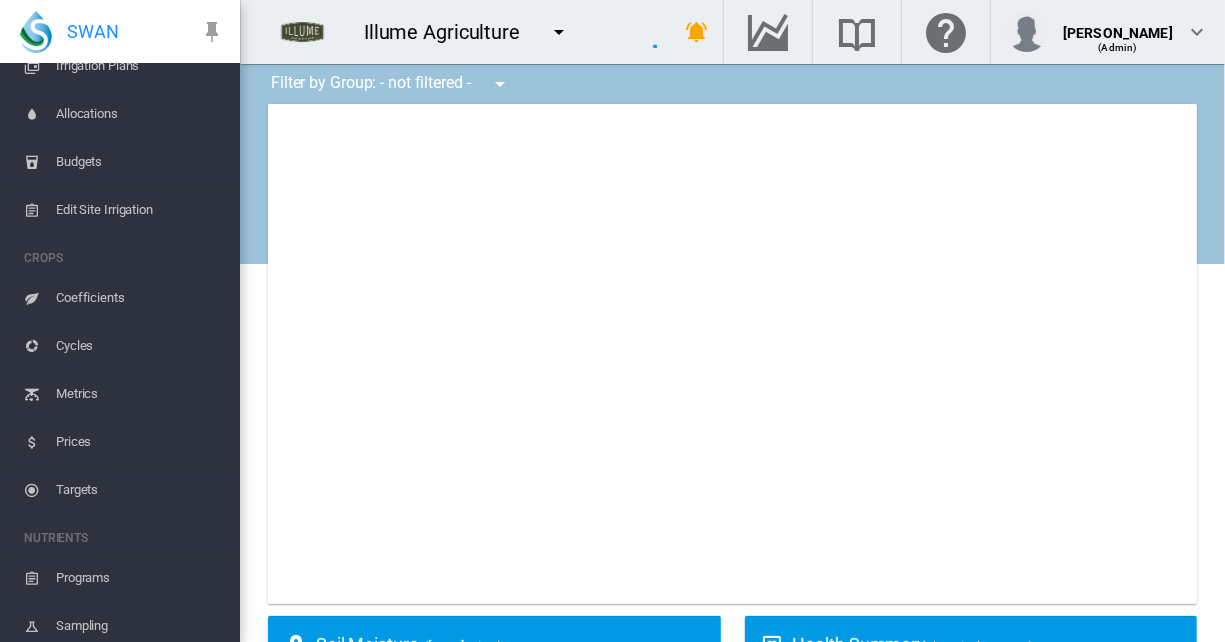 type on "**********" 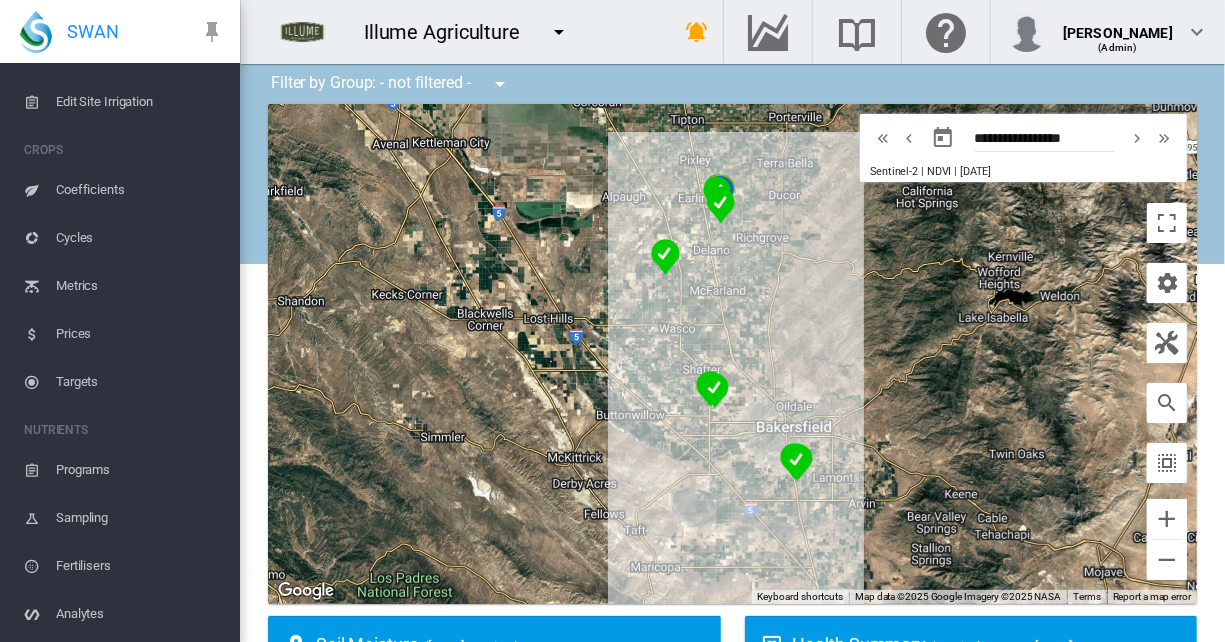 scroll, scrollTop: 630, scrollLeft: 0, axis: vertical 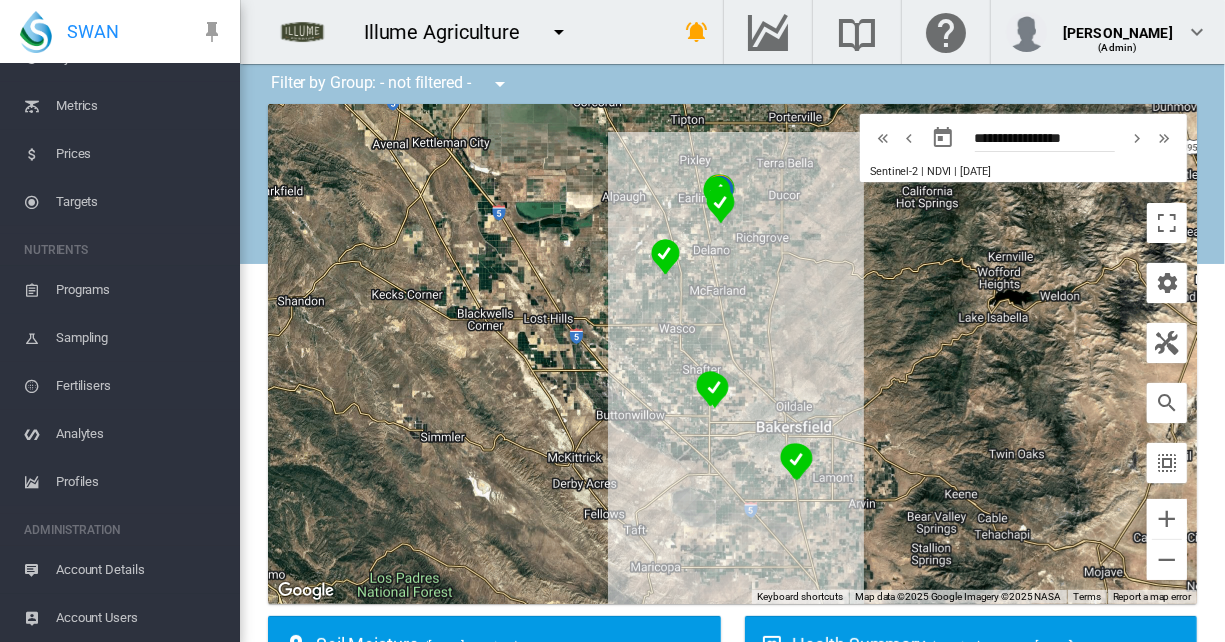 click on "Account Details" at bounding box center [140, 570] 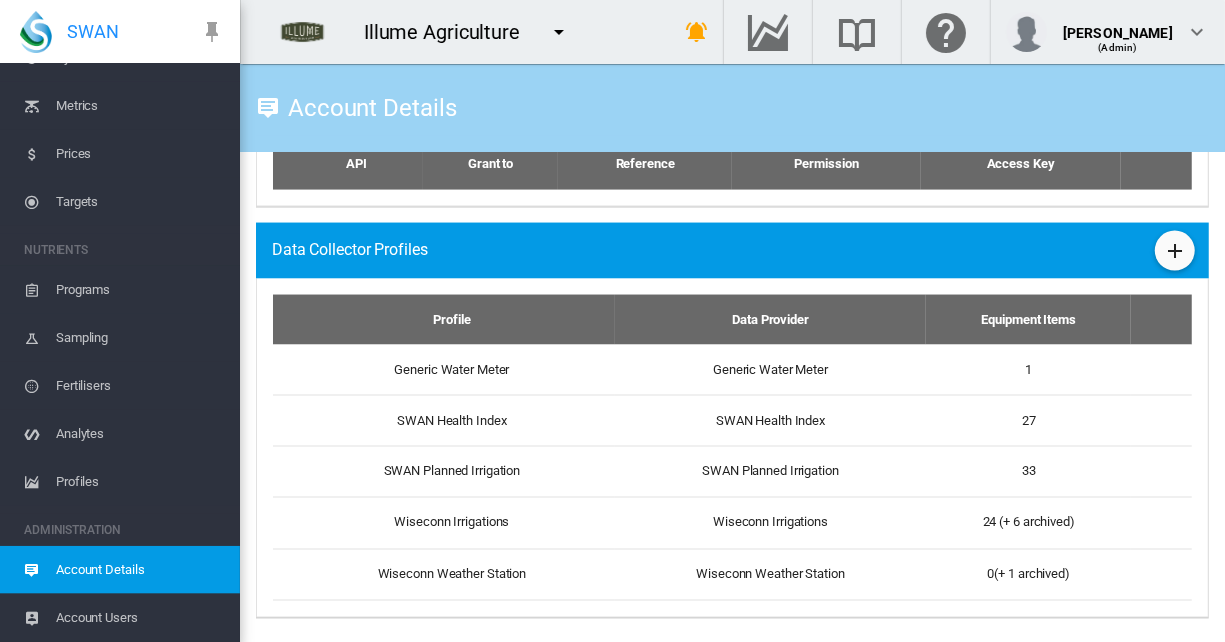 scroll, scrollTop: 1476, scrollLeft: 0, axis: vertical 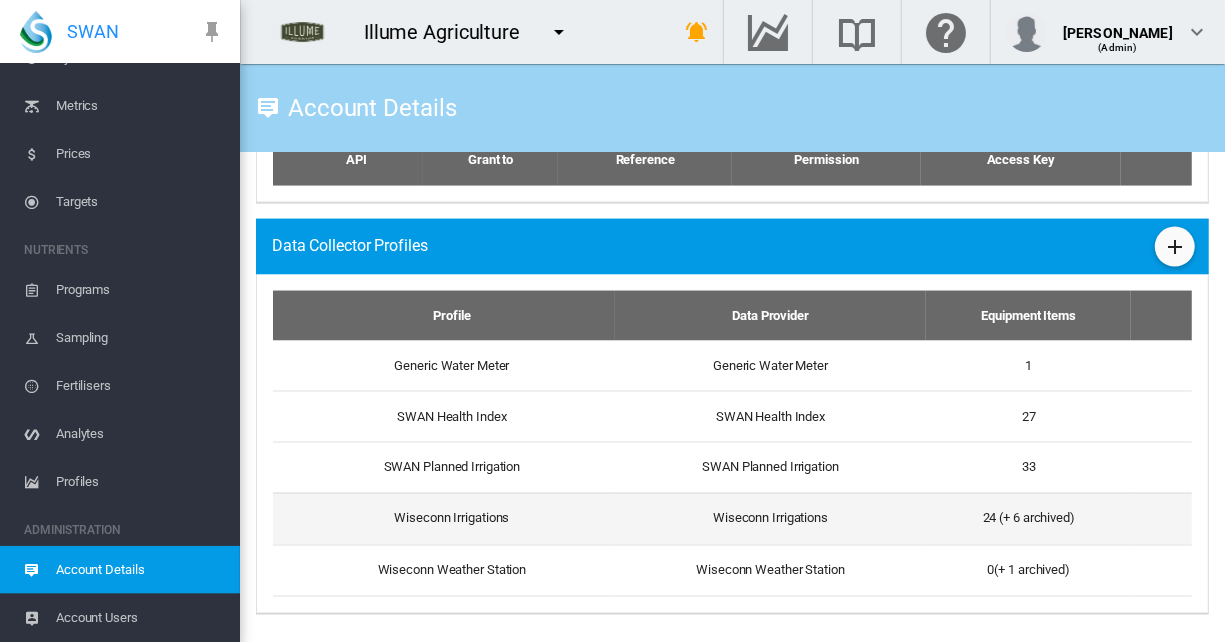 click on "Wiseconn Irrigations" at bounding box center (444, 518) 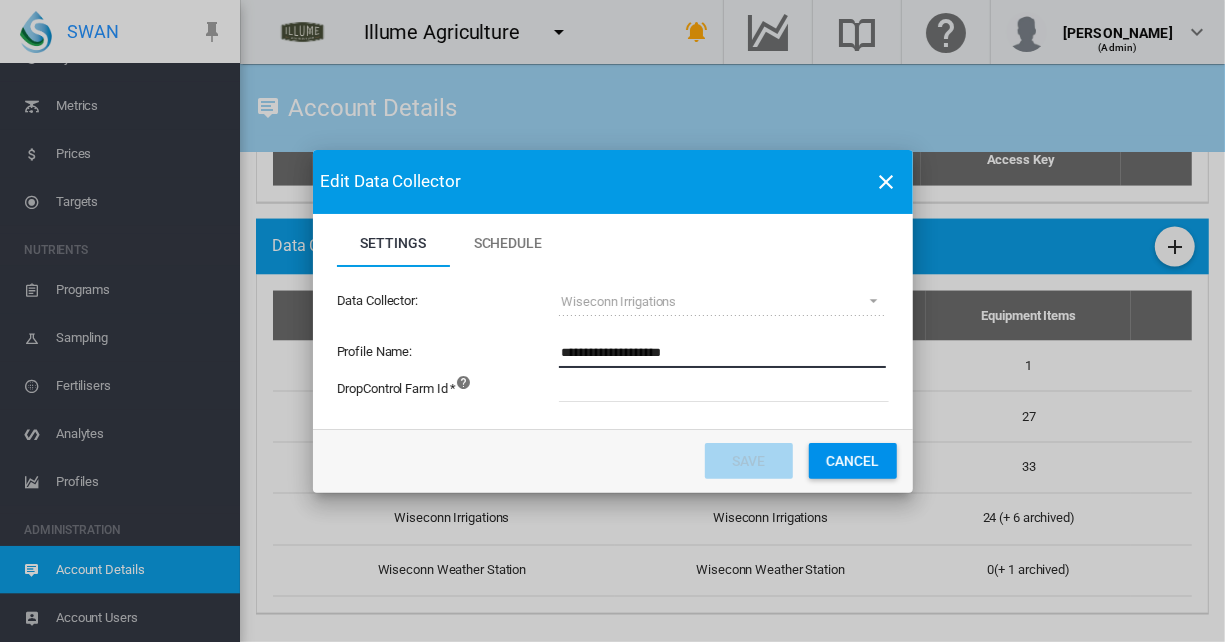 click on "**********" at bounding box center [722, 353] 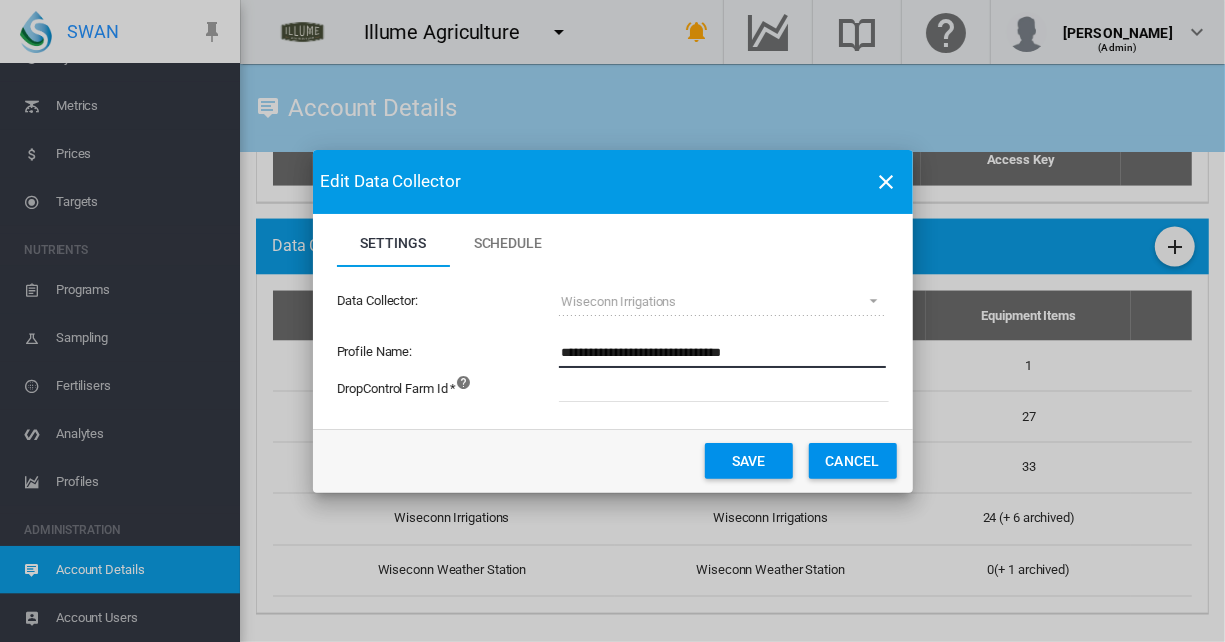 type on "**********" 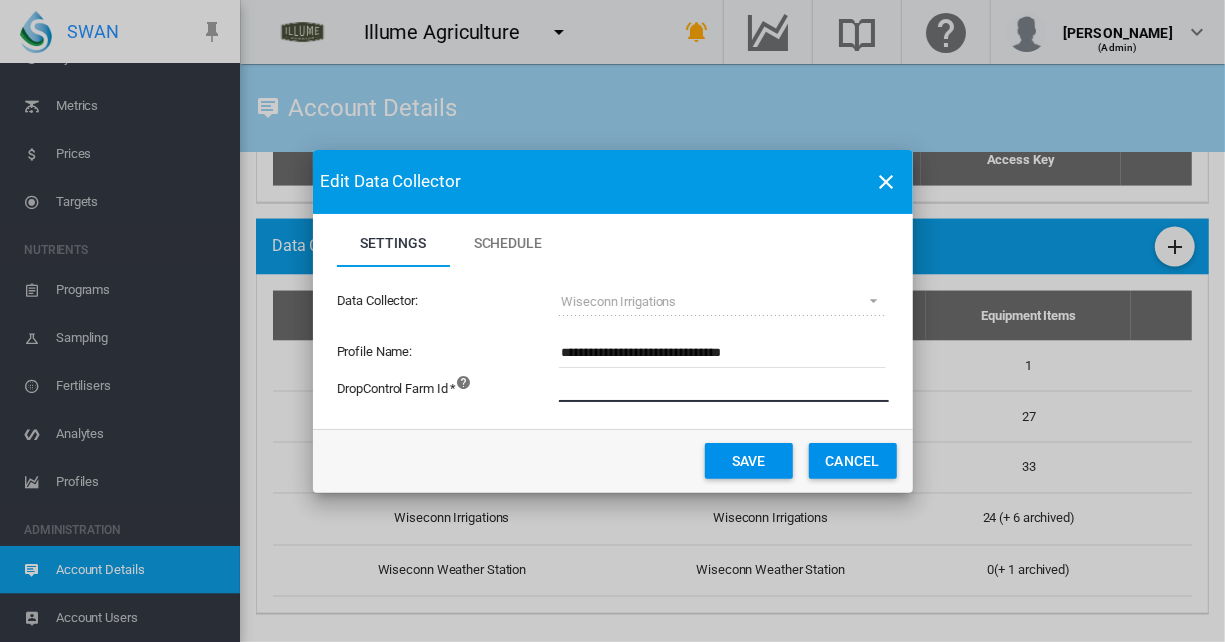 scroll, scrollTop: 0, scrollLeft: 220, axis: horizontal 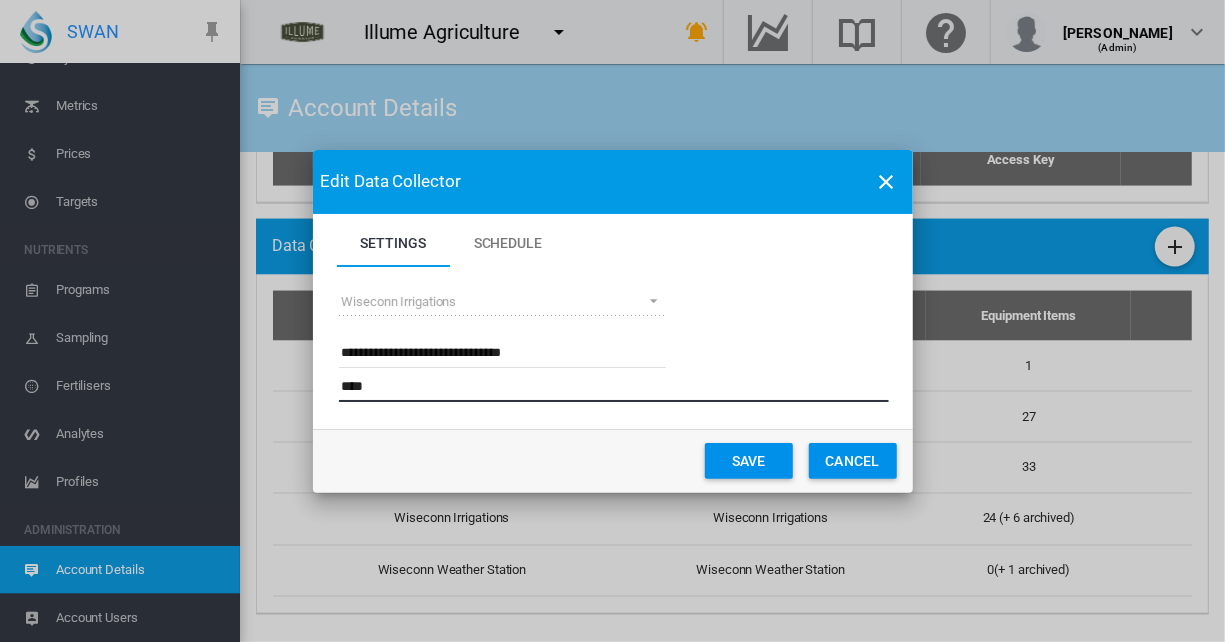 type on "****" 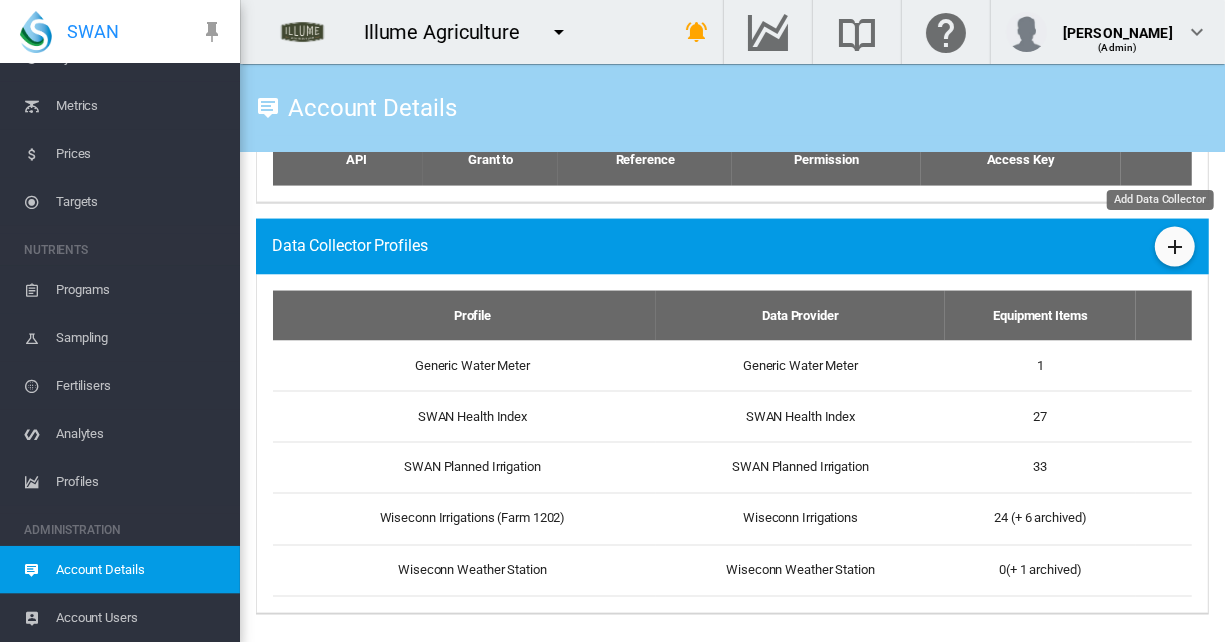 click at bounding box center (1175, 247) 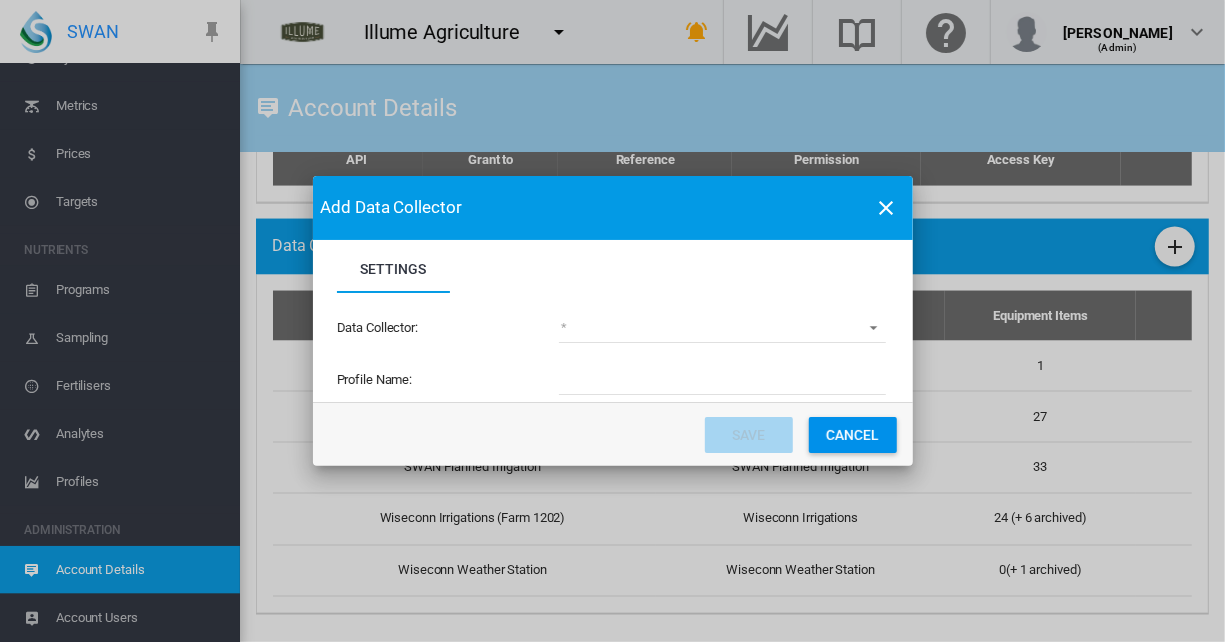 click on "(deprecated) Toro Lynx Course By Station
Adcon Soil Moisture
Aquacheck Soil Moisture
Aquaflex Soil Moisture
Arable Soil Moisture
Arable Weather Forecast
Arable Weather Station
BOM Rain Gauge
Boraman Flow Meter
CIMIS Weather
Cumulocity Flow Meter
[PERSON_NAME] Weatherlink
[PERSON_NAME] Weatherlink Soil Moisture
FieldWise Pivot
FleetSpace V2 Soil Moisture Collector" at bounding box center (722, 328) 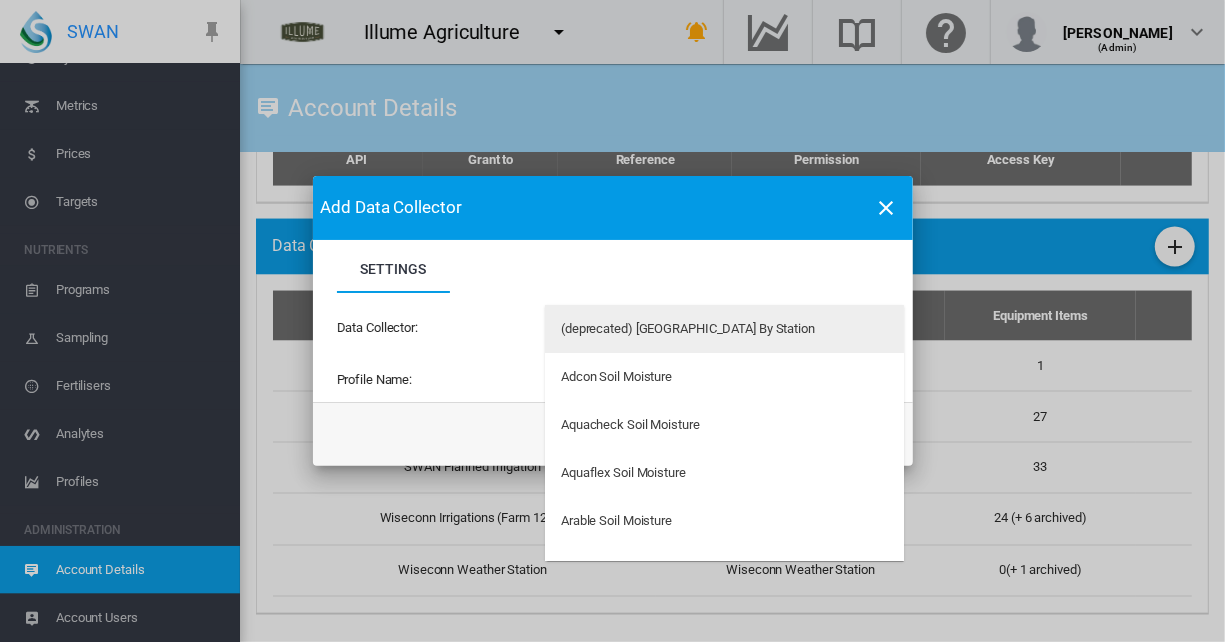type on "34" 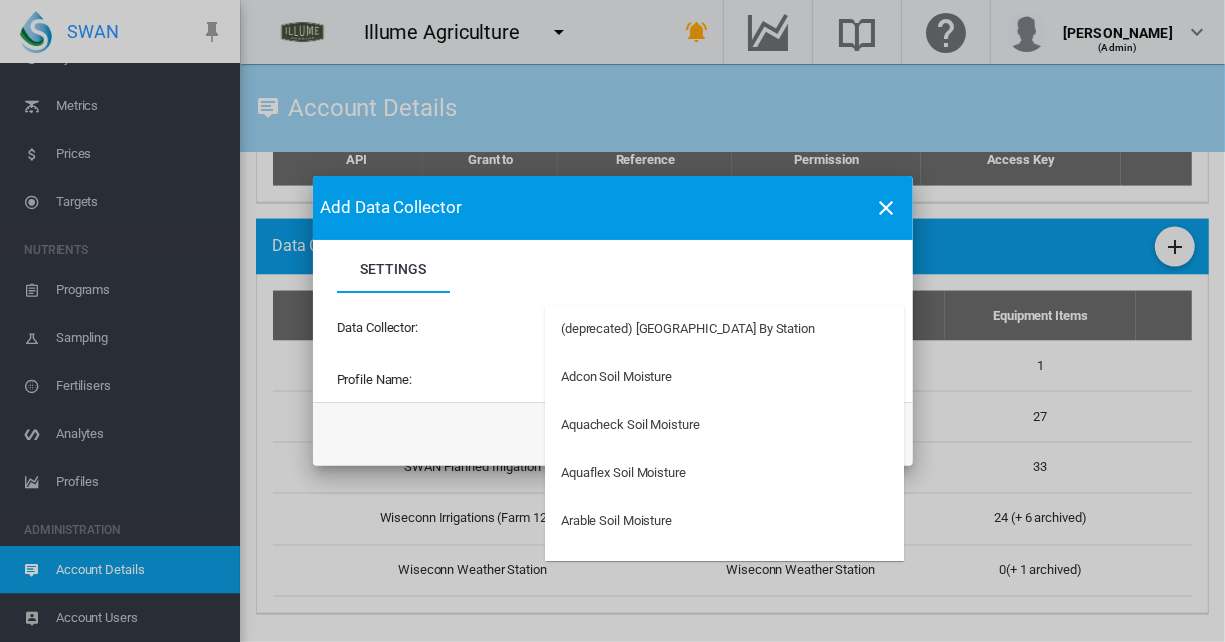 type on "50" 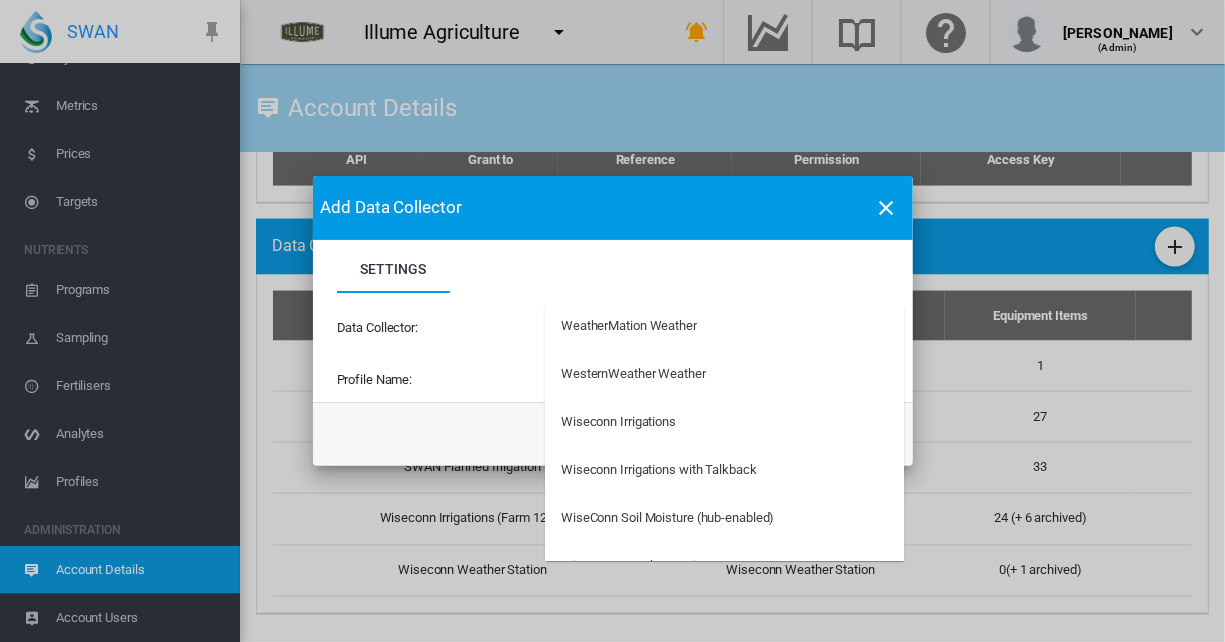 scroll, scrollTop: 6208, scrollLeft: 0, axis: vertical 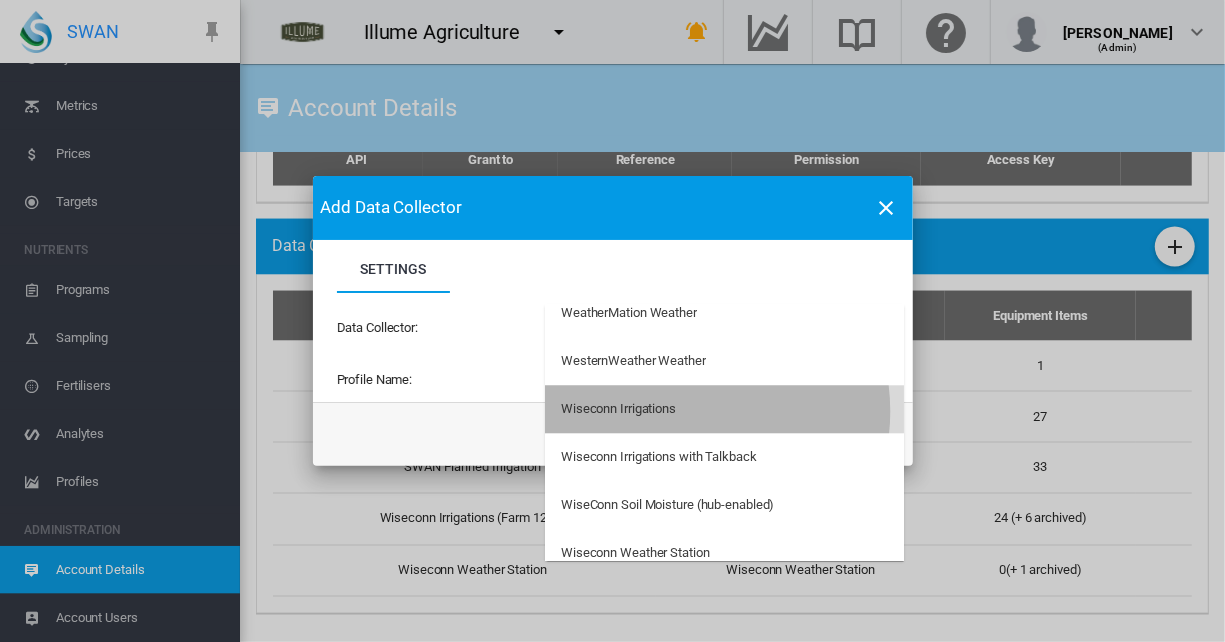 click on "Wiseconn Irrigations" at bounding box center (724, 409) 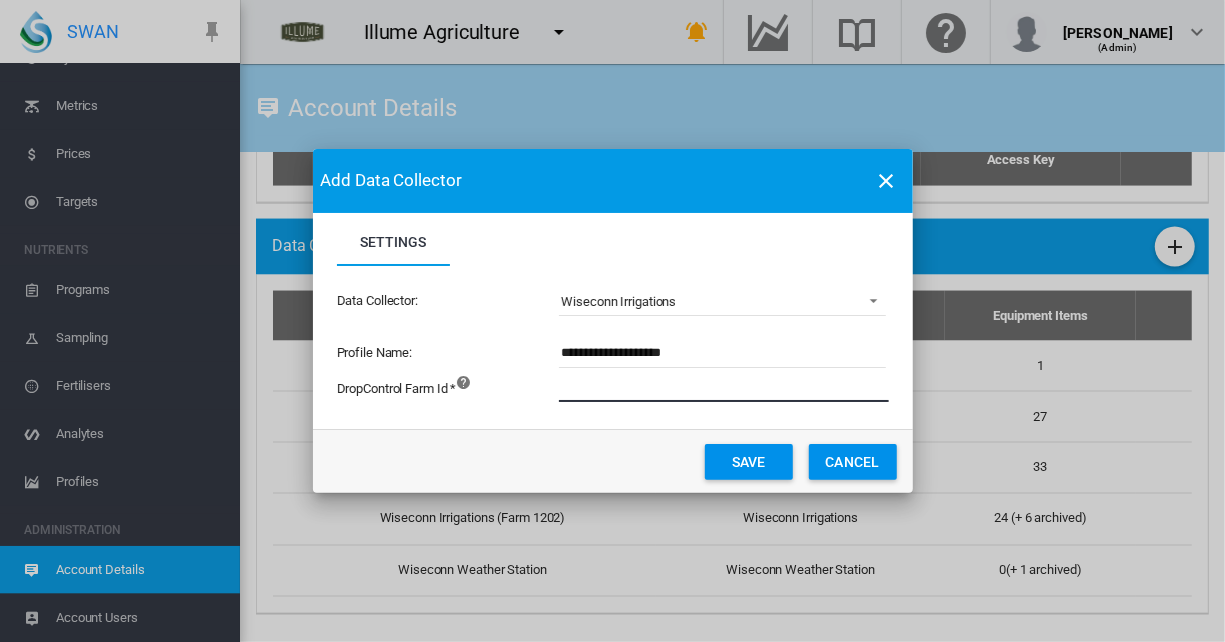 click at bounding box center (834, 387) 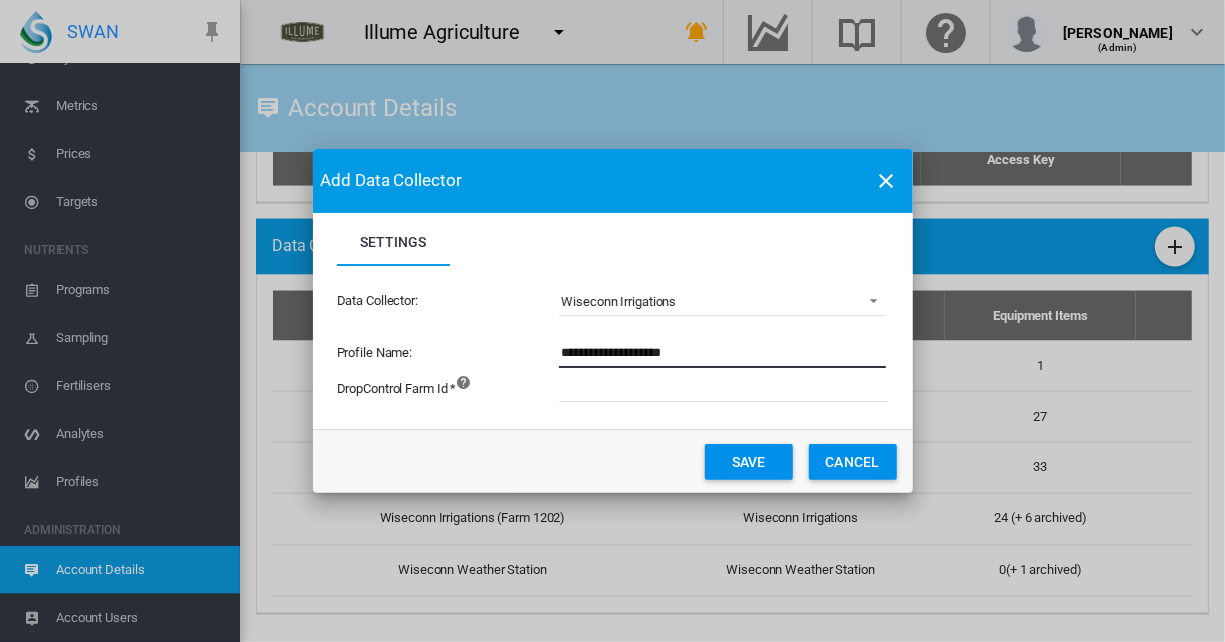 click on "**********" at bounding box center [722, 353] 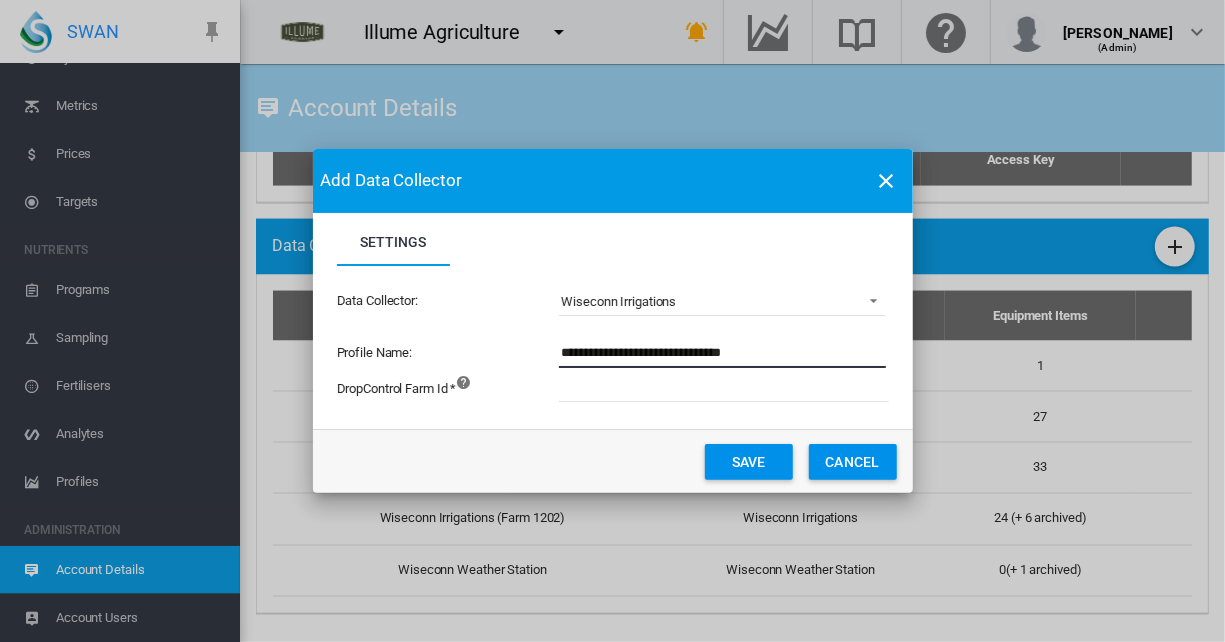 type on "**********" 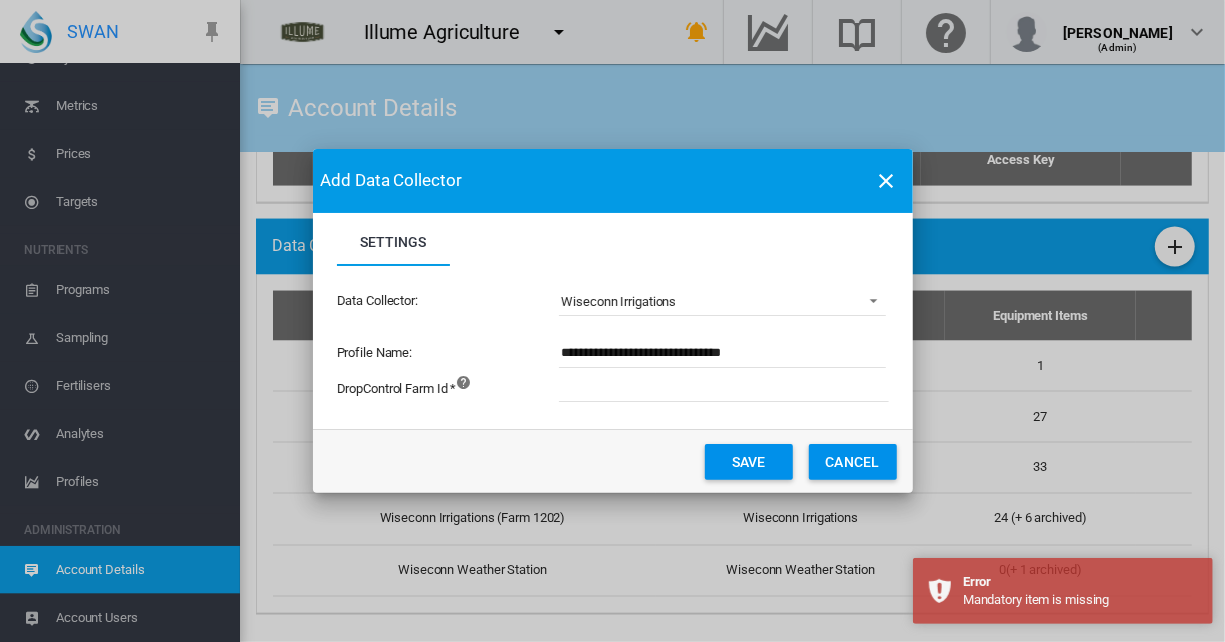 click at bounding box center [834, 387] 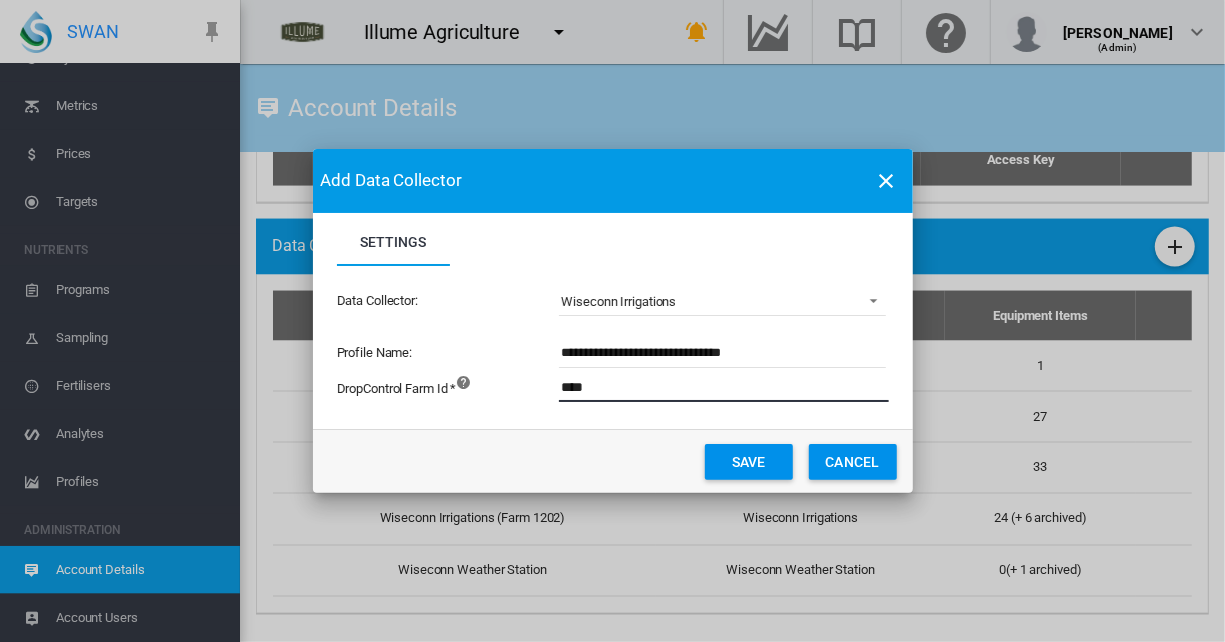 type on "****" 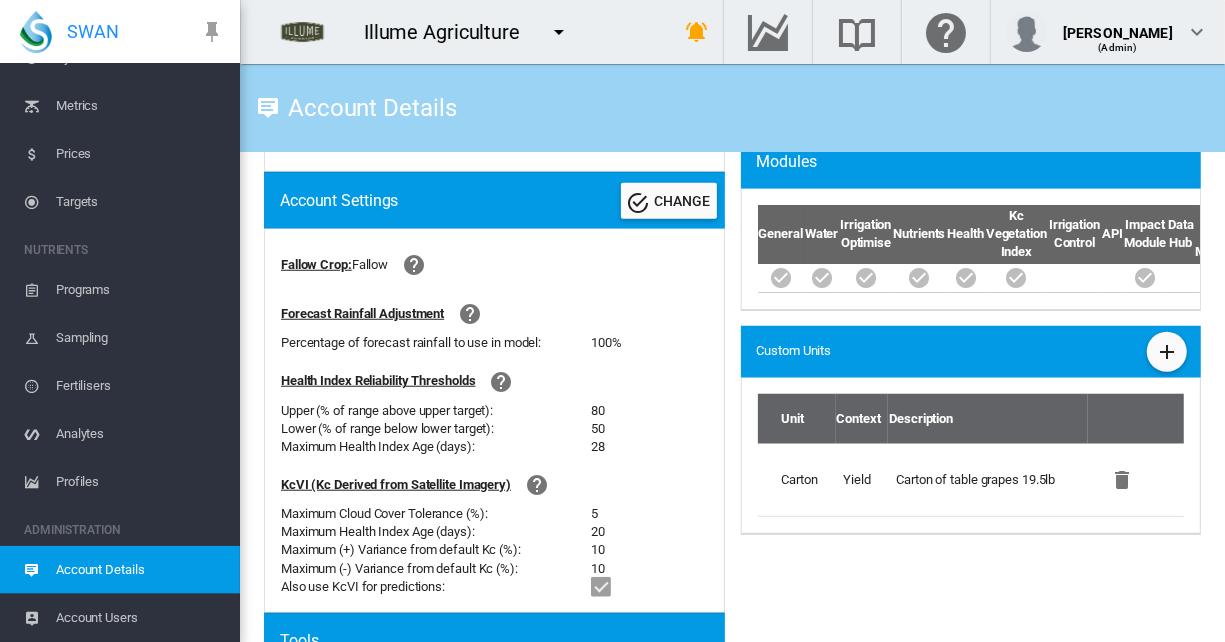 scroll, scrollTop: 648, scrollLeft: 0, axis: vertical 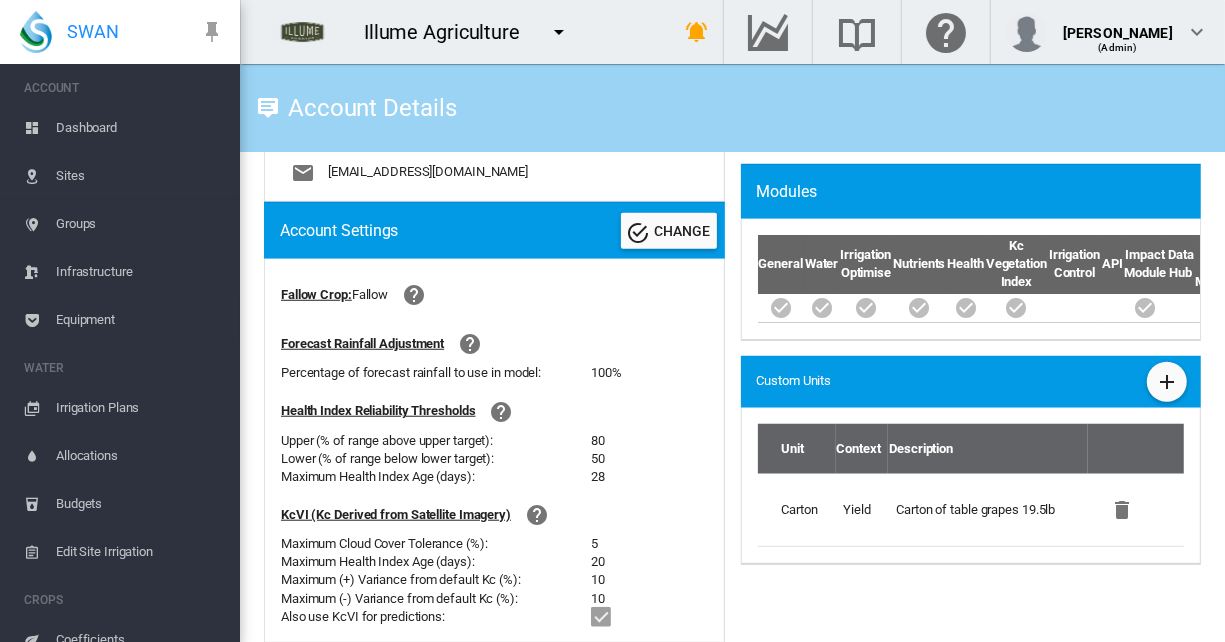 click on "Equipment" at bounding box center [140, 320] 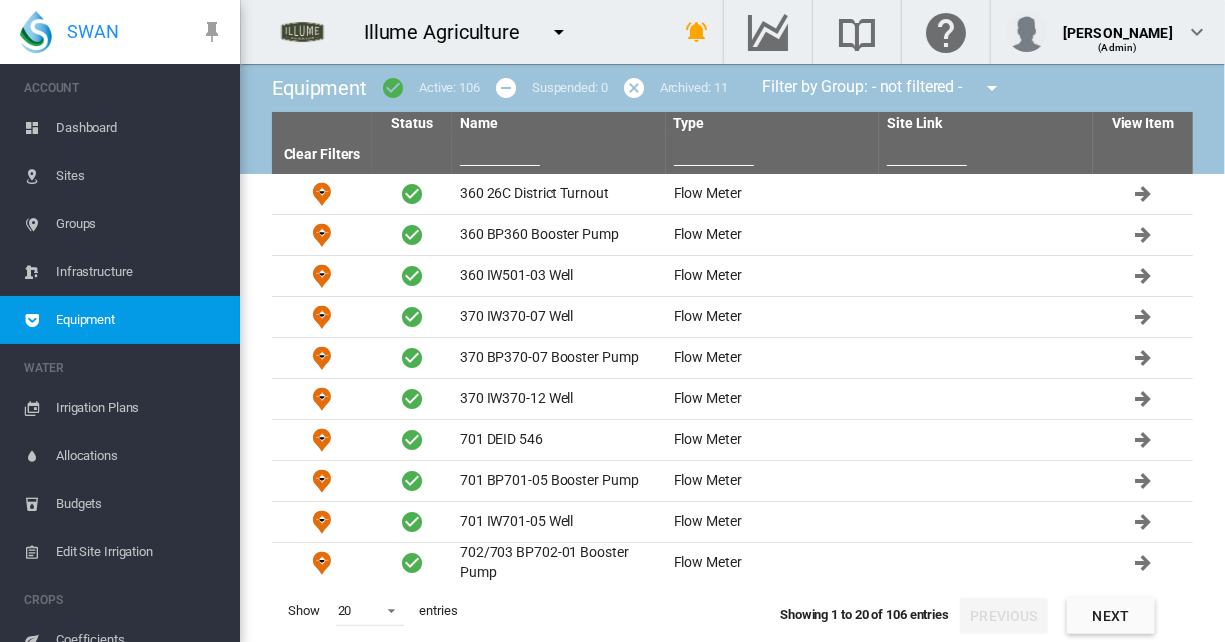 click at bounding box center [500, 151] 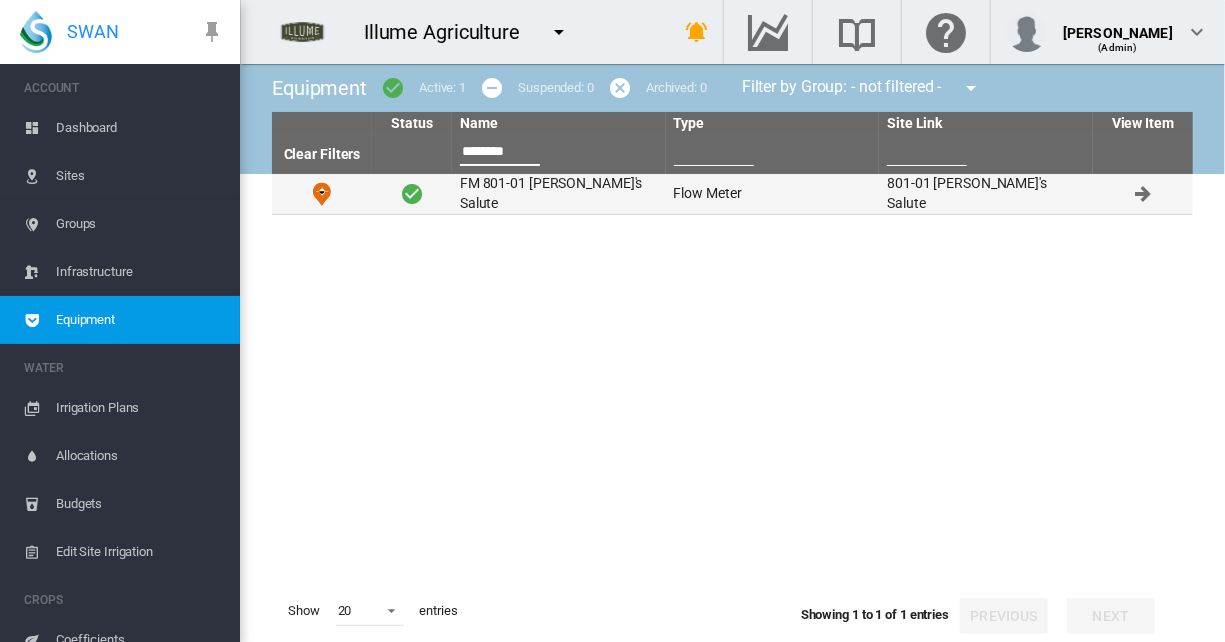 type on "********" 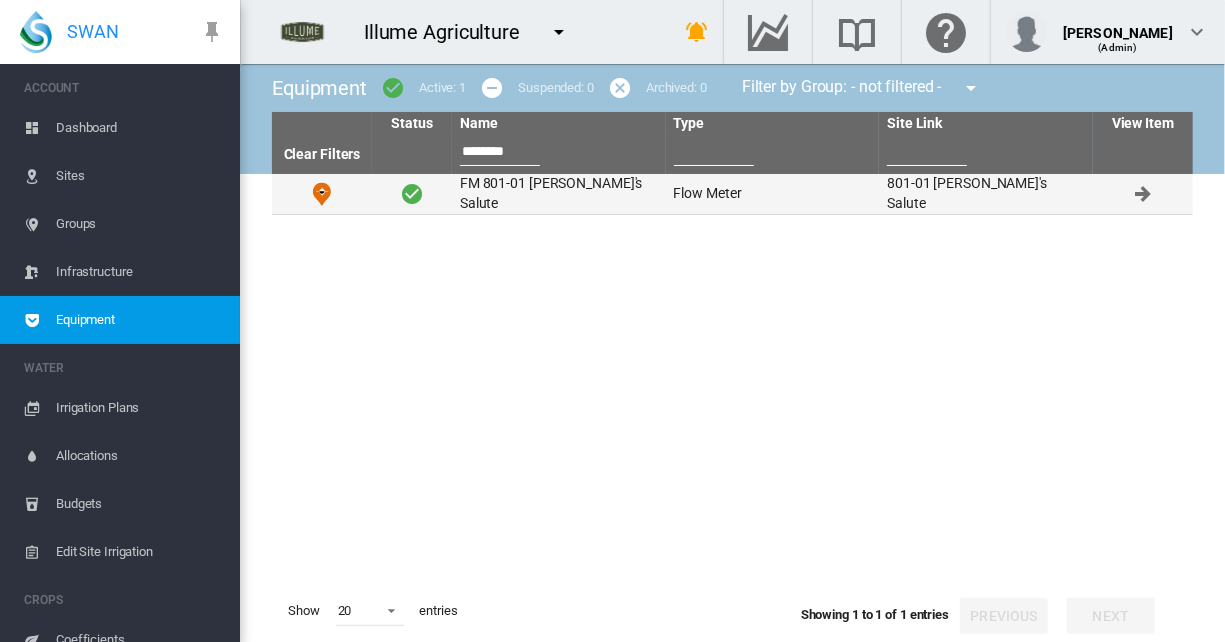click on "FM 801-01 [PERSON_NAME]'s Salute" at bounding box center [559, 194] 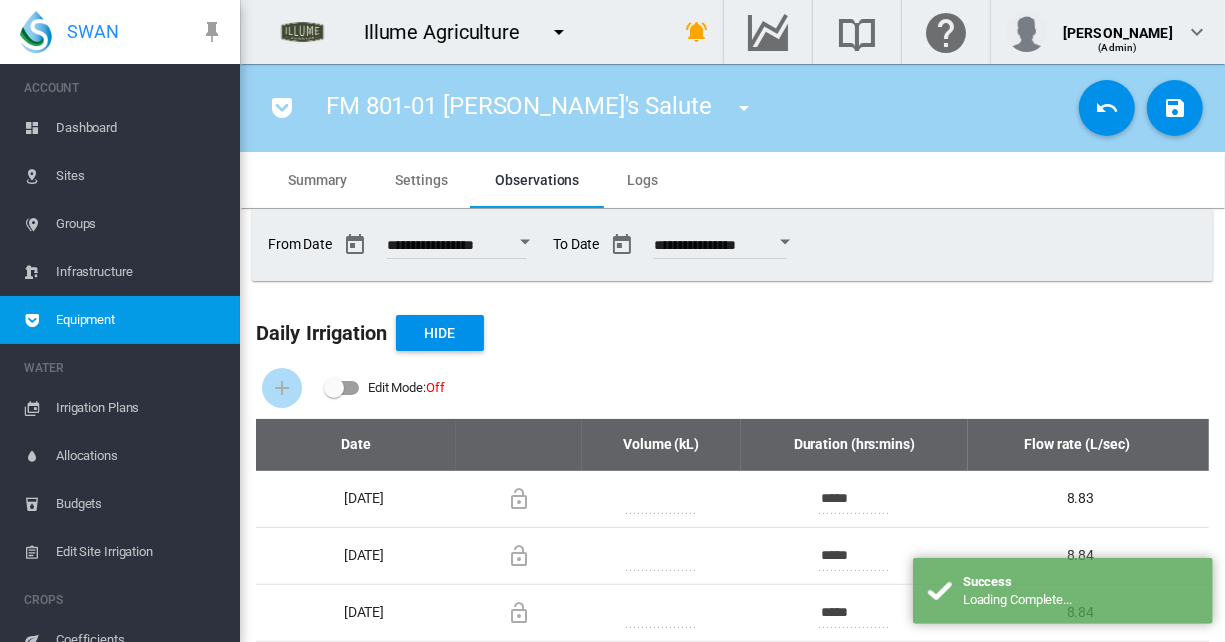 click on "Settings" at bounding box center (421, 180) 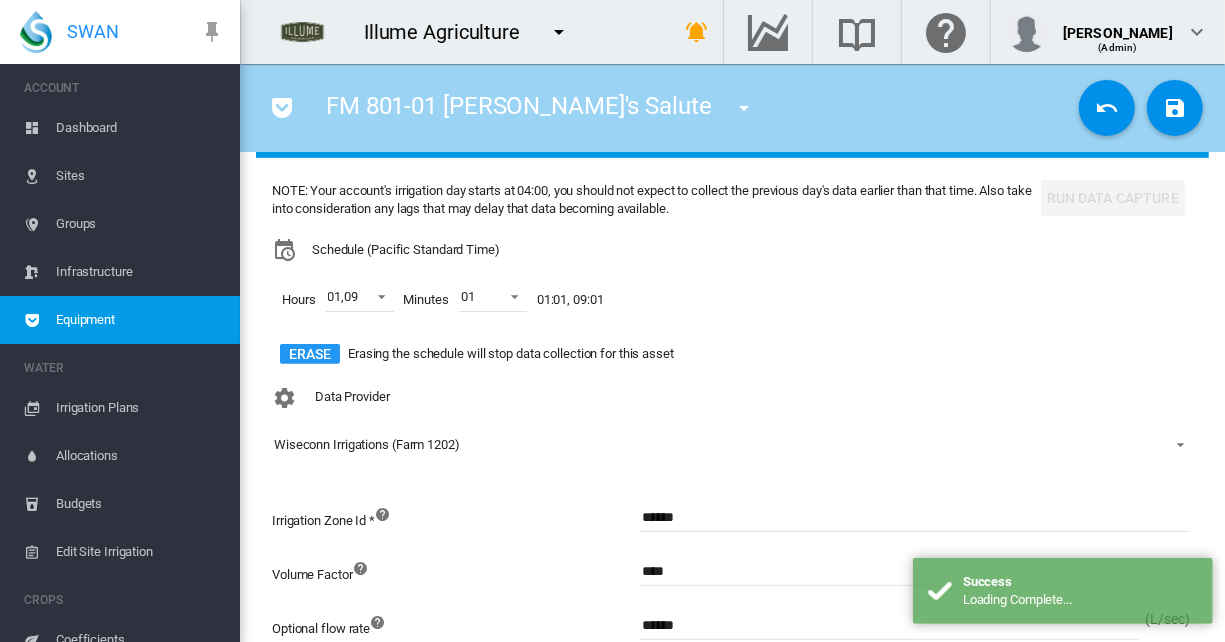 scroll, scrollTop: 234, scrollLeft: 0, axis: vertical 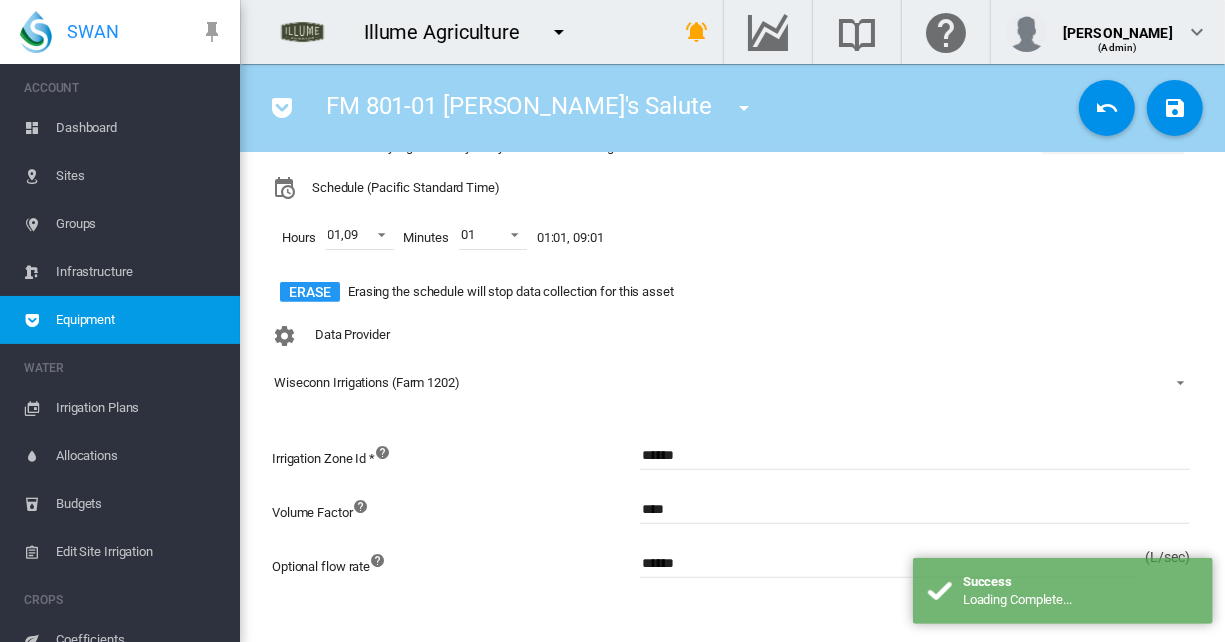 click on "Wiseconn Irrigations (Farm 1202)" at bounding box center (367, 382) 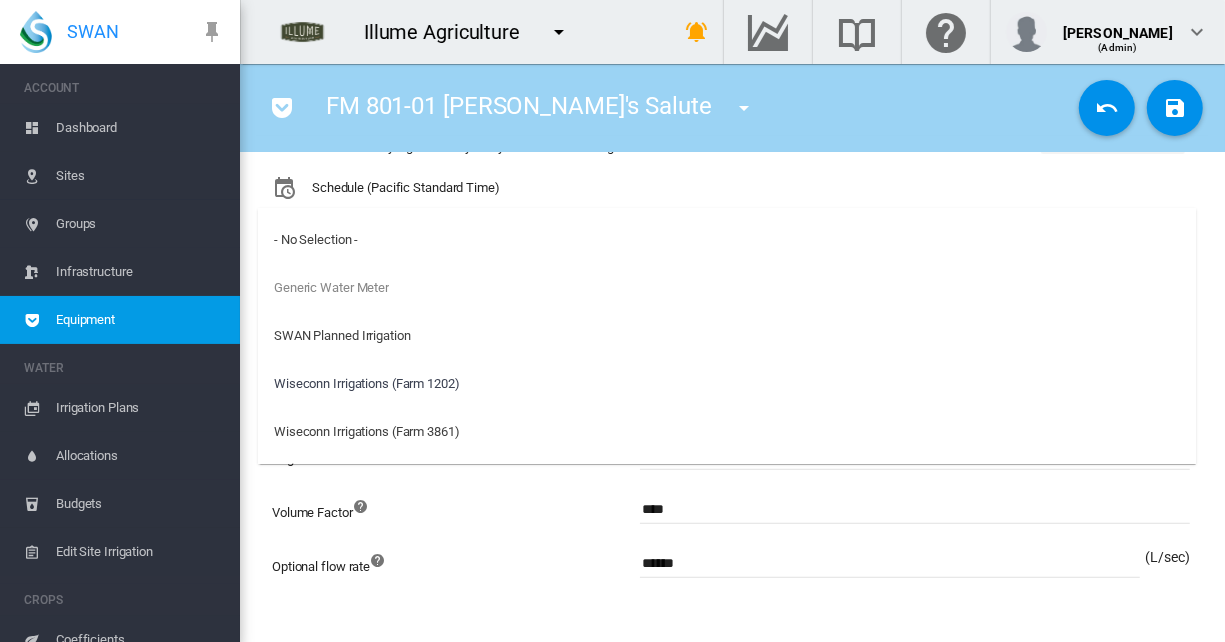 click at bounding box center (612, 321) 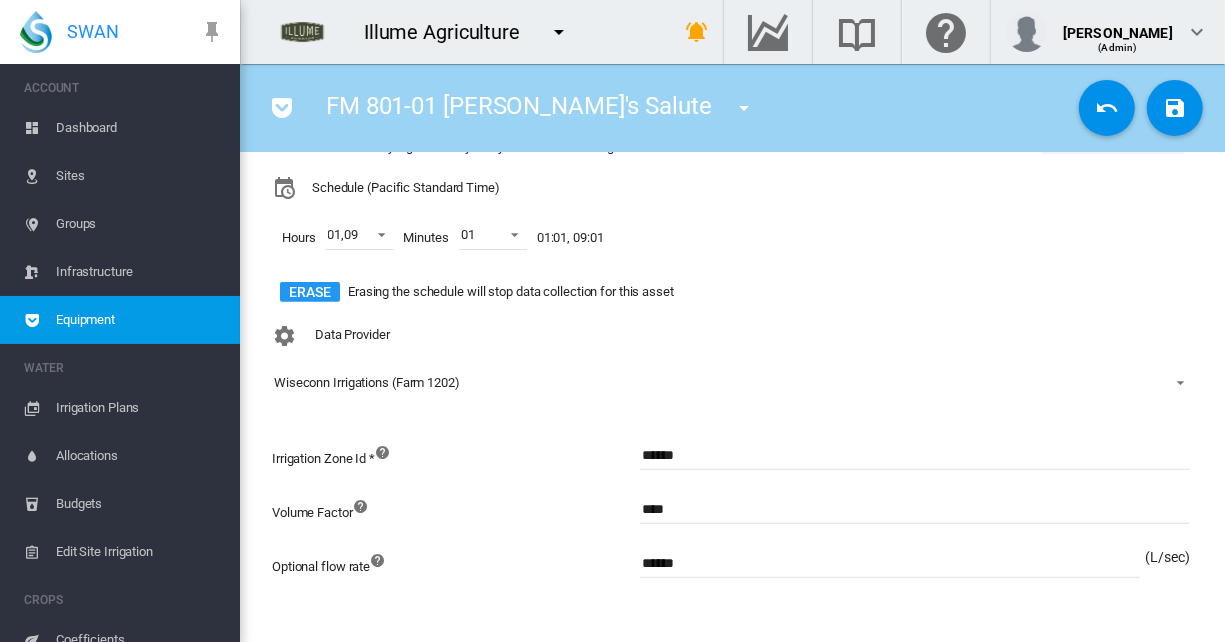click on "Wiseconn Irrigations (Farm 1202)" at bounding box center (367, 382) 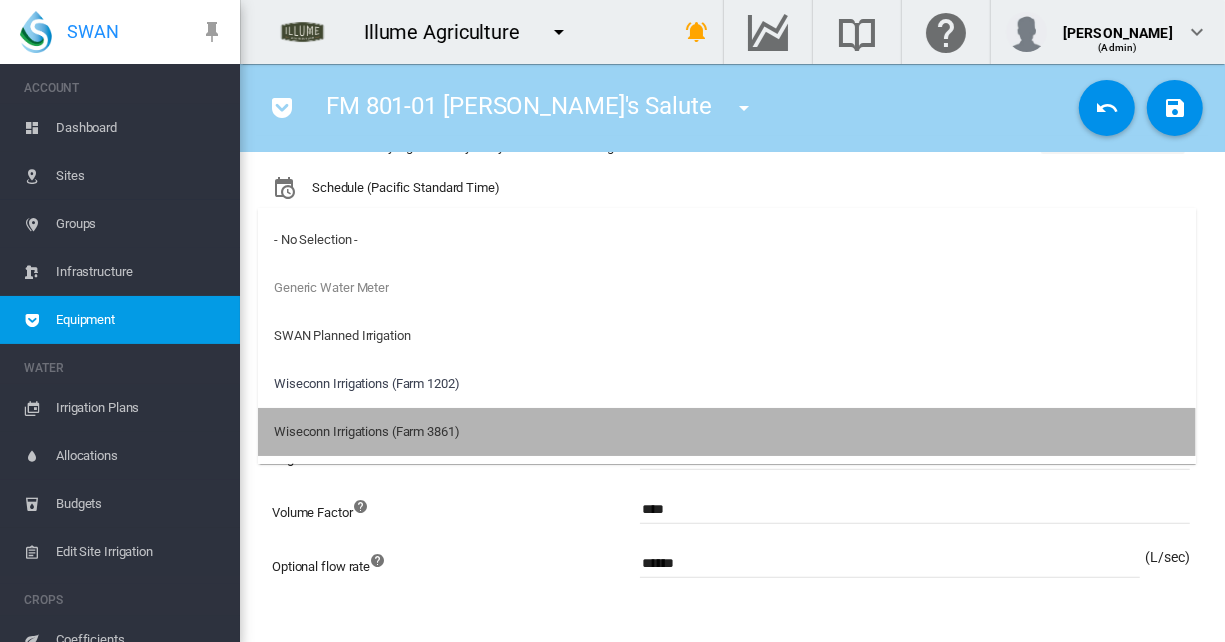 click on "Wiseconn Irrigations (Farm 3861)" at bounding box center (367, 432) 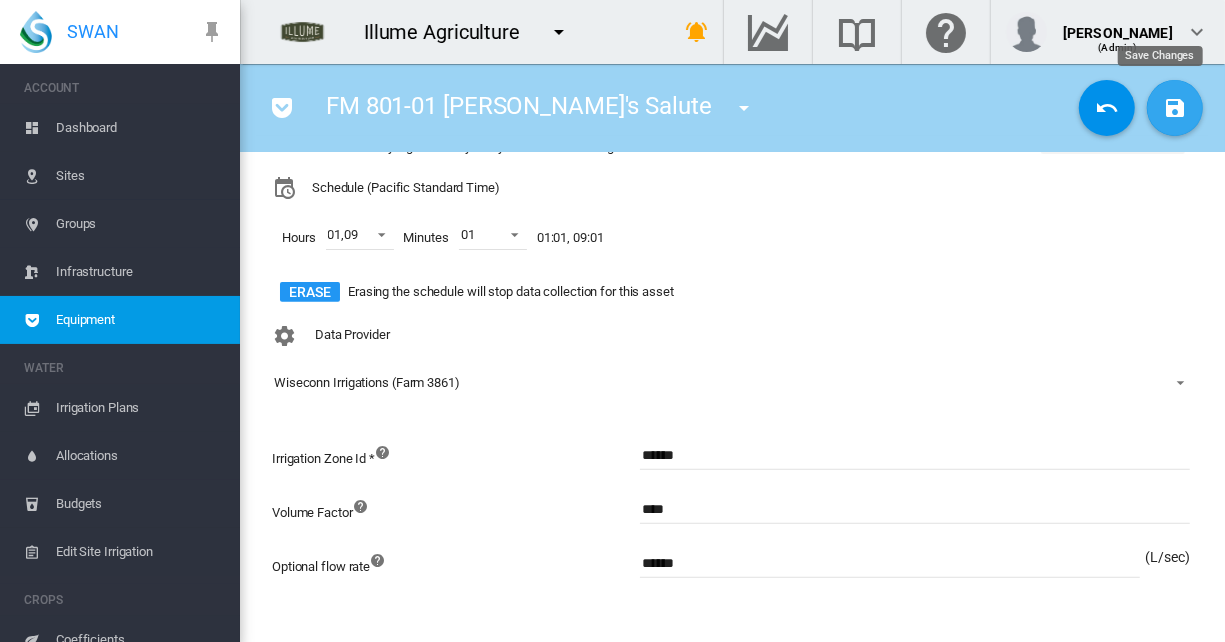 click at bounding box center (1175, 108) 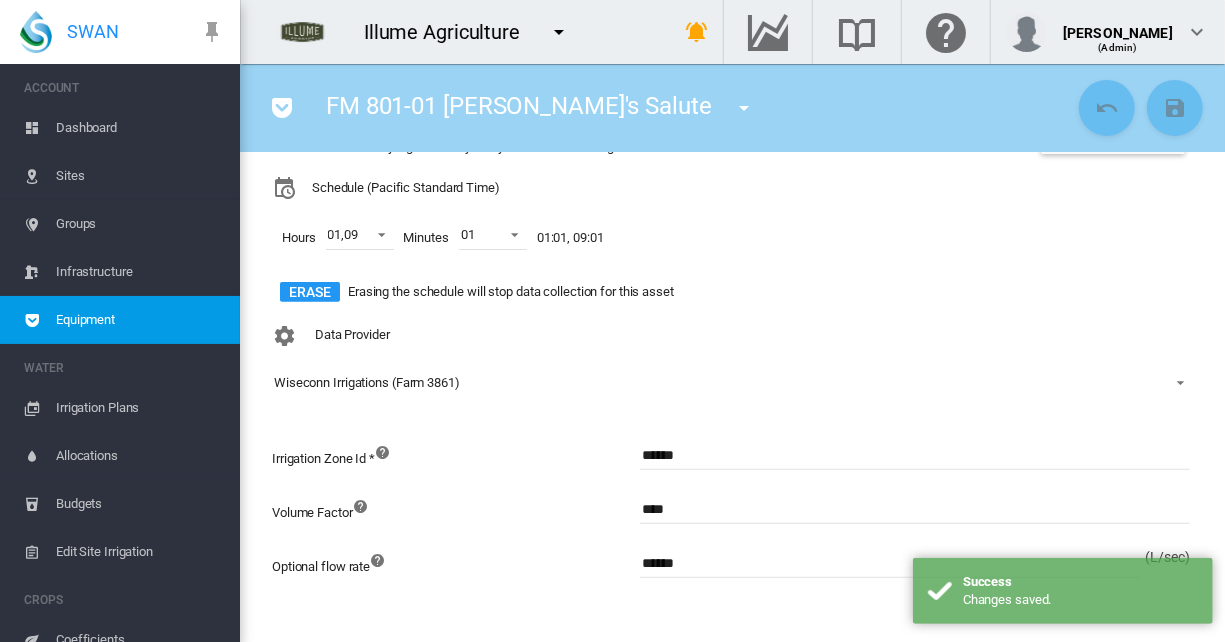 click at bounding box center [282, 108] 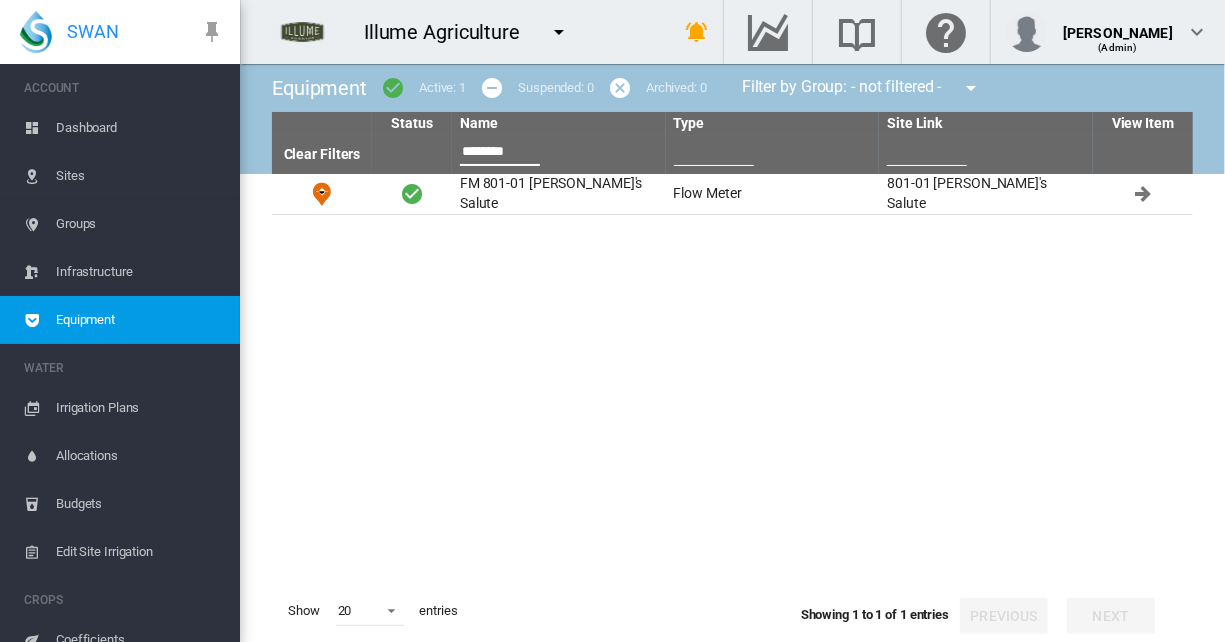 drag, startPoint x: 524, startPoint y: 152, endPoint x: 423, endPoint y: 132, distance: 102.96116 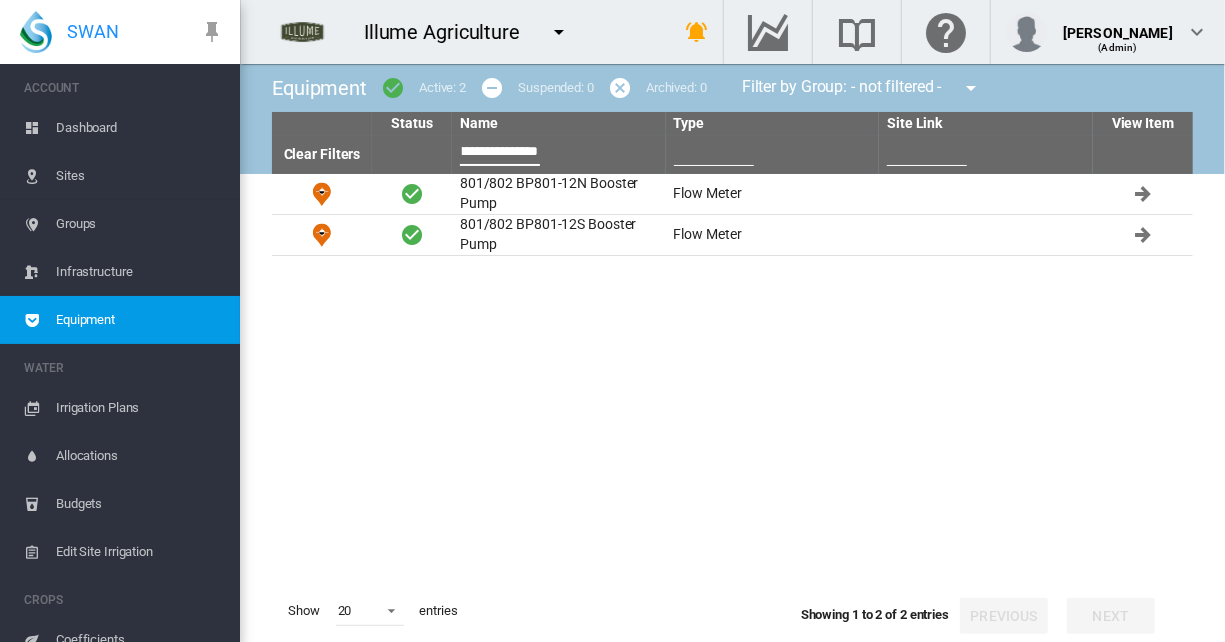 scroll, scrollTop: 0, scrollLeft: 47, axis: horizontal 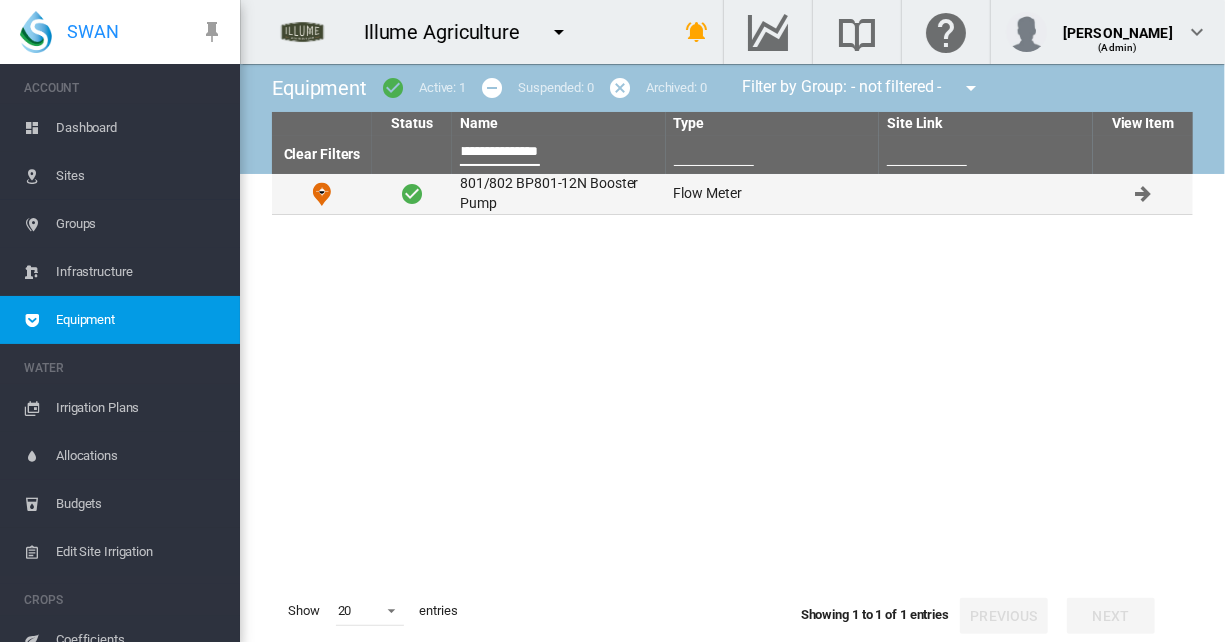 type on "**********" 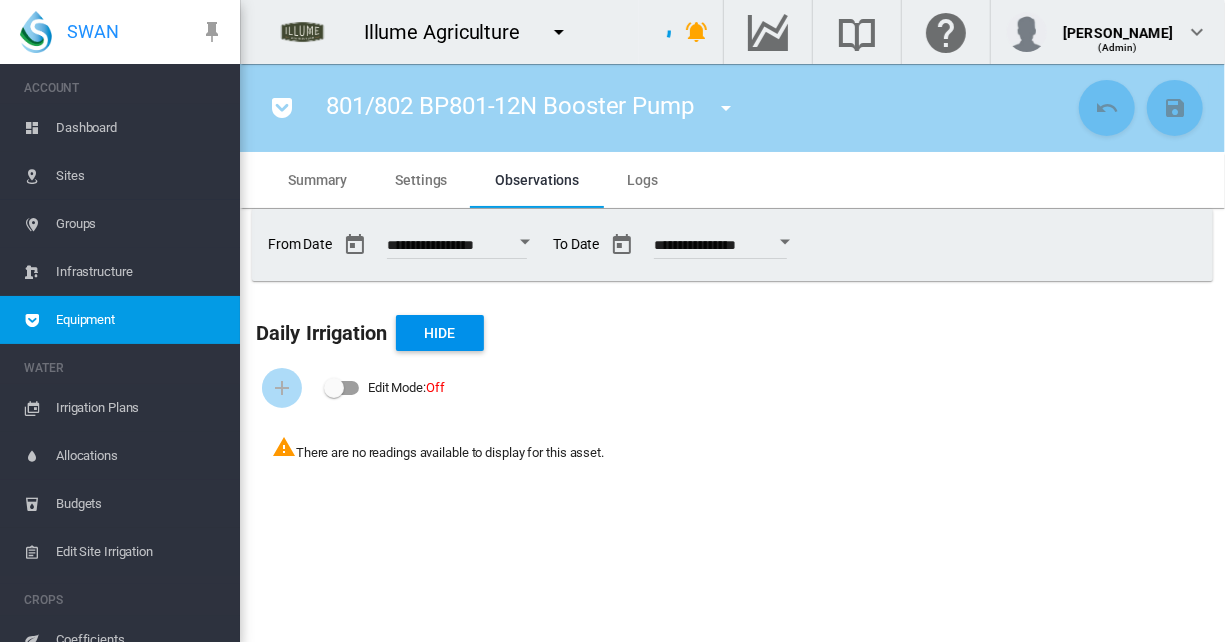 click on "Settings" at bounding box center (421, 180) 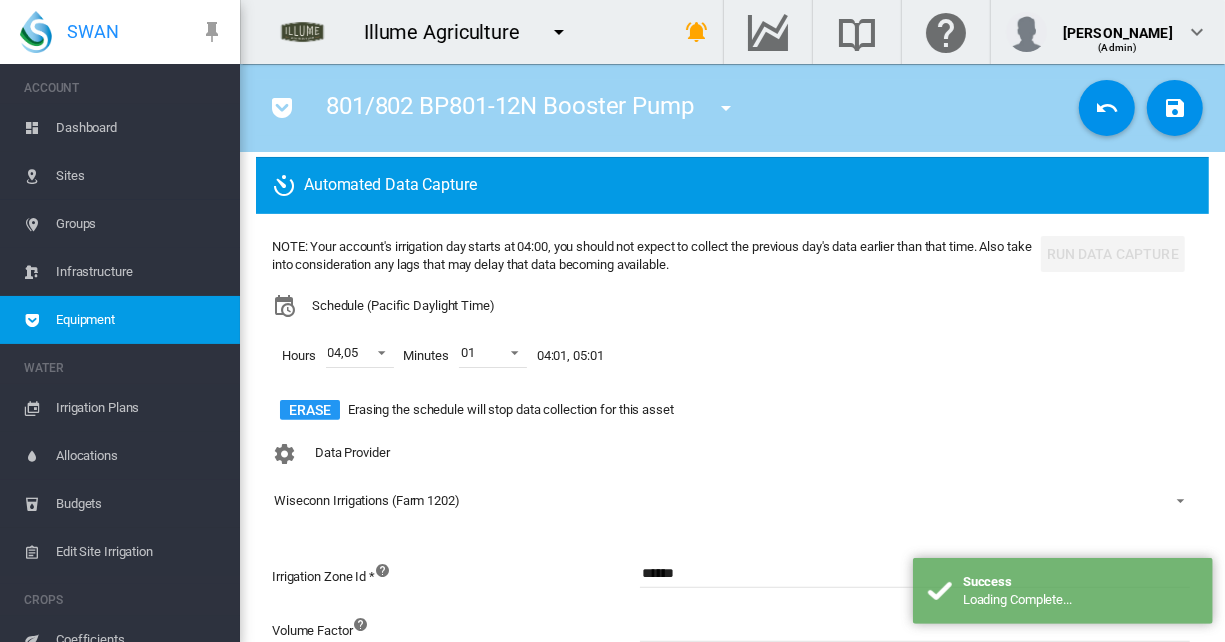 scroll, scrollTop: 234, scrollLeft: 0, axis: vertical 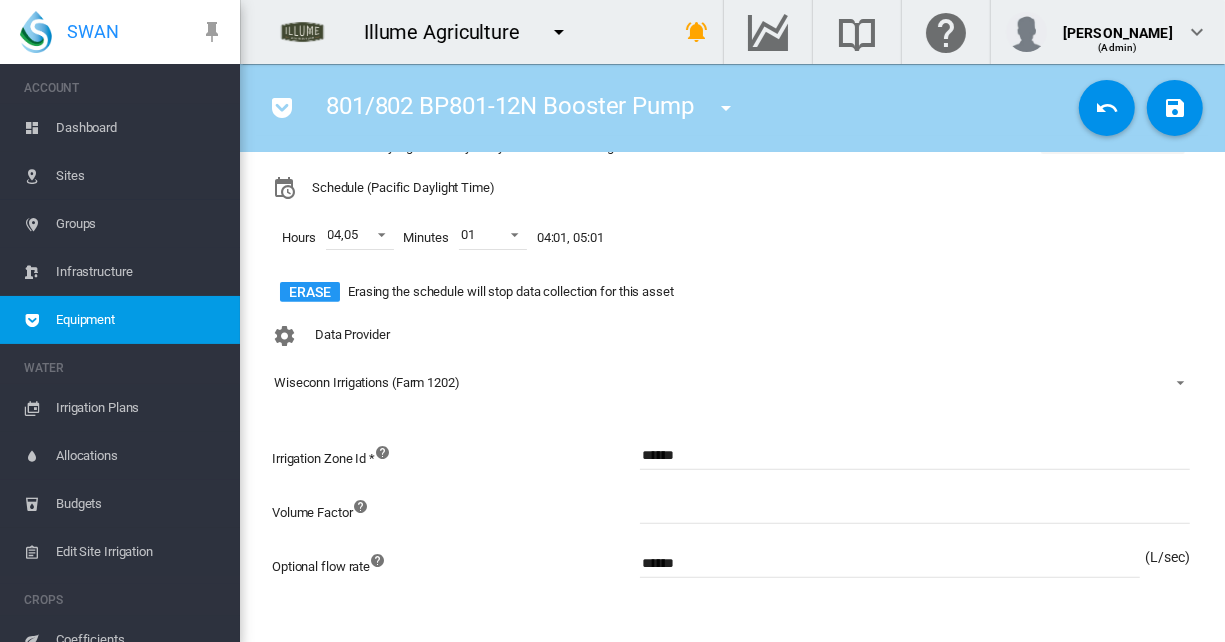 click on "Wiseconn Irrigations (Farm 1202)" at bounding box center [367, 382] 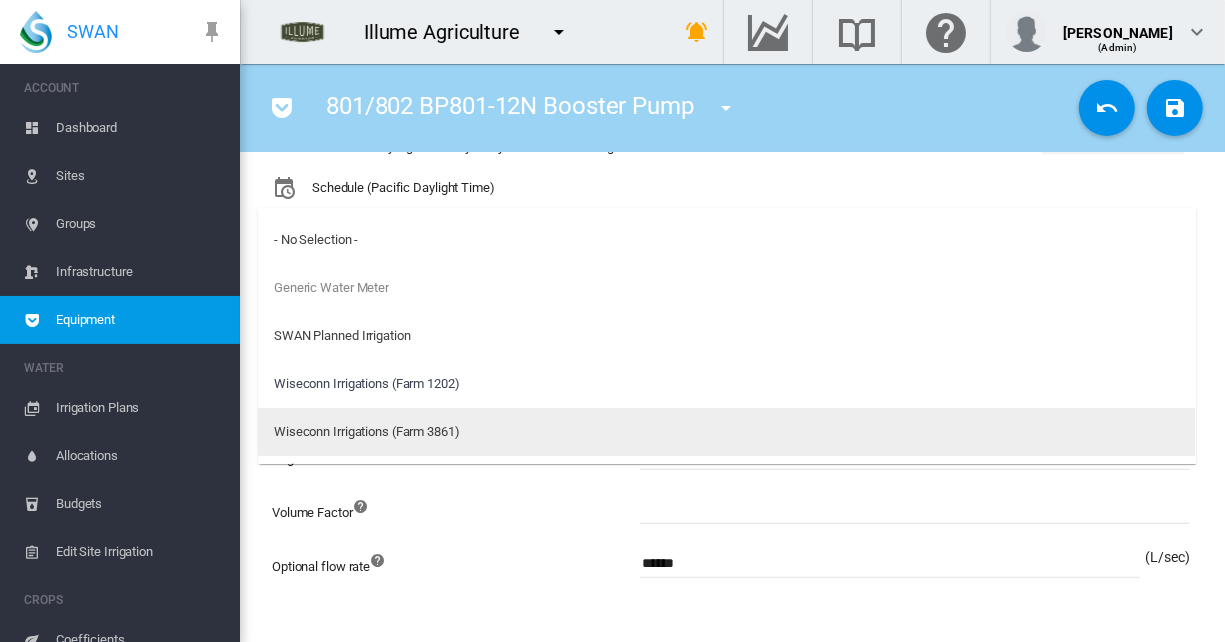 click on "Wiseconn Irrigations (Farm 3861)" at bounding box center [367, 432] 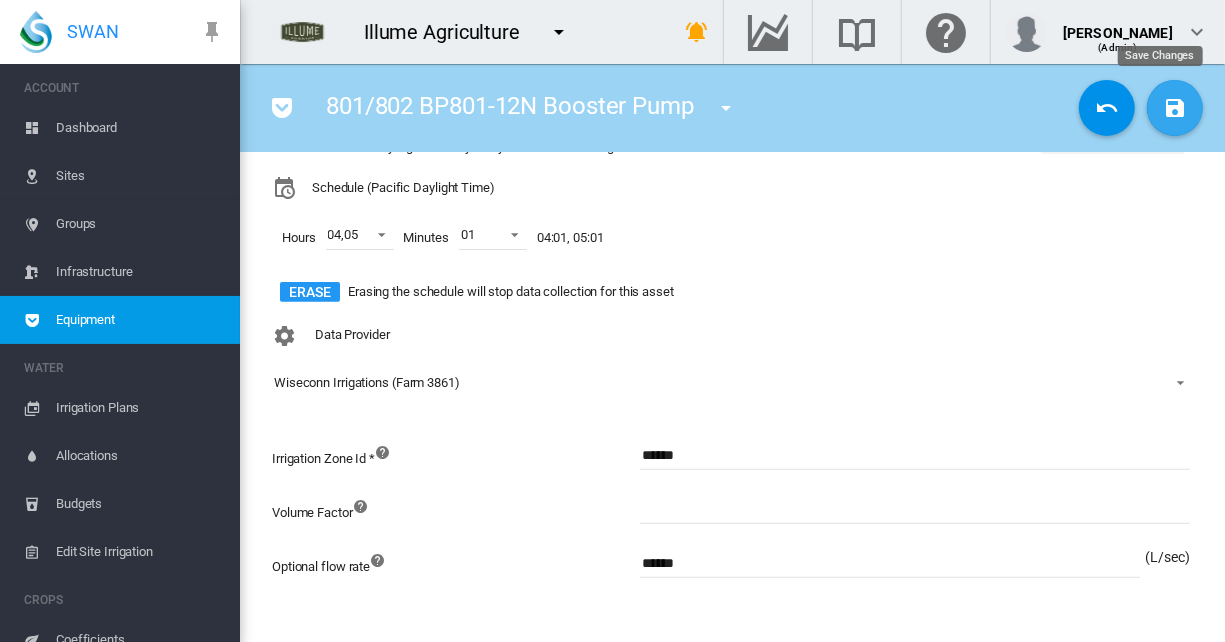 click at bounding box center (1175, 108) 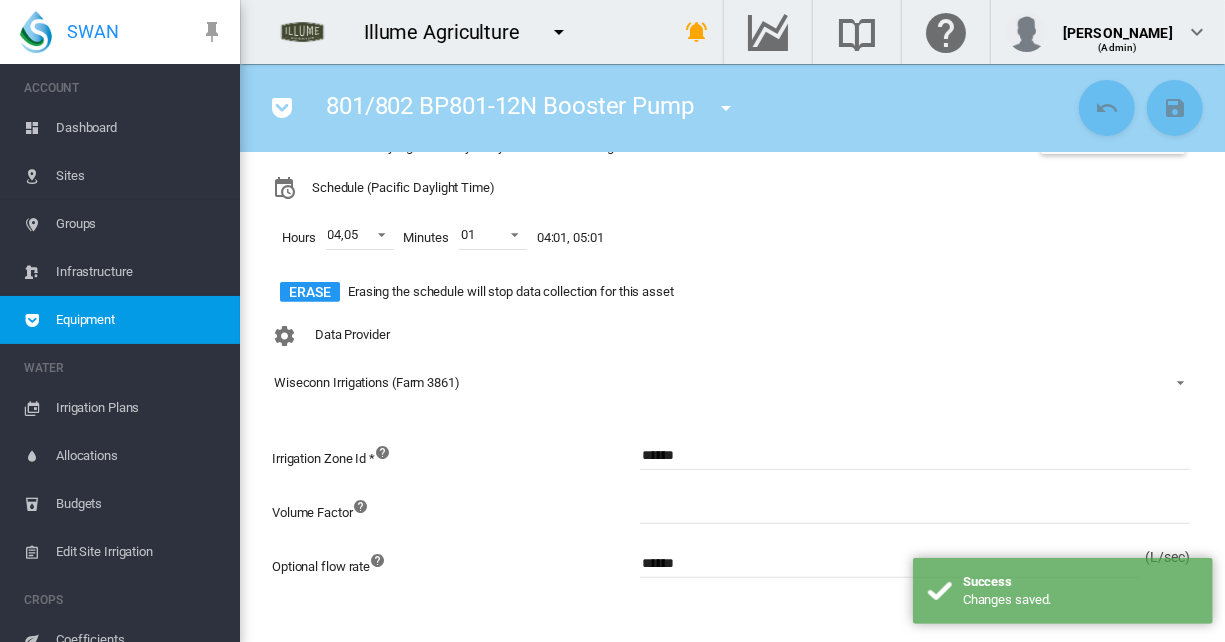 click at bounding box center (282, 108) 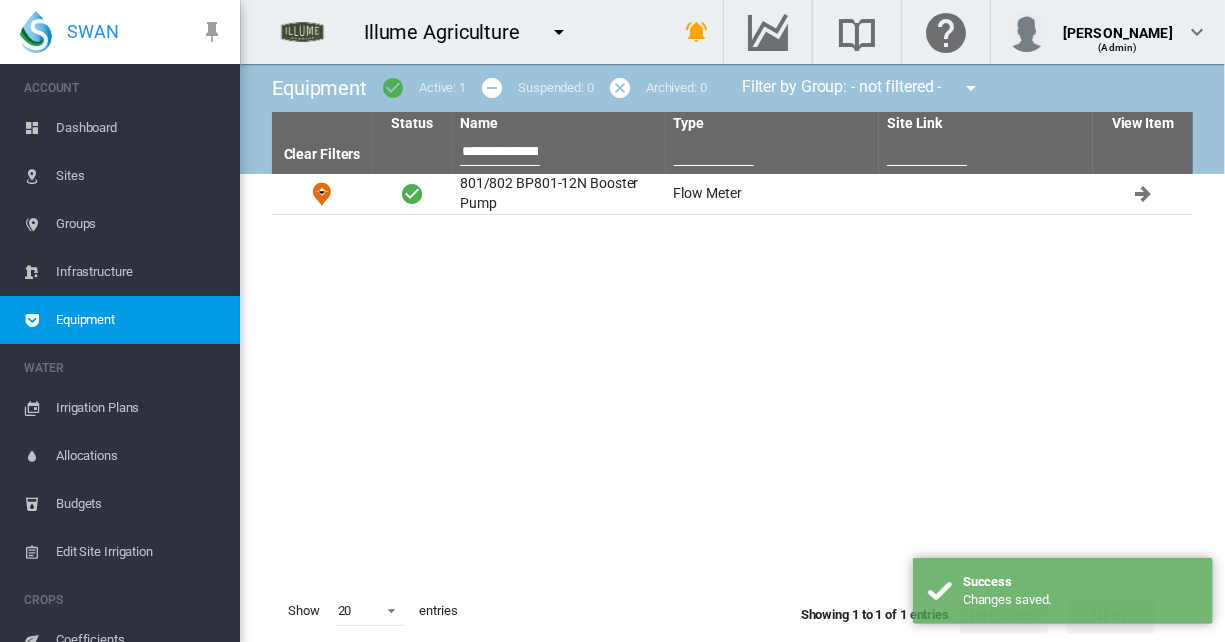 click on "**********" at bounding box center (500, 151) 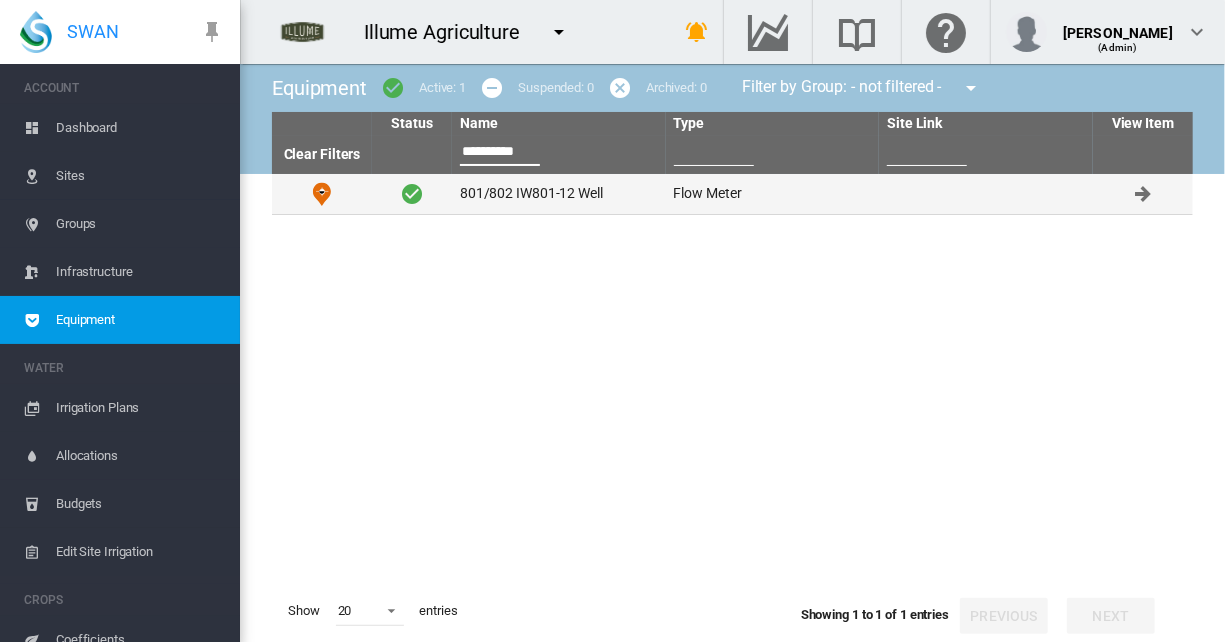 type on "**********" 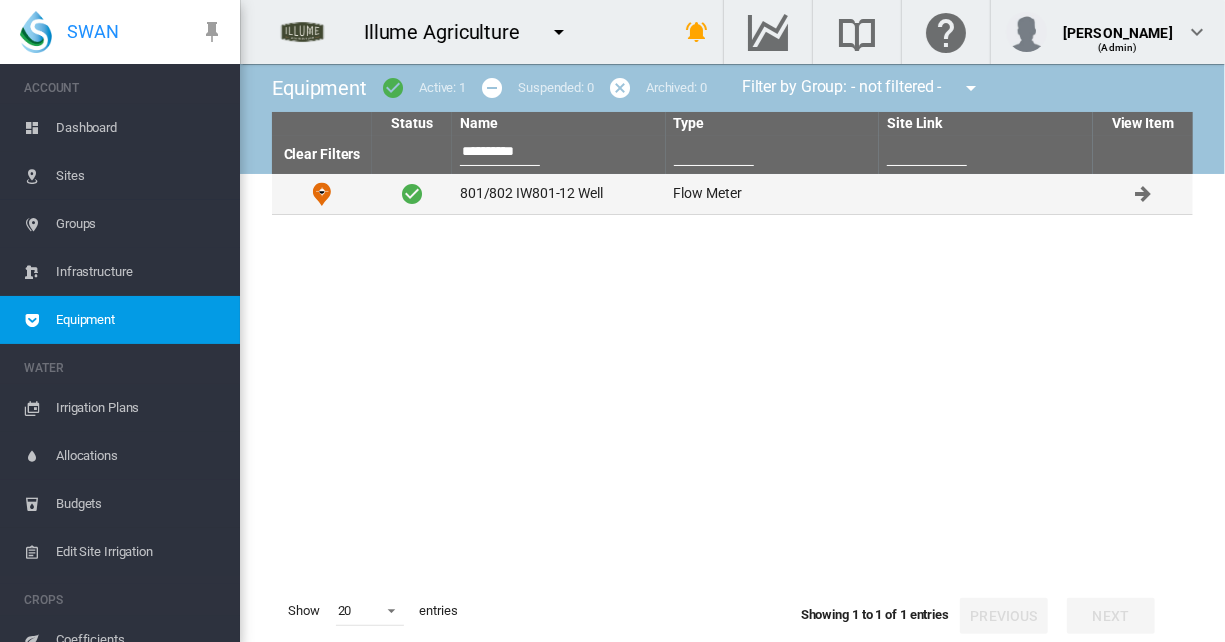 click on "801/802 IW801-12 Well" at bounding box center [559, 194] 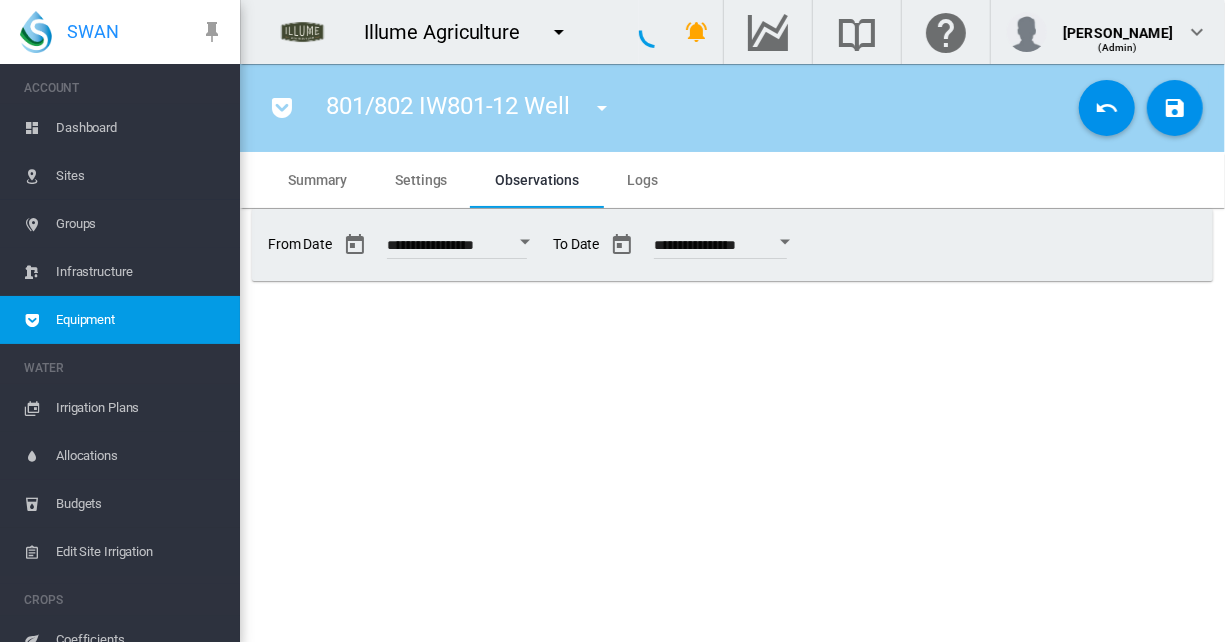 click on "Settings" at bounding box center (421, 180) 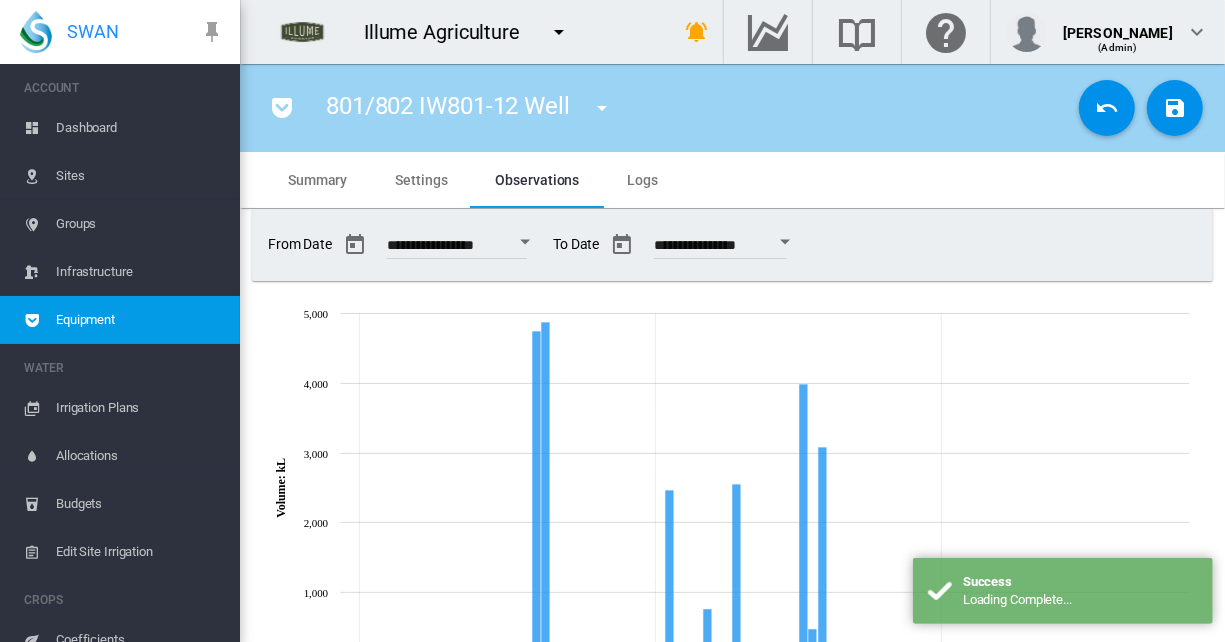 click on "Settings" at bounding box center [421, 180] 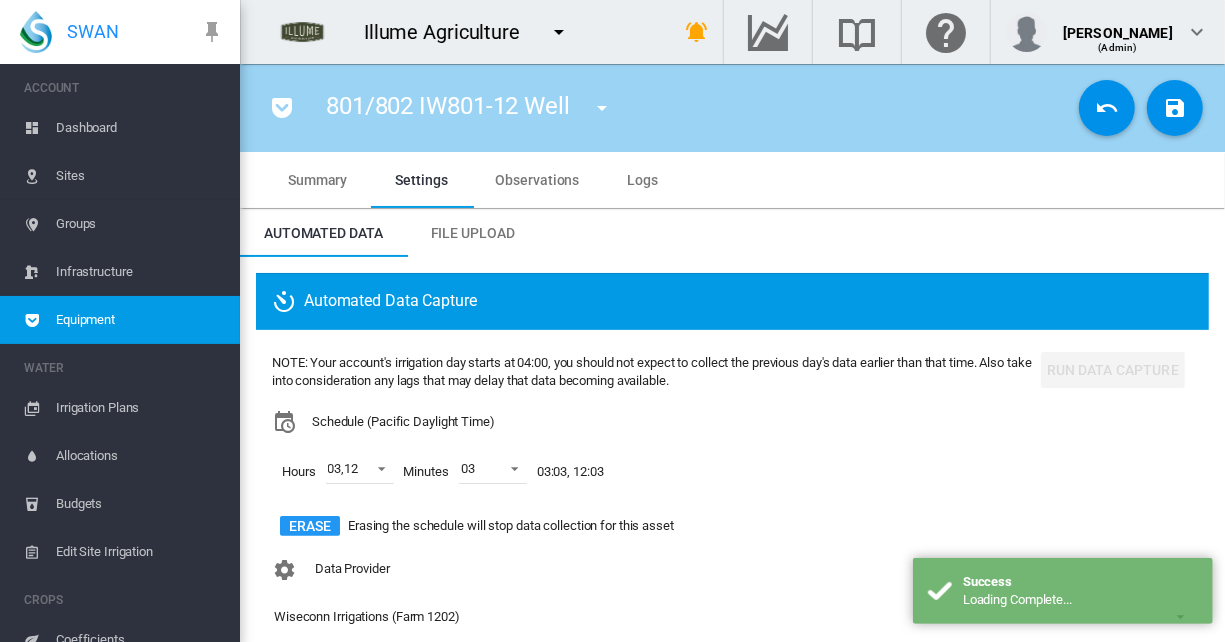 scroll, scrollTop: 234, scrollLeft: 0, axis: vertical 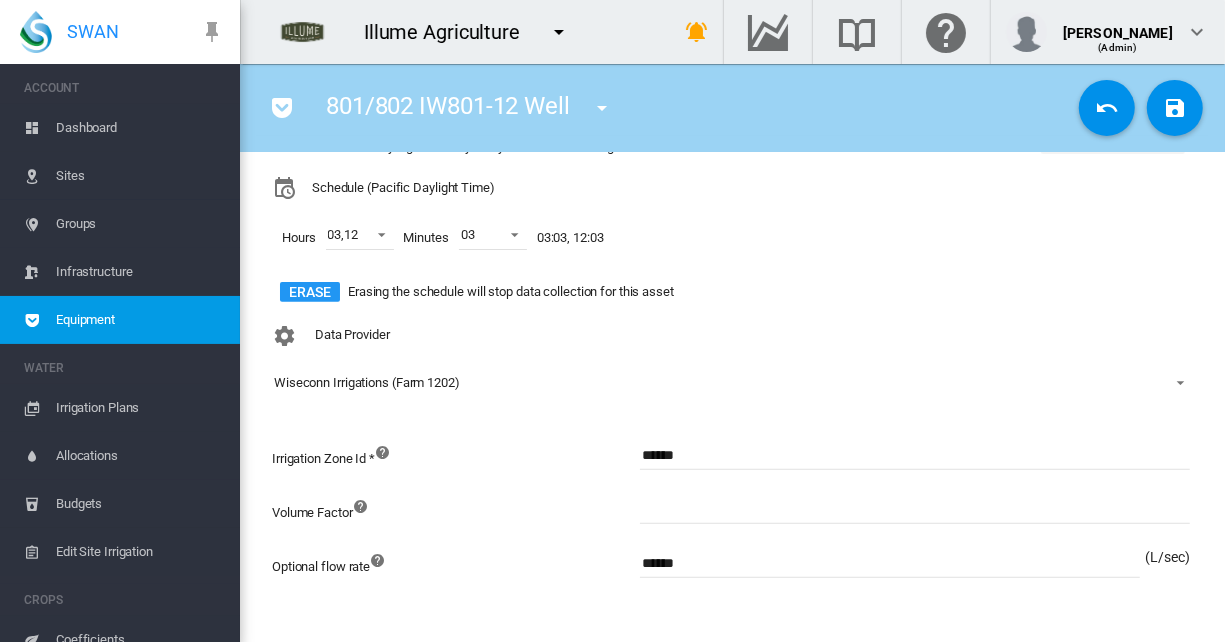 click on "Wiseconn Irrigations (Farm 1202)" at bounding box center (367, 382) 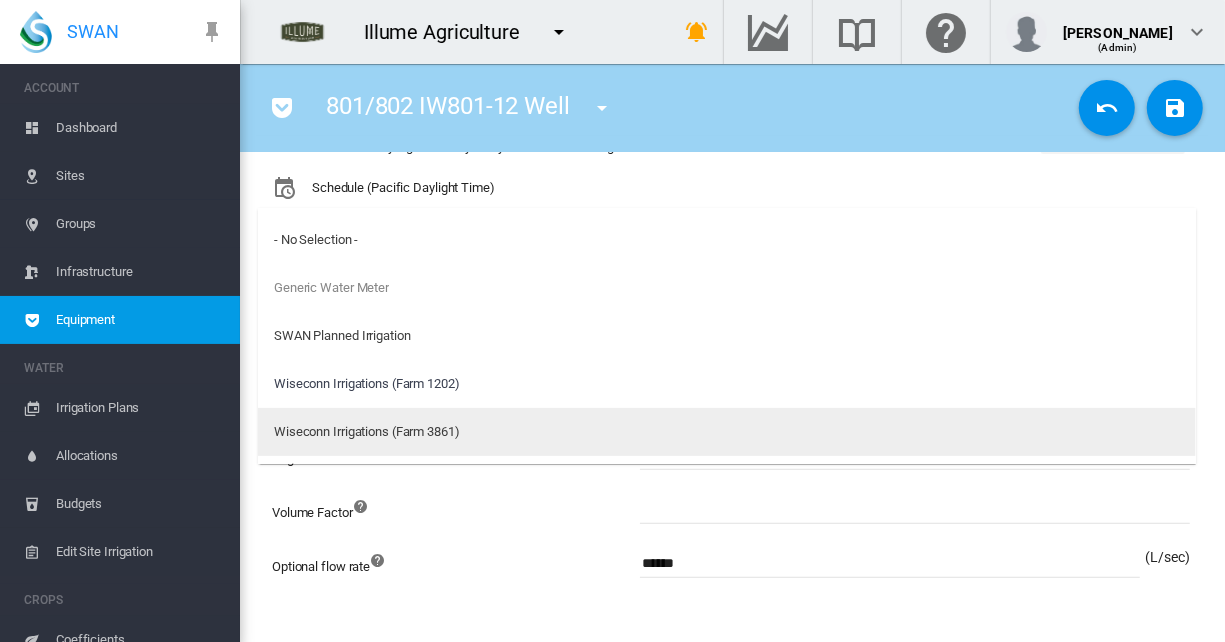 click on "Wiseconn Irrigations (Farm 3861)" at bounding box center (367, 432) 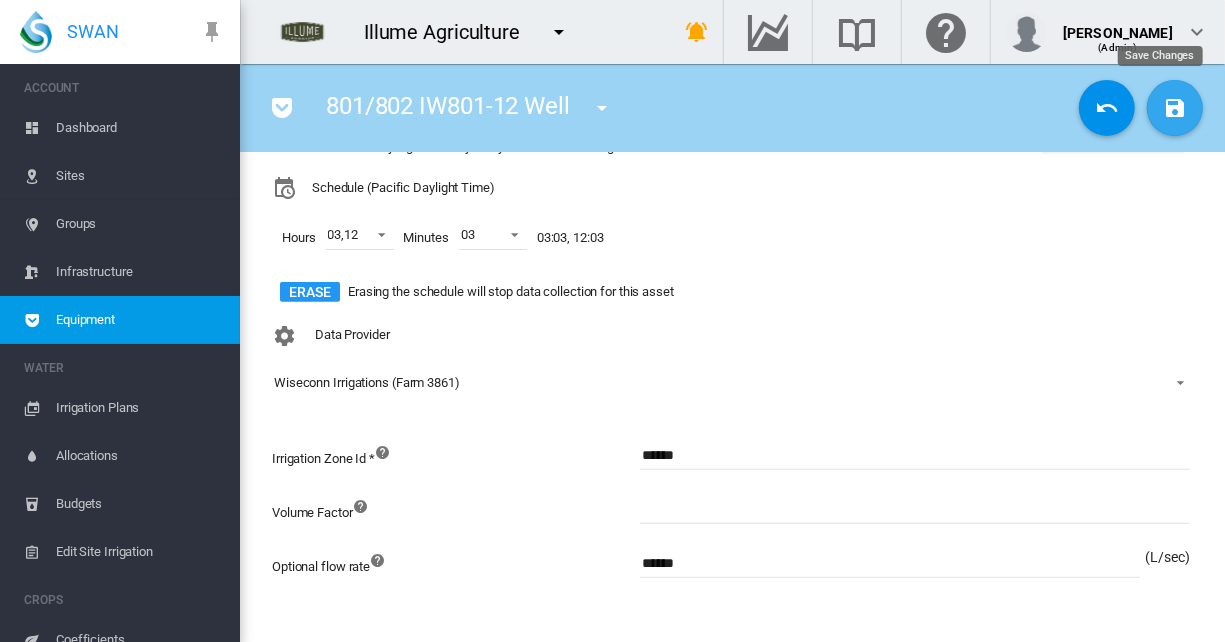 click at bounding box center (1175, 108) 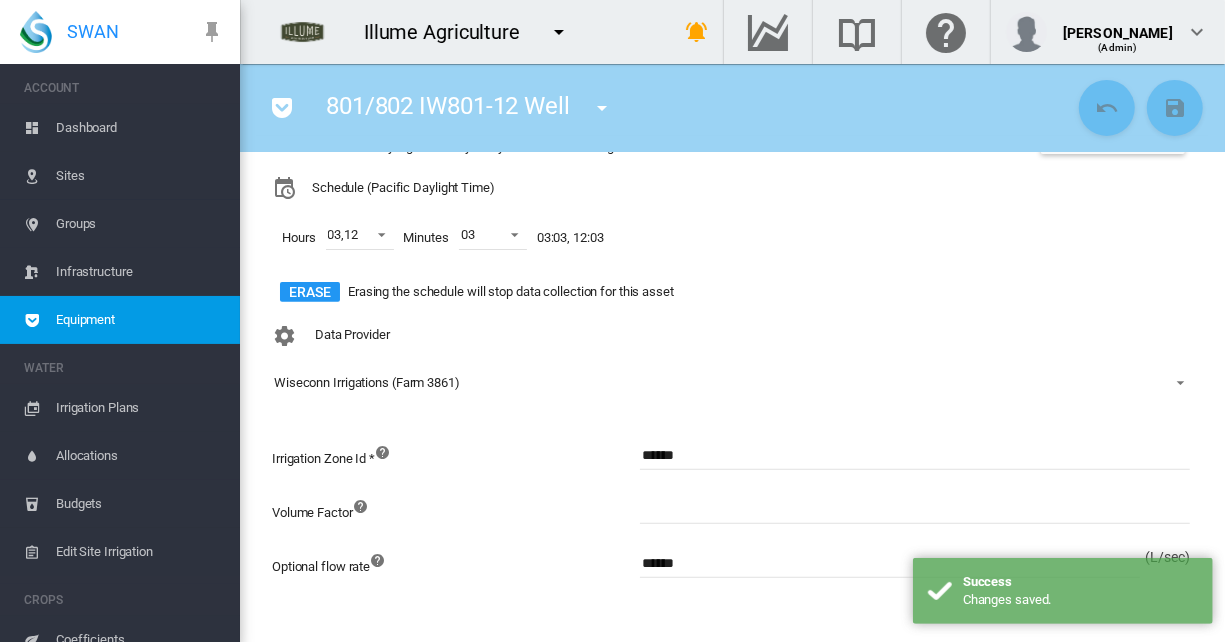 click at bounding box center (282, 108) 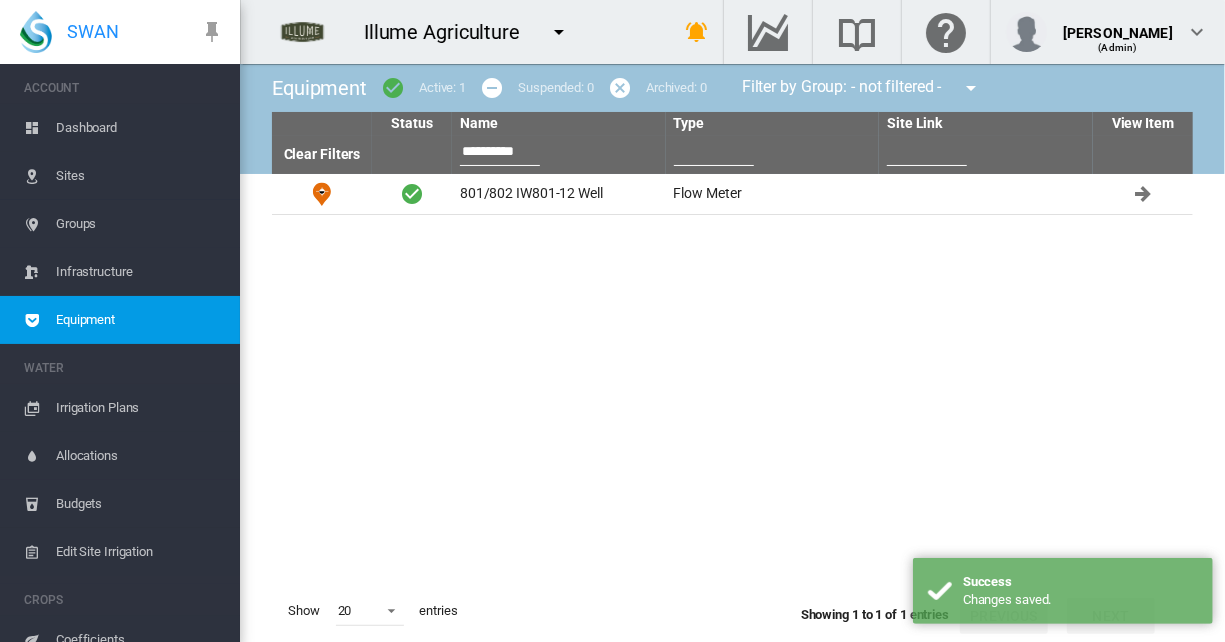 click on "**********" at bounding box center [500, 151] 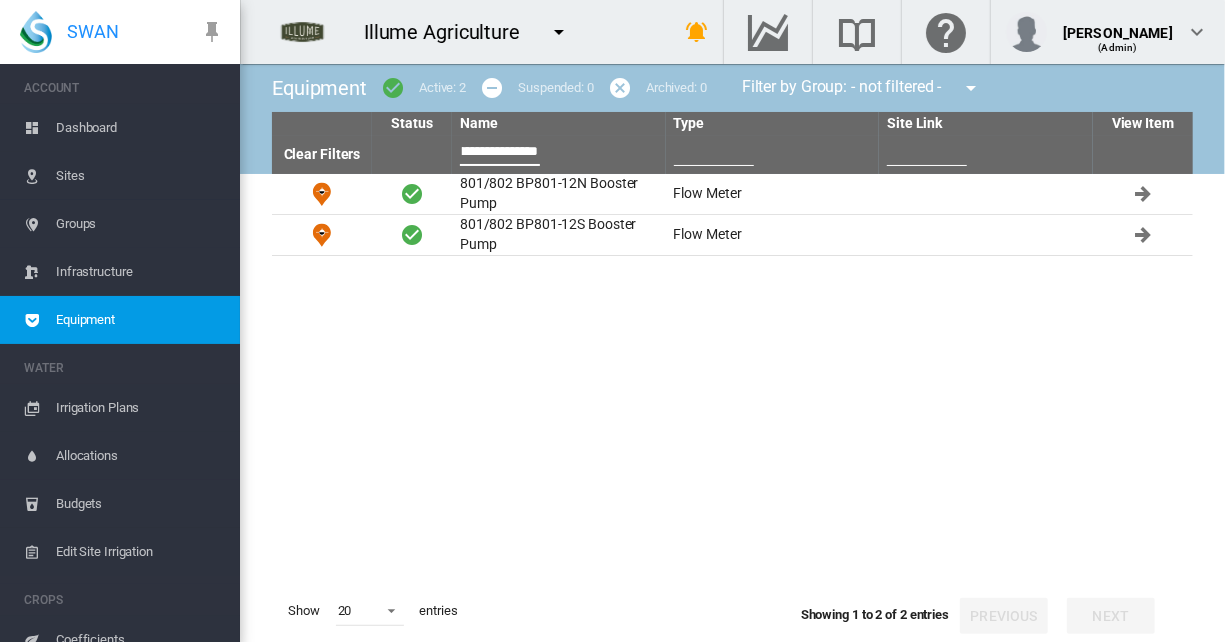scroll, scrollTop: 0, scrollLeft: 46, axis: horizontal 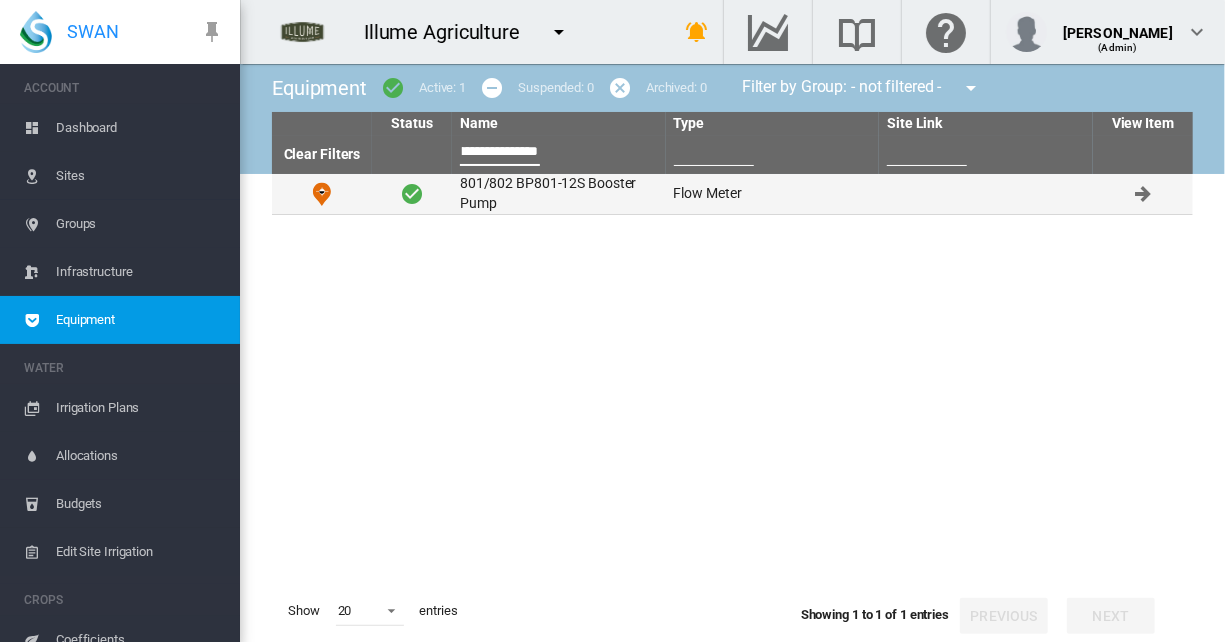 type on "**********" 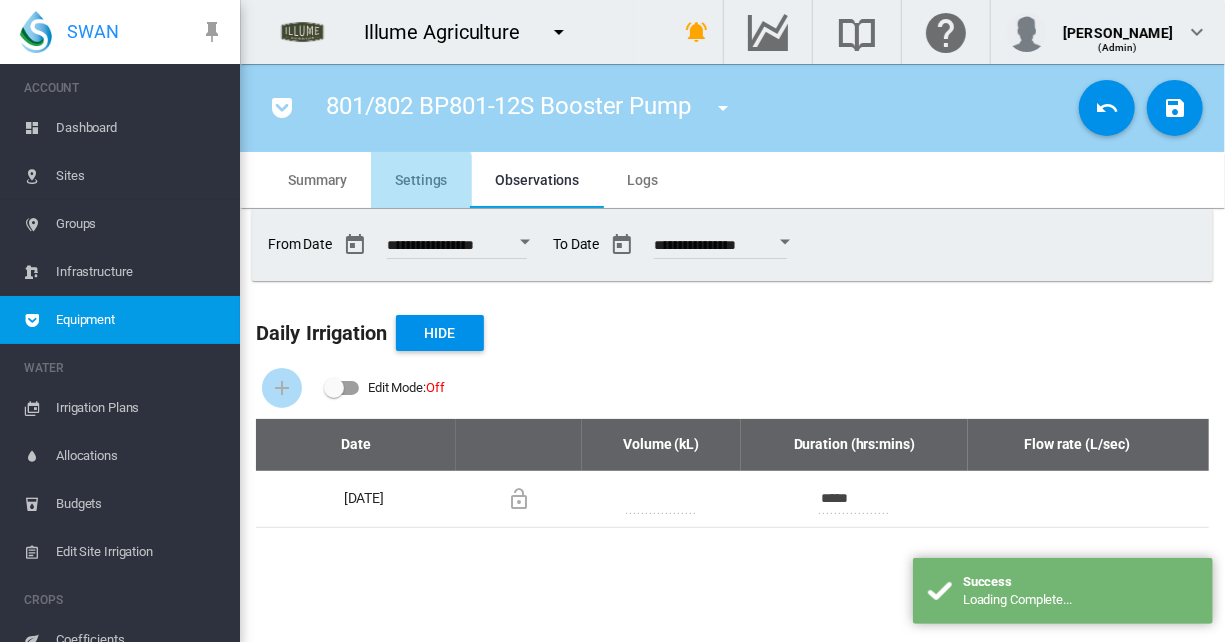 click on "Settings" at bounding box center (421, 180) 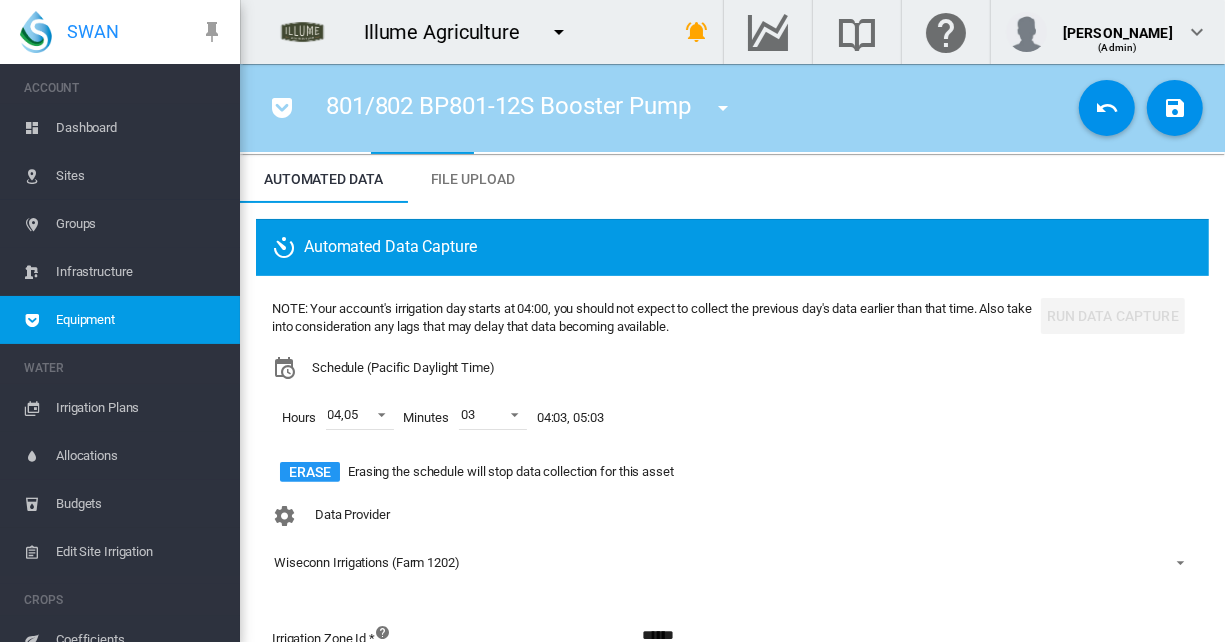 scroll, scrollTop: 0, scrollLeft: 0, axis: both 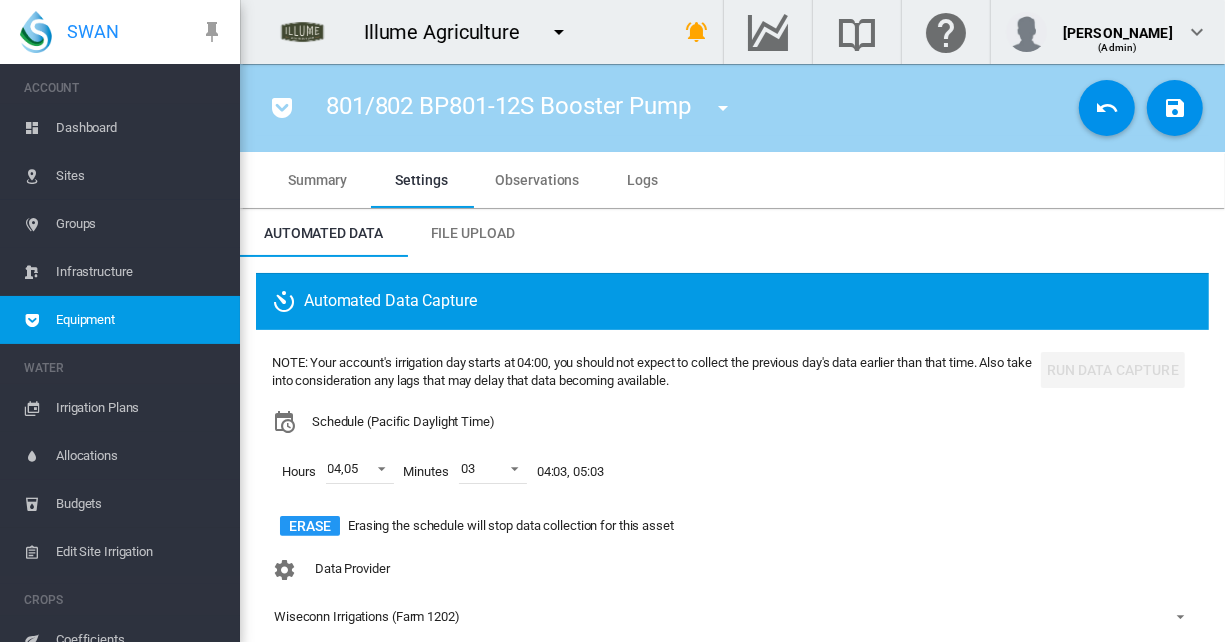 click on "Observations" at bounding box center [538, 180] 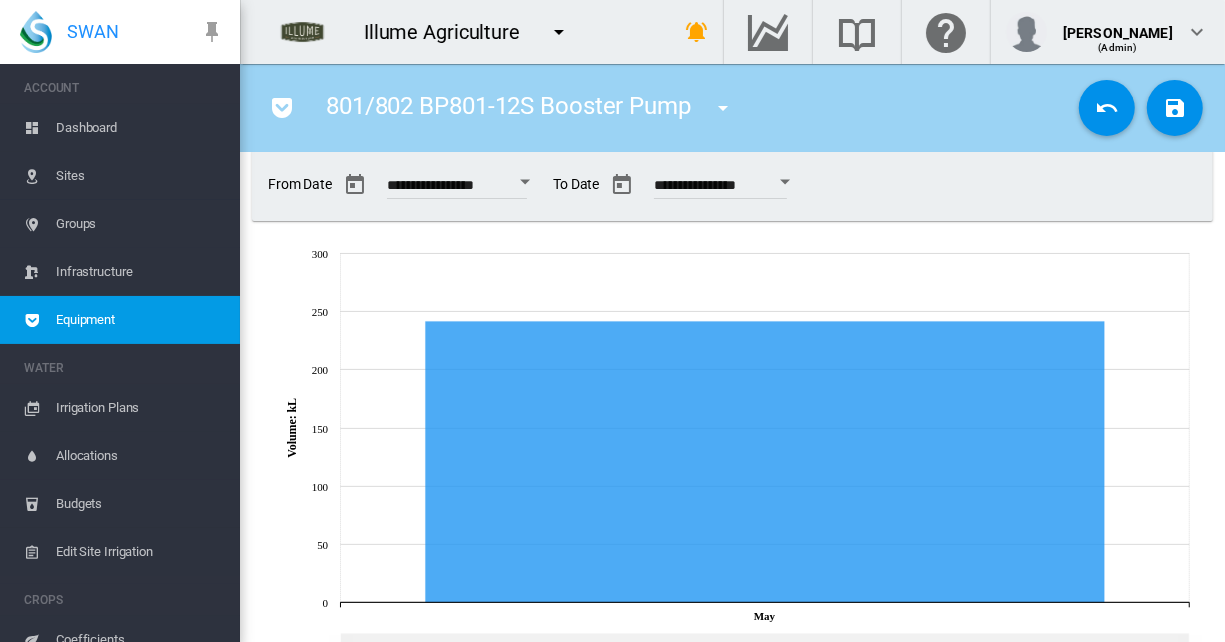 scroll, scrollTop: 0, scrollLeft: 0, axis: both 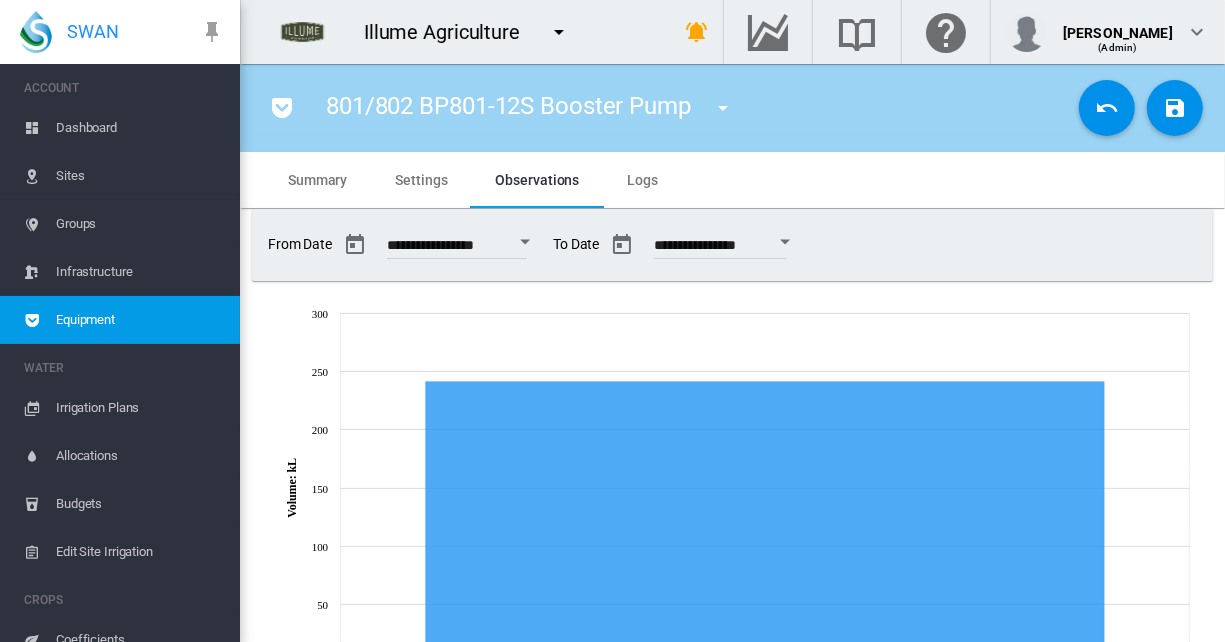 click on "Settings" at bounding box center [421, 180] 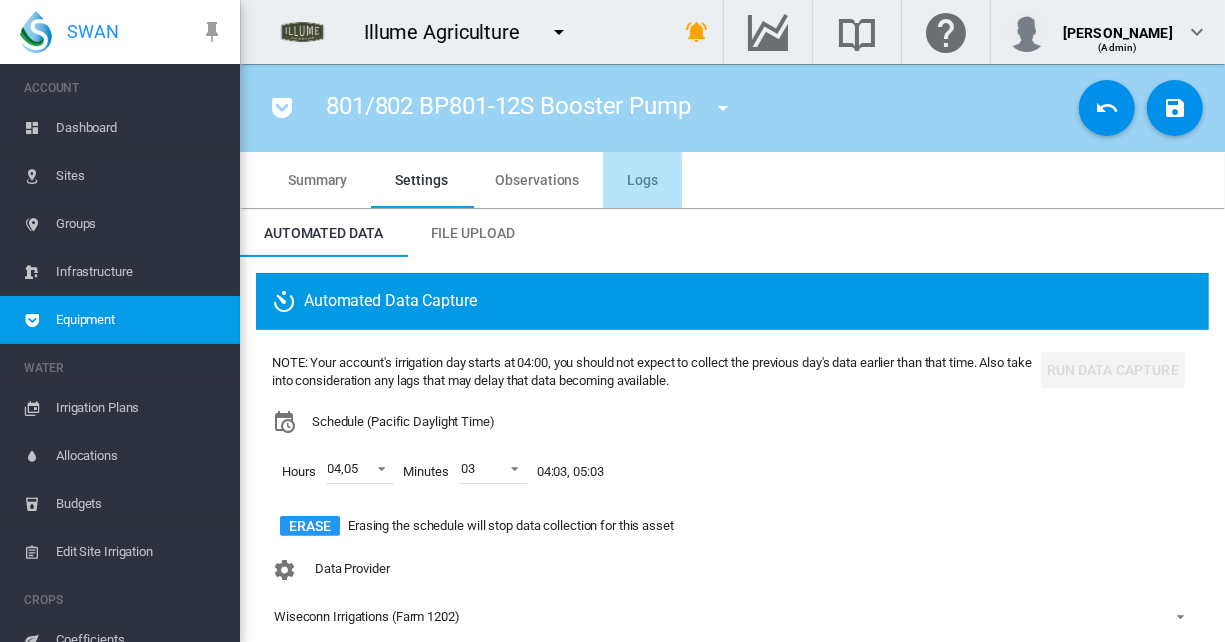 click on "Logs" at bounding box center (642, 180) 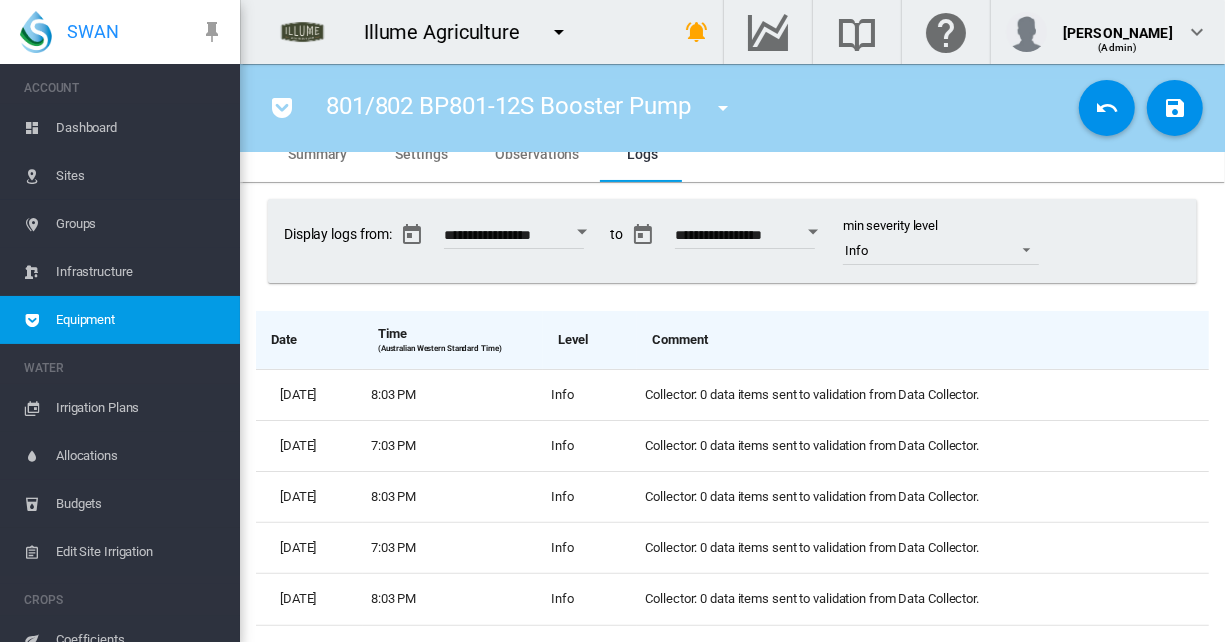 scroll, scrollTop: 0, scrollLeft: 0, axis: both 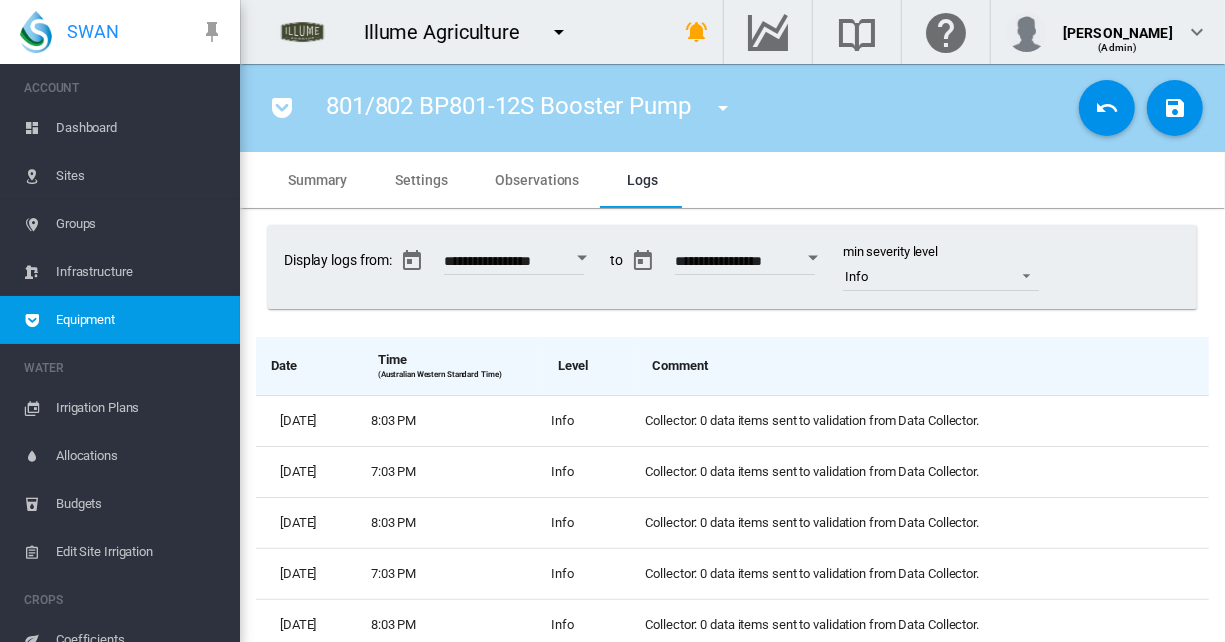 click on "Settings" at bounding box center [421, 180] 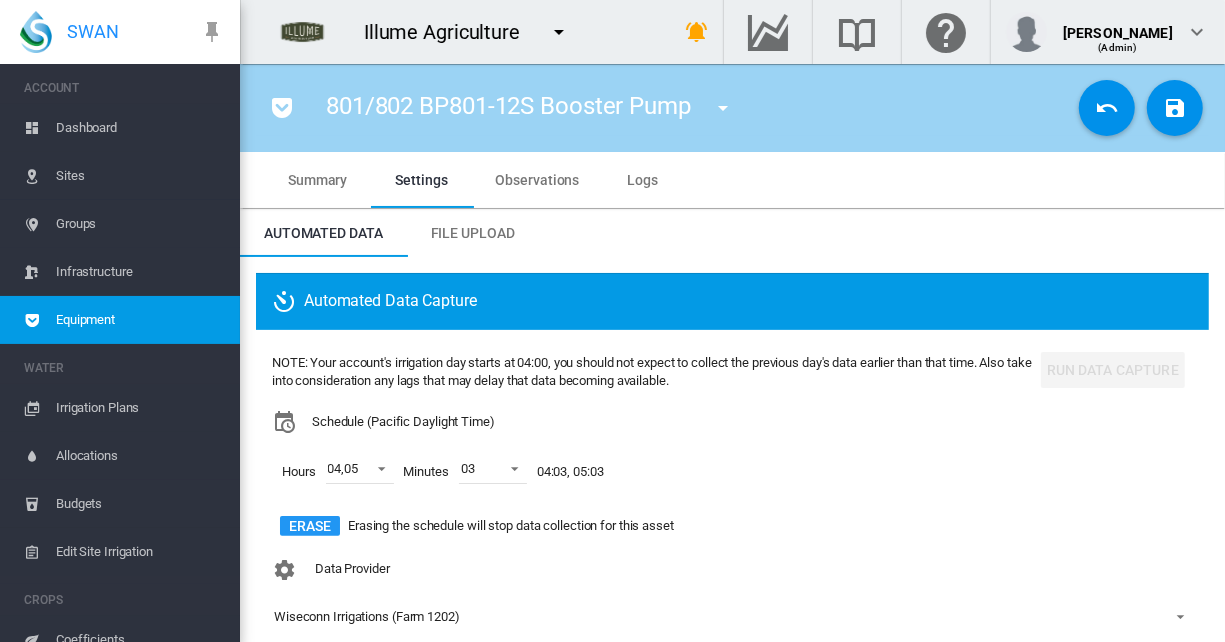 click at bounding box center [282, 108] 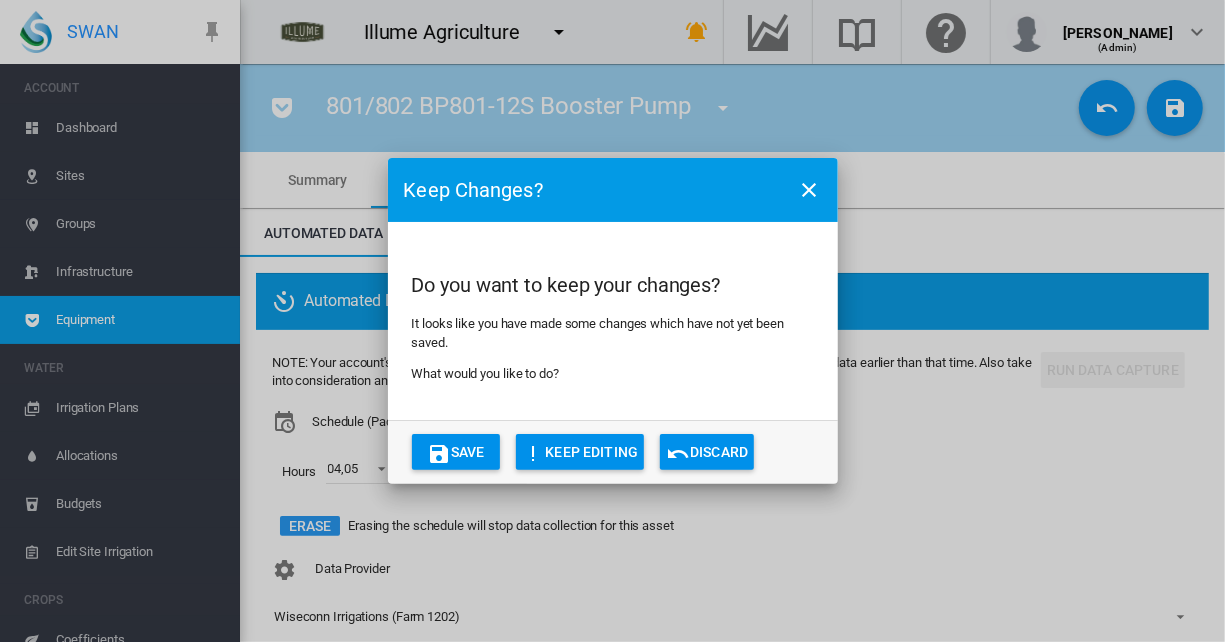 click on "Discard" 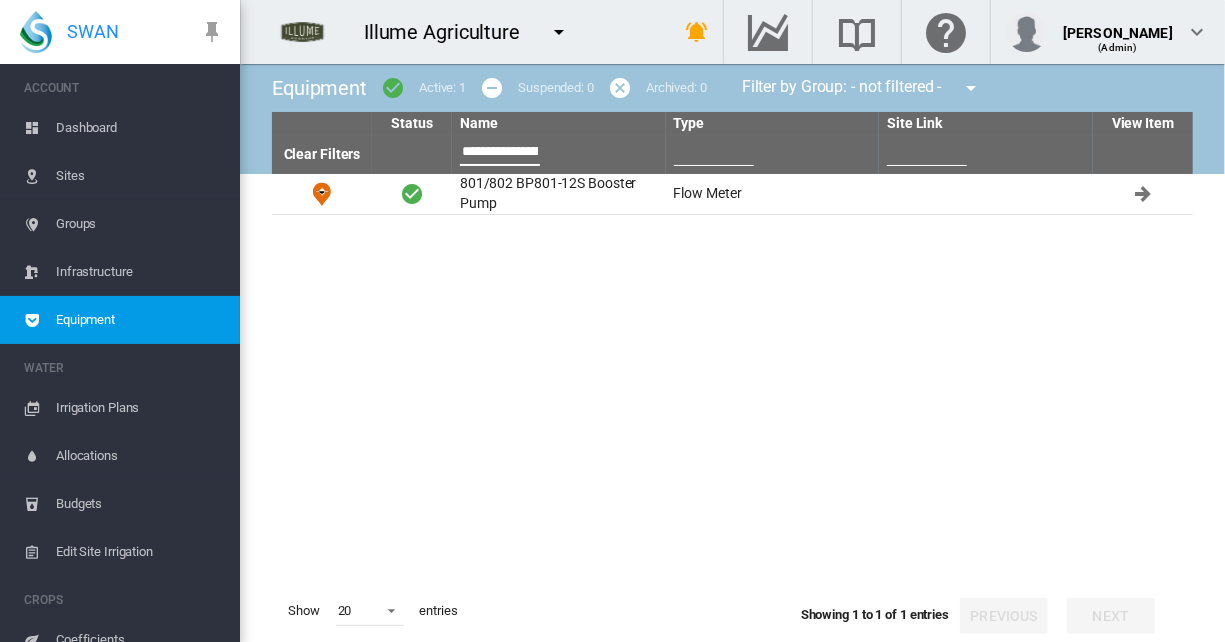 click on "**********" at bounding box center [500, 151] 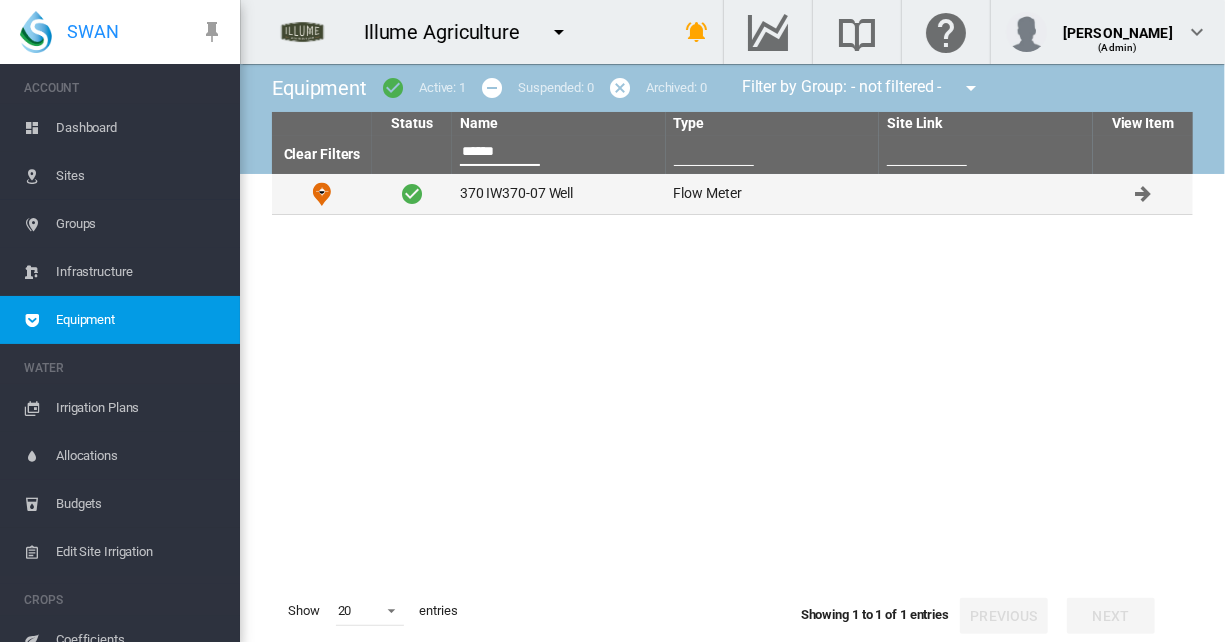 type on "******" 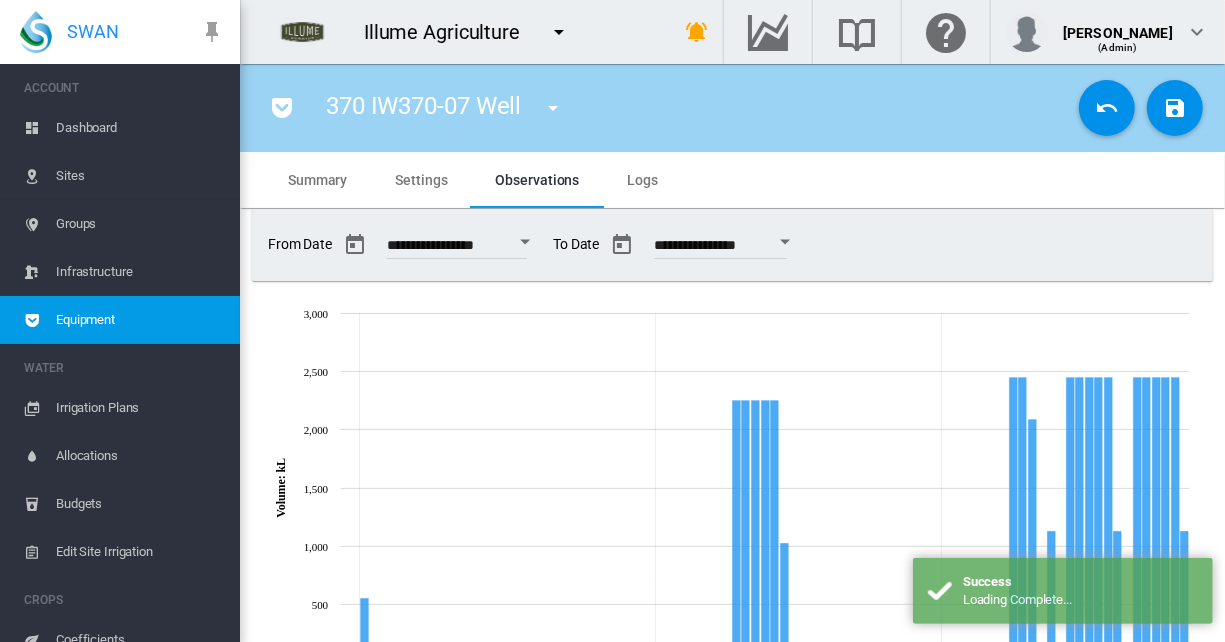 click on "Settings" at bounding box center [421, 180] 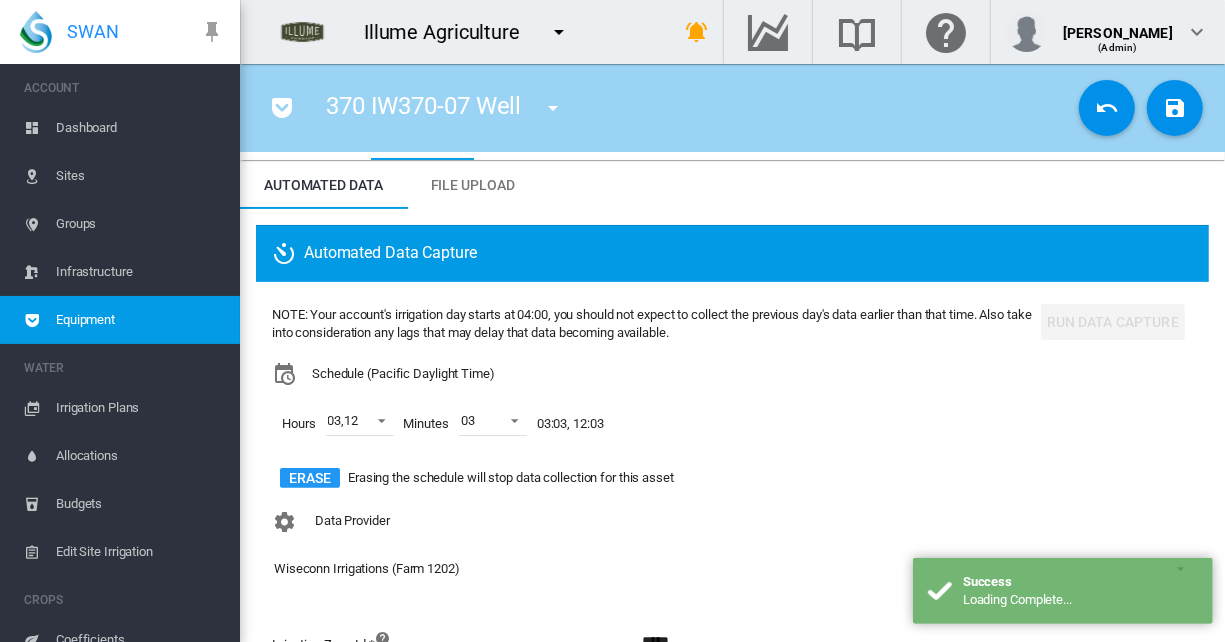 scroll, scrollTop: 0, scrollLeft: 0, axis: both 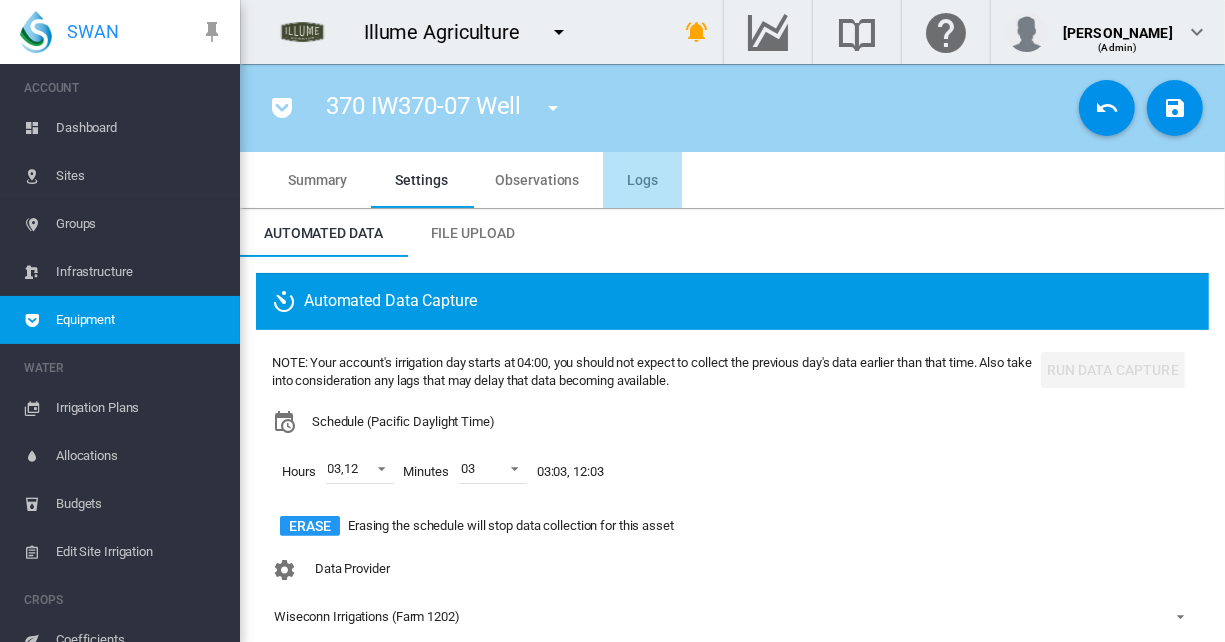 click on "Logs" at bounding box center [642, 180] 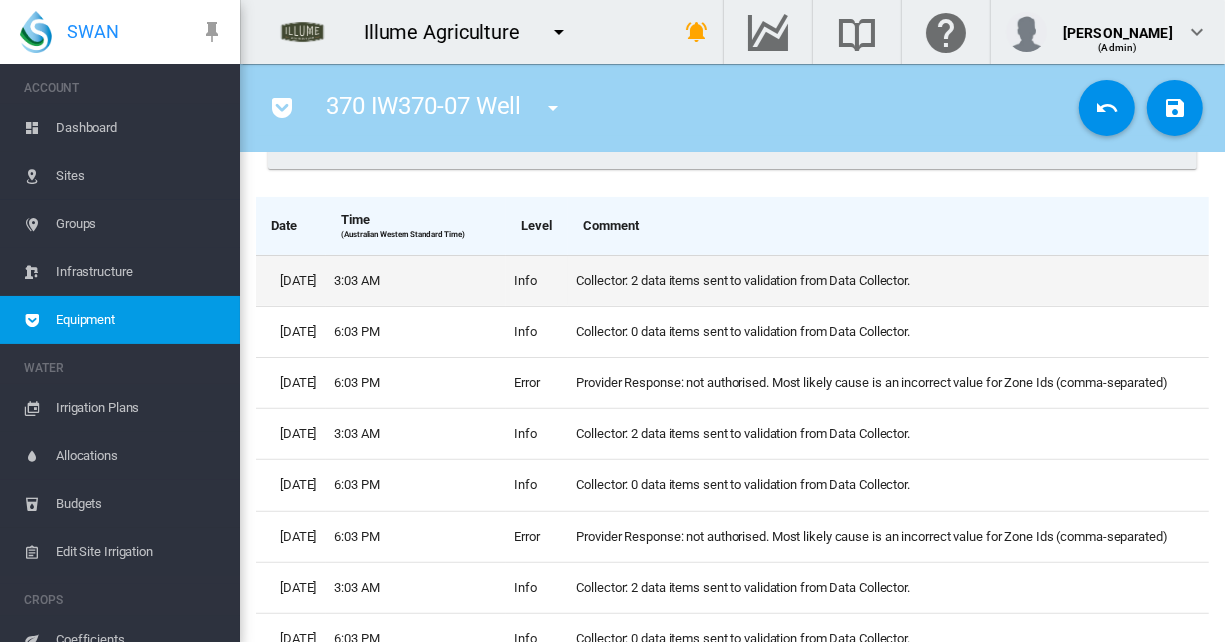 scroll, scrollTop: 100, scrollLeft: 0, axis: vertical 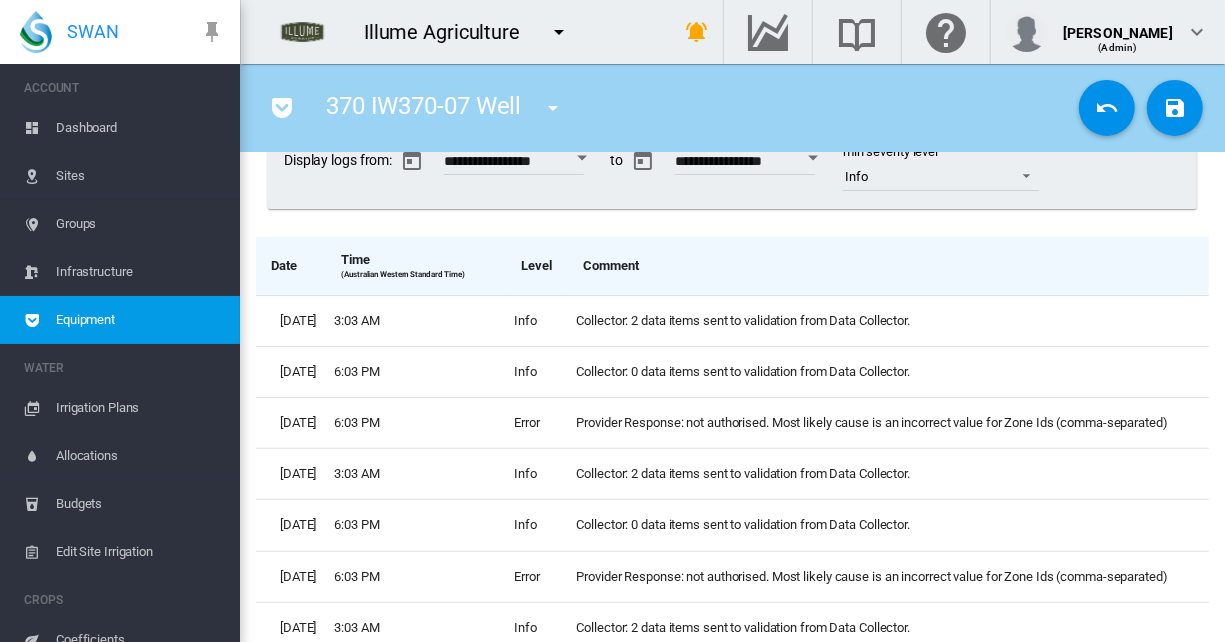 click at bounding box center [282, 108] 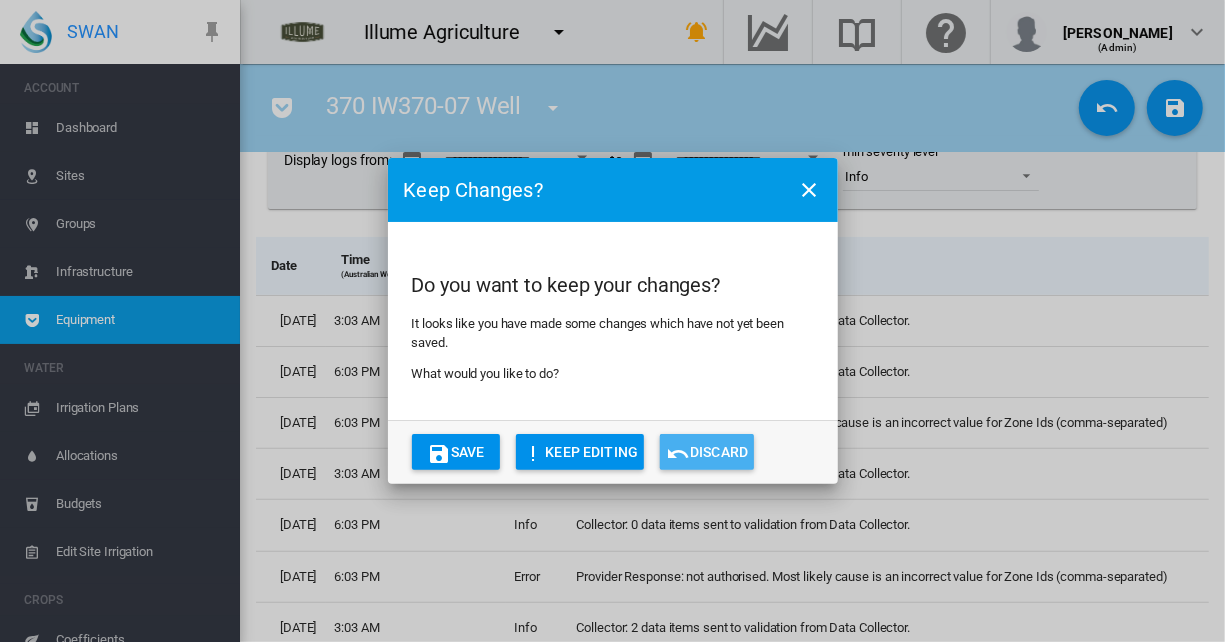 click on "Discard" 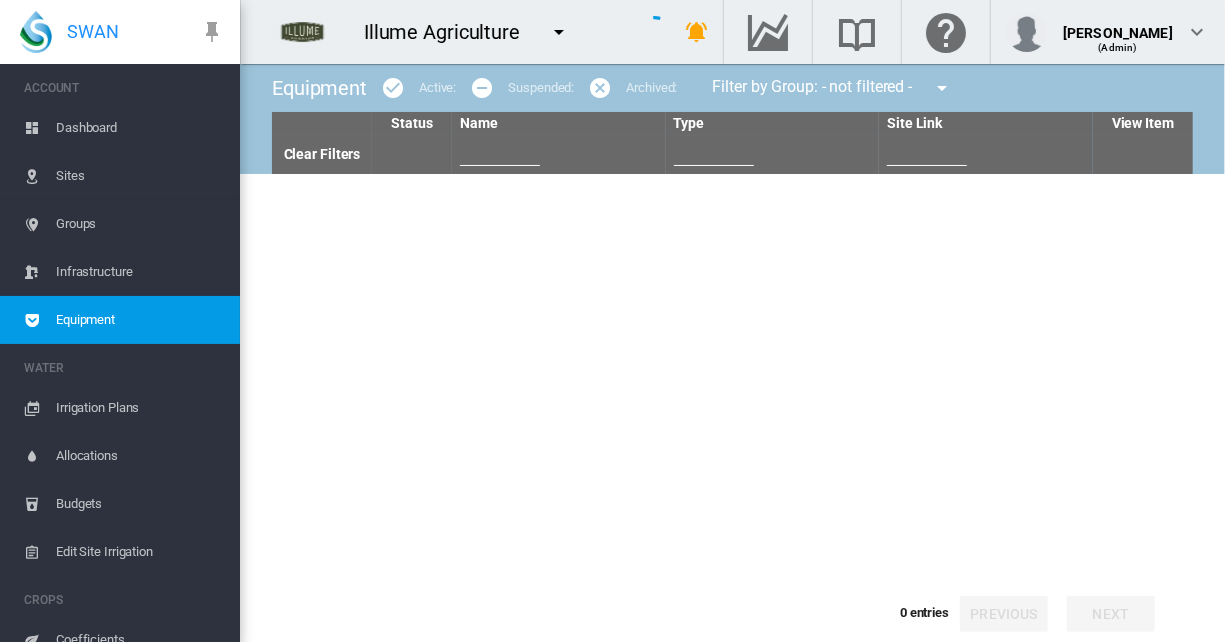 type on "******" 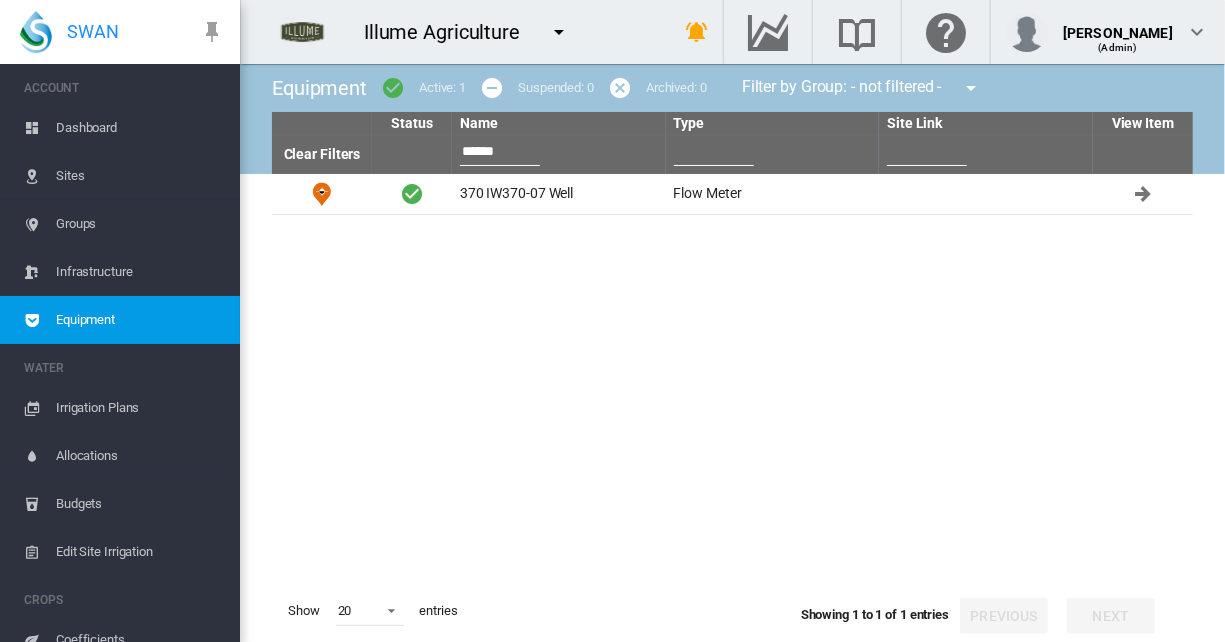 click at bounding box center [559, 32] 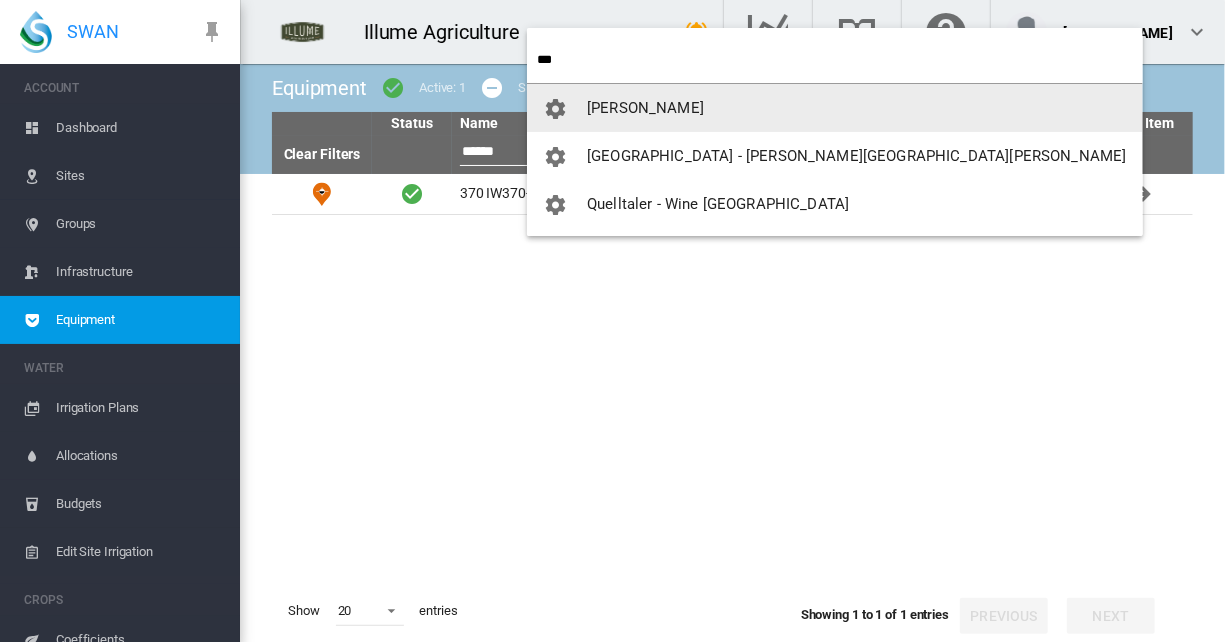 type on "***" 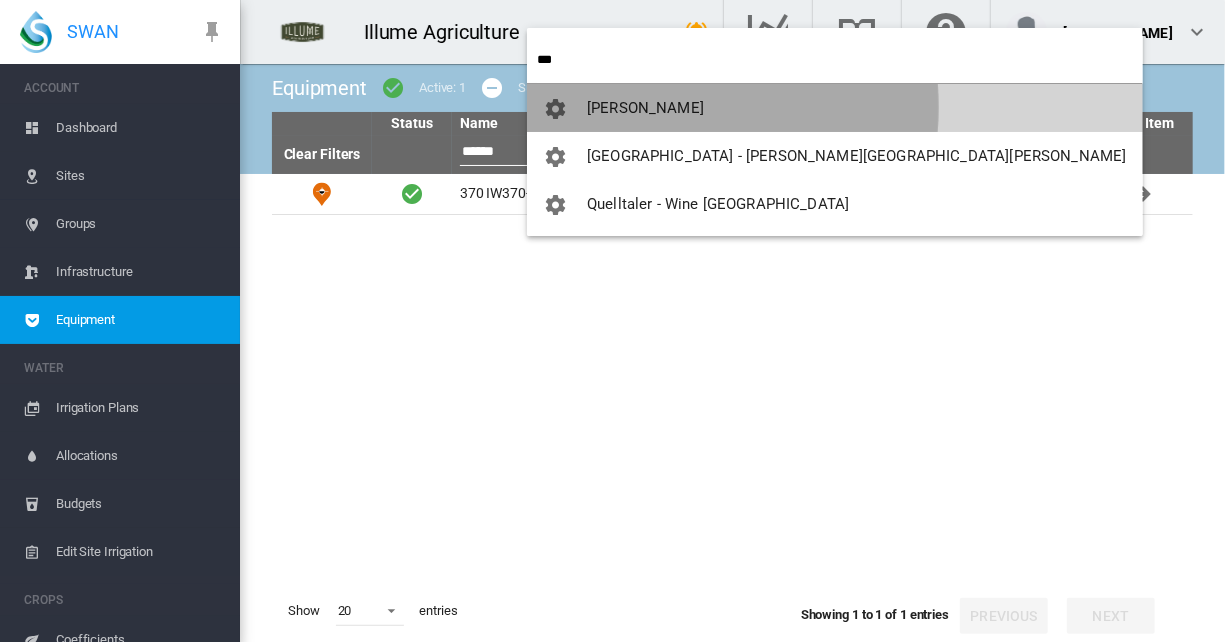 click on "[PERSON_NAME]" at bounding box center (645, 108) 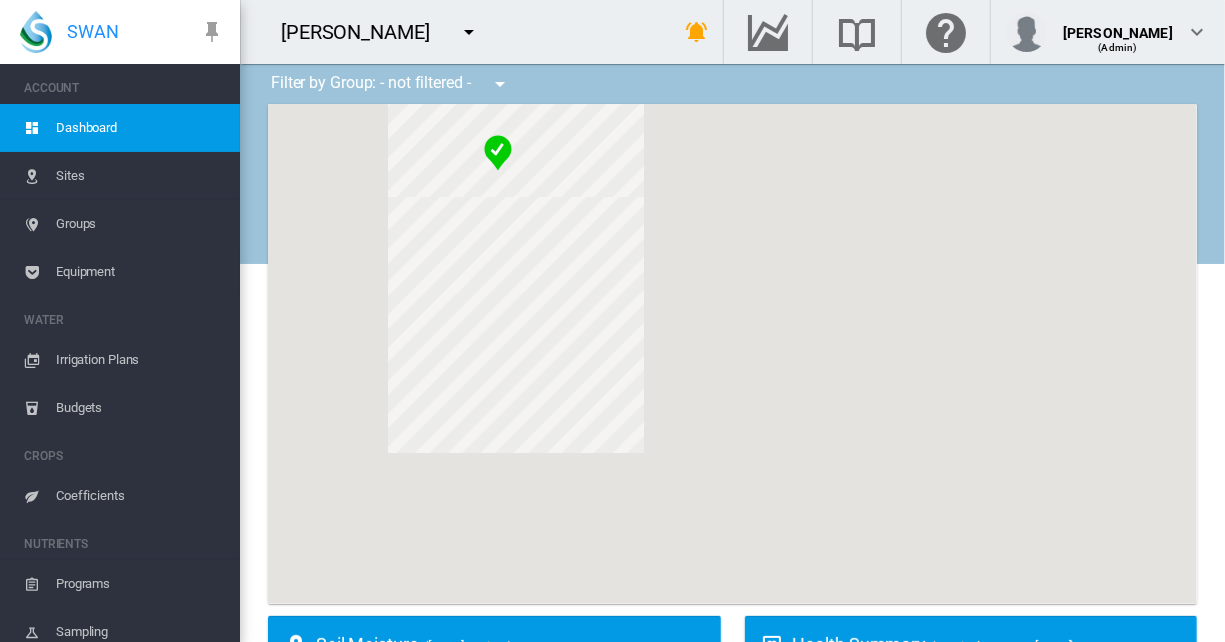 click on "Equipment" at bounding box center (140, 272) 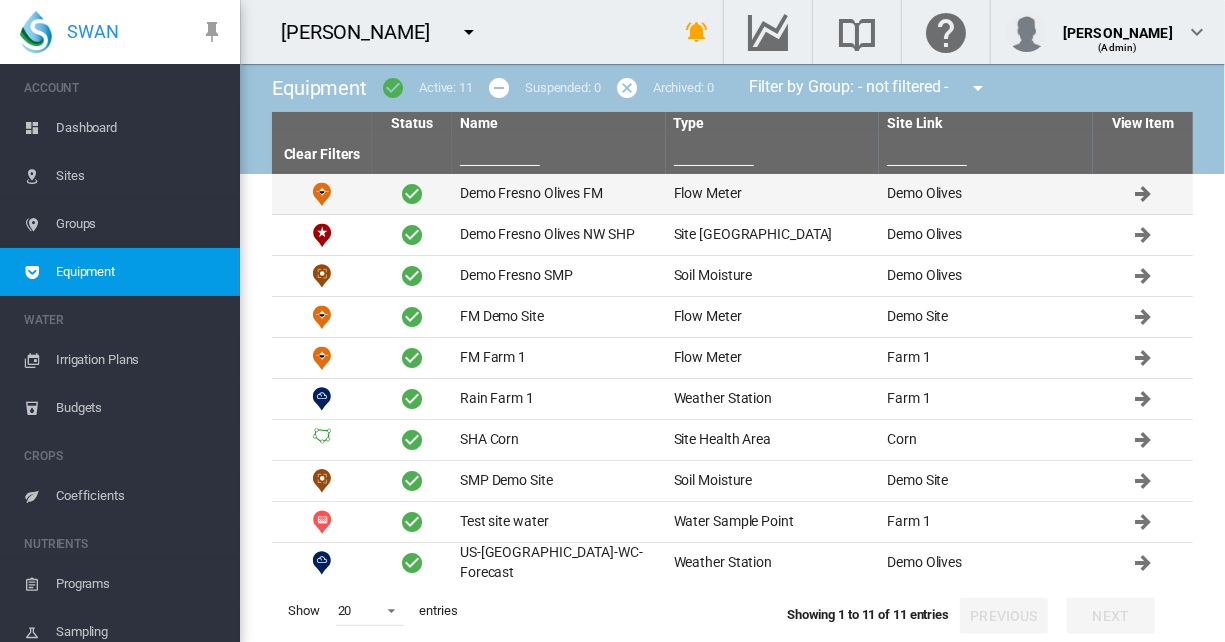 click on "Demo Fresno Olives FM" at bounding box center (559, 194) 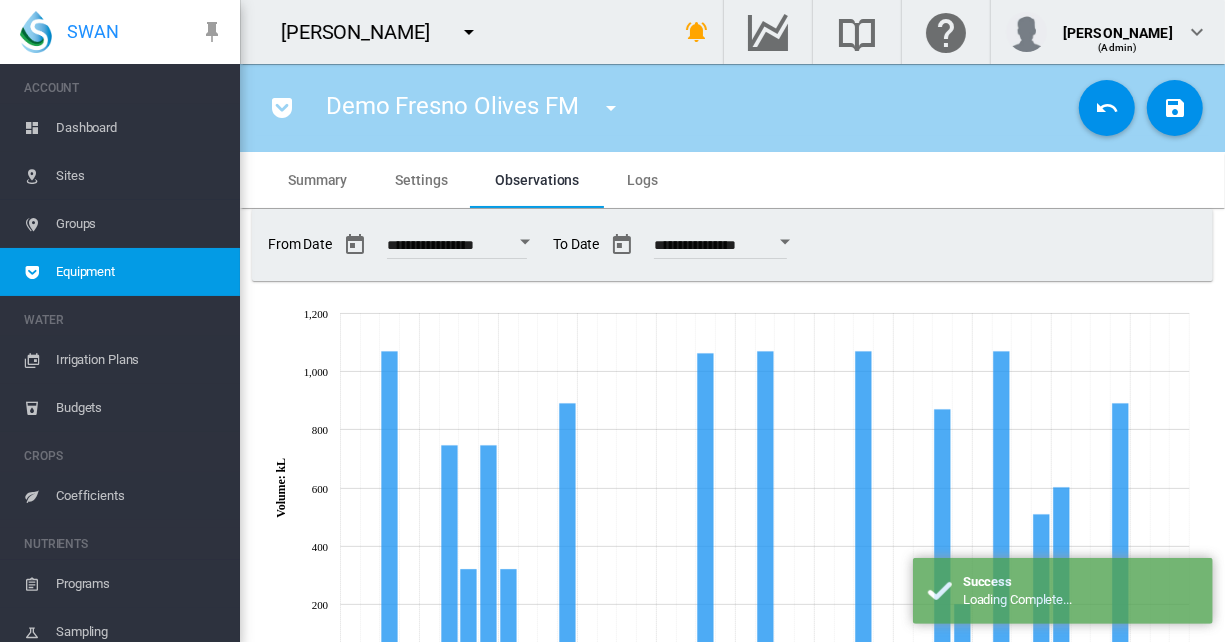 click on "Settings" at bounding box center [421, 180] 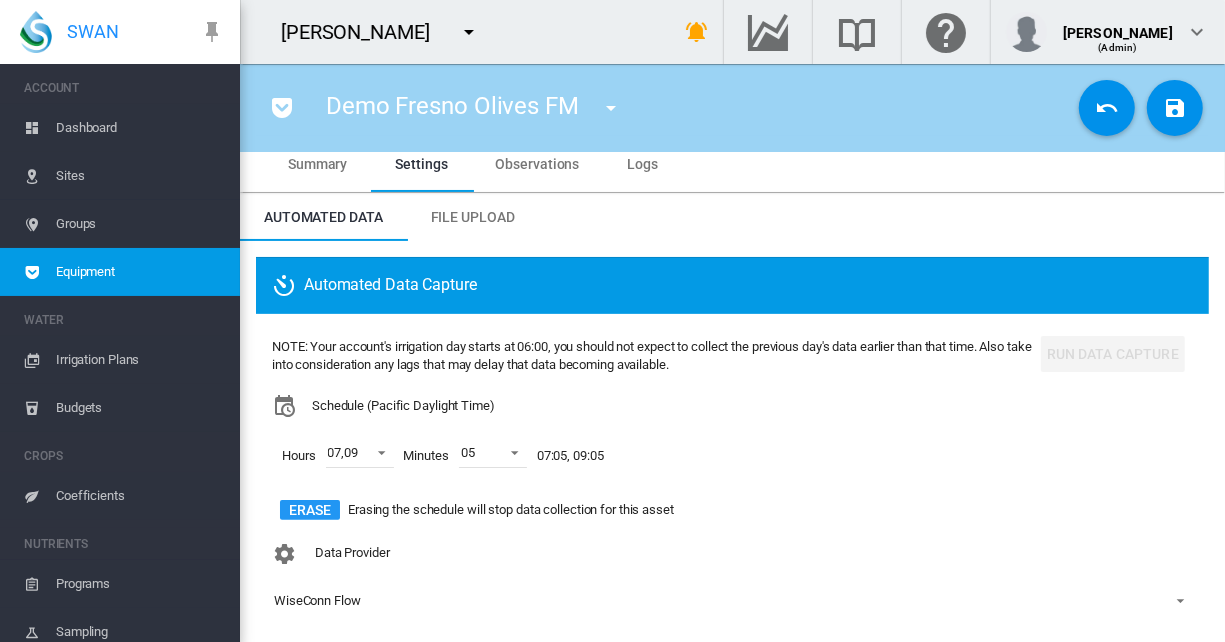 scroll, scrollTop: 0, scrollLeft: 0, axis: both 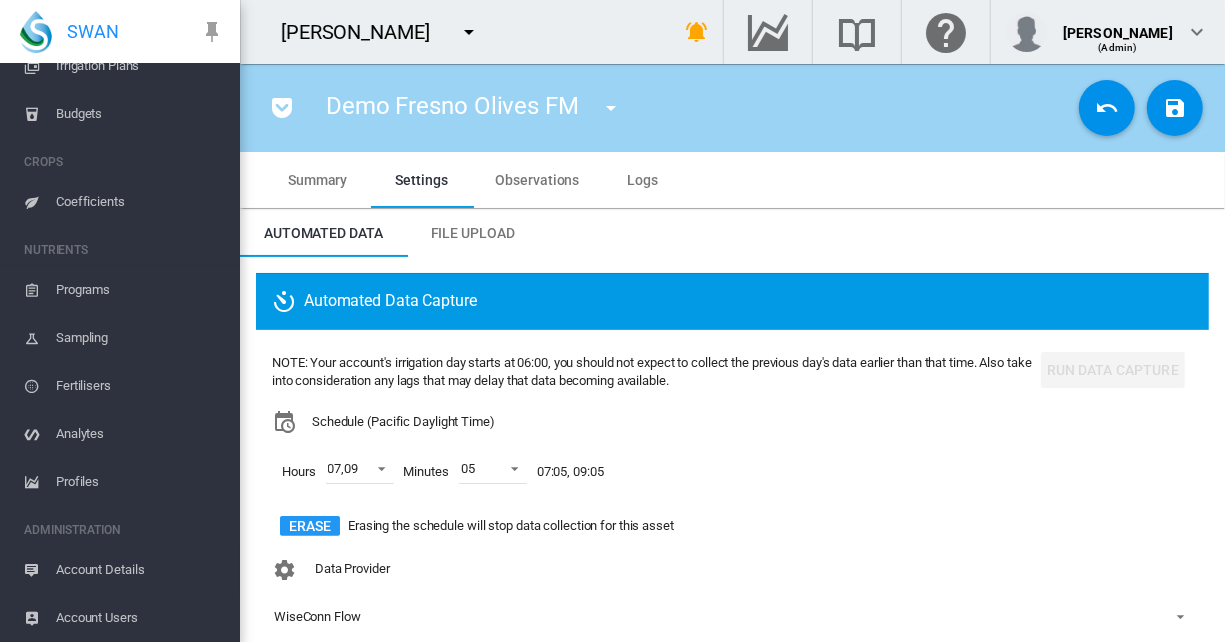 click on "Account Details" at bounding box center (140, 570) 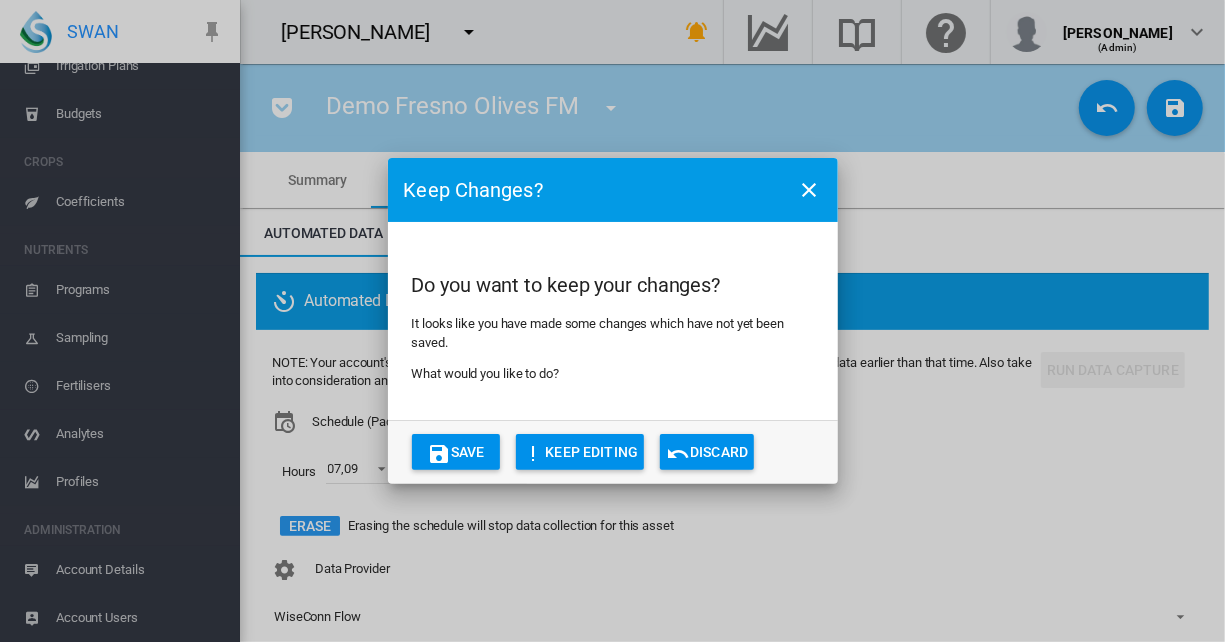click on "Discard" 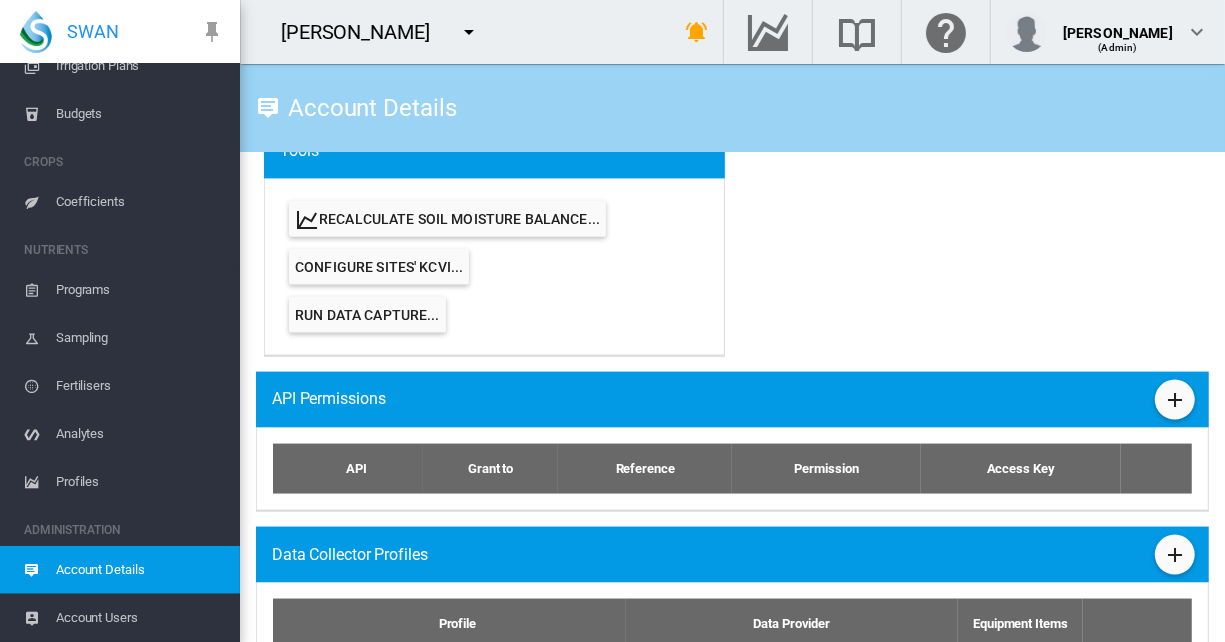 scroll, scrollTop: 1446, scrollLeft: 0, axis: vertical 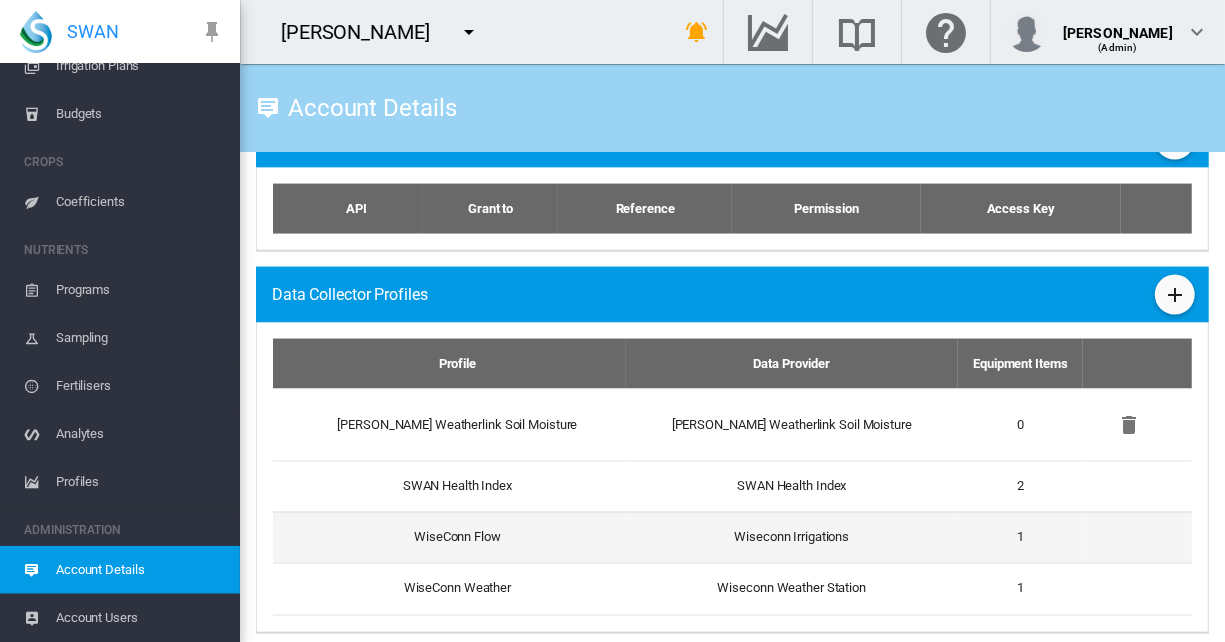 click on "WiseConn Flow" at bounding box center [449, 537] 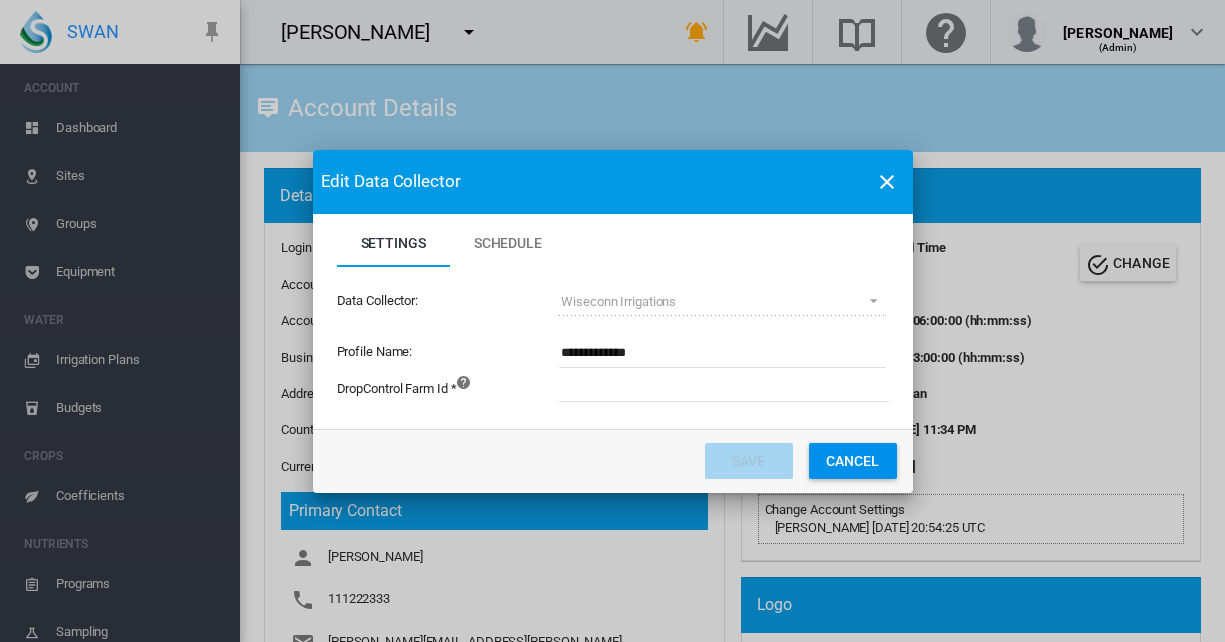 scroll, scrollTop: 0, scrollLeft: 0, axis: both 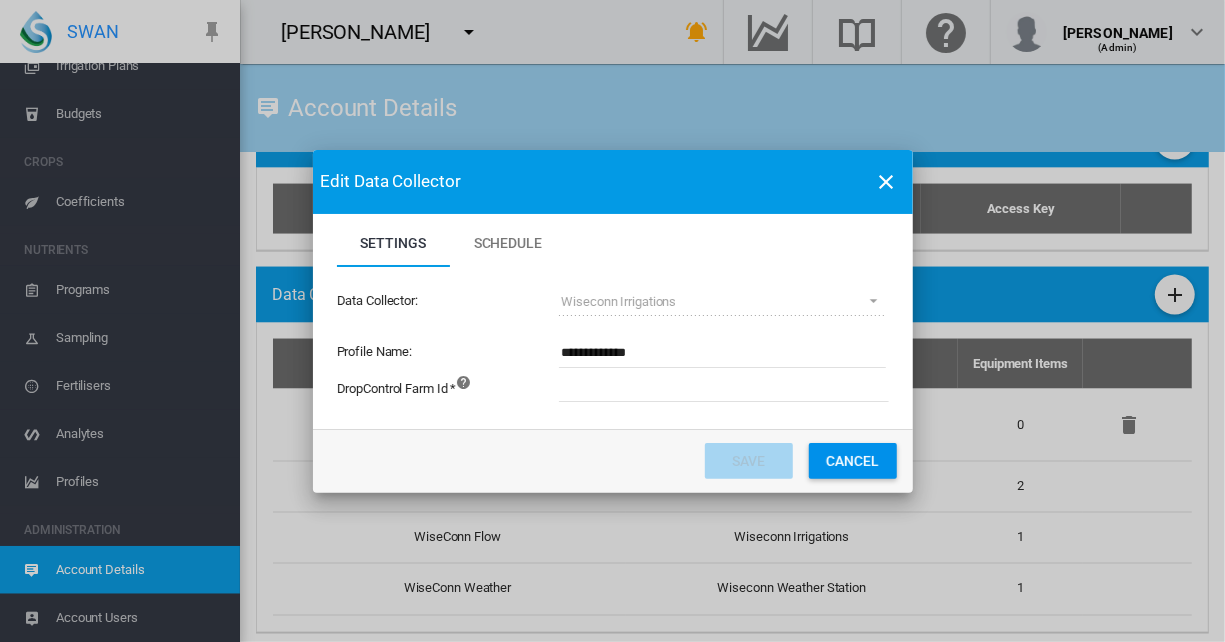 click at bounding box center (834, 387) 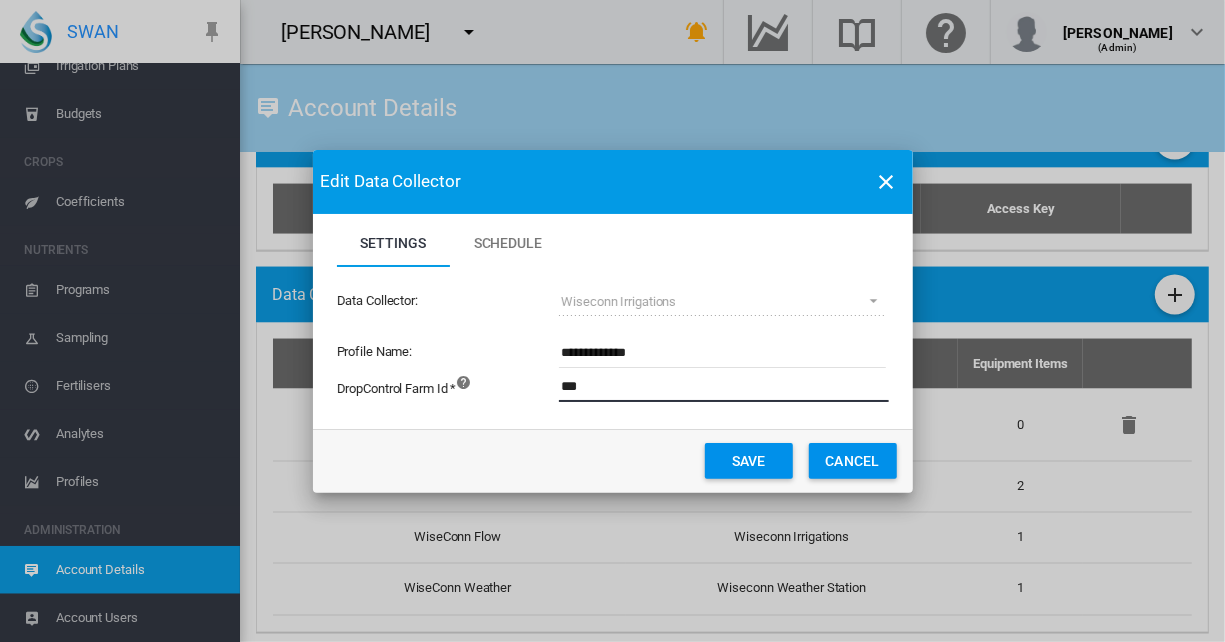 type on "***" 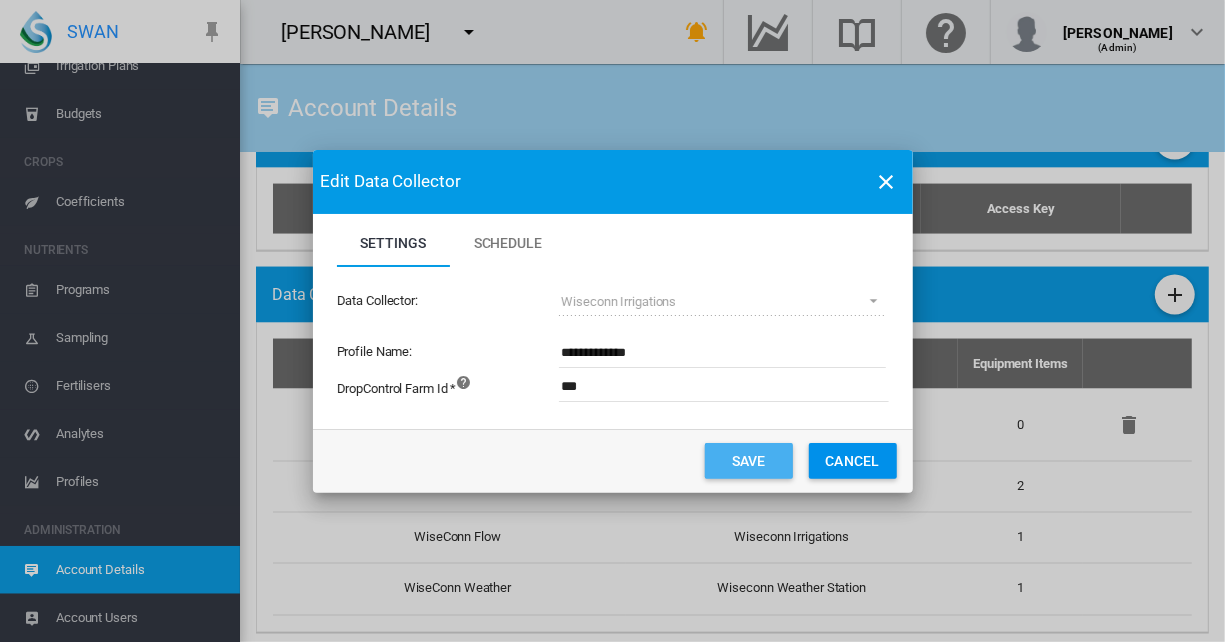 click on "Save" 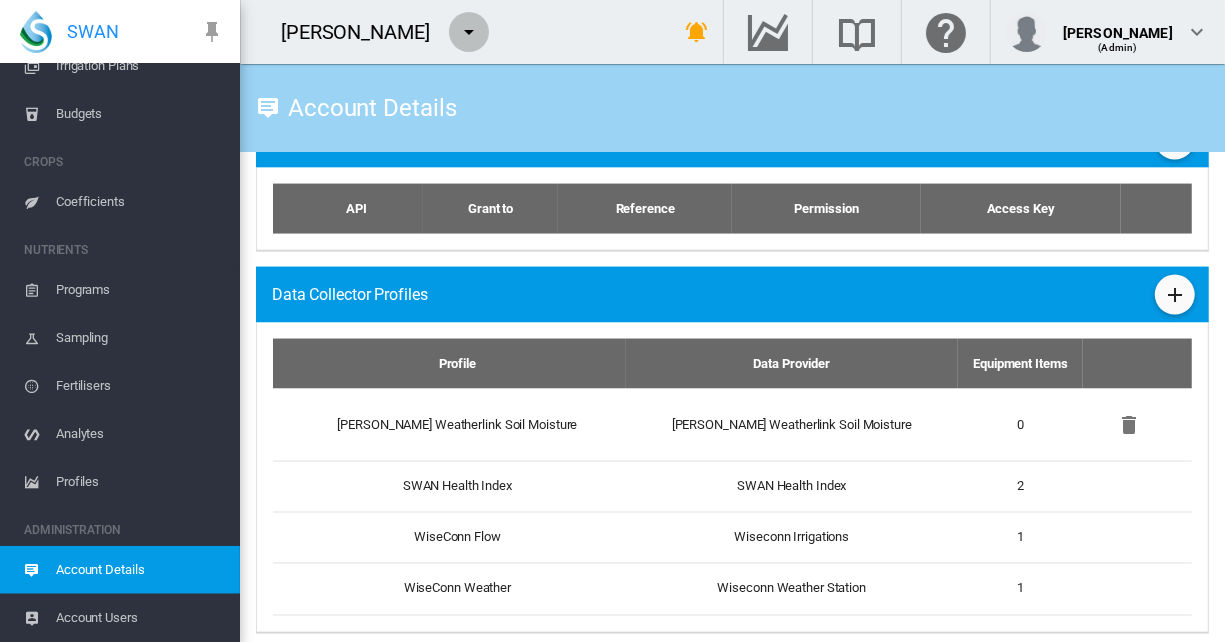 click at bounding box center [469, 32] 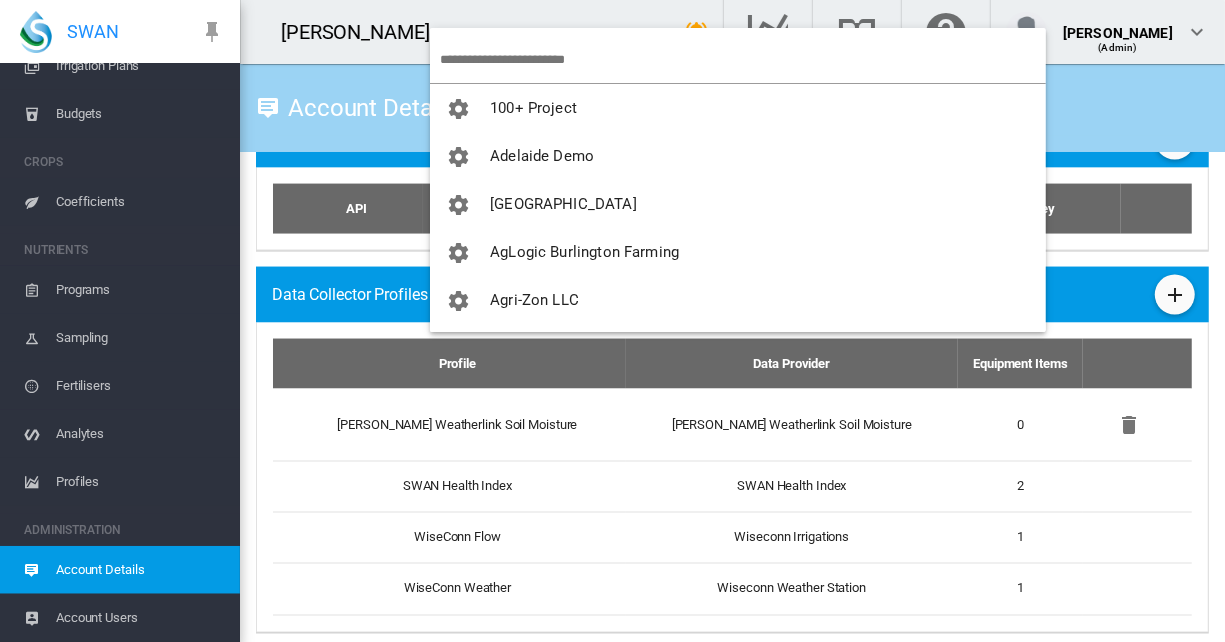 click at bounding box center (743, 59) 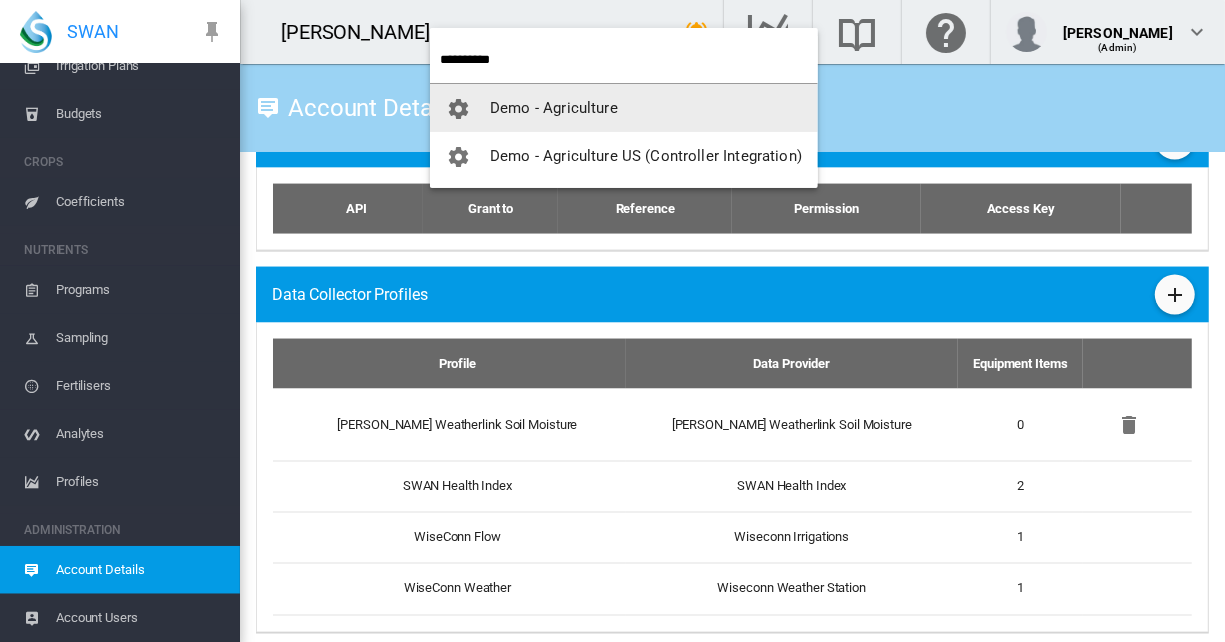 type on "**********" 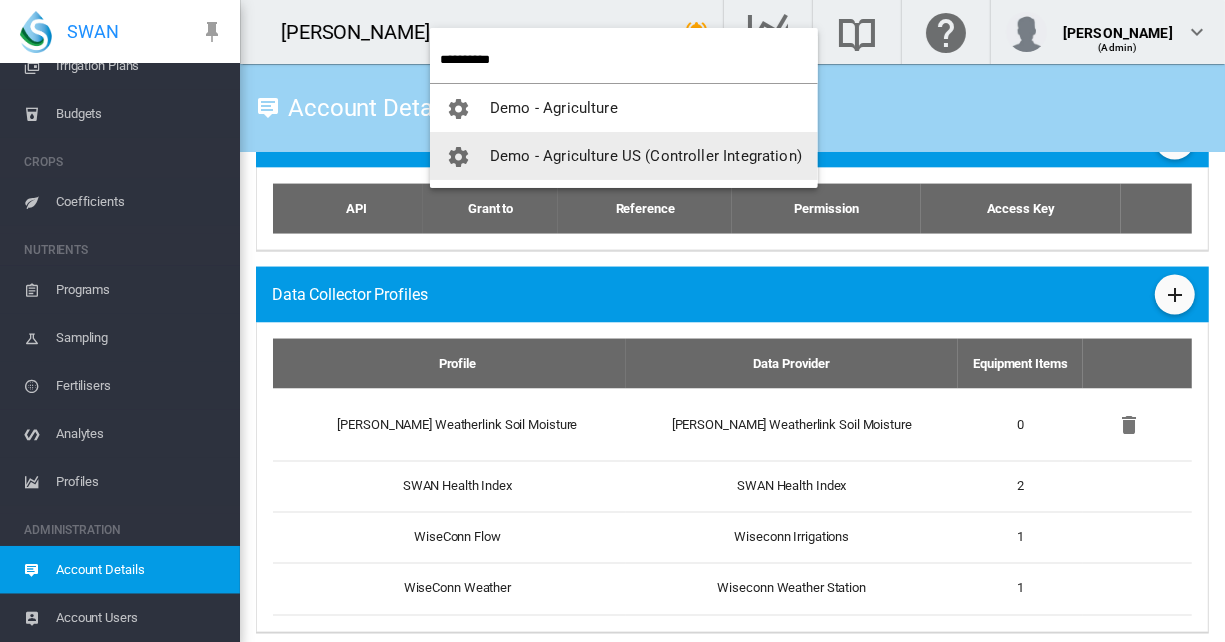 click on "Demo - Agriculture US (Controller Integration)" at bounding box center [646, 156] 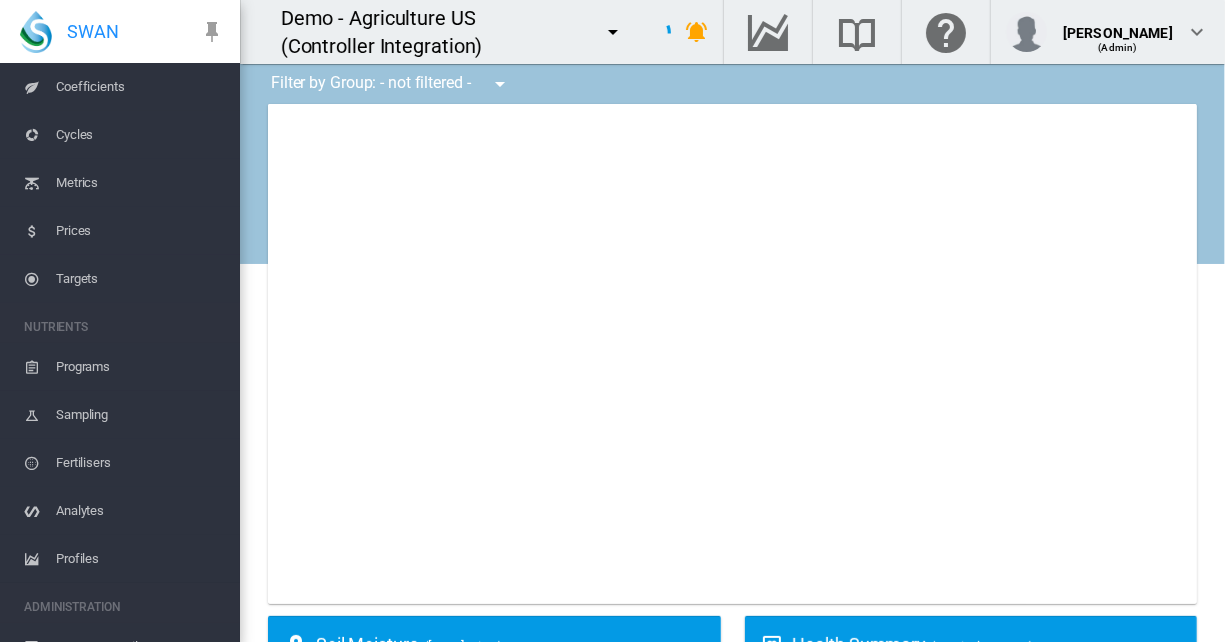 scroll, scrollTop: 534, scrollLeft: 0, axis: vertical 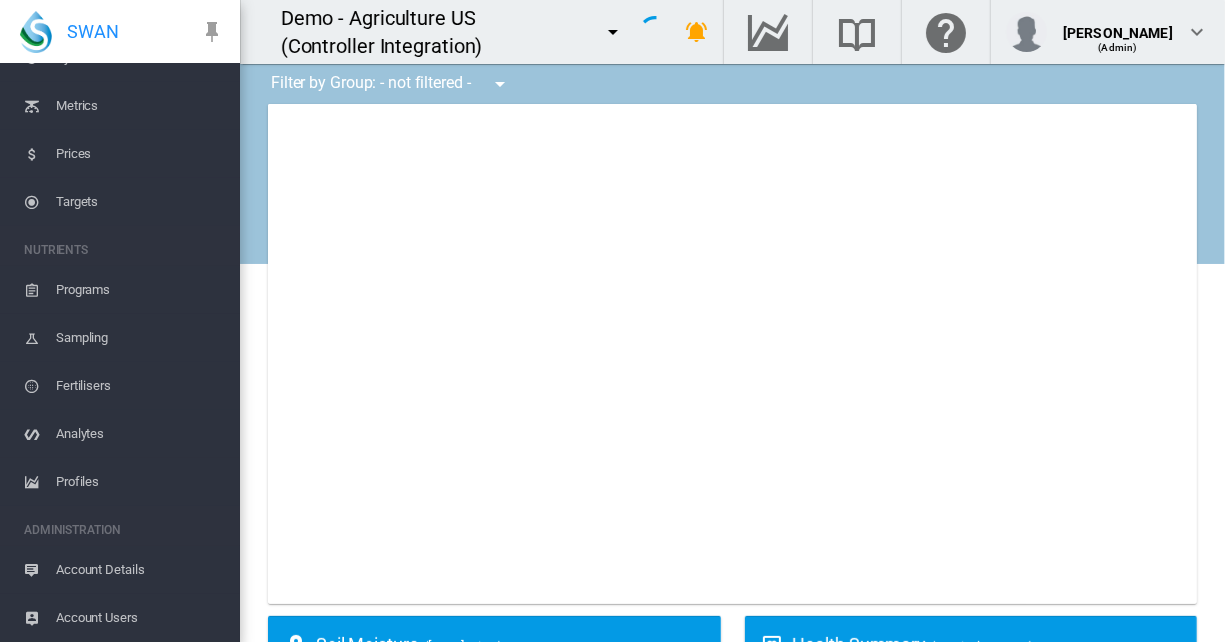 click on "Account Details" at bounding box center (140, 570) 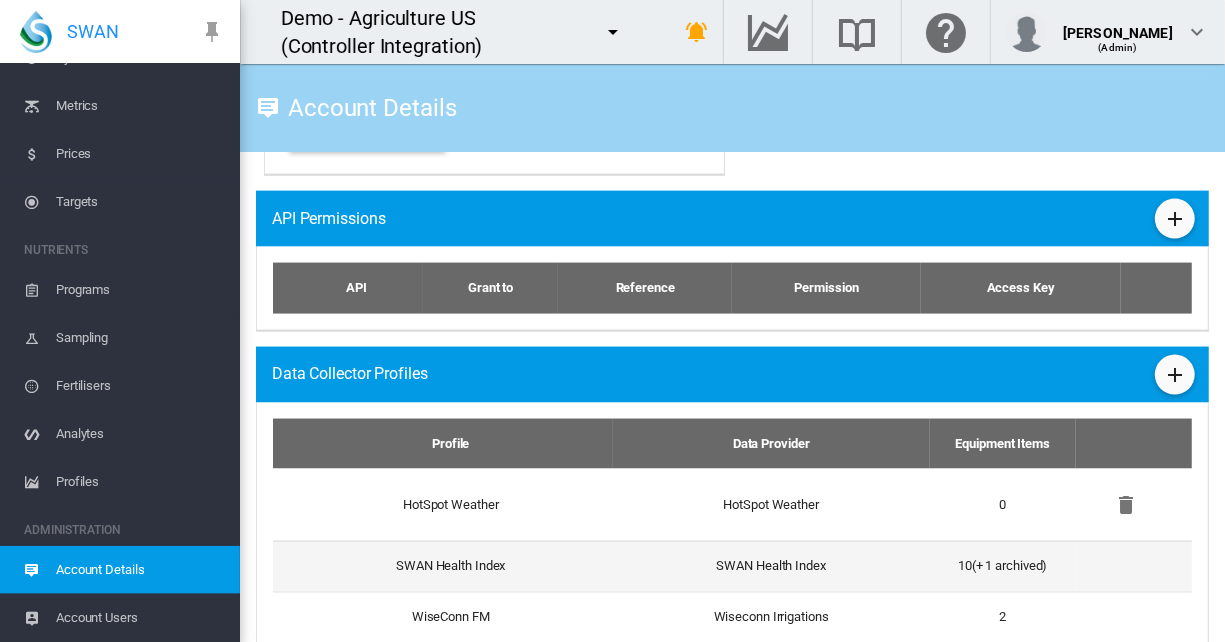 scroll, scrollTop: 1548, scrollLeft: 0, axis: vertical 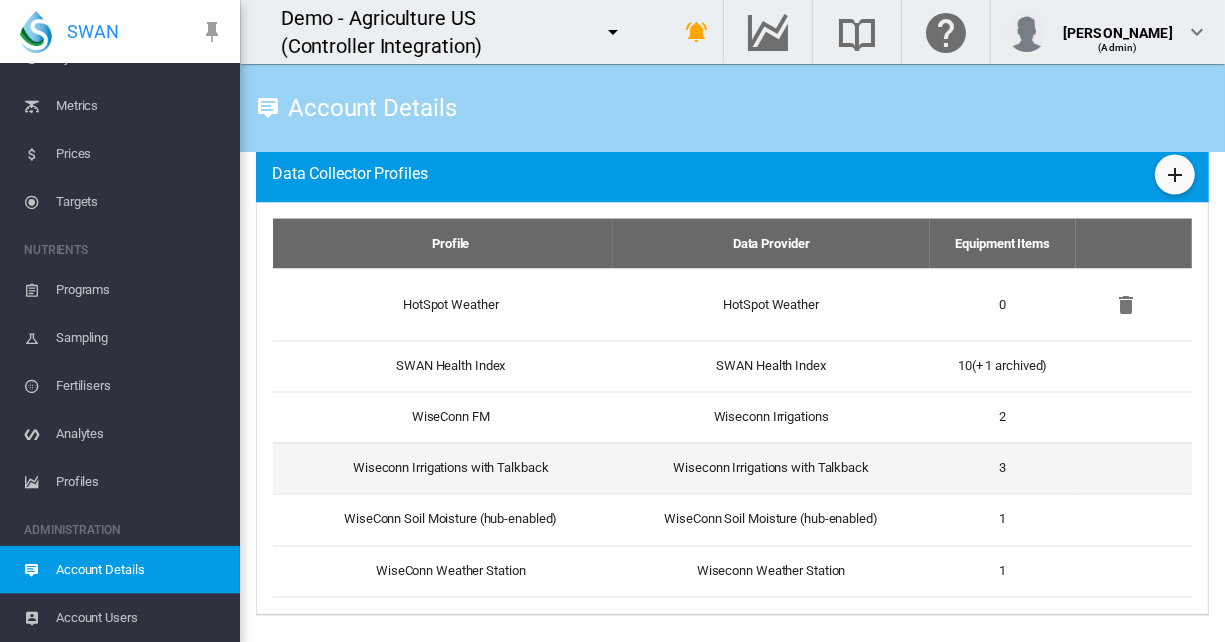 click on "Wiseconn Irrigations with Talkback" at bounding box center [443, 468] 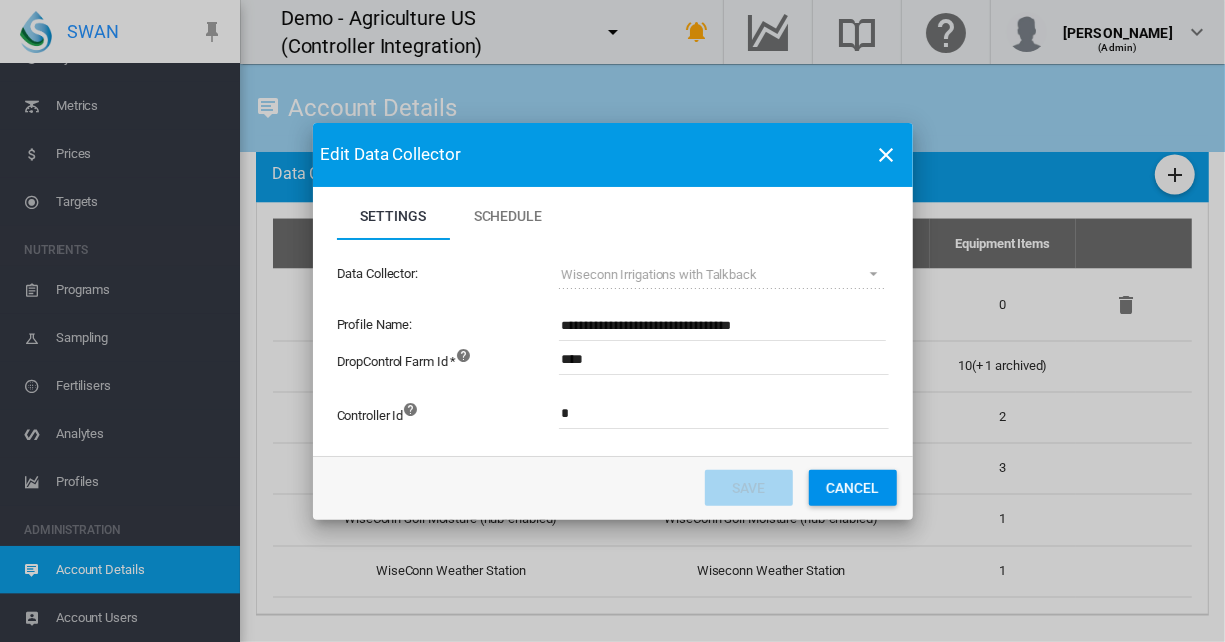 click on "Cancel" 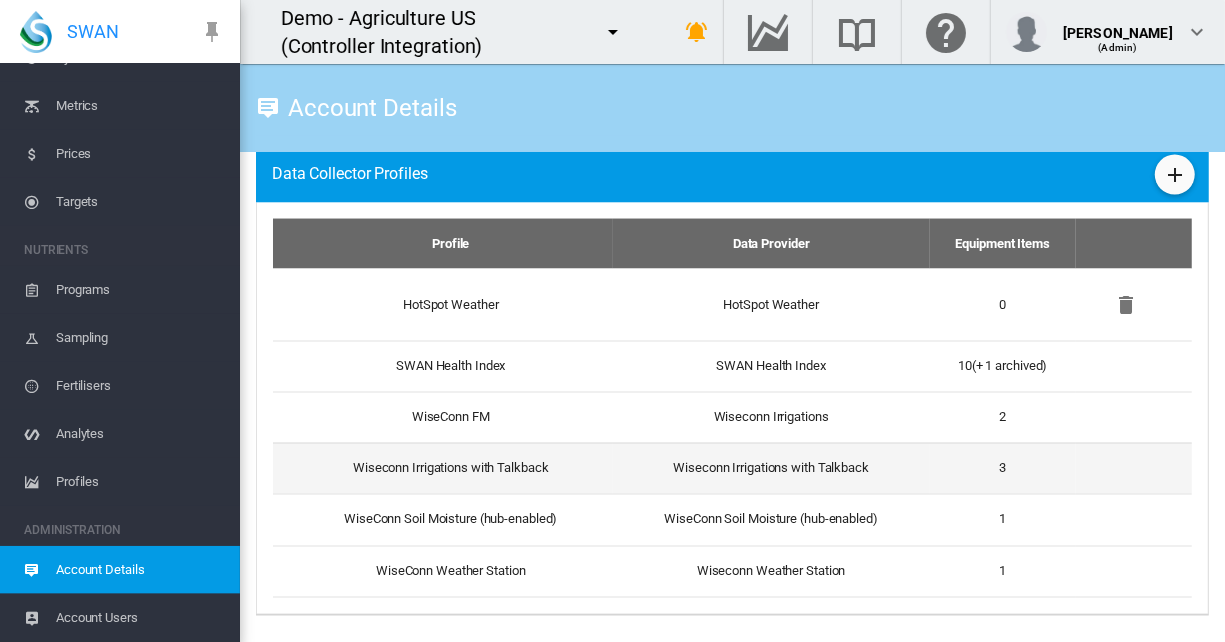 click on "Wiseconn Irrigations with Talkback" at bounding box center (443, 468) 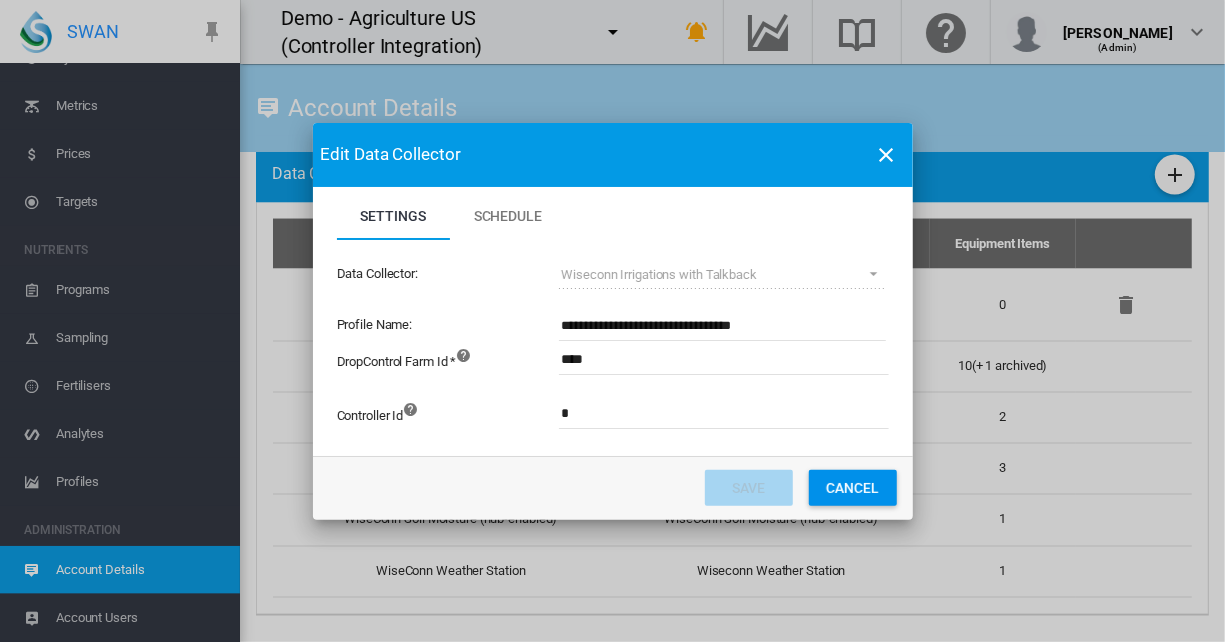 click on "Cancel" 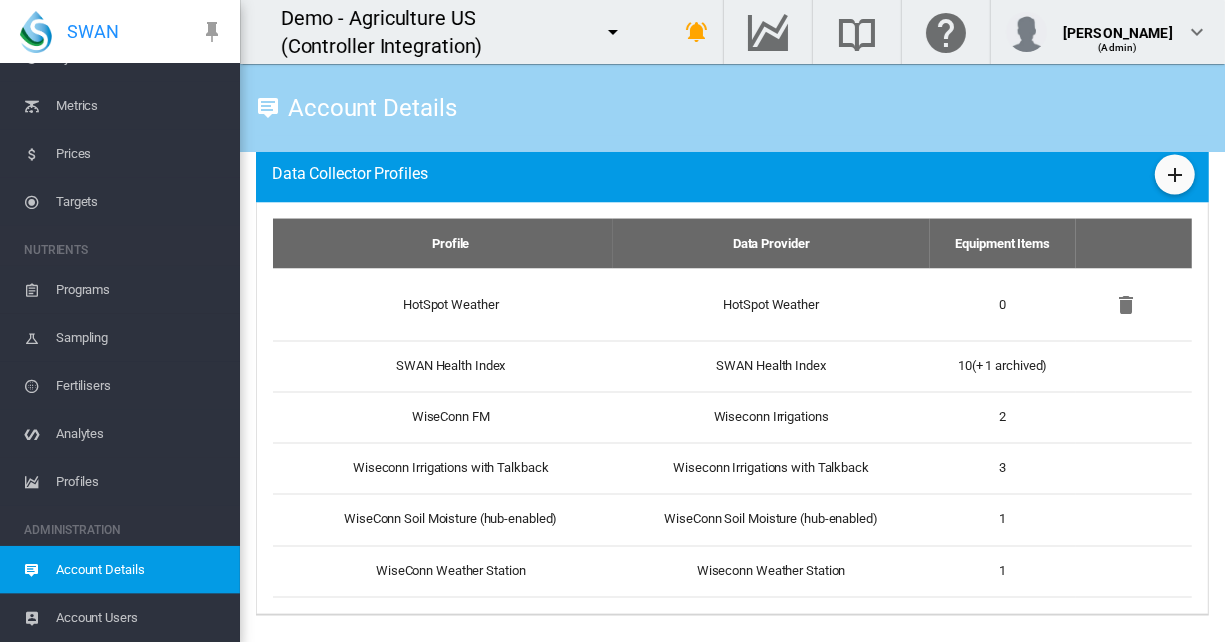 scroll, scrollTop: 34, scrollLeft: 0, axis: vertical 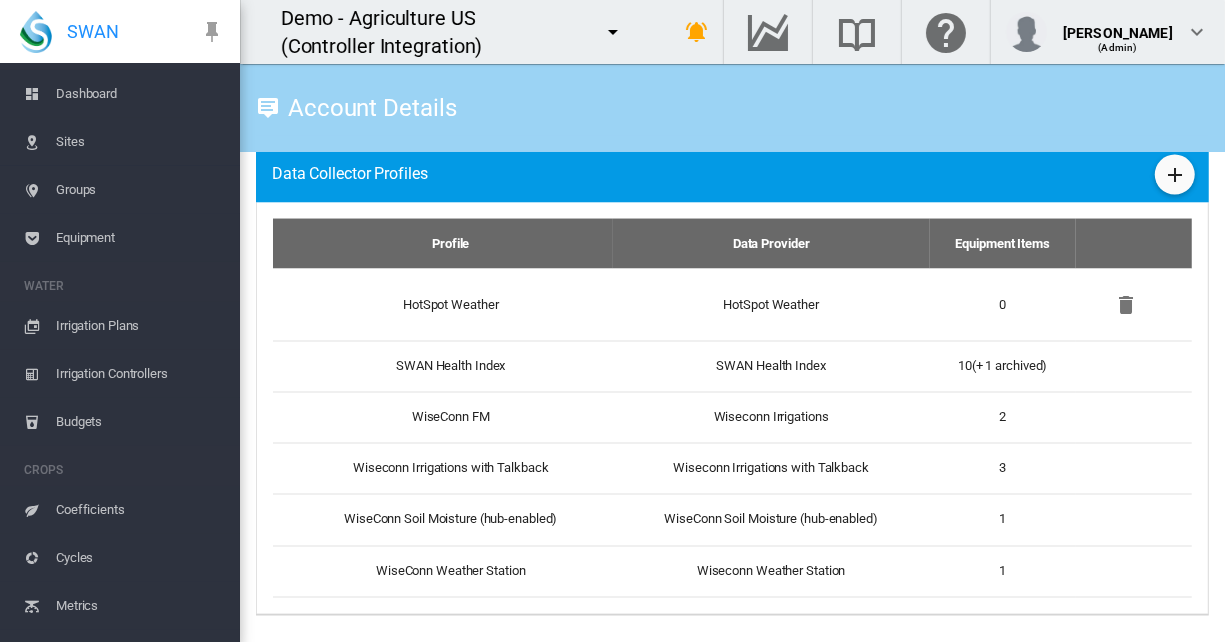 click on "Equipment" at bounding box center [140, 238] 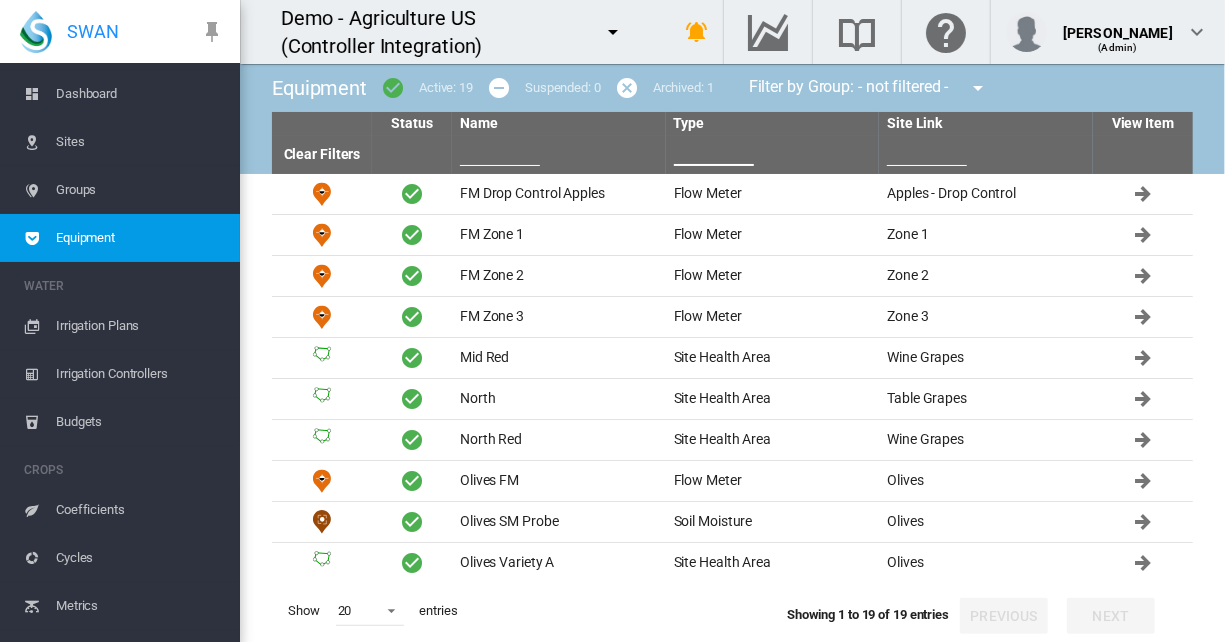 click at bounding box center (714, 151) 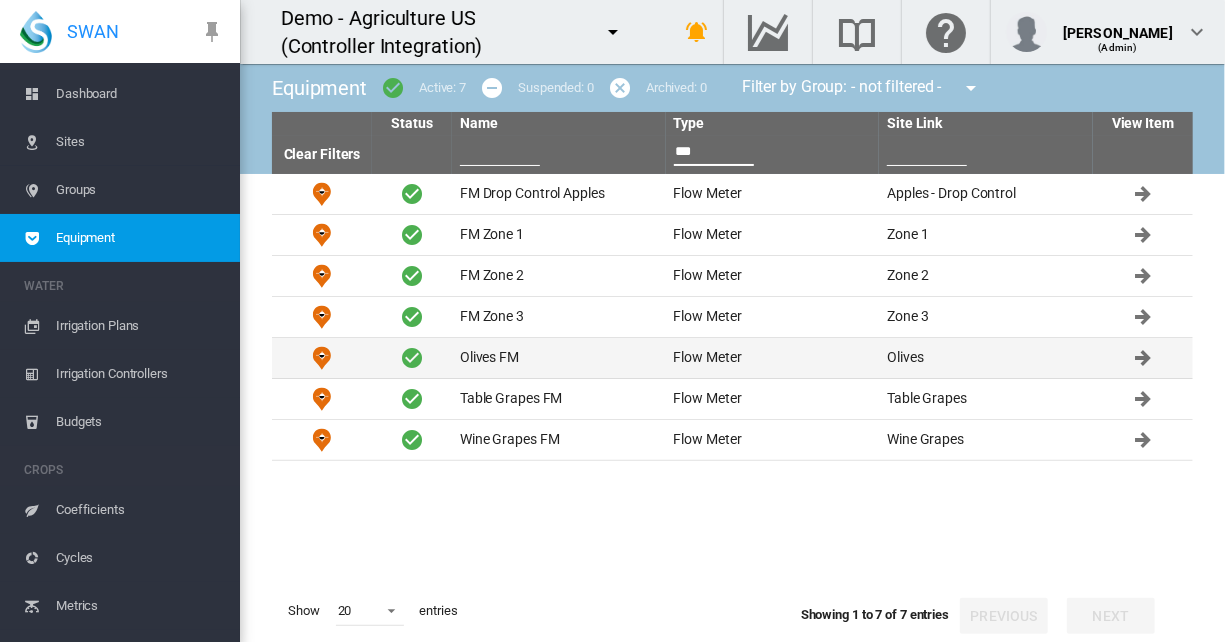 type on "***" 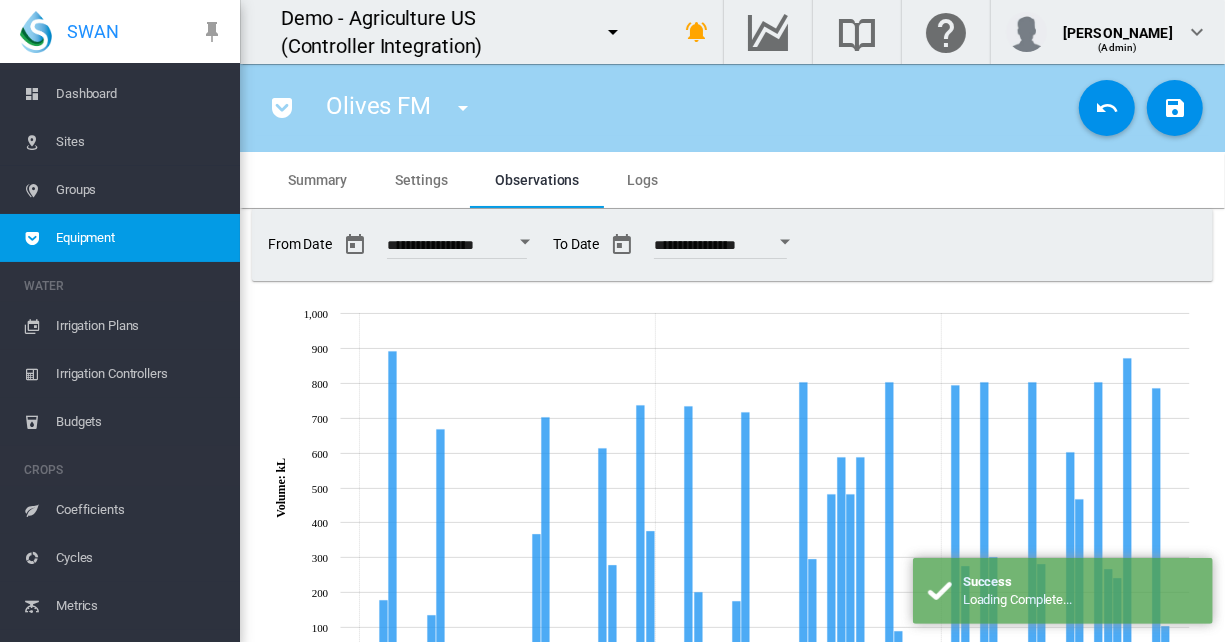 click on "Settings" at bounding box center [421, 180] 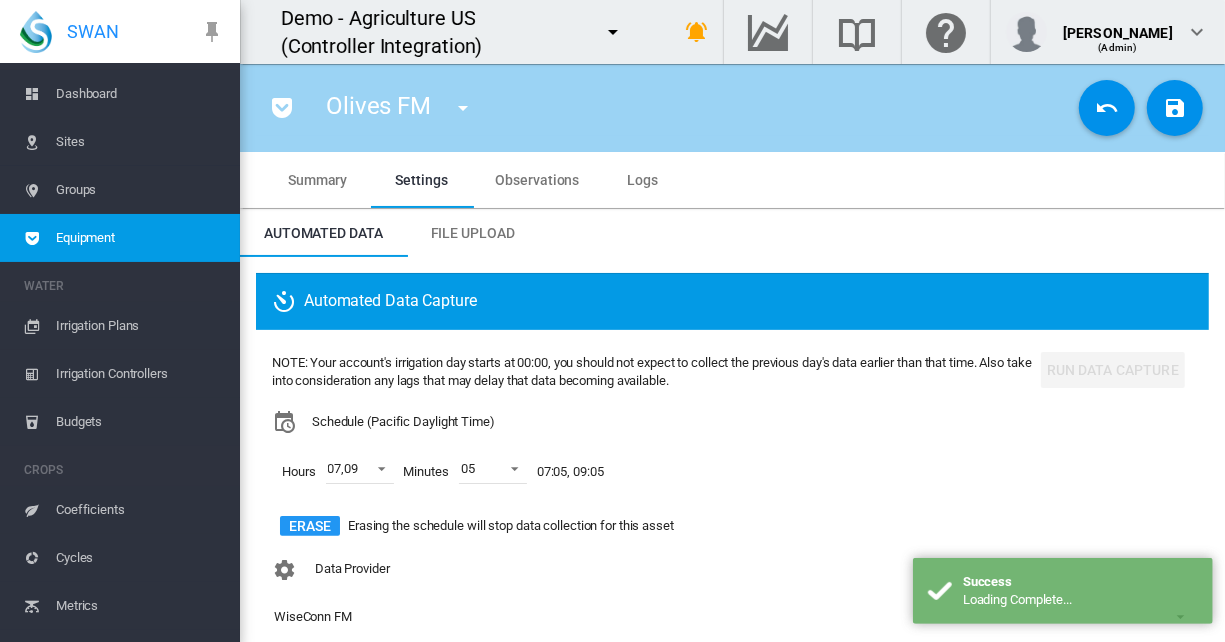 scroll, scrollTop: 234, scrollLeft: 0, axis: vertical 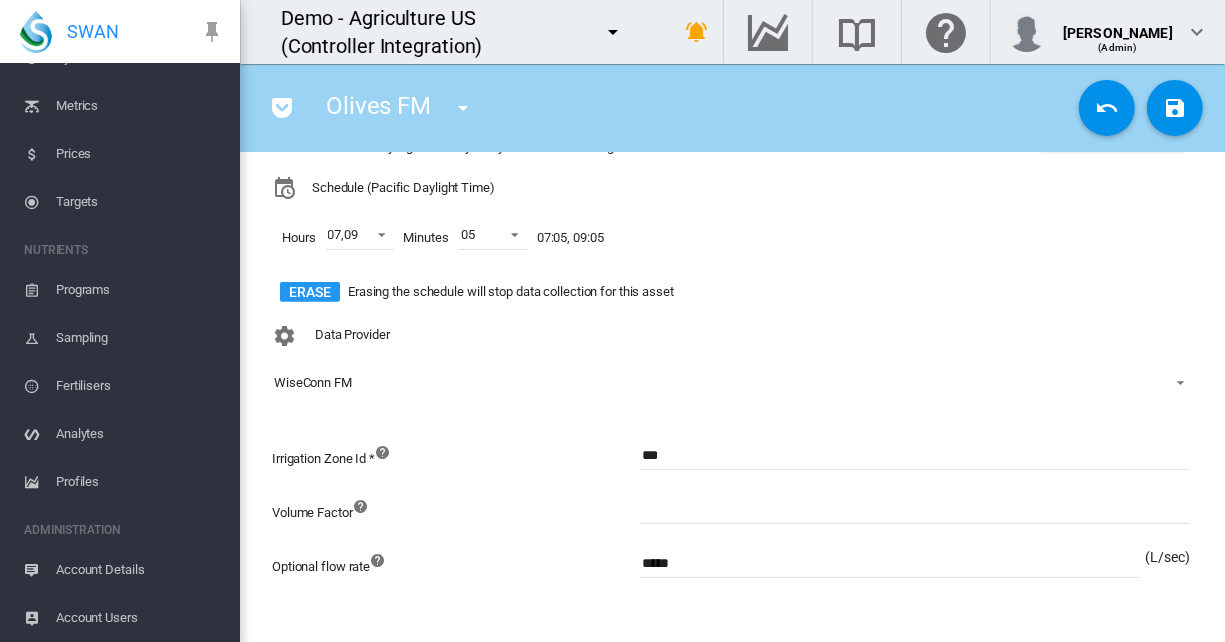 click on "Account Details" at bounding box center (140, 570) 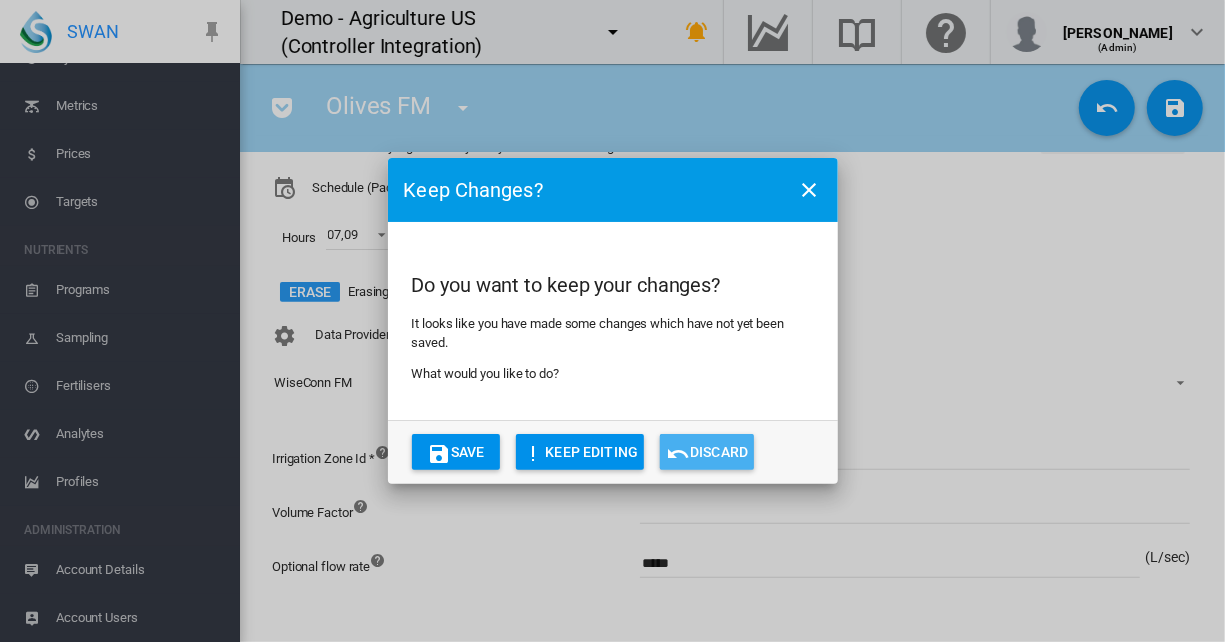 drag, startPoint x: 699, startPoint y: 445, endPoint x: 674, endPoint y: 454, distance: 26.57066 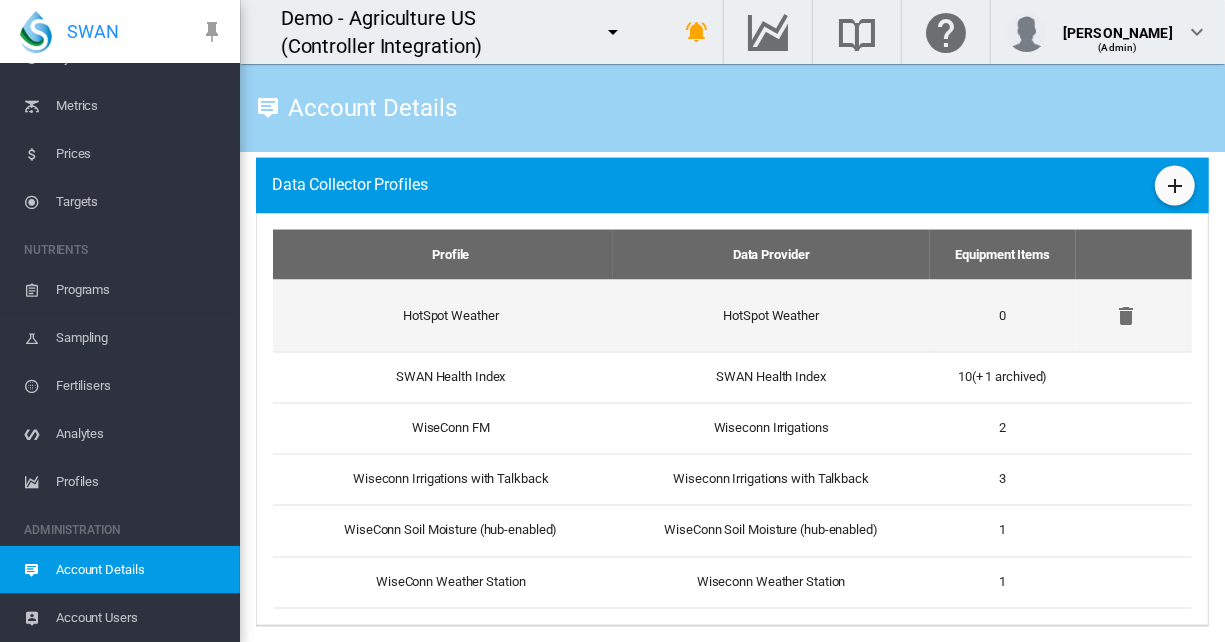 scroll, scrollTop: 1548, scrollLeft: 0, axis: vertical 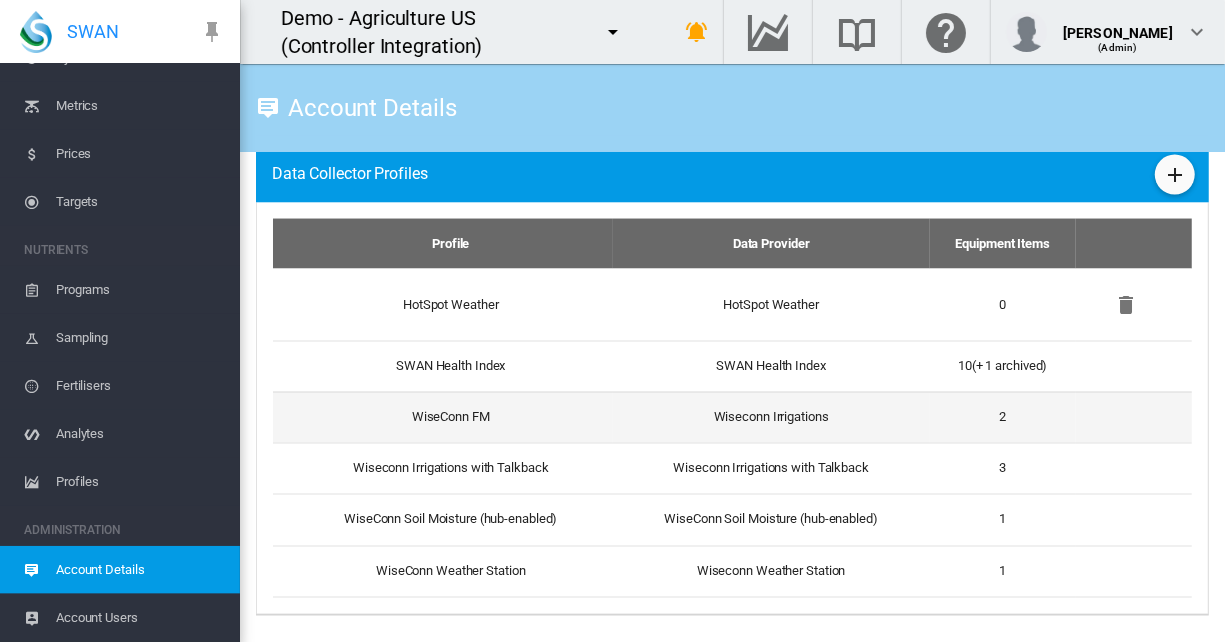 click on "WiseConn FM" at bounding box center [443, 417] 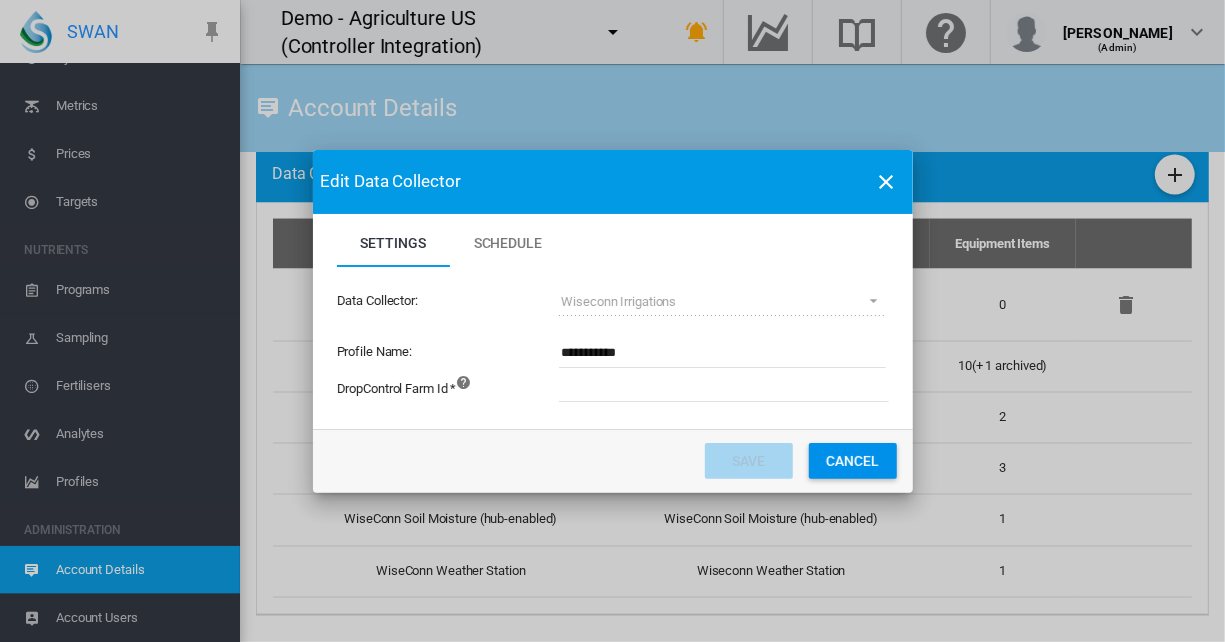 click on "**********" at bounding box center (722, 353) 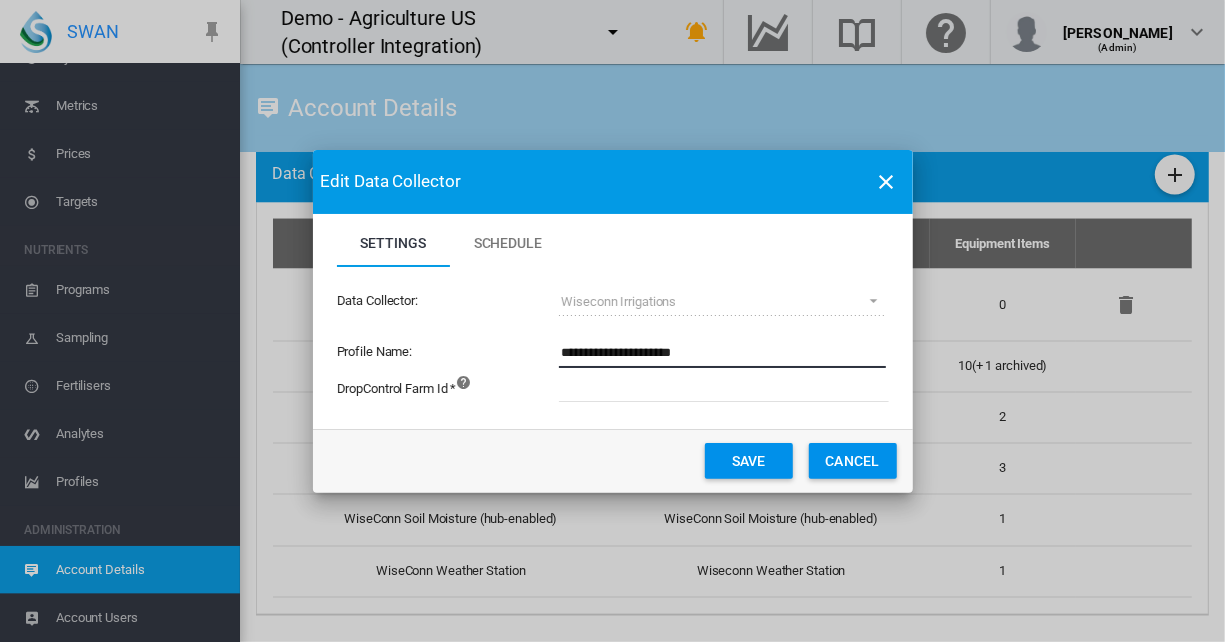 type on "**********" 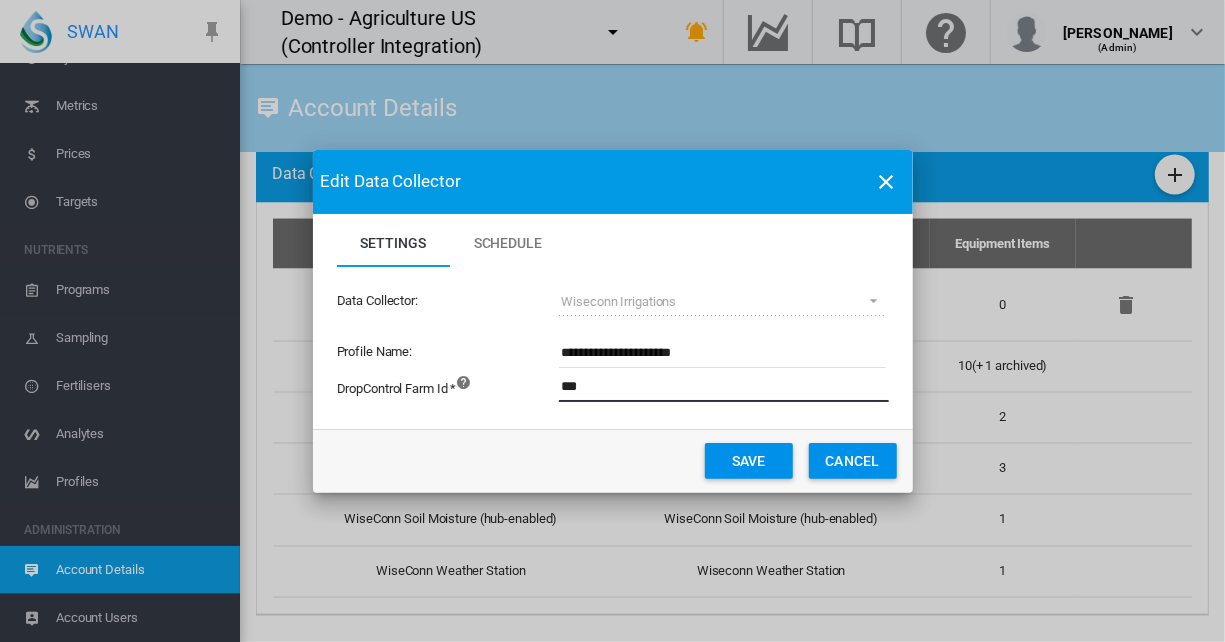 type on "***" 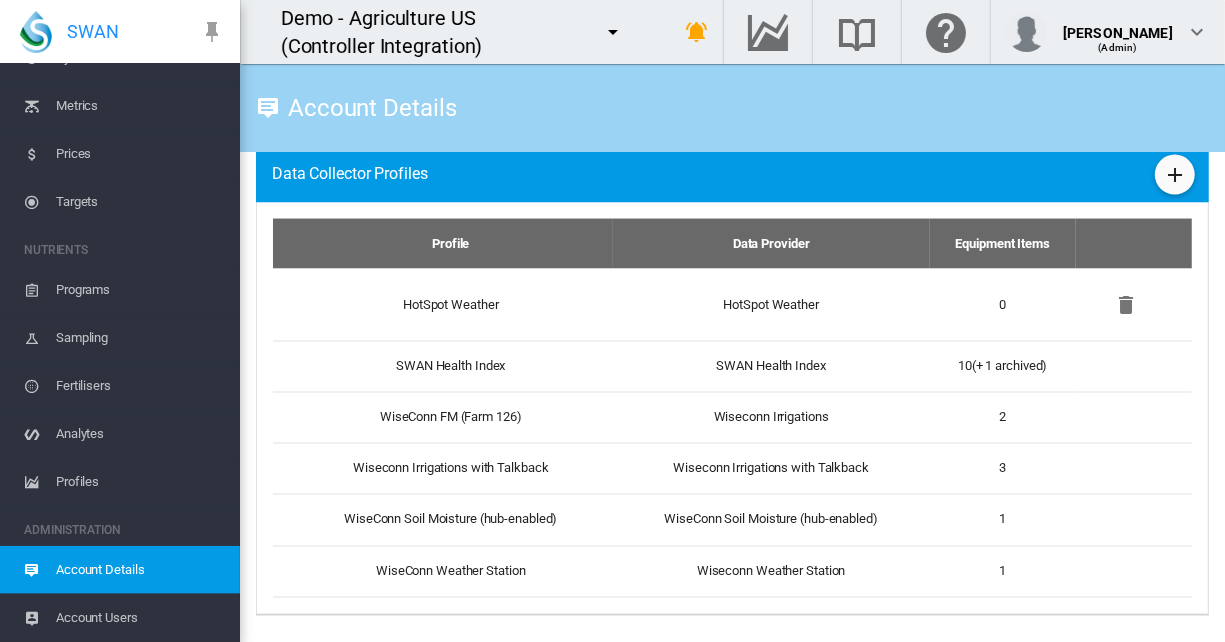 scroll, scrollTop: 28, scrollLeft: 0, axis: vertical 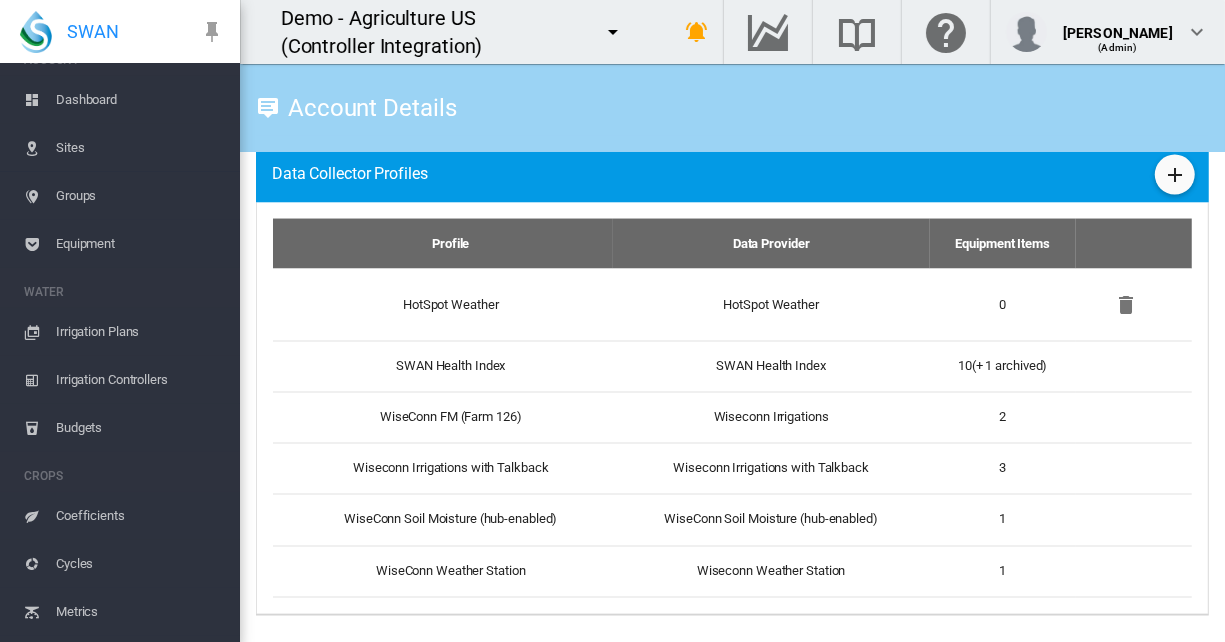 click on "Equipment" at bounding box center [140, 244] 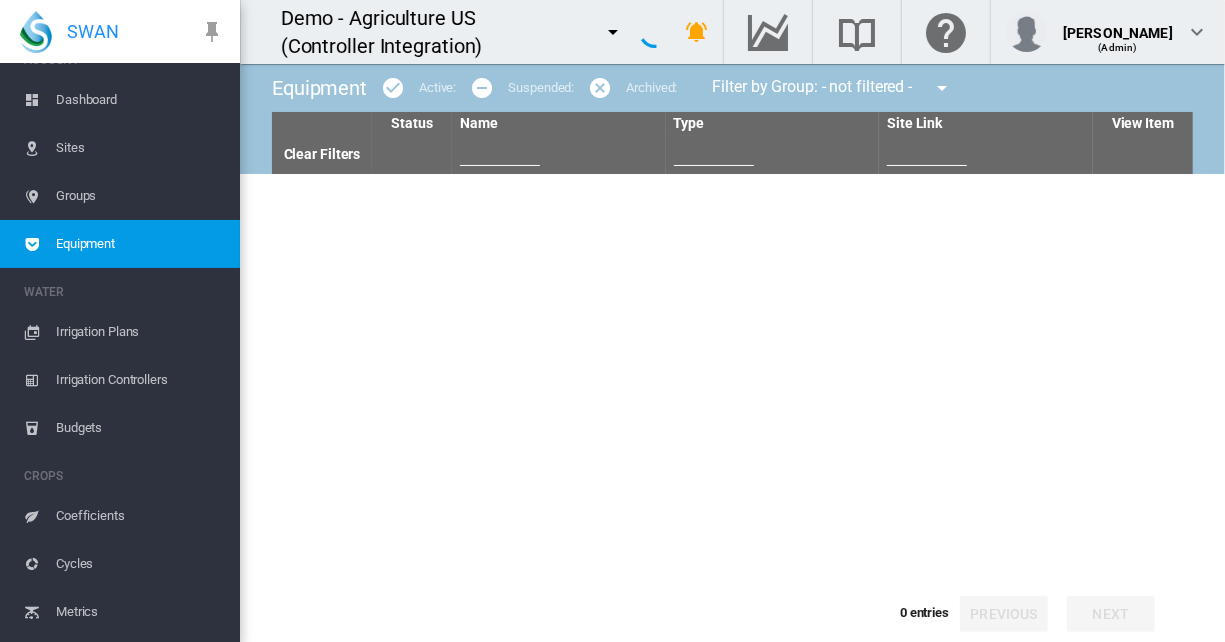type on "***" 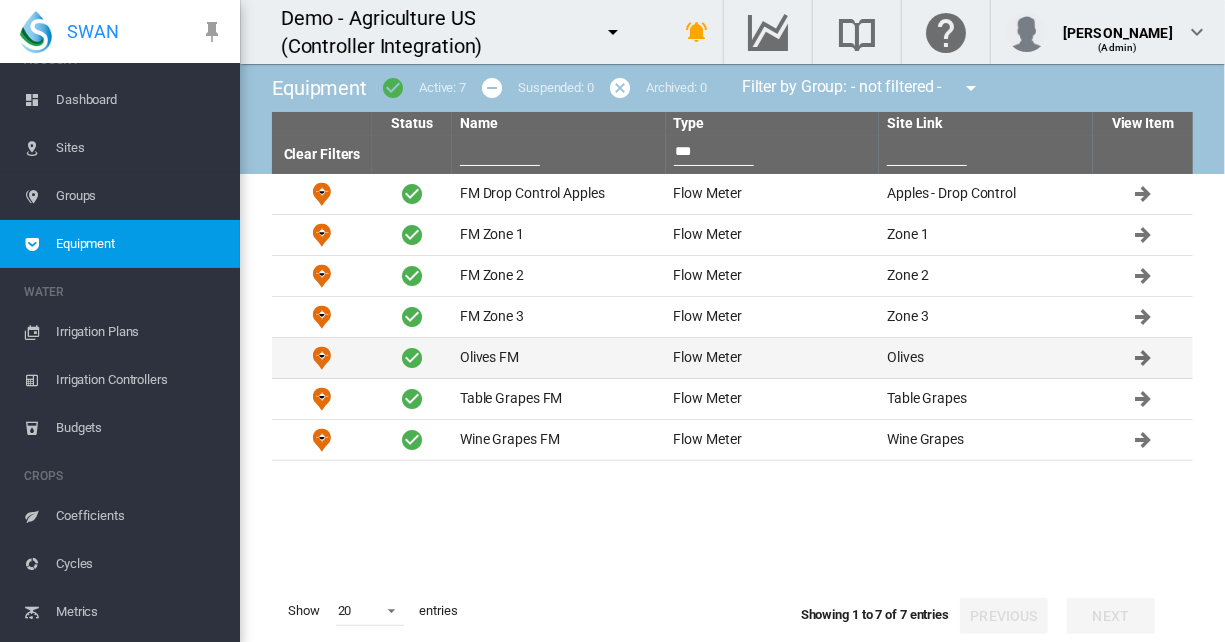 click on "Olives FM" at bounding box center [559, 358] 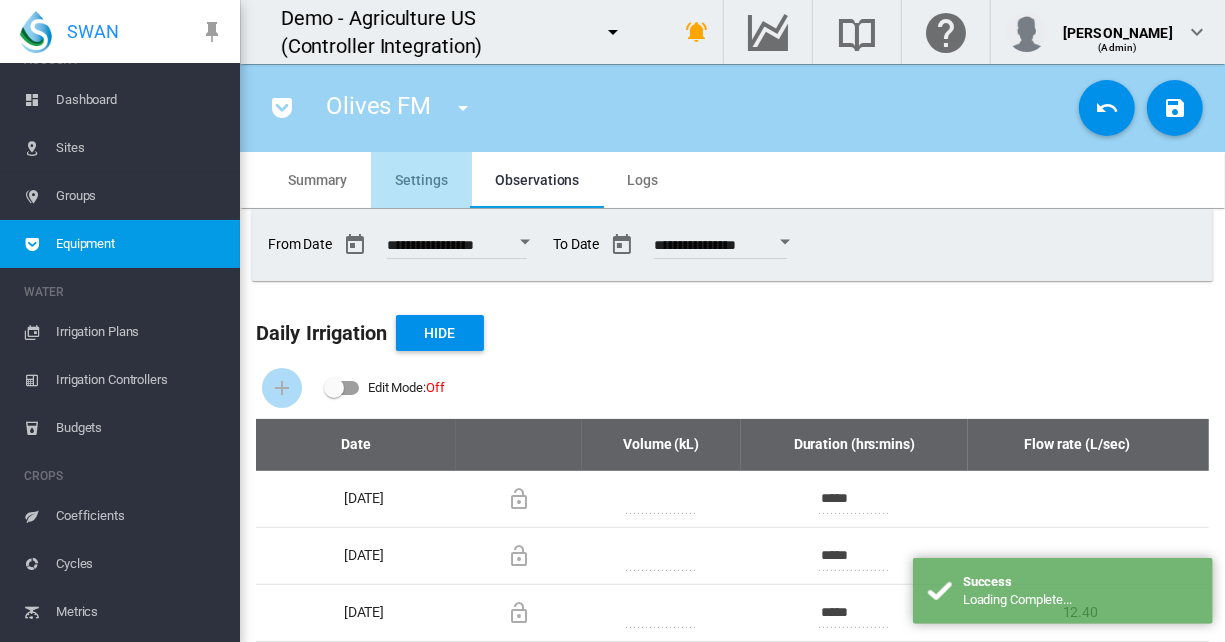 click on "Settings" at bounding box center (421, 180) 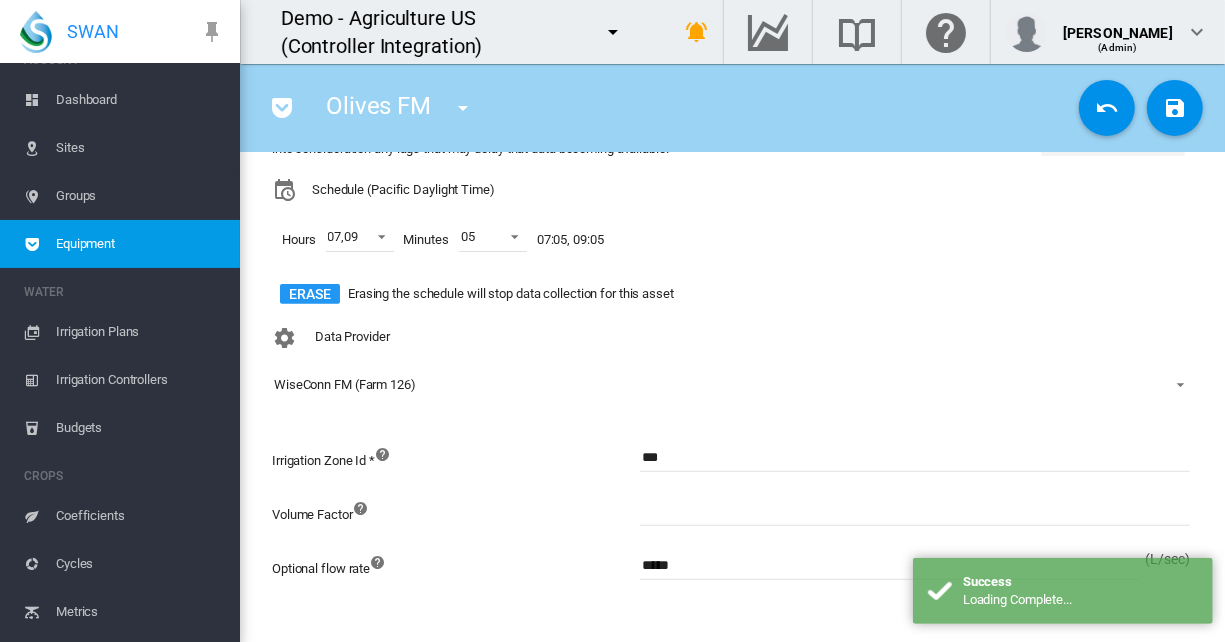 scroll, scrollTop: 234, scrollLeft: 0, axis: vertical 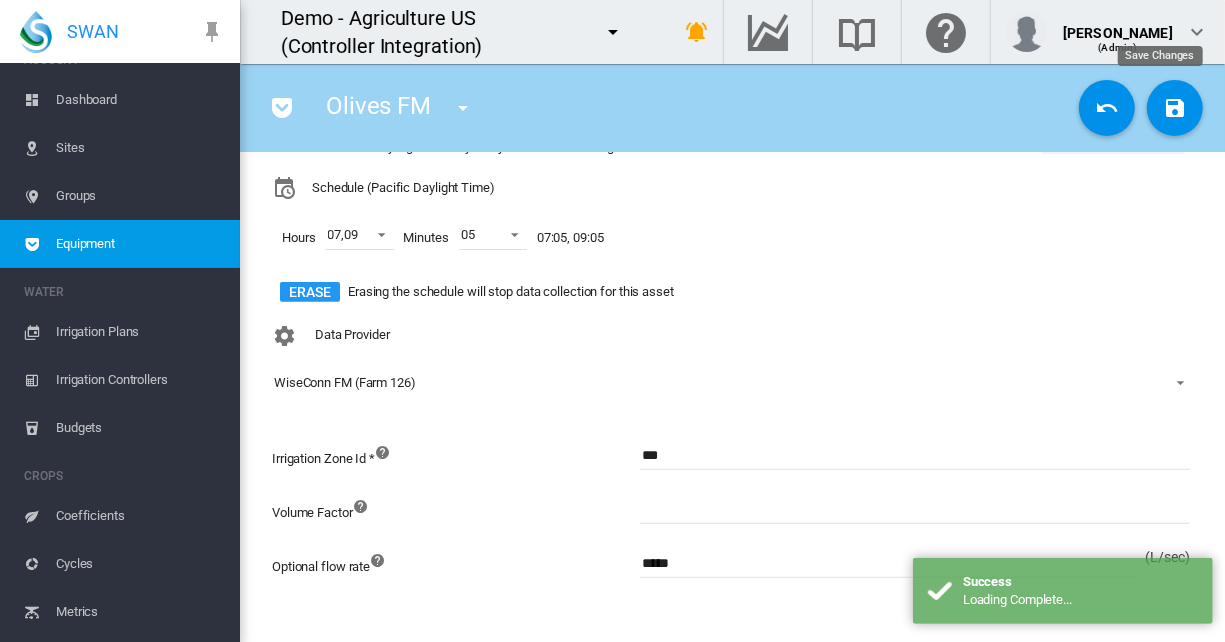 click at bounding box center [1175, 108] 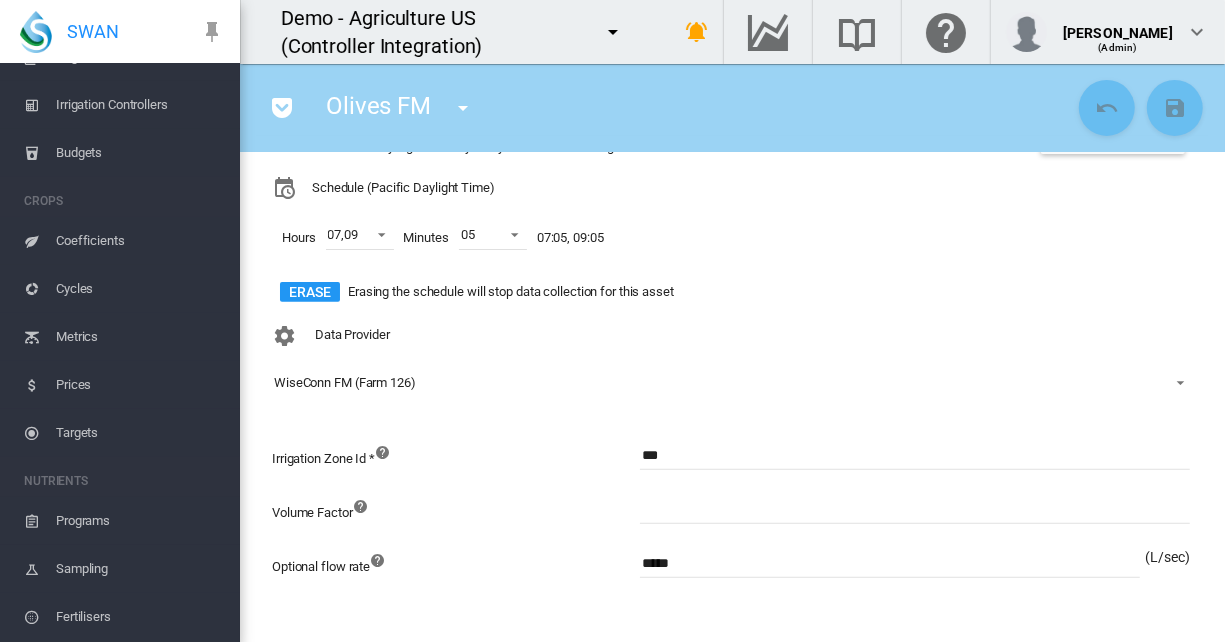 scroll, scrollTop: 534, scrollLeft: 0, axis: vertical 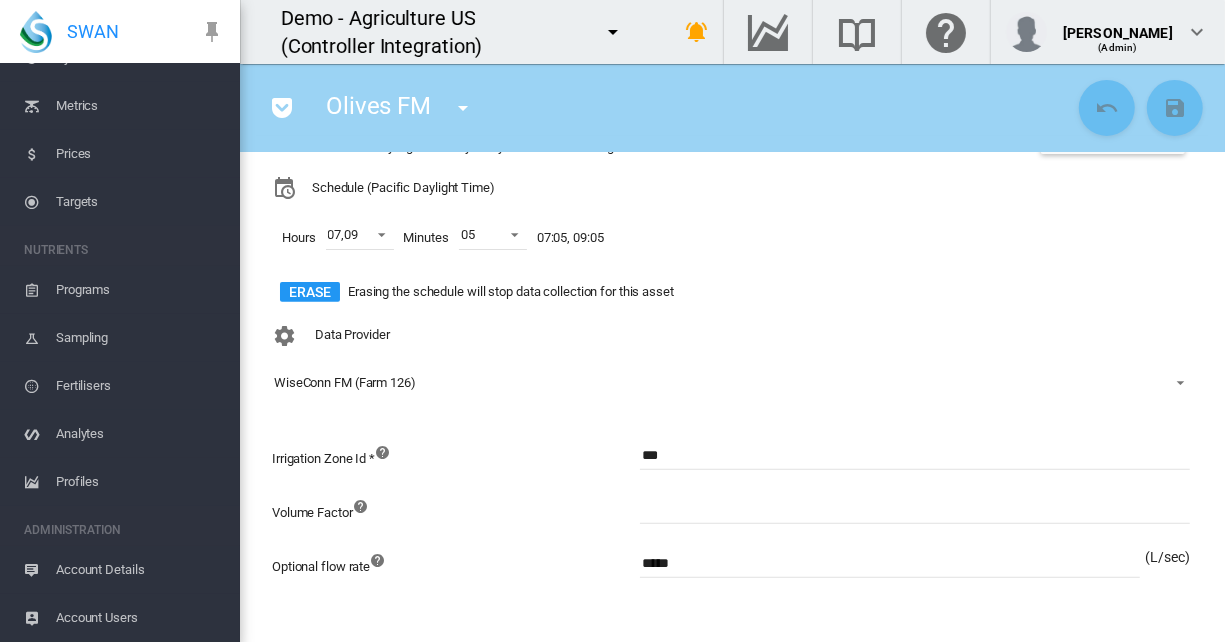click on "Account Details" at bounding box center [140, 570] 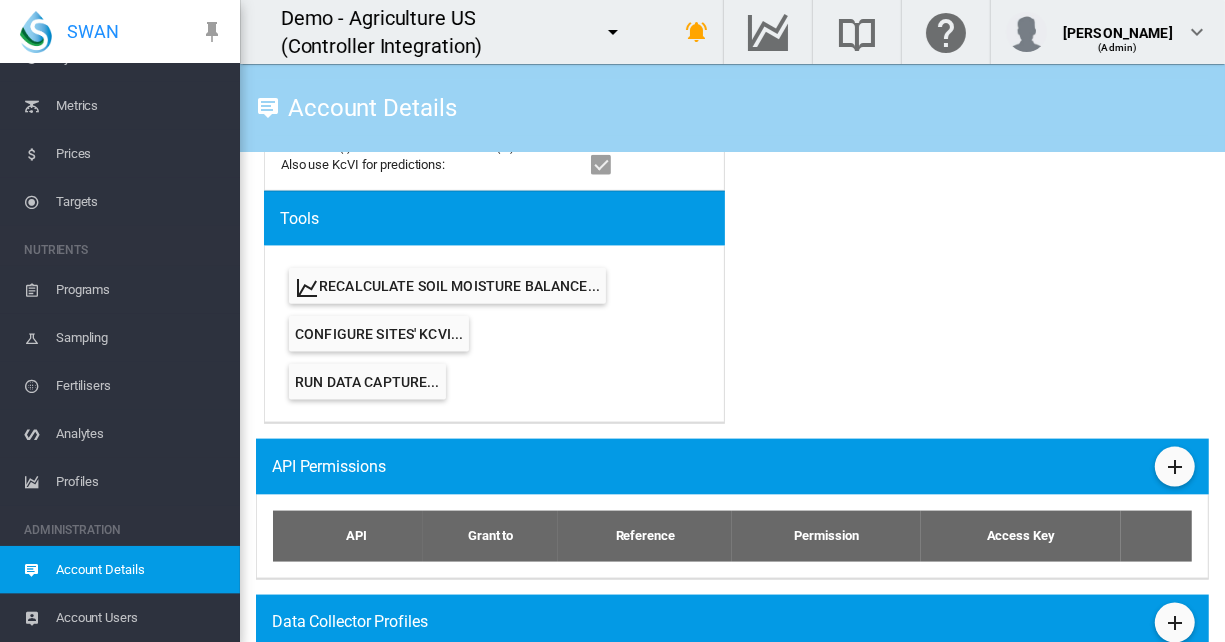 scroll, scrollTop: 1548, scrollLeft: 0, axis: vertical 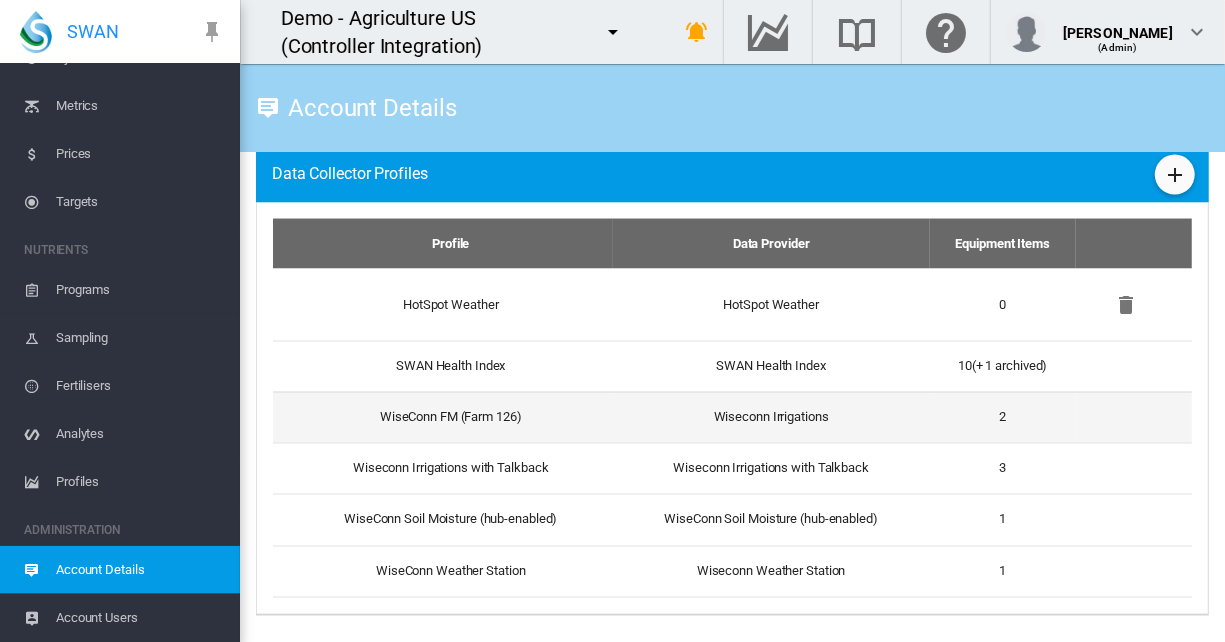 click on "WiseConn FM (Farm 126)" at bounding box center [443, 417] 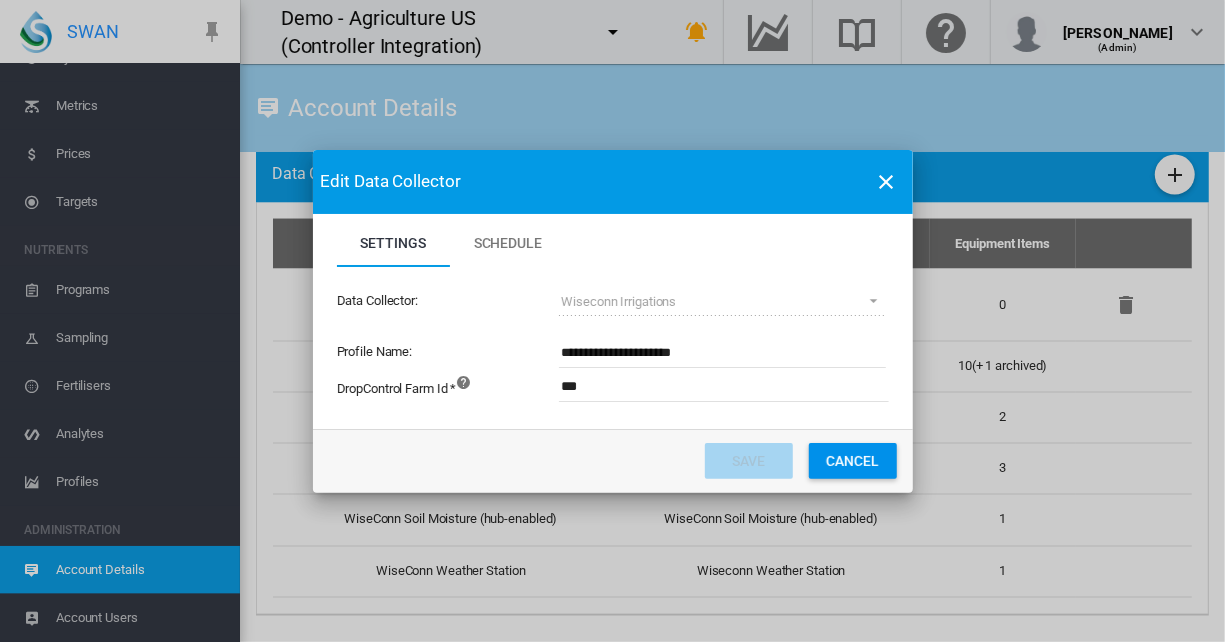 click on "Cancel" 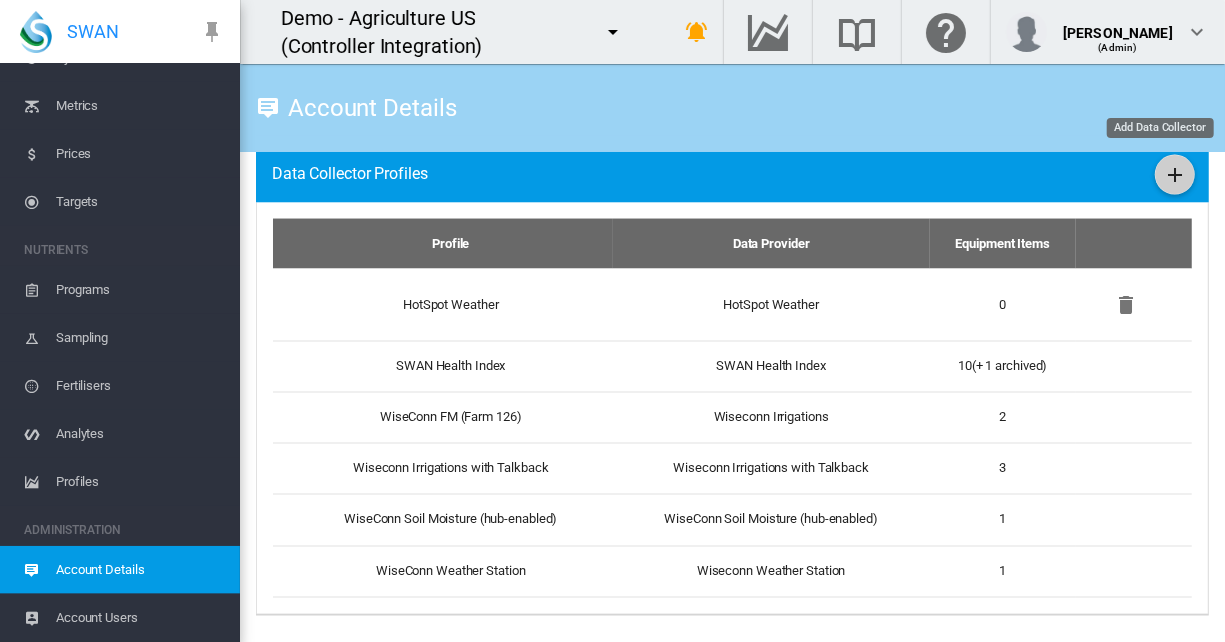click at bounding box center [1175, 175] 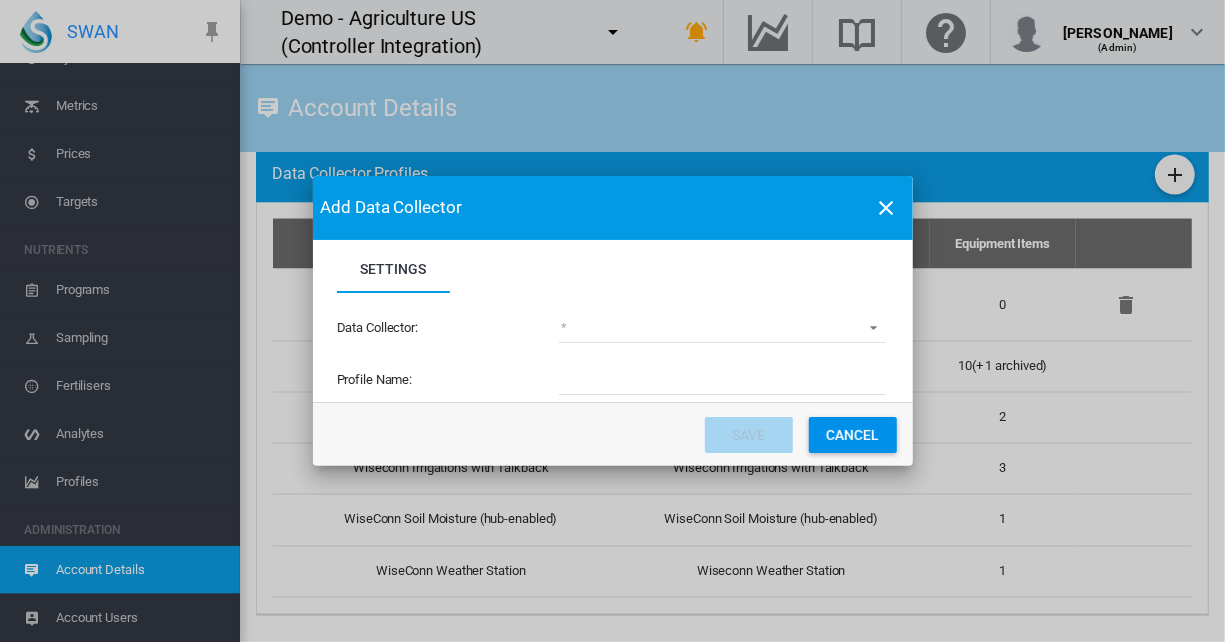 click on "(deprecated) Toro Lynx Course By Station
Adcon Soil Moisture
Aquacheck Soil Moisture
Aquaflex Soil Moisture
Arable Soil Moisture
Arable Weather Forecast
Arable Weather Station
BOM Rain Gauge
Boraman Flow Meter
CIMIS Weather
Cumulocity Flow Meter
[PERSON_NAME] Weatherlink
[PERSON_NAME] Weatherlink Soil Moisture
FieldWise Pivot
FleetSpace V2 Soil Moisture Collector" at bounding box center (722, 328) 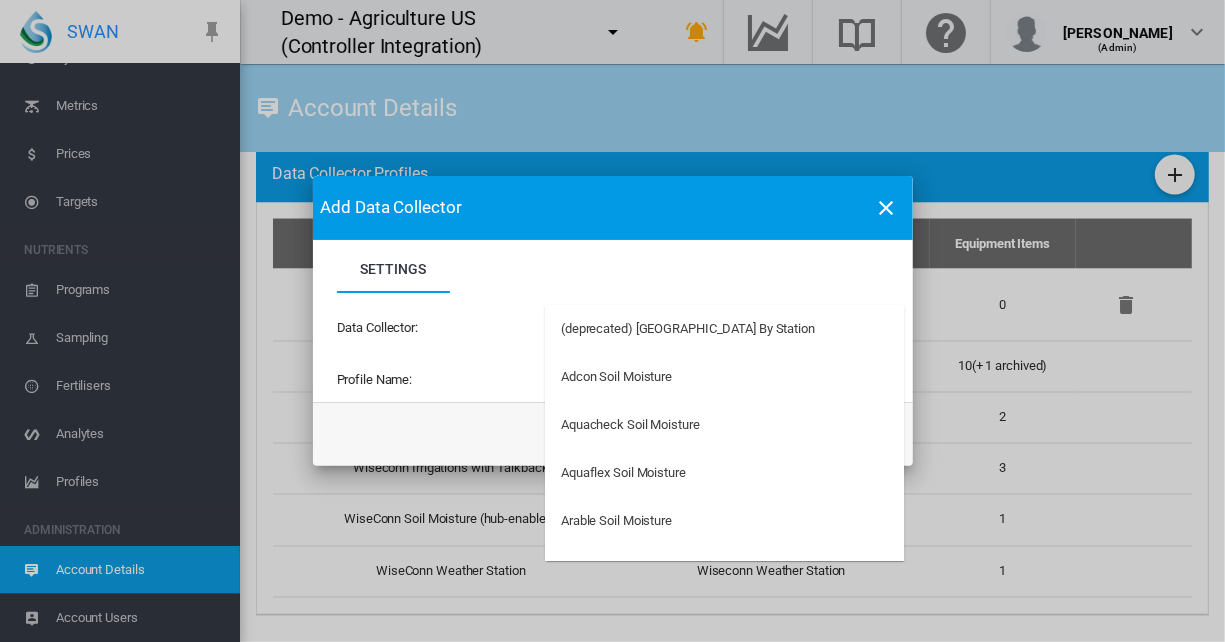 type on "34" 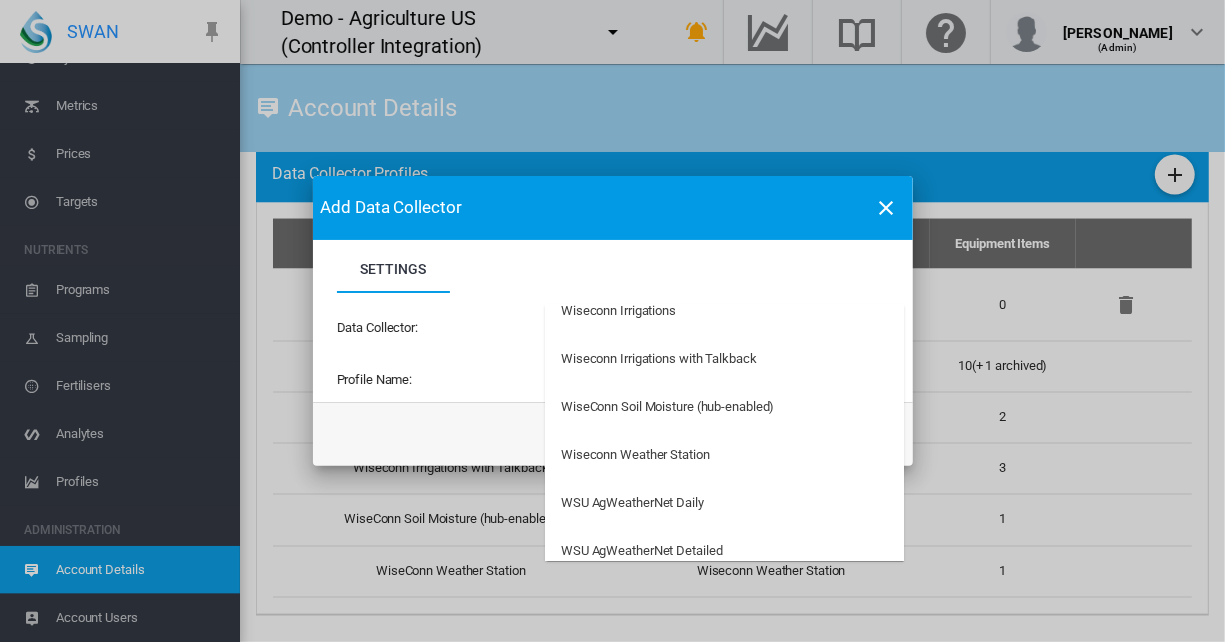 scroll, scrollTop: 6308, scrollLeft: 0, axis: vertical 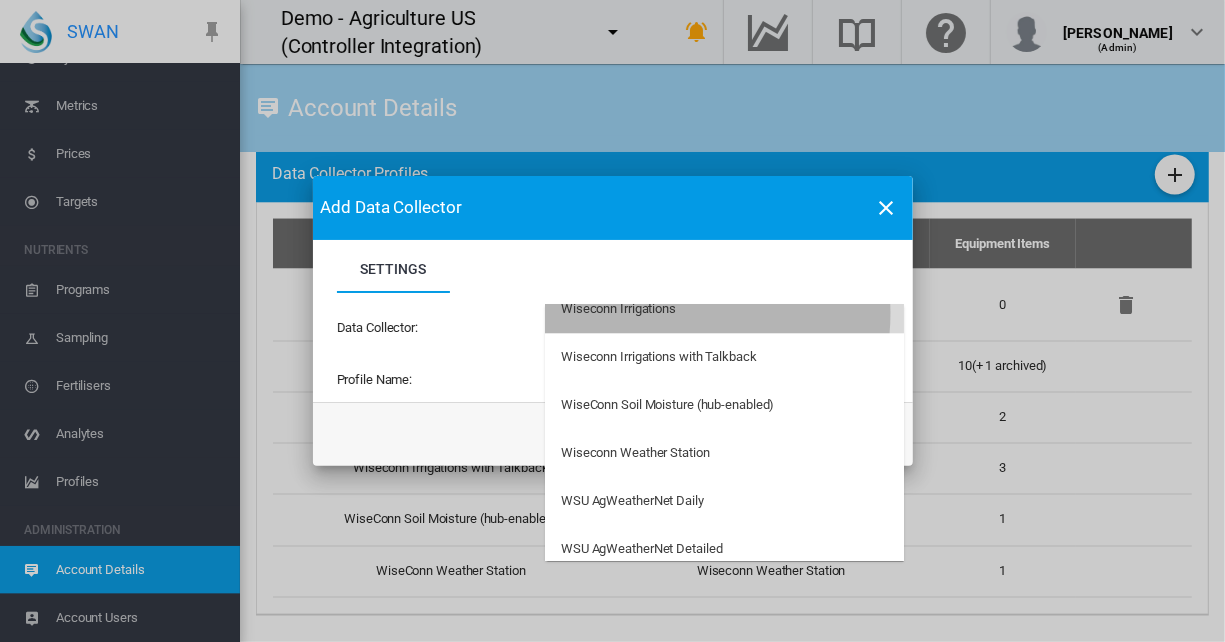 click on "Wiseconn Irrigations" at bounding box center [618, 309] 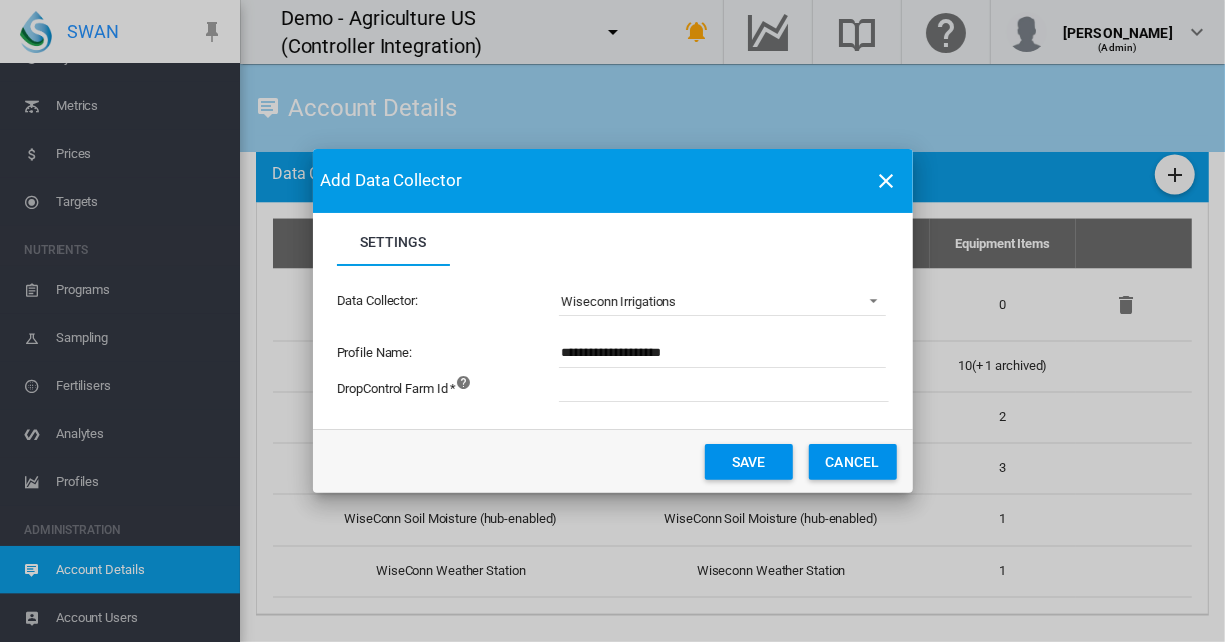 click at bounding box center (834, 387) 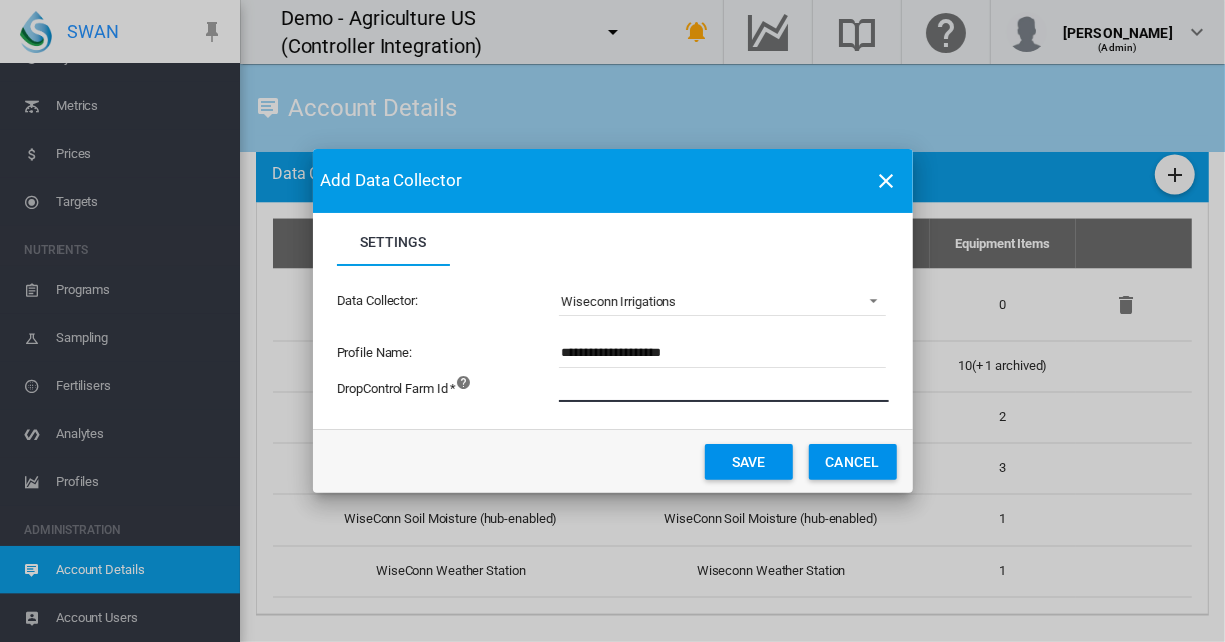 click on "Cancel" 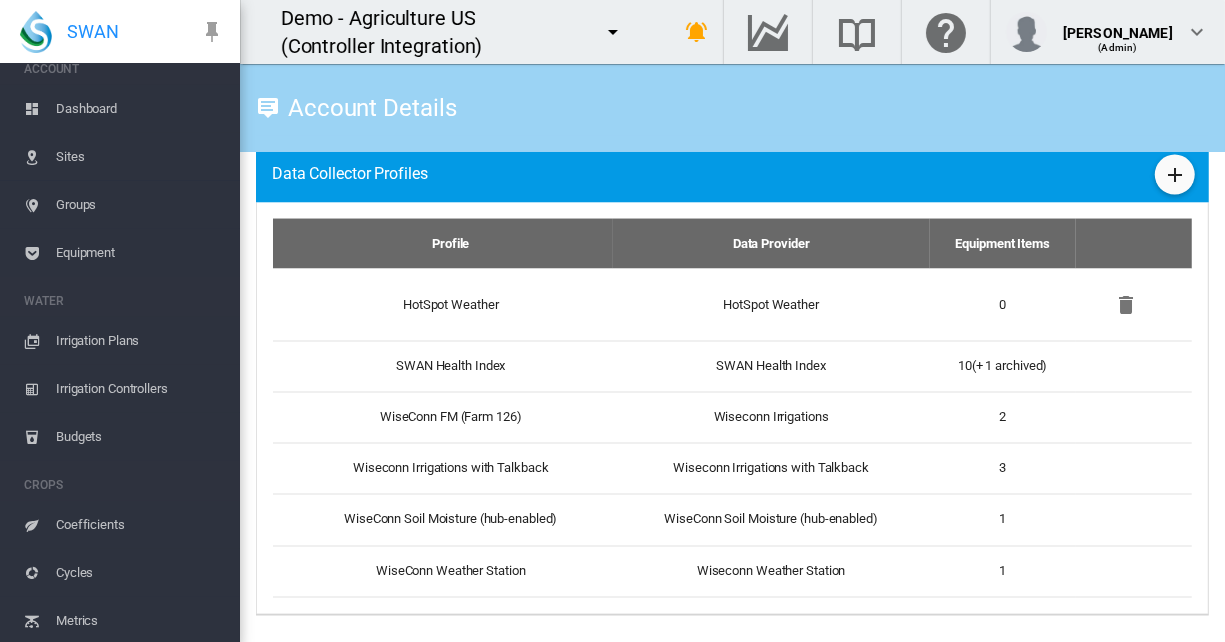 scroll, scrollTop: 0, scrollLeft: 0, axis: both 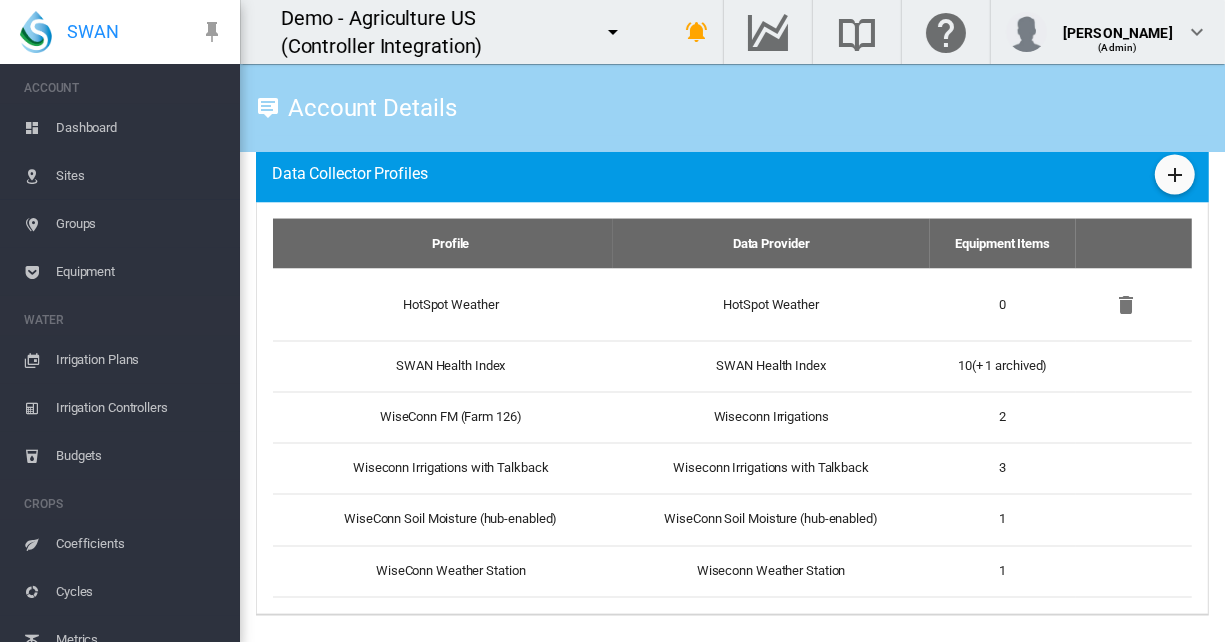 click on "Equipment" at bounding box center (140, 272) 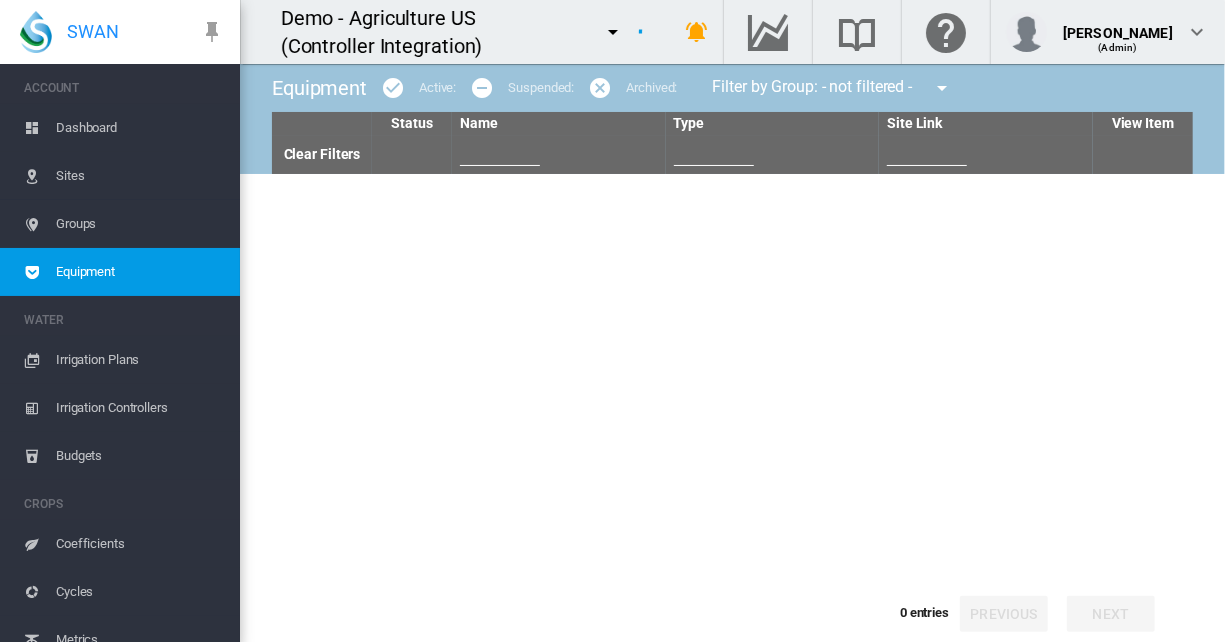 type on "***" 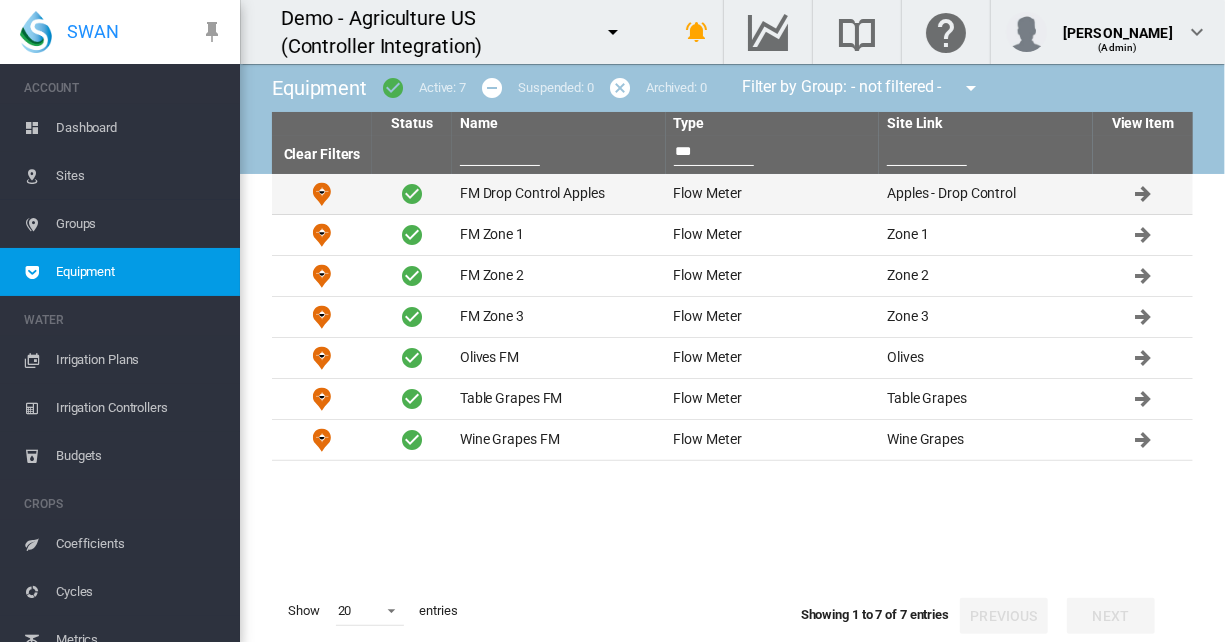 click on "FM Drop Control Apples" at bounding box center [559, 194] 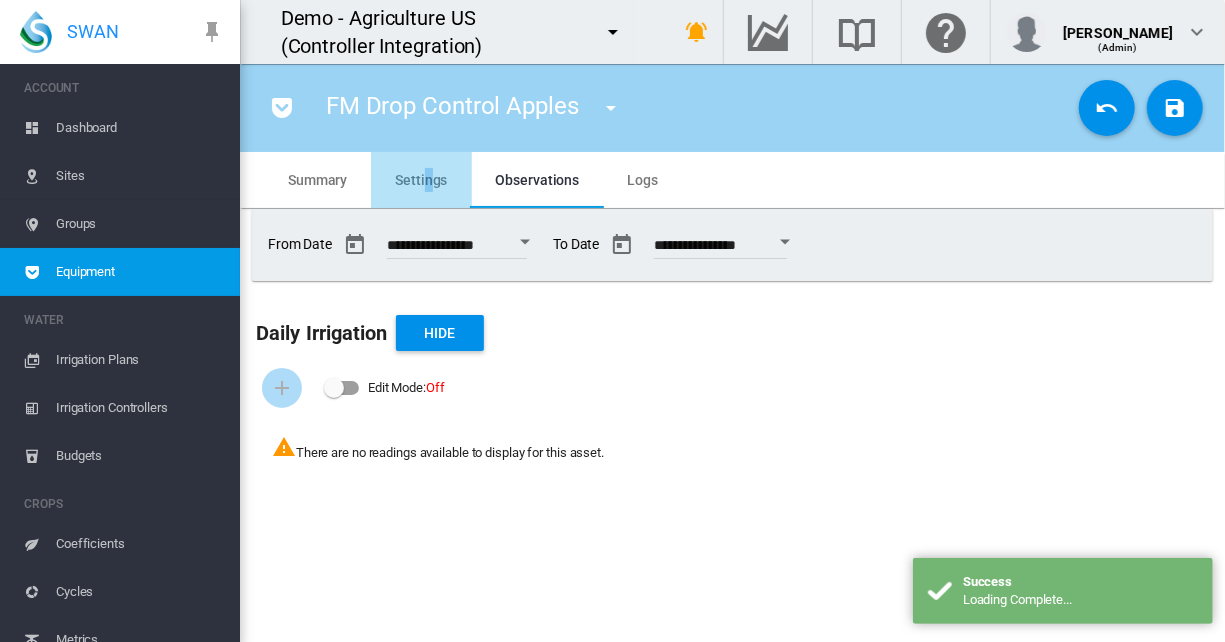 click on "Settings" at bounding box center [421, 180] 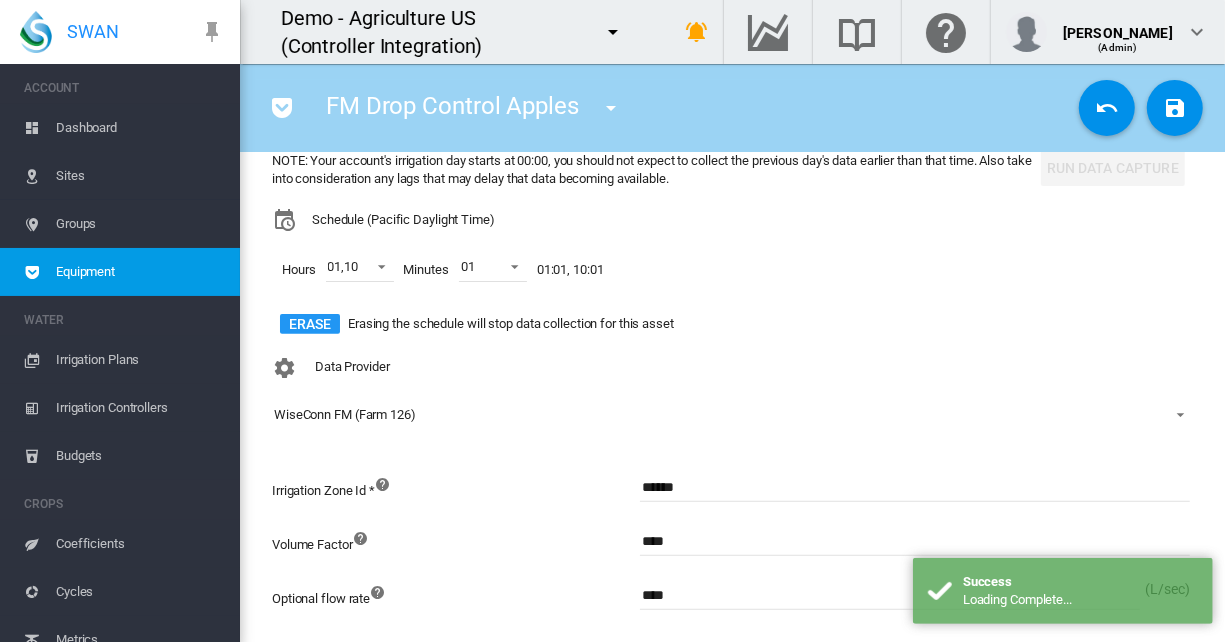 scroll, scrollTop: 234, scrollLeft: 0, axis: vertical 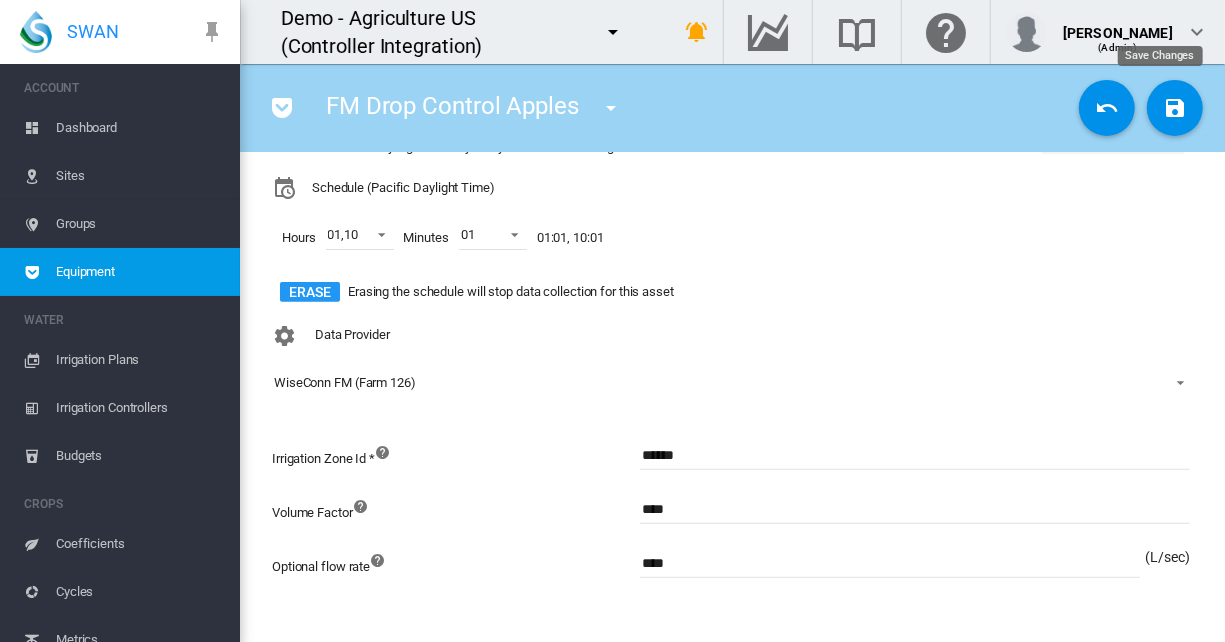 drag, startPoint x: 1155, startPoint y: 104, endPoint x: 1096, endPoint y: 194, distance: 107.61505 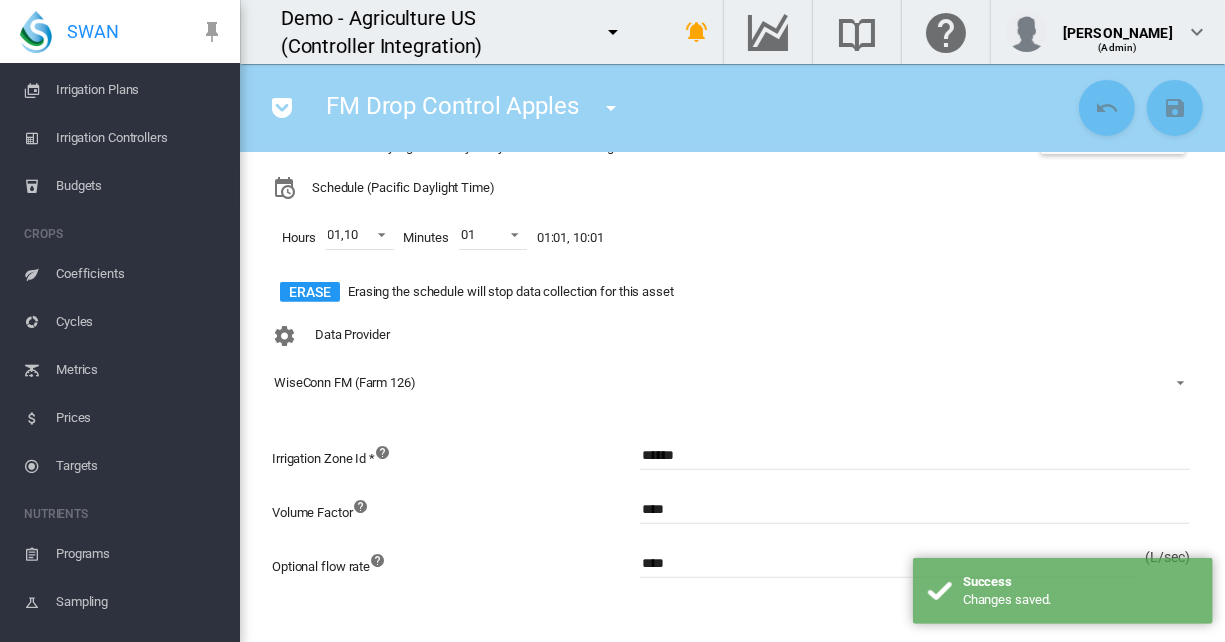 scroll, scrollTop: 534, scrollLeft: 0, axis: vertical 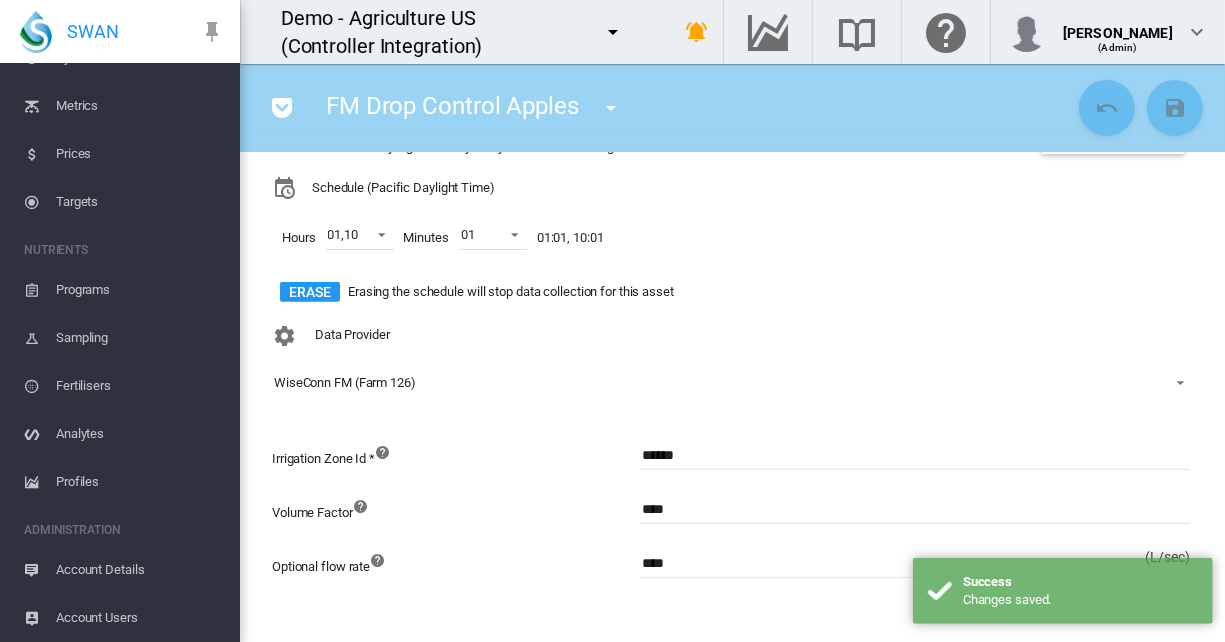 click on "Account Details" at bounding box center (140, 570) 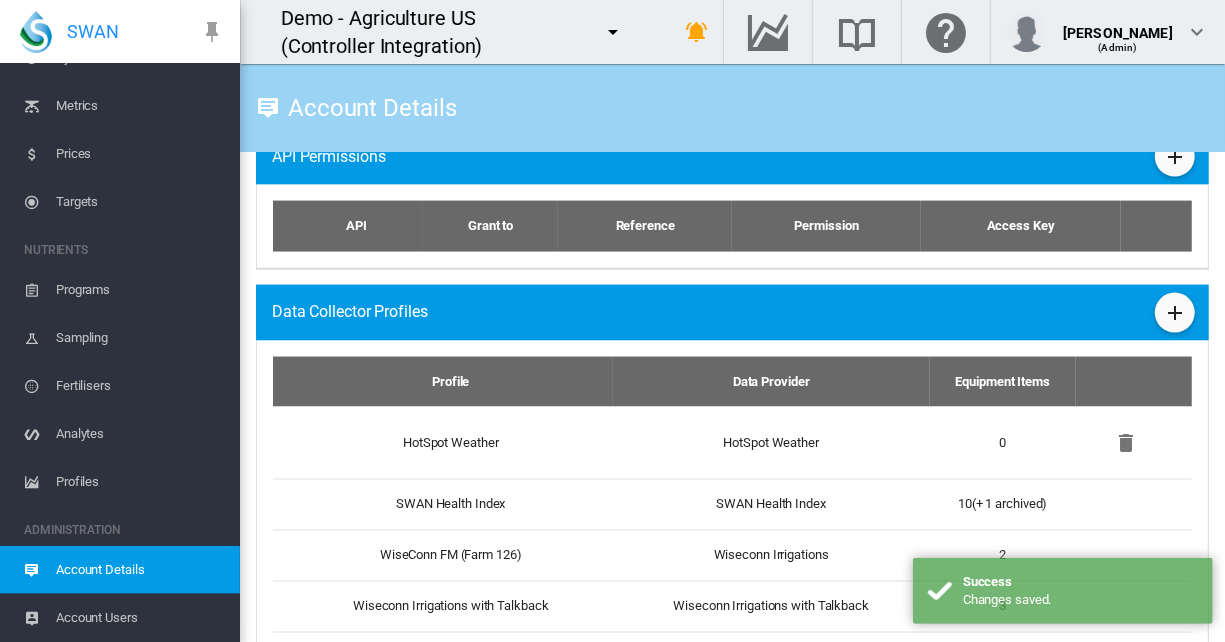 scroll, scrollTop: 1548, scrollLeft: 0, axis: vertical 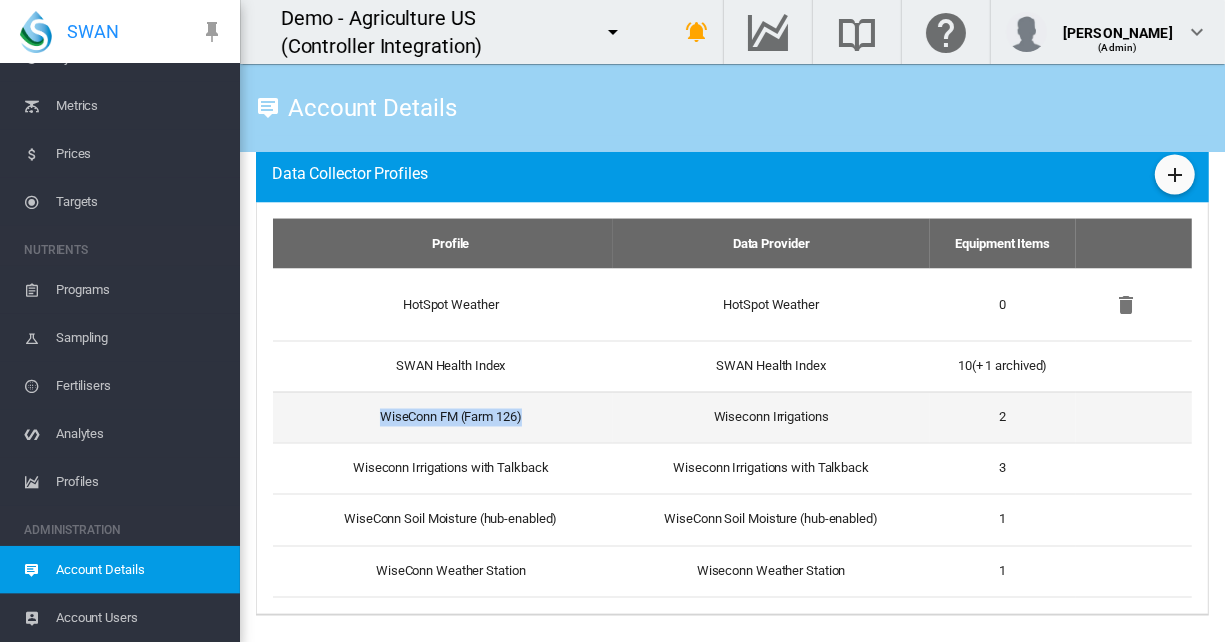 drag, startPoint x: 363, startPoint y: 412, endPoint x: 526, endPoint y: 403, distance: 163.24828 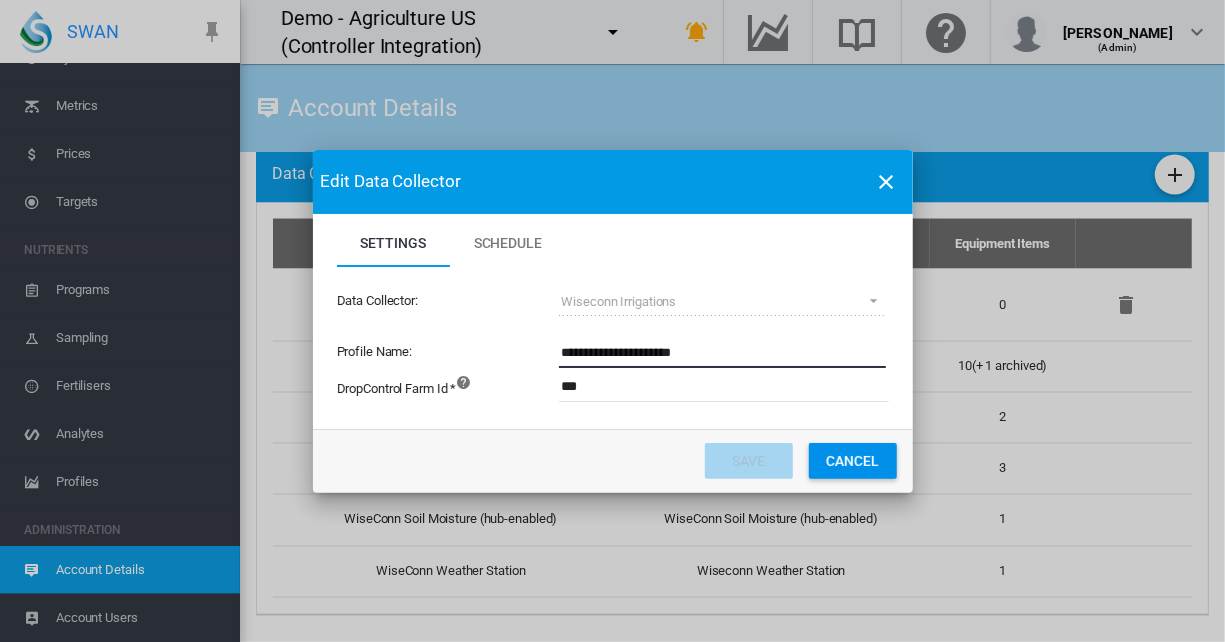 drag, startPoint x: 745, startPoint y: 352, endPoint x: 529, endPoint y: 354, distance: 216.00926 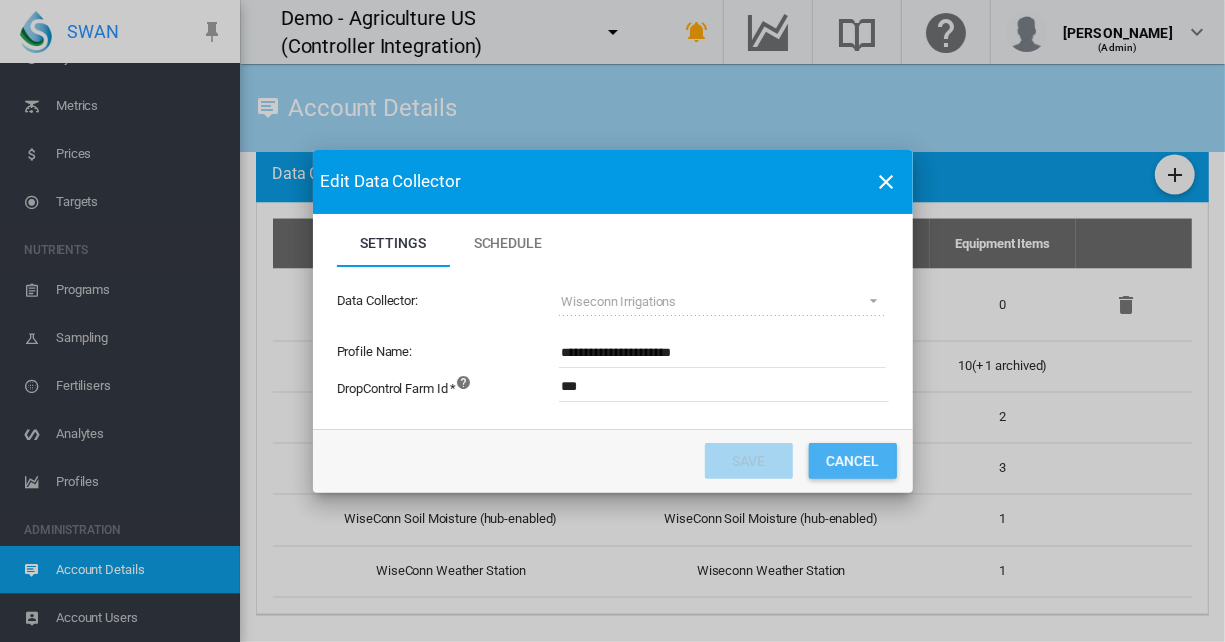 click on "Cancel" 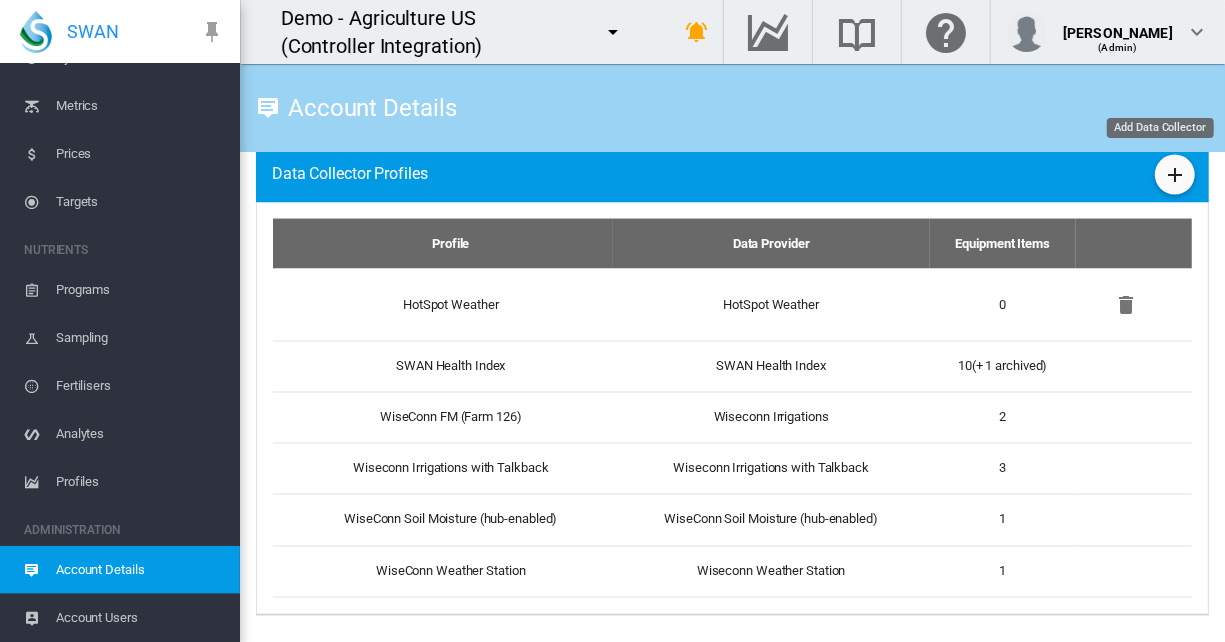 click at bounding box center (1175, 175) 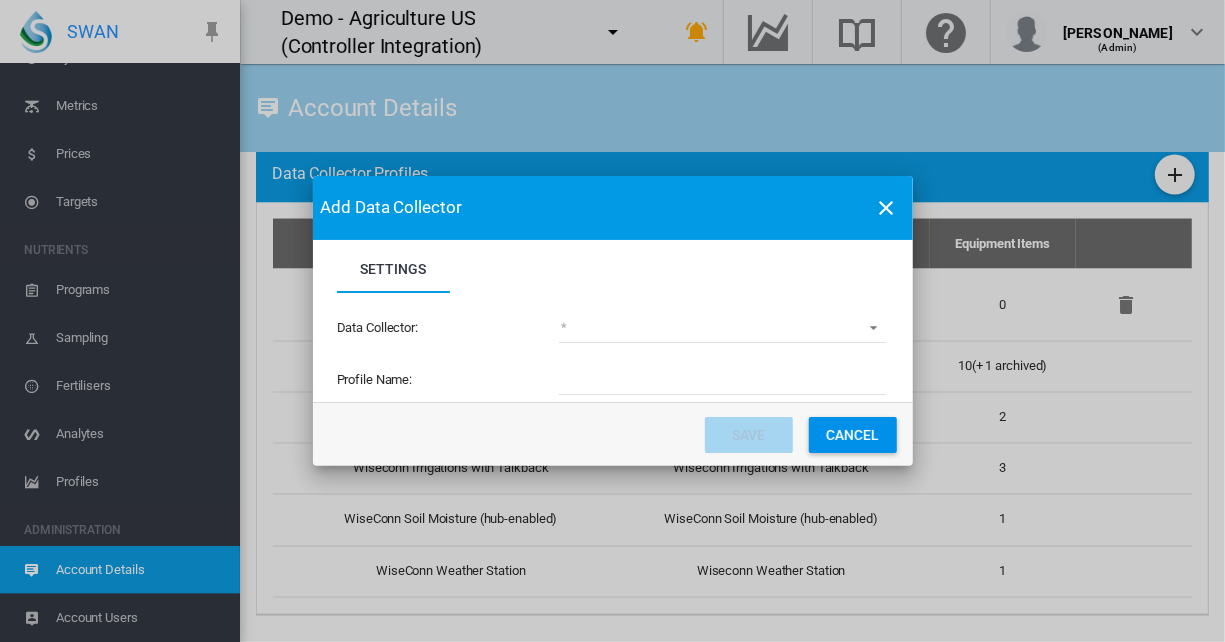 click on "(deprecated) Toro Lynx Course By Station
Adcon Soil Moisture
Aquacheck Soil Moisture
Aquaflex Soil Moisture
Arable Soil Moisture
Arable Weather Forecast
Arable Weather Station
BOM Rain Gauge
Boraman Flow Meter
CIMIS Weather
Cumulocity Flow Meter
[PERSON_NAME] Weatherlink
[PERSON_NAME] Weatherlink Soil Moisture
FieldWise Pivot
FleetSpace V2 Soil Moisture Collector" at bounding box center [722, 328] 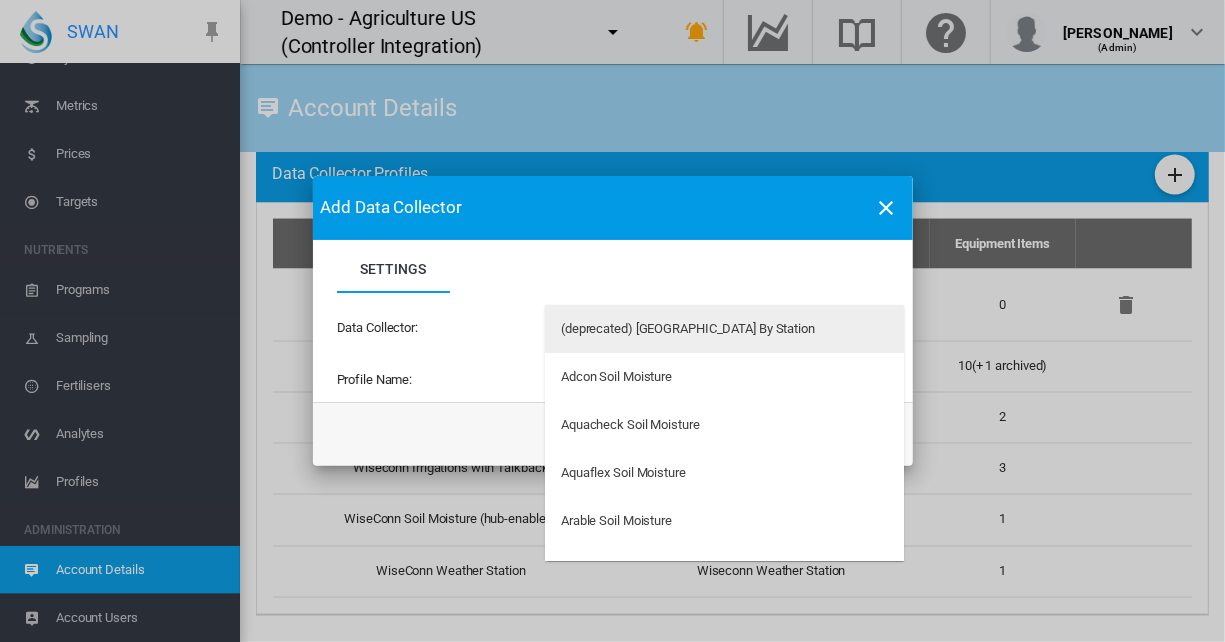 type on "34" 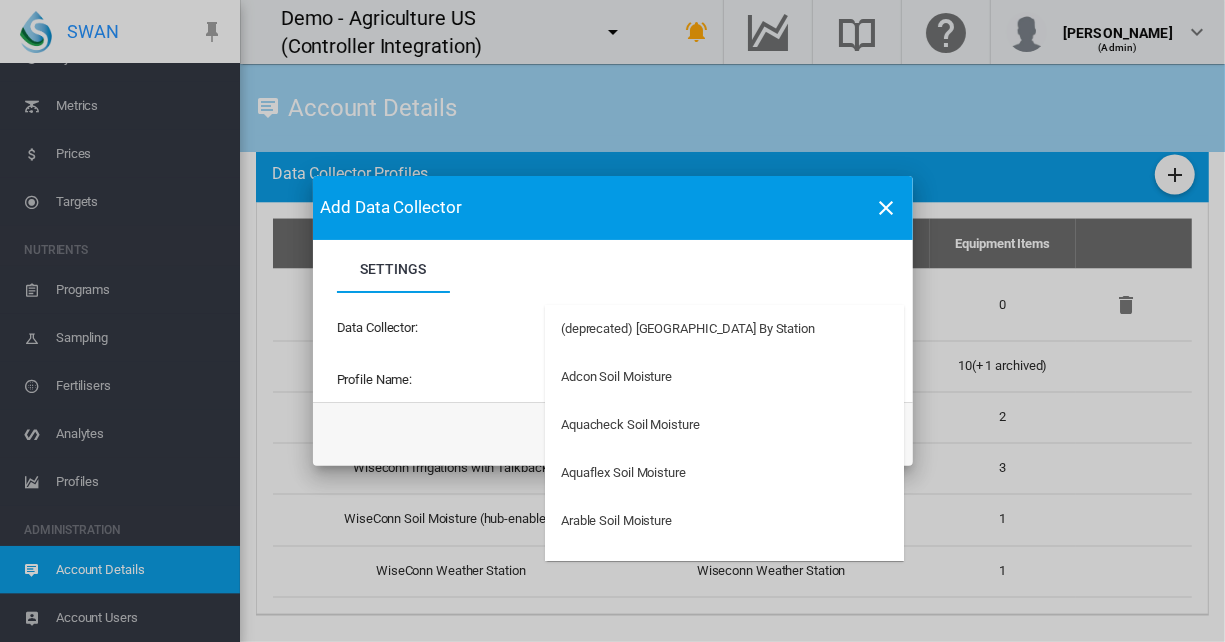 type on "50" 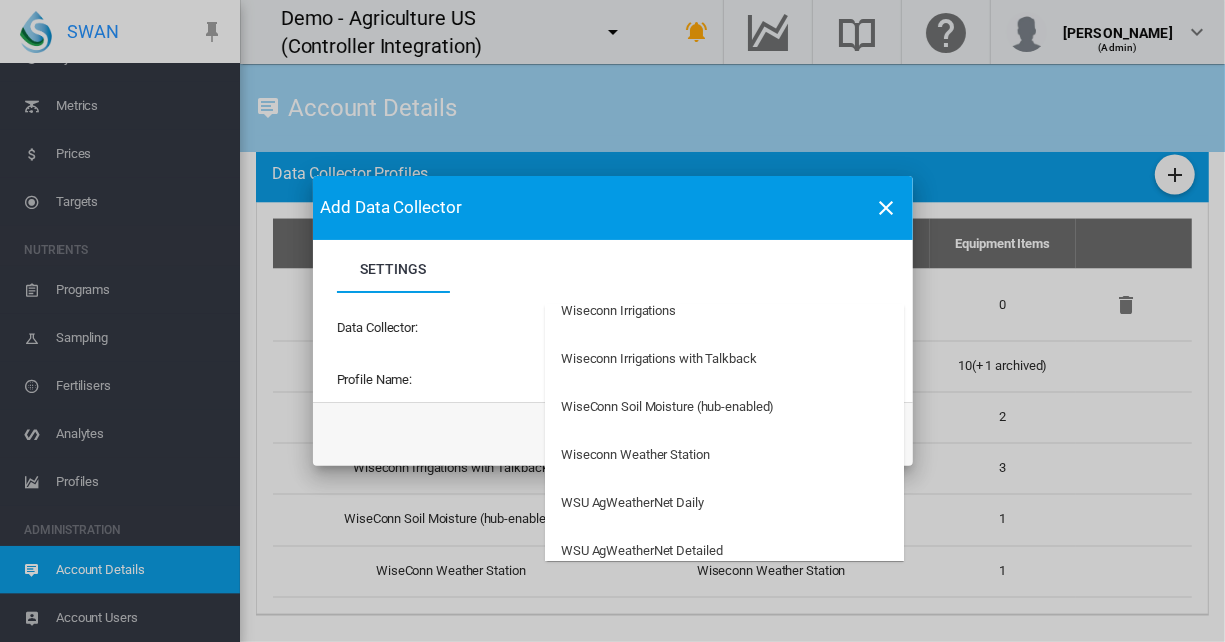 scroll, scrollTop: 6308, scrollLeft: 0, axis: vertical 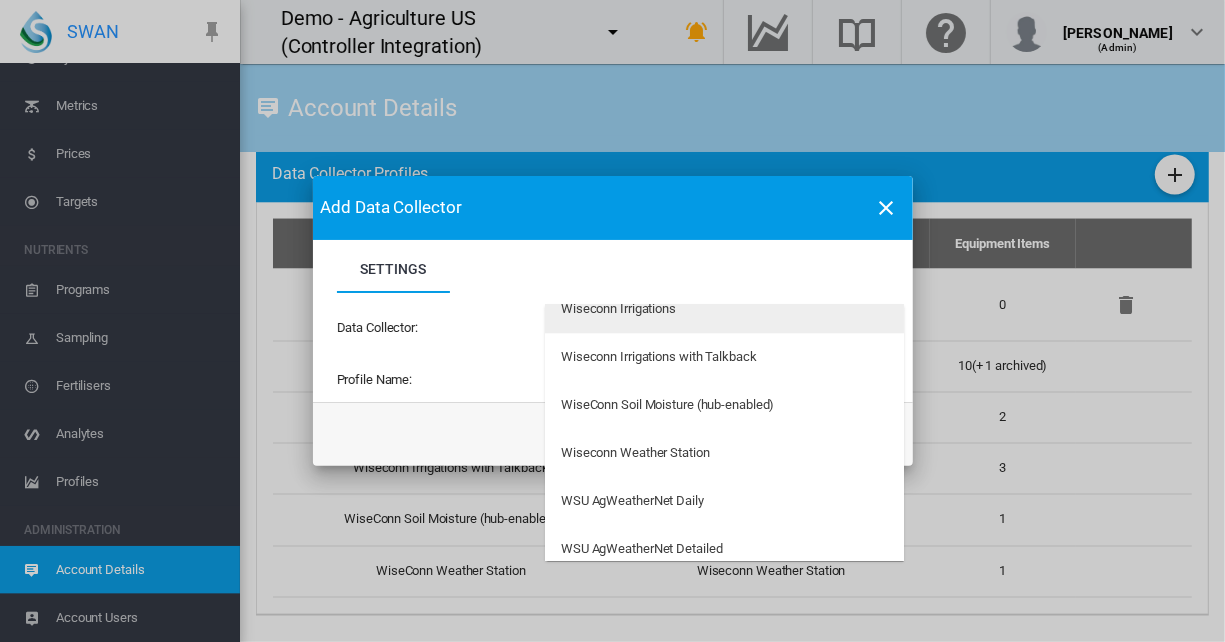 click on "Wiseconn Irrigations" at bounding box center [618, 309] 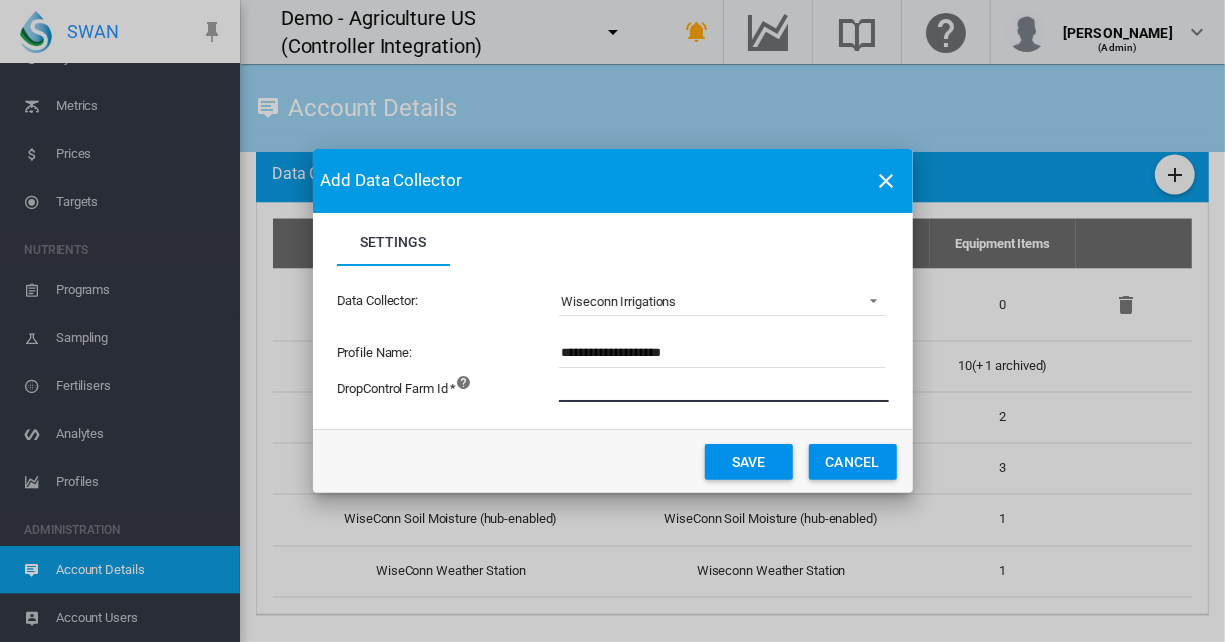 click at bounding box center [834, 387] 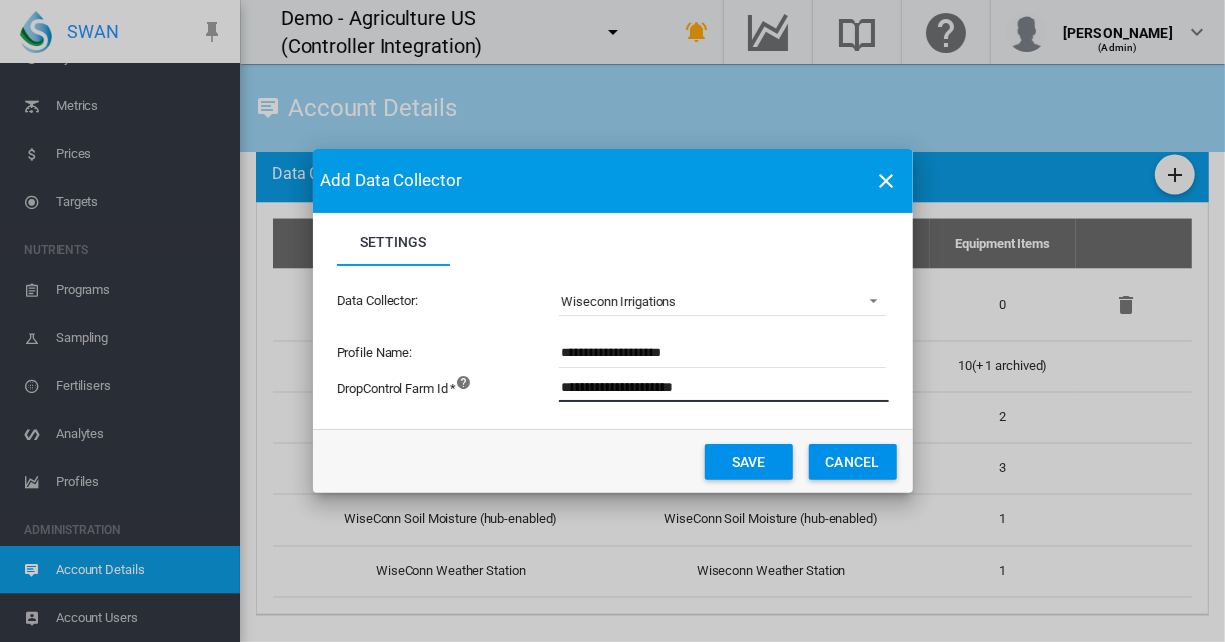 click on "**********" at bounding box center [834, 387] 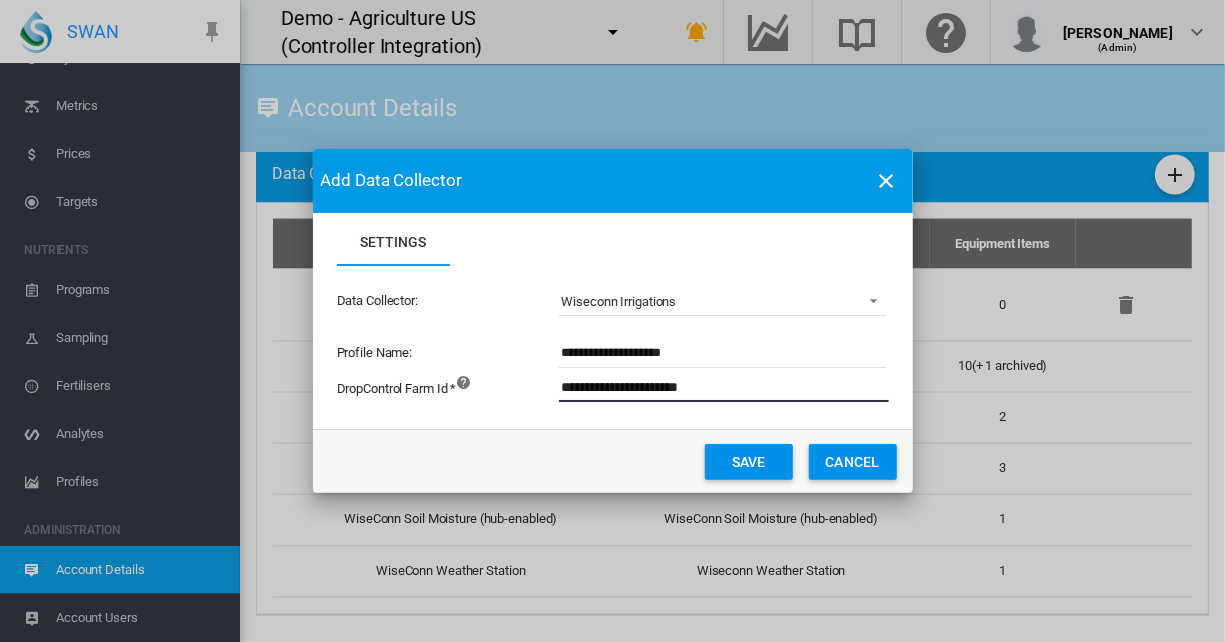 type on "**********" 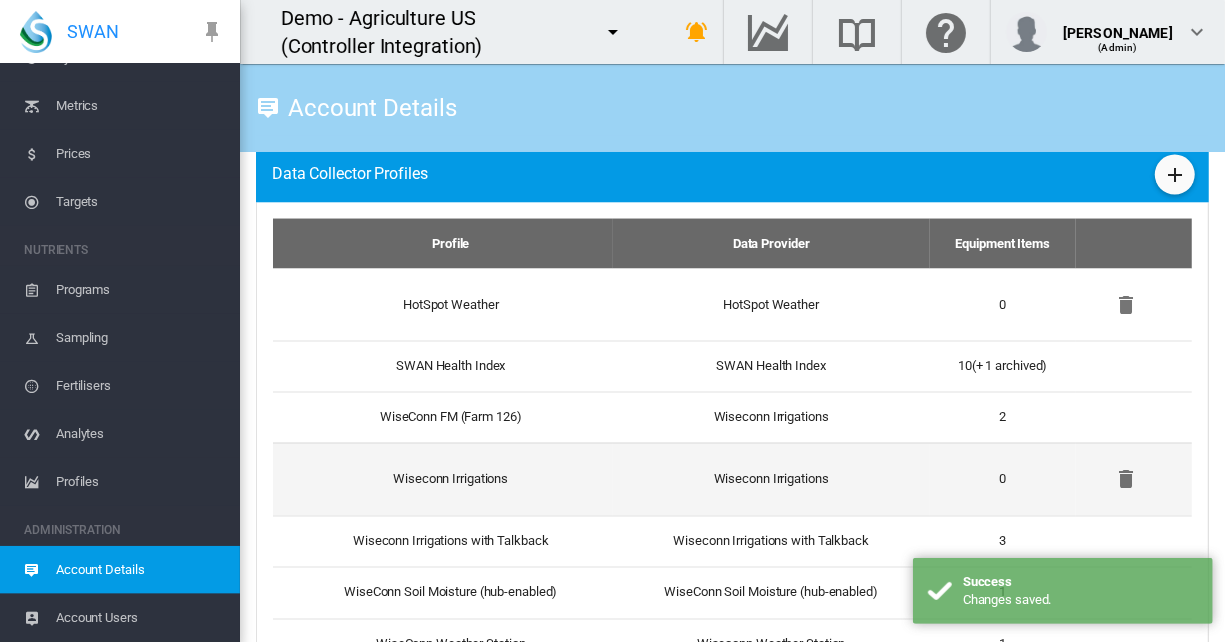click on "Wiseconn Irrigations" at bounding box center (771, 479) 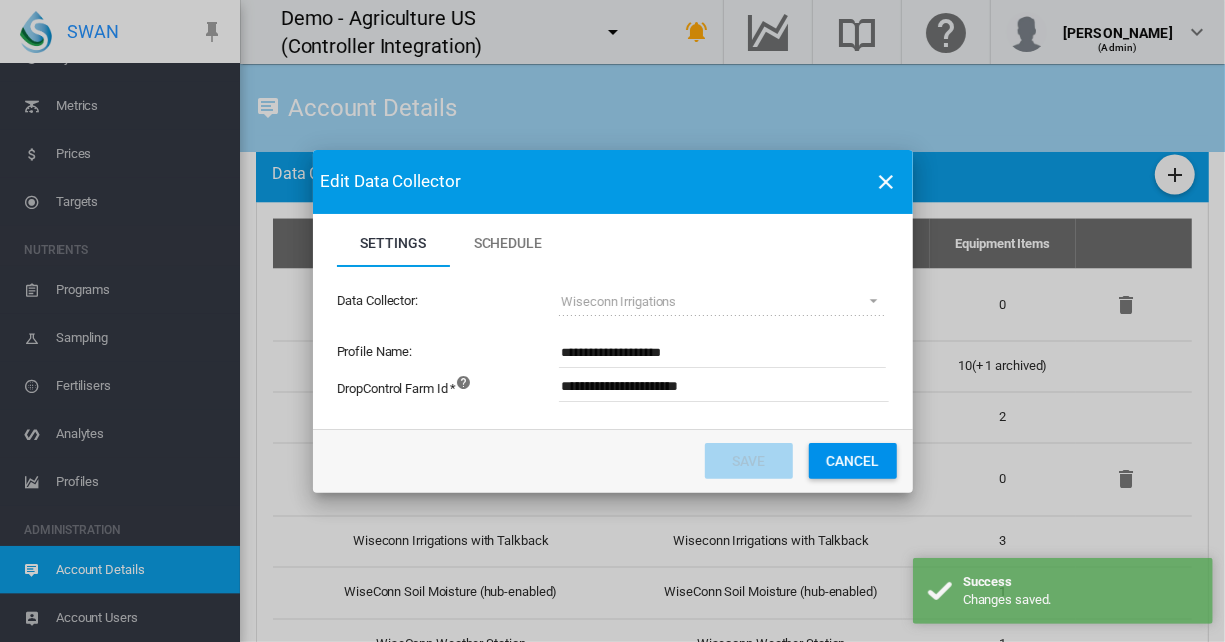 click on "Cancel" 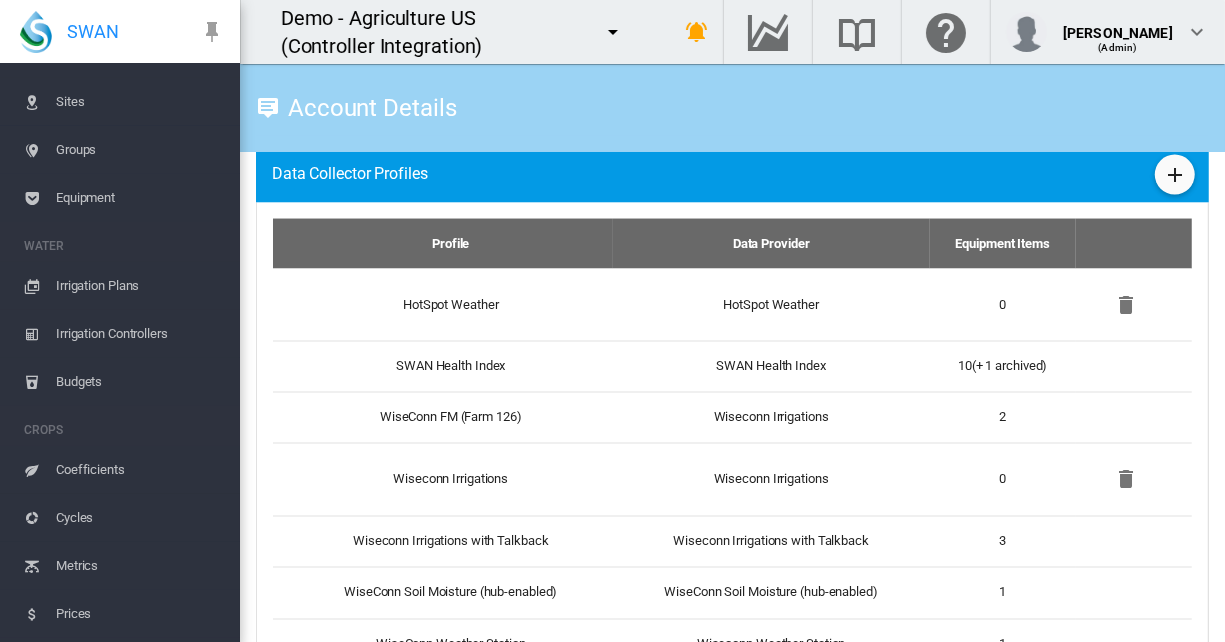 scroll, scrollTop: 0, scrollLeft: 0, axis: both 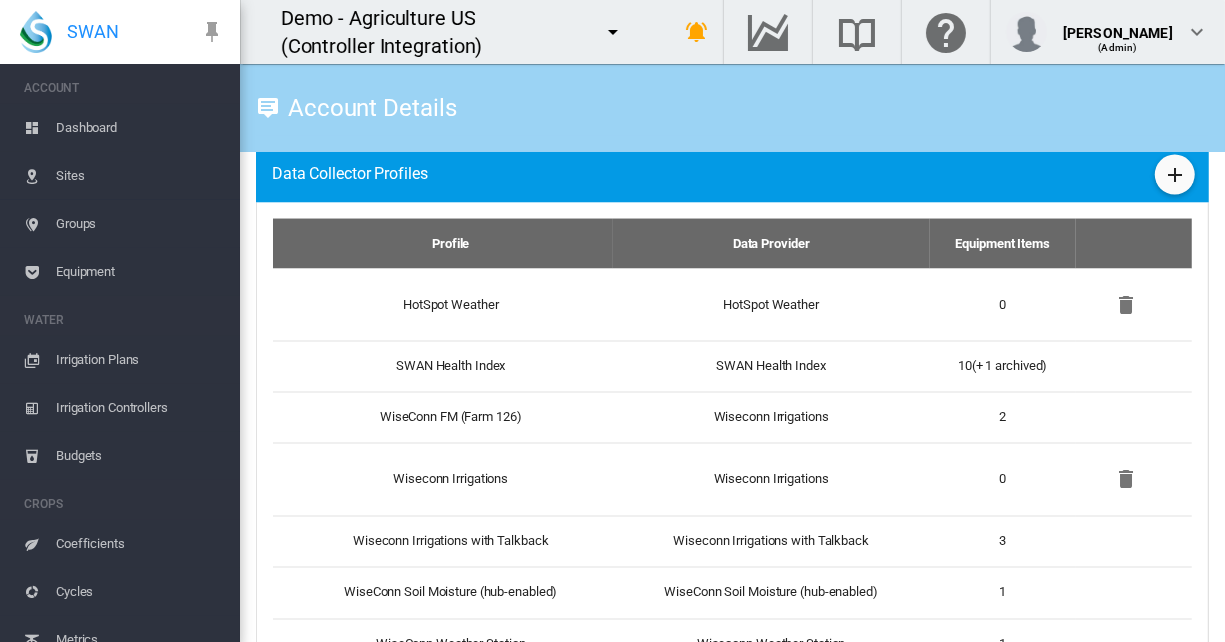 click on "Equipment" at bounding box center (140, 272) 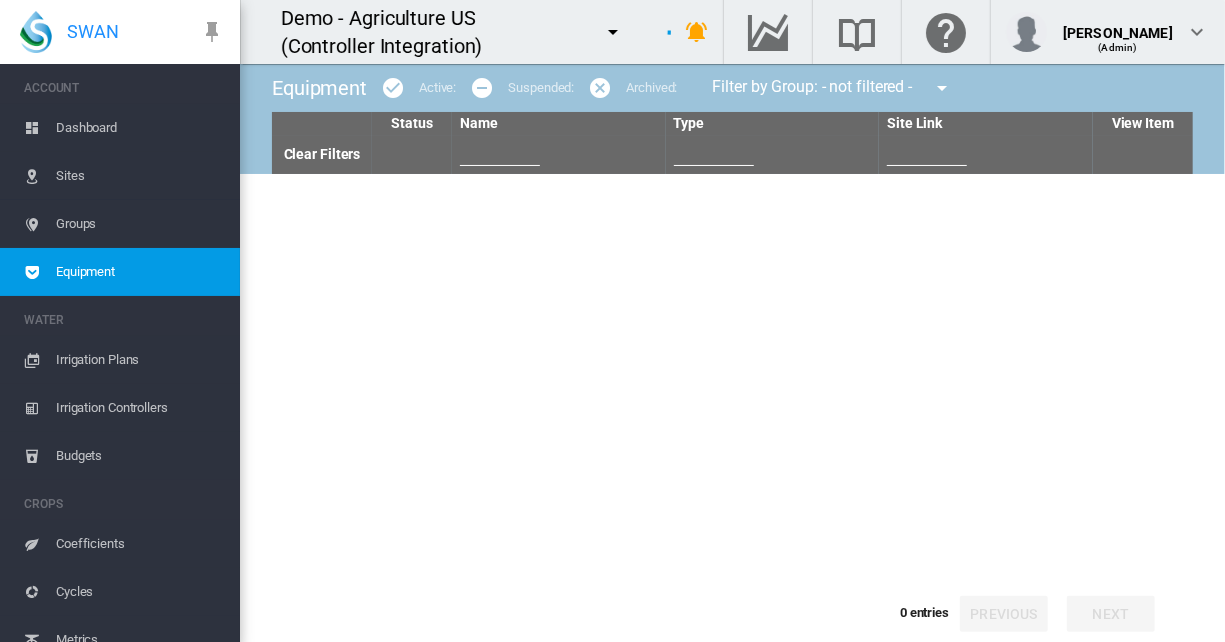 type on "***" 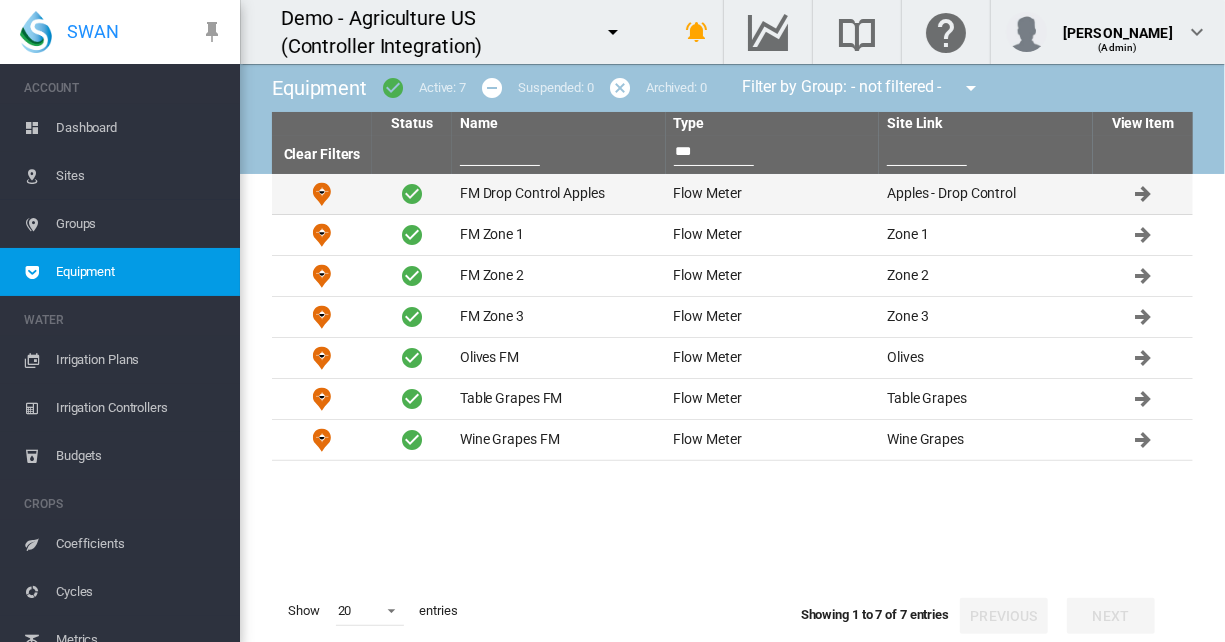 click on "FM Drop Control Apples" at bounding box center [559, 194] 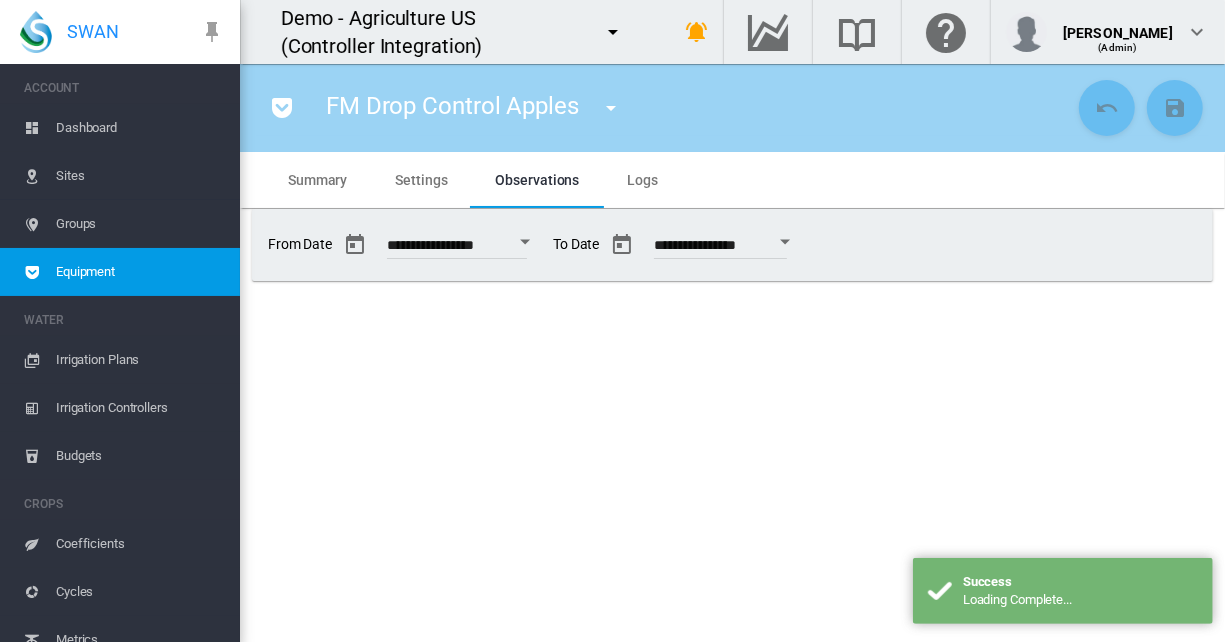 click on "Settings" at bounding box center (421, 180) 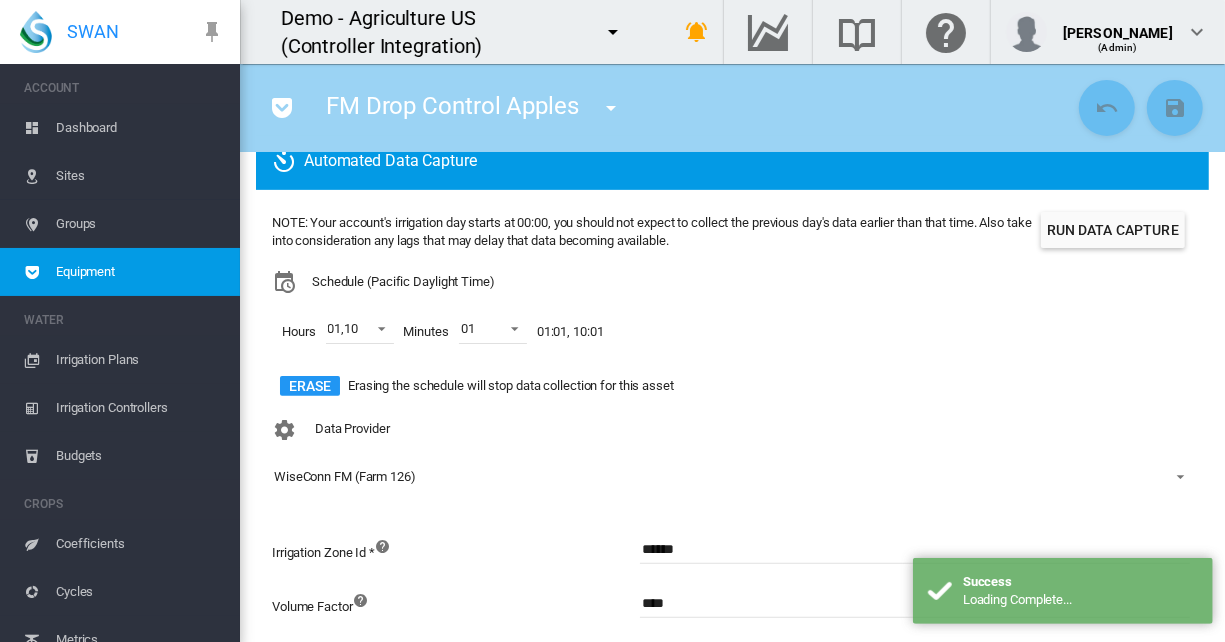 scroll, scrollTop: 234, scrollLeft: 0, axis: vertical 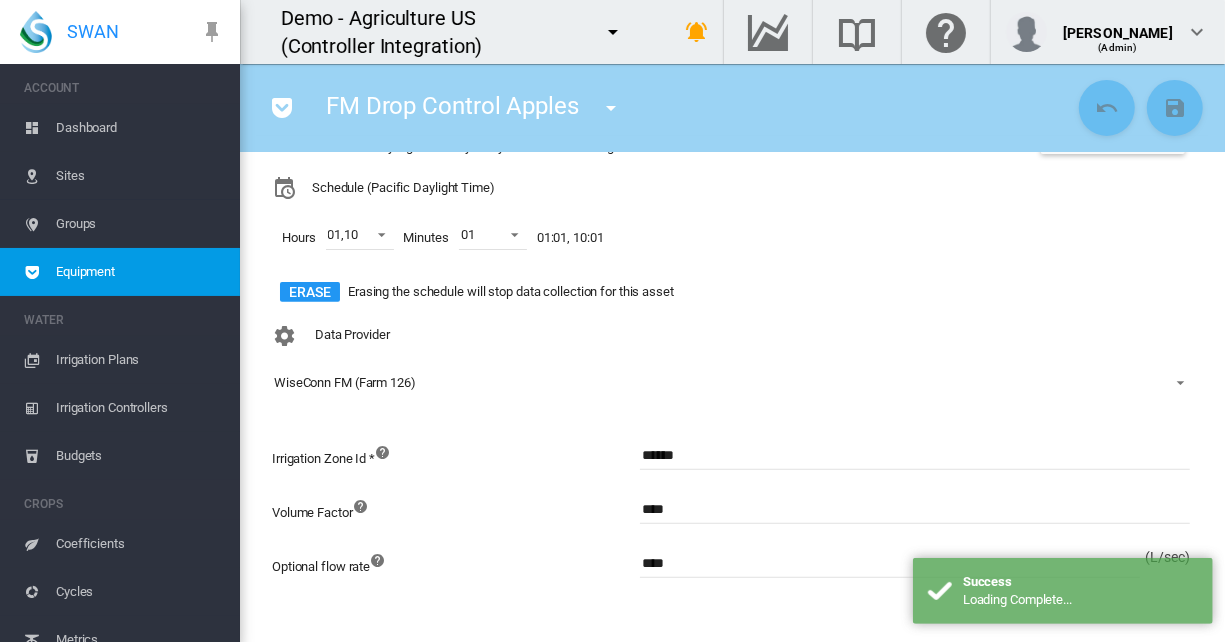 click on "WiseConn FM (Farm 126)" at bounding box center [716, 383] 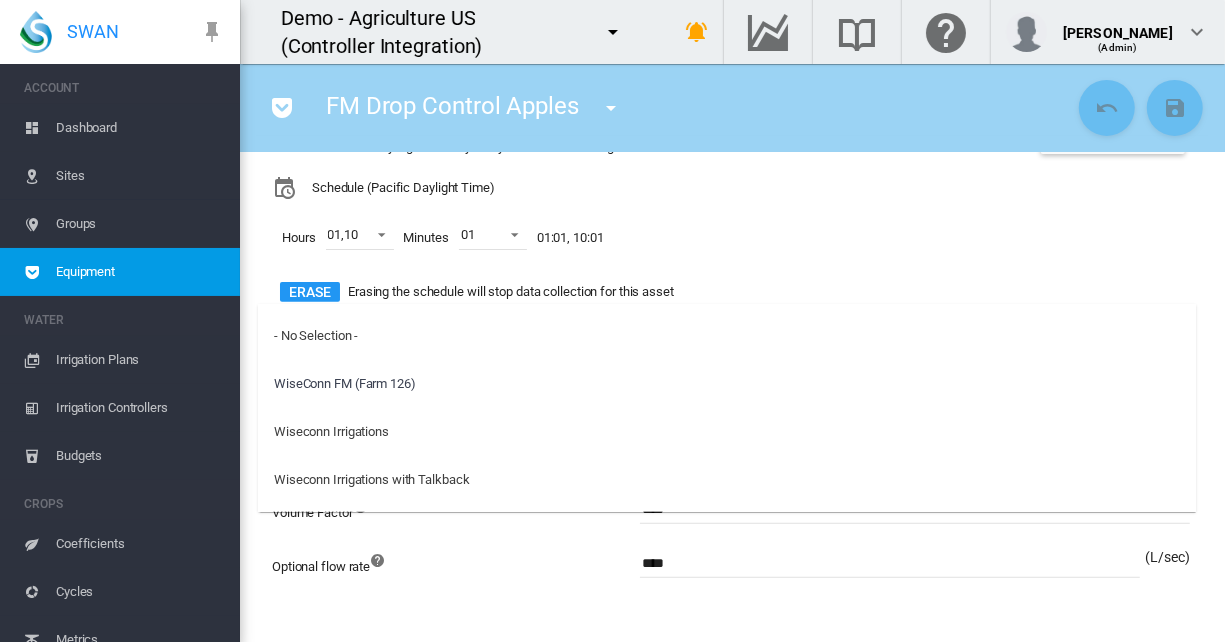 click at bounding box center [612, 321] 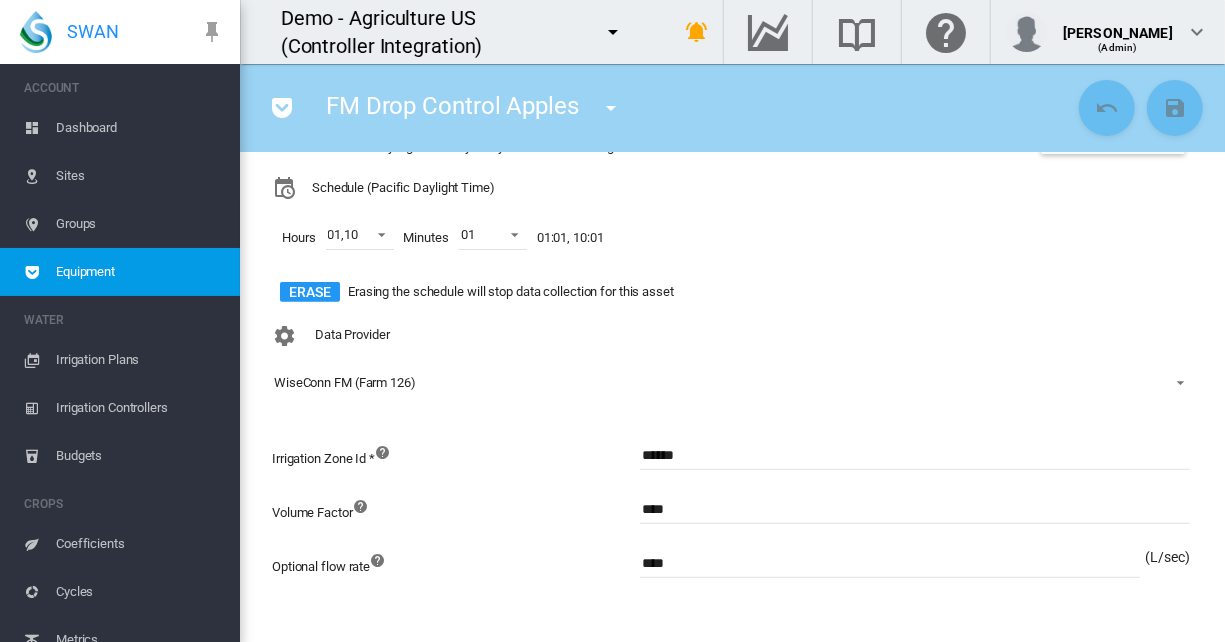 click on "Groups" at bounding box center (140, 224) 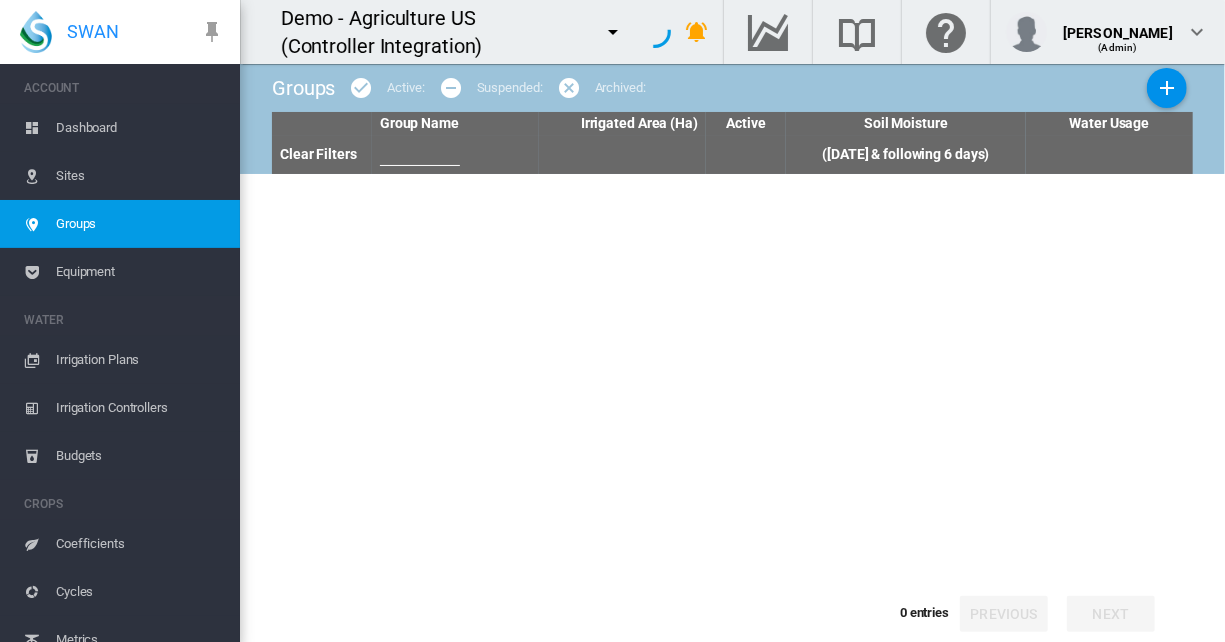 click on "Equipment" at bounding box center (140, 272) 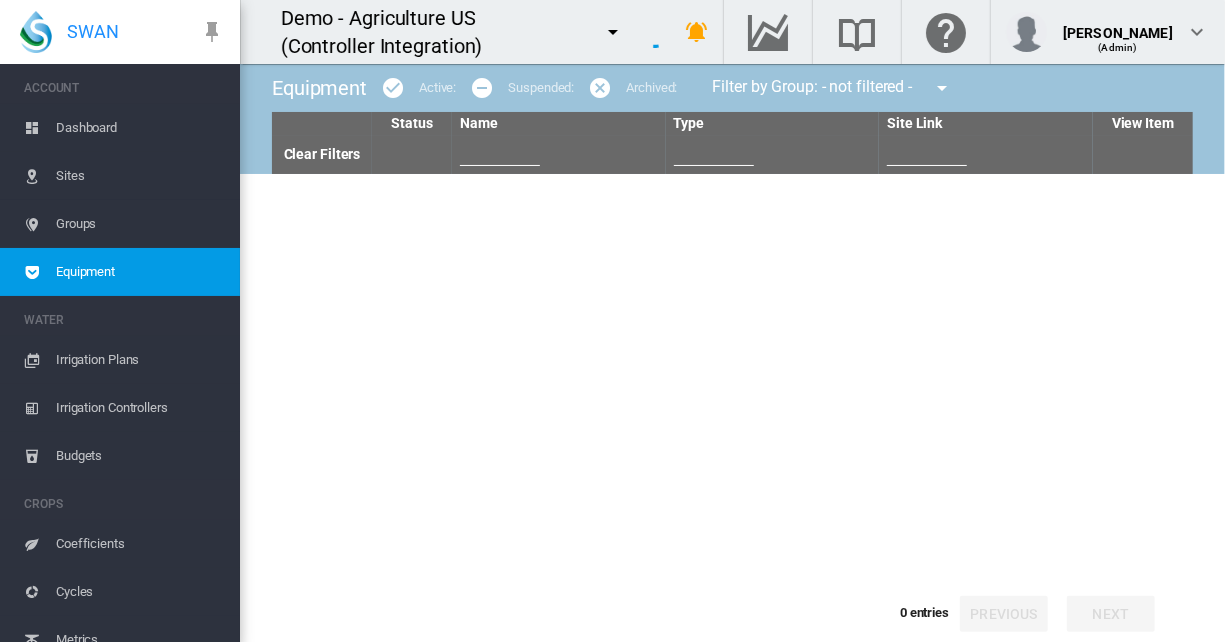 type on "***" 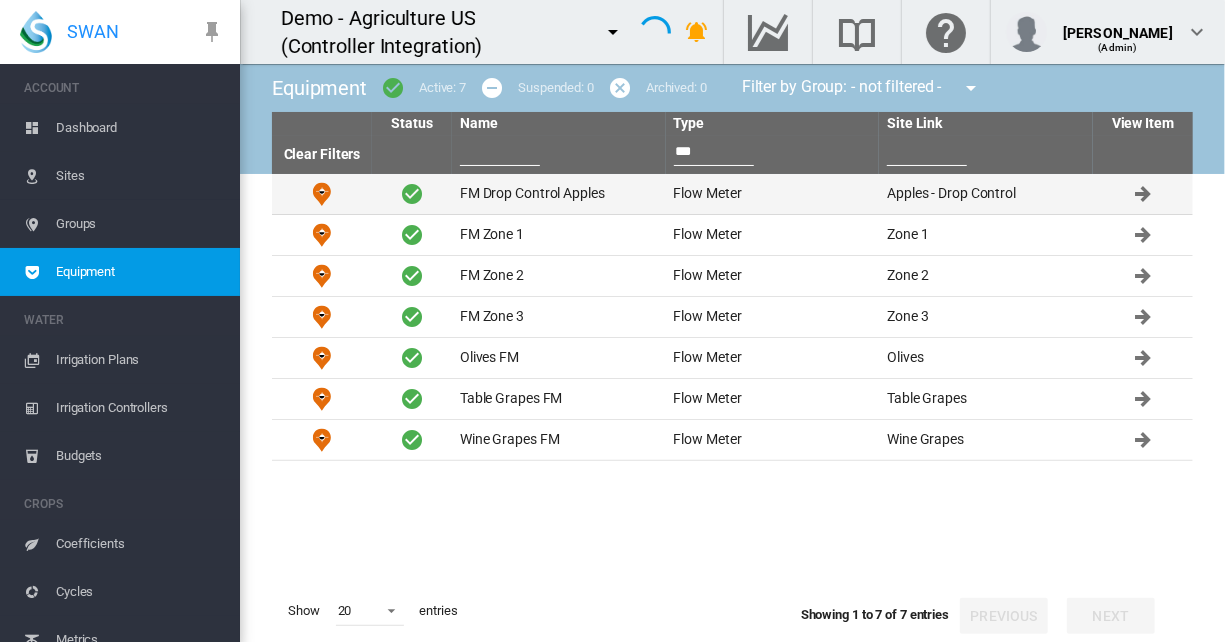 click on "FM Drop Control Apples" at bounding box center [559, 194] 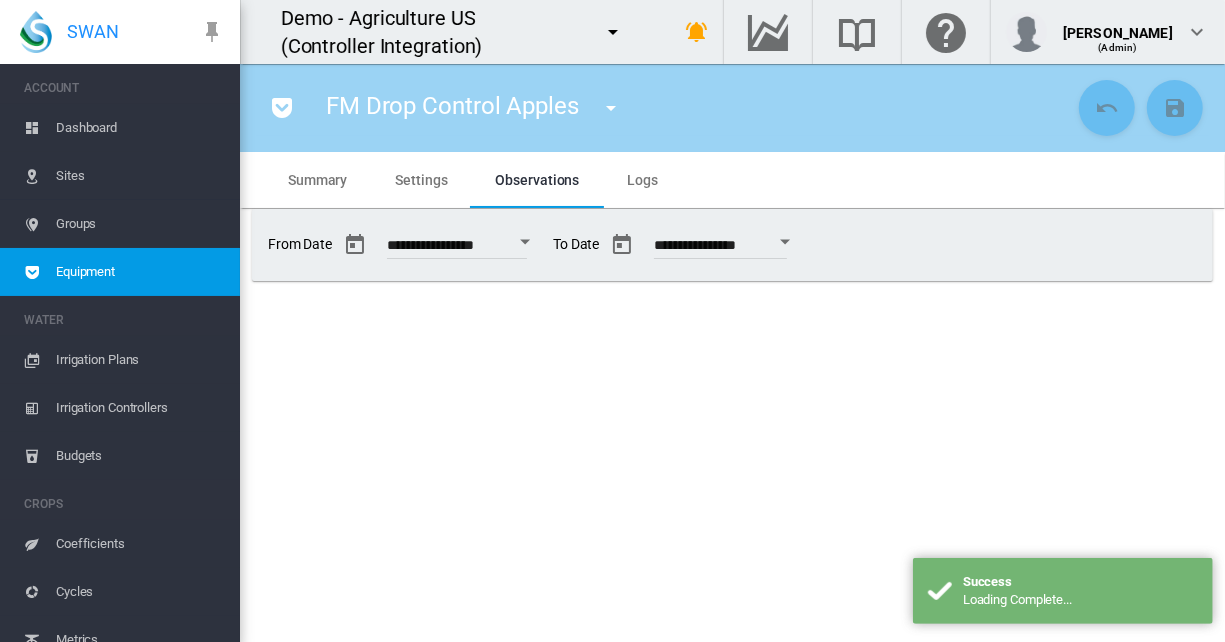 click on "Settings" at bounding box center (421, 180) 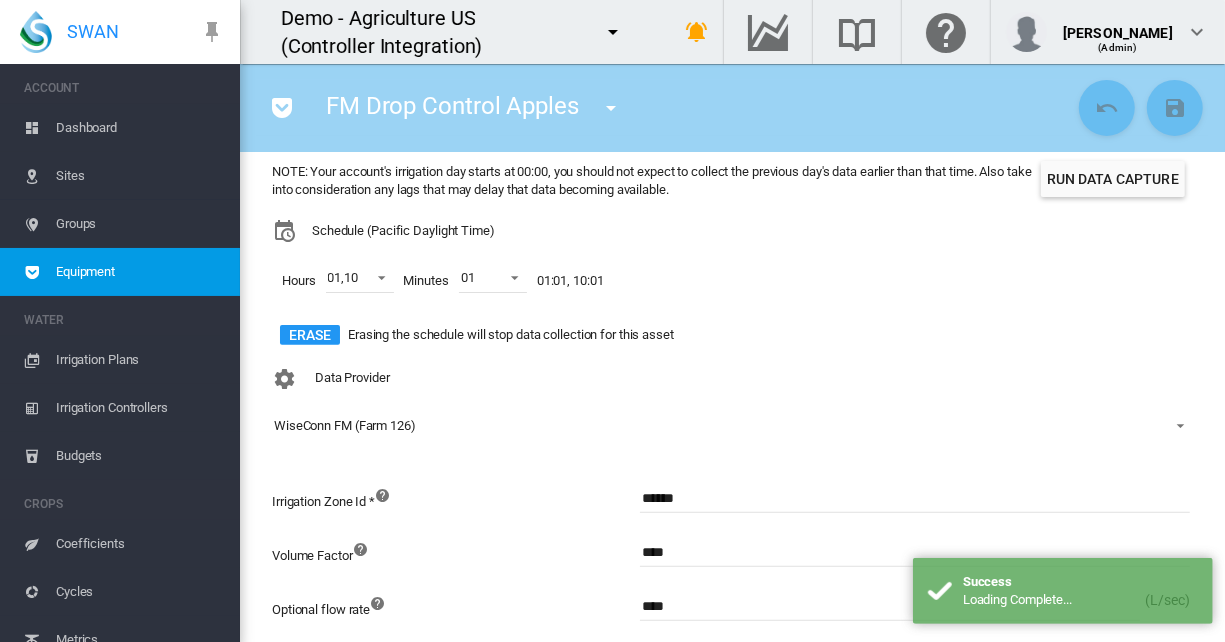 scroll, scrollTop: 234, scrollLeft: 0, axis: vertical 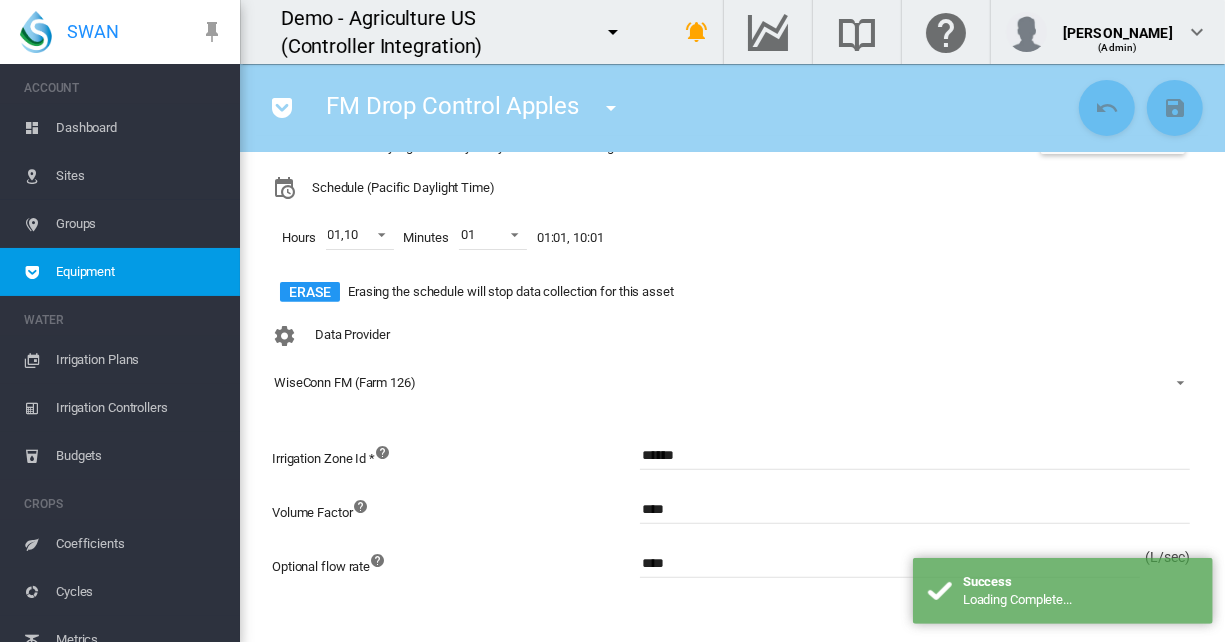 click on "WiseConn FM (Farm 126)" at bounding box center [345, 382] 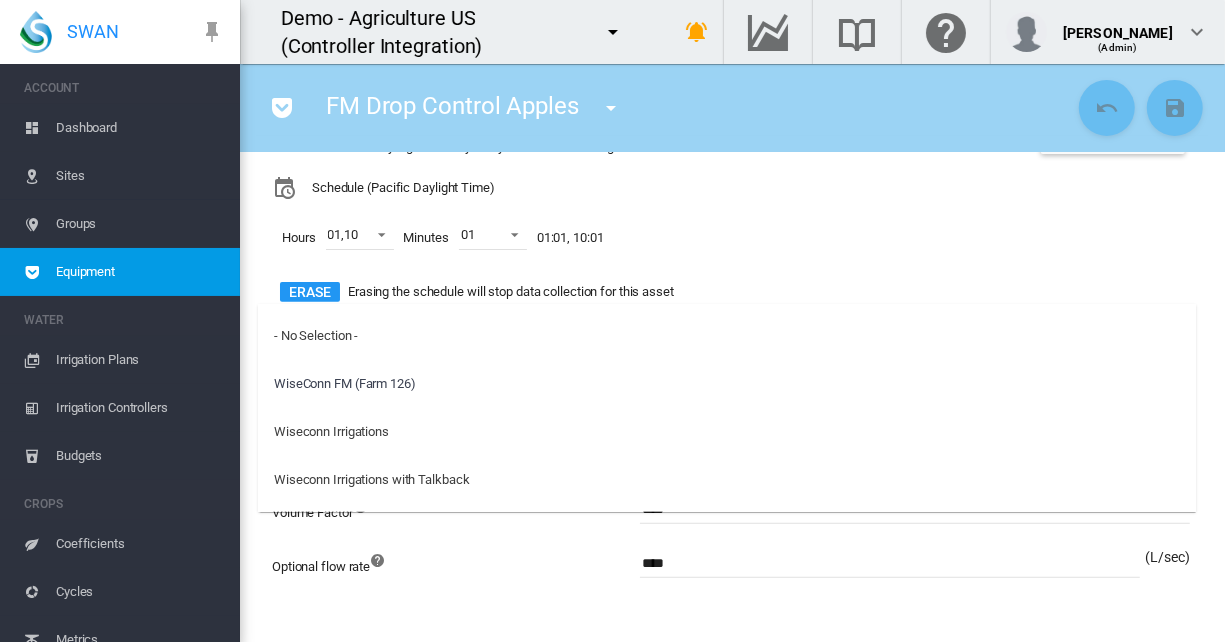 click at bounding box center [612, 321] 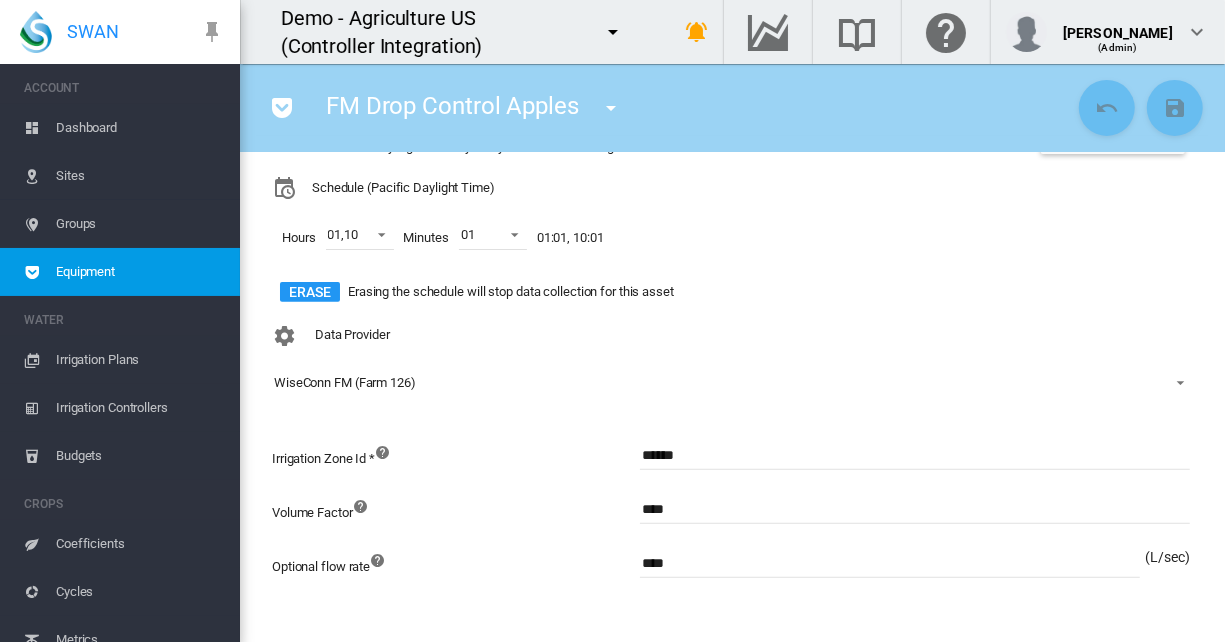 scroll, scrollTop: 505, scrollLeft: 0, axis: vertical 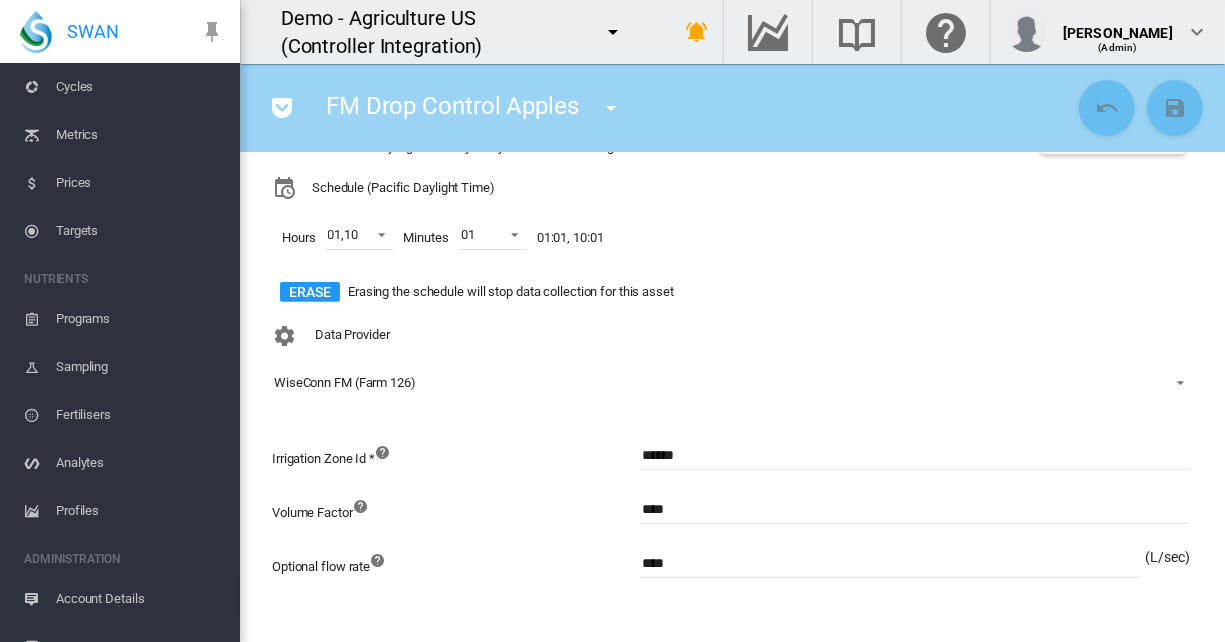 click on "Account Details" at bounding box center [140, 599] 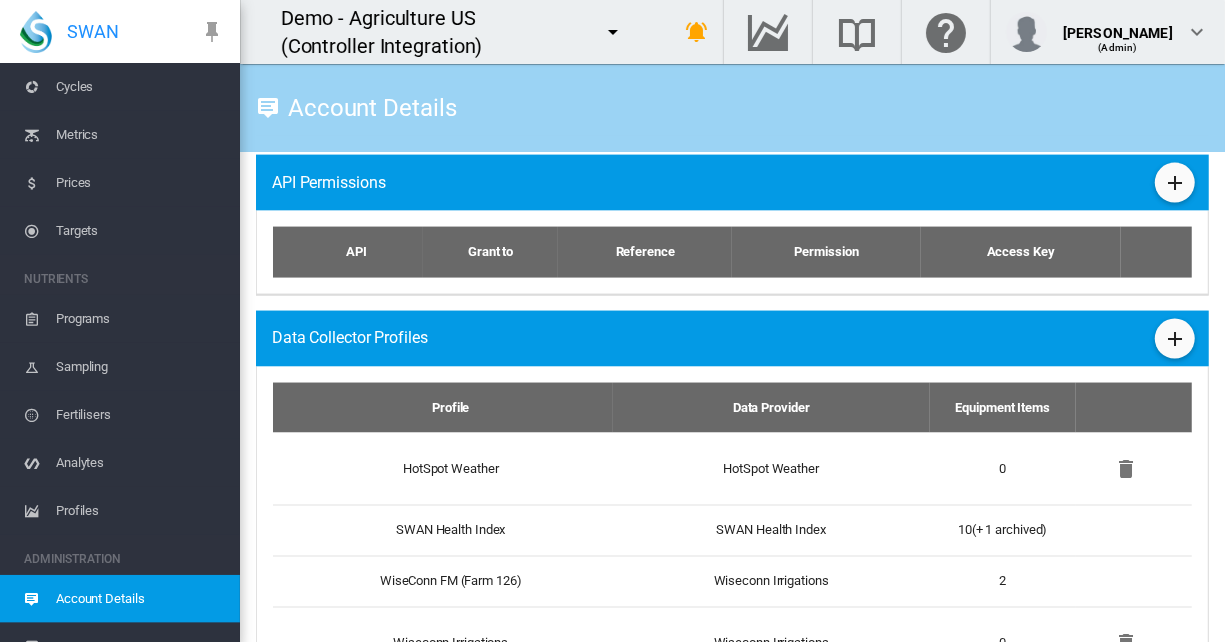 scroll, scrollTop: 1621, scrollLeft: 0, axis: vertical 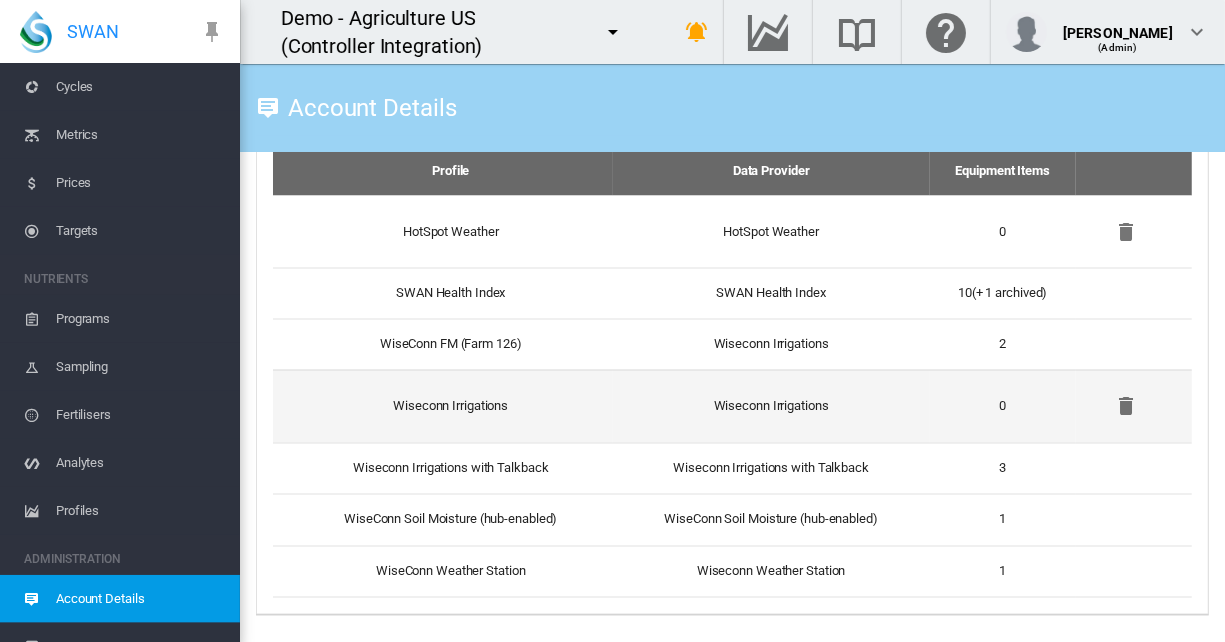 click on "Wiseconn Irrigations" at bounding box center (443, 406) 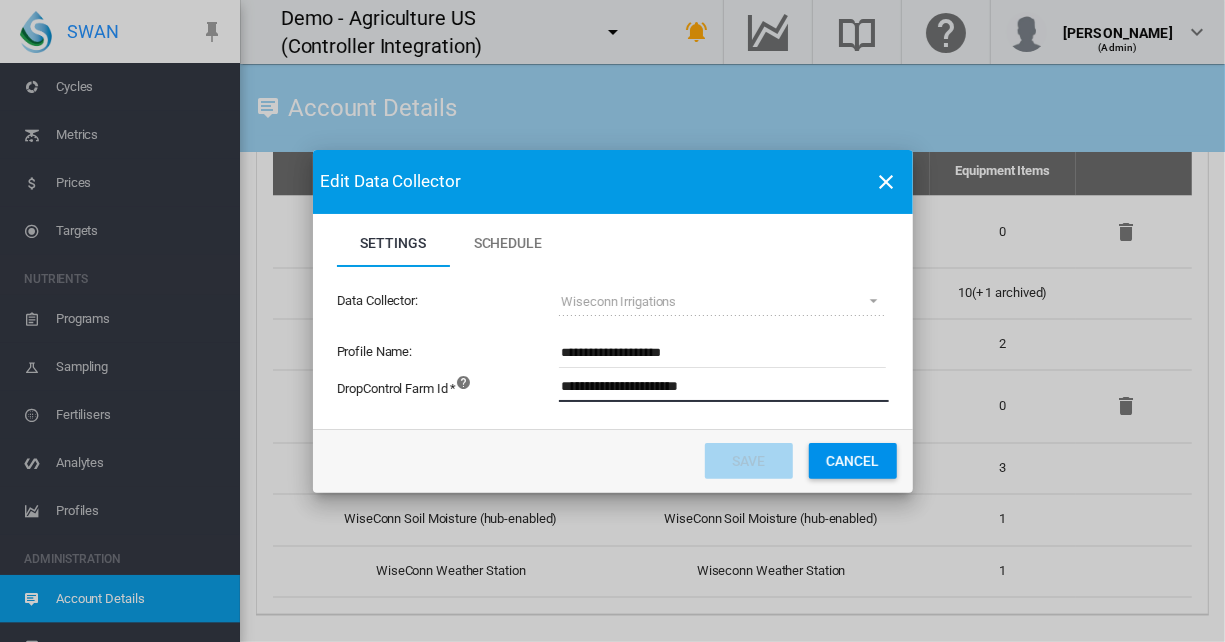 drag, startPoint x: 653, startPoint y: 386, endPoint x: 731, endPoint y: 382, distance: 78.10249 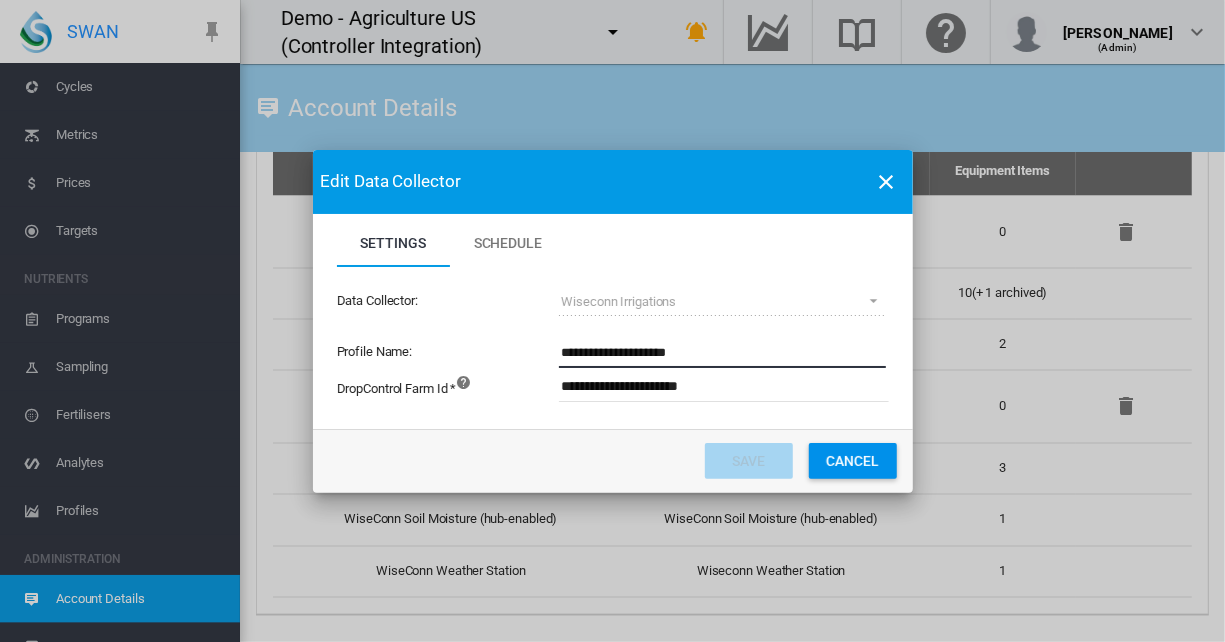 paste on "**********" 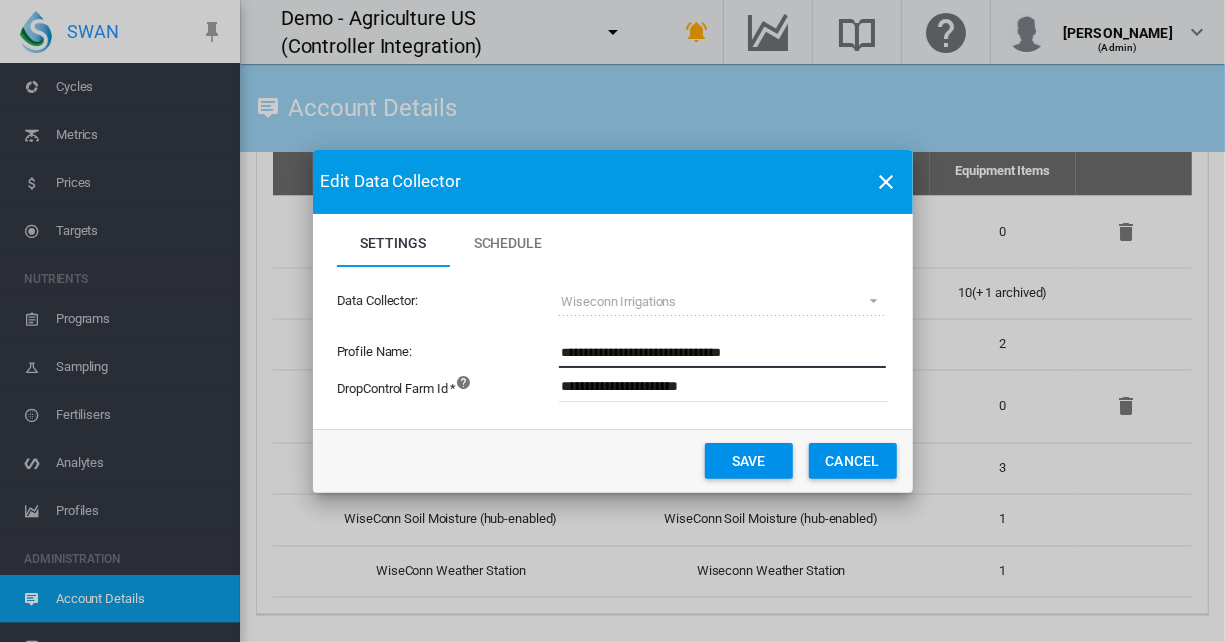 type on "**********" 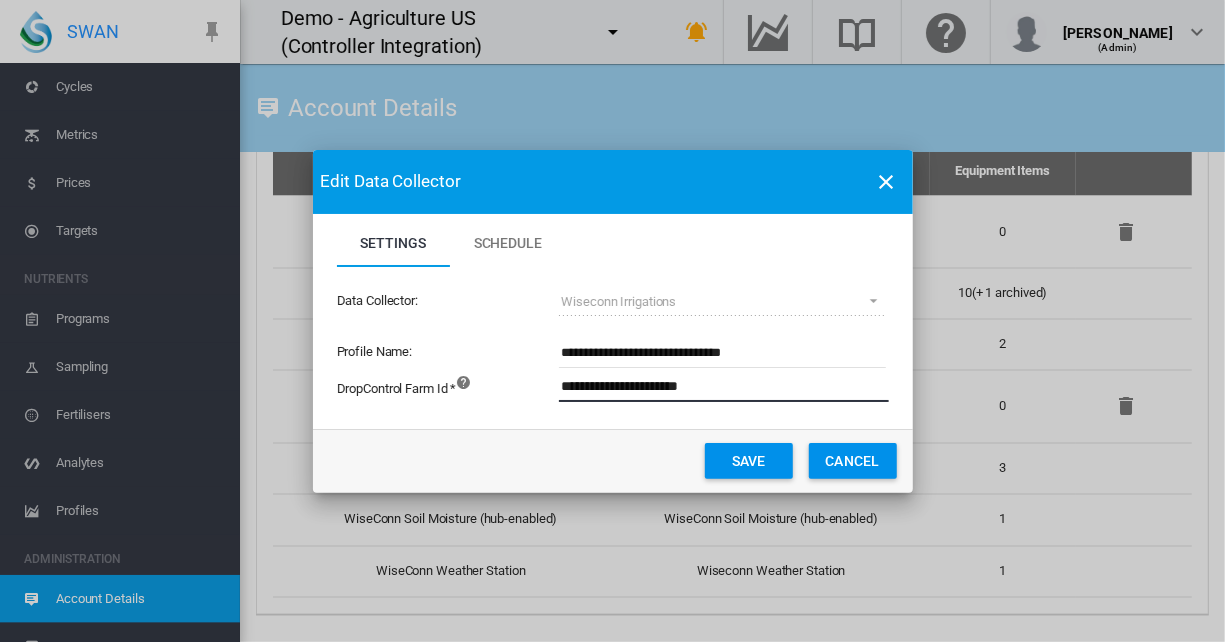 drag, startPoint x: 693, startPoint y: 380, endPoint x: 463, endPoint y: 364, distance: 230.55585 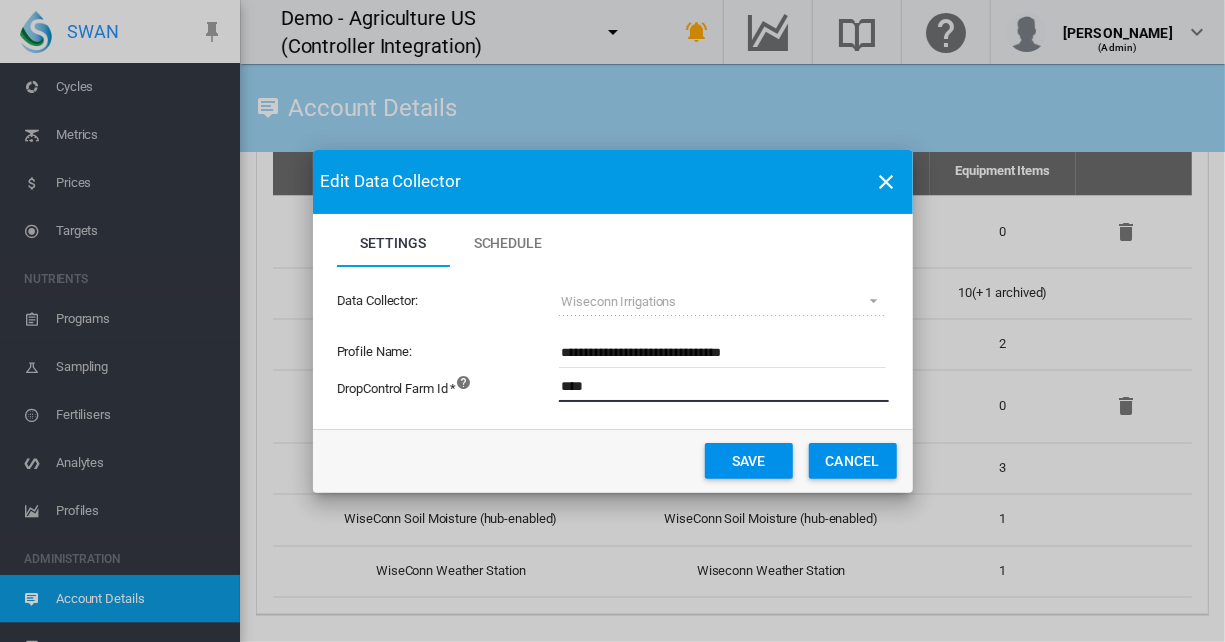 type on "****" 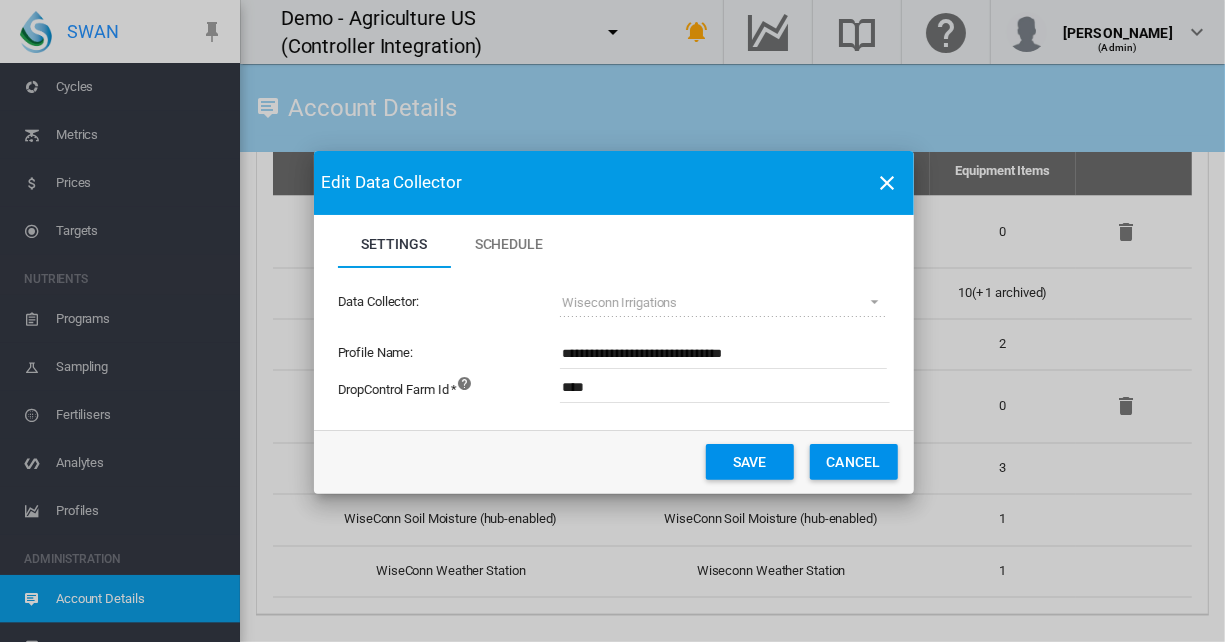 click on "Save" 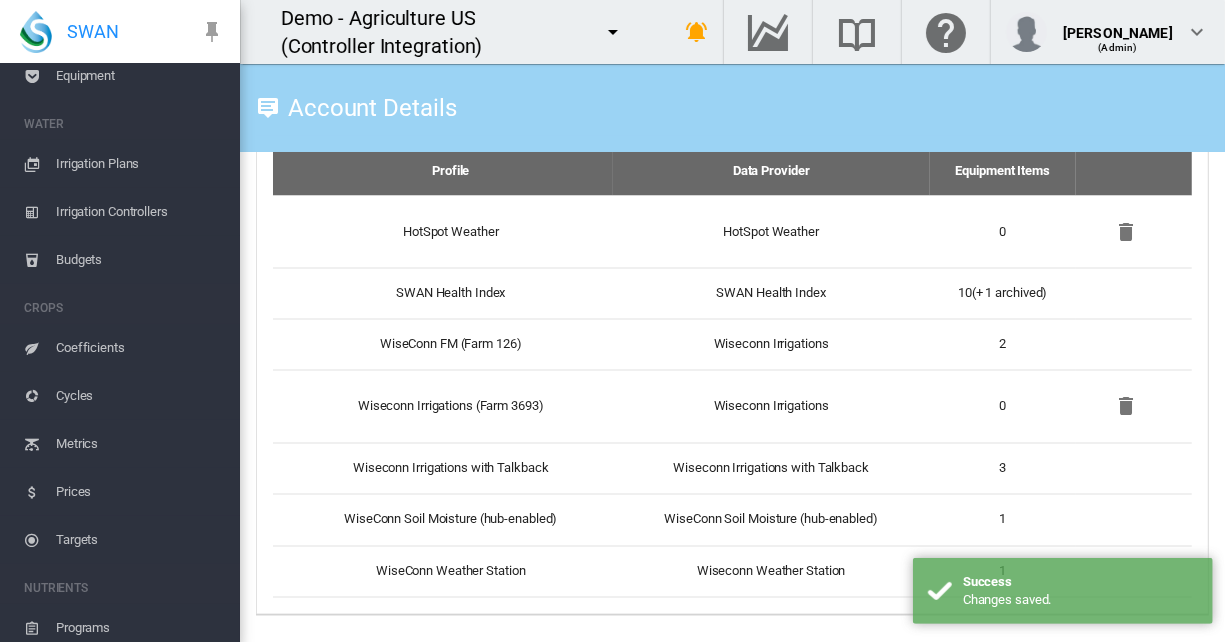 scroll, scrollTop: 0, scrollLeft: 0, axis: both 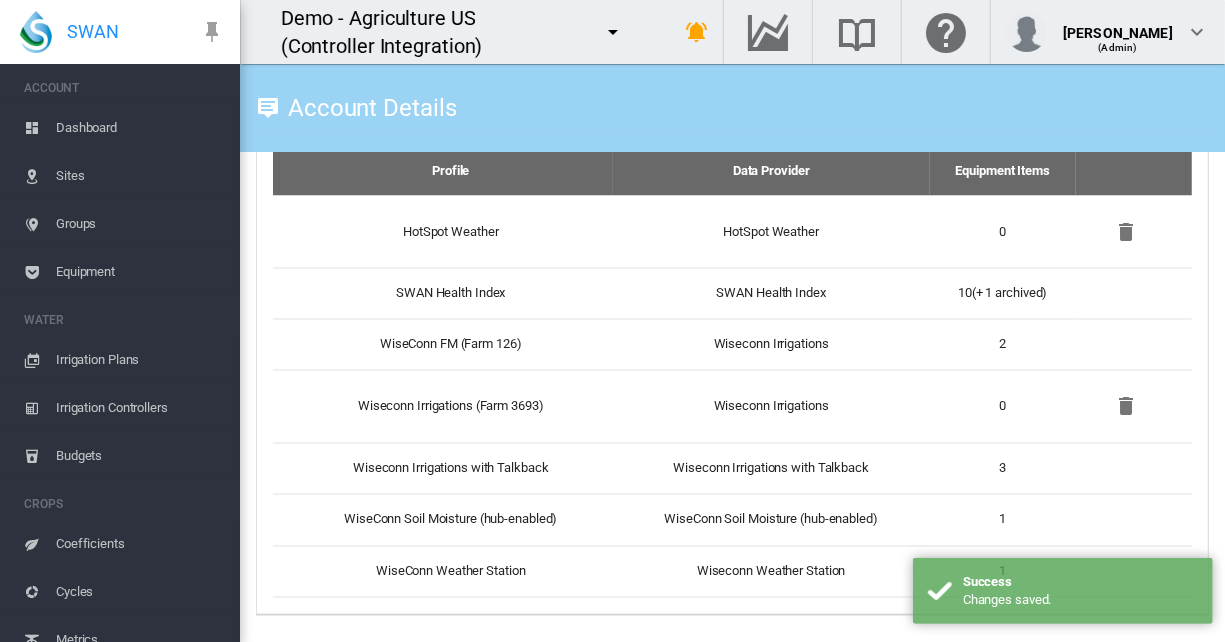 drag, startPoint x: 98, startPoint y: 262, endPoint x: 113, endPoint y: 268, distance: 16.155495 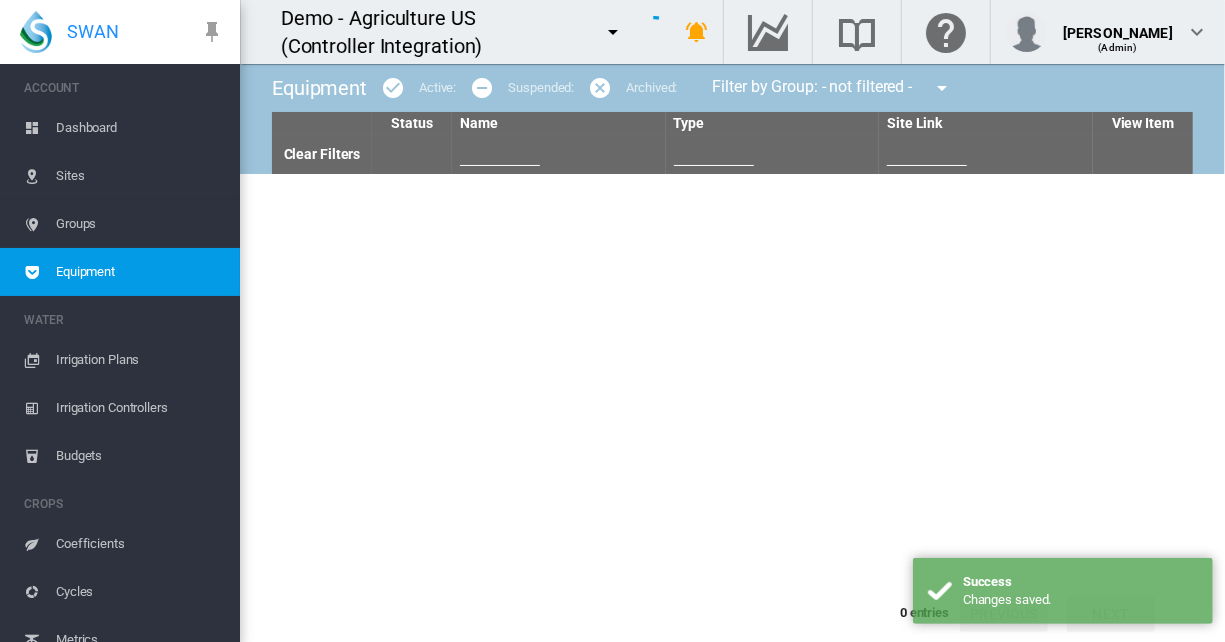 type on "***" 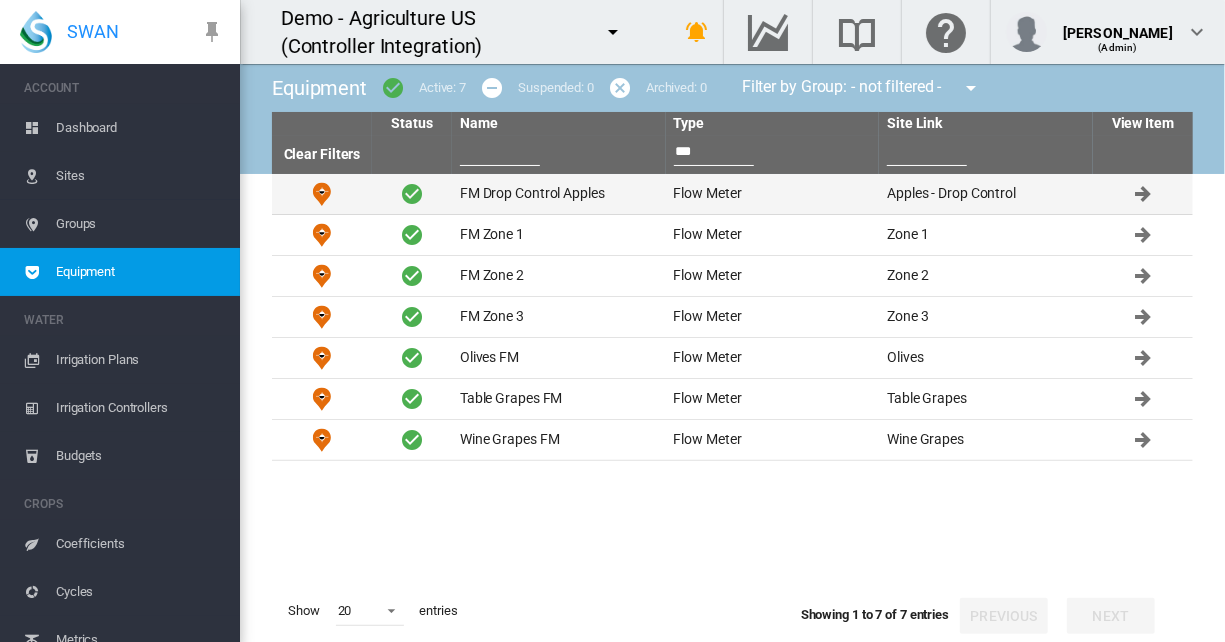 click on "FM Drop Control Apples" at bounding box center [559, 194] 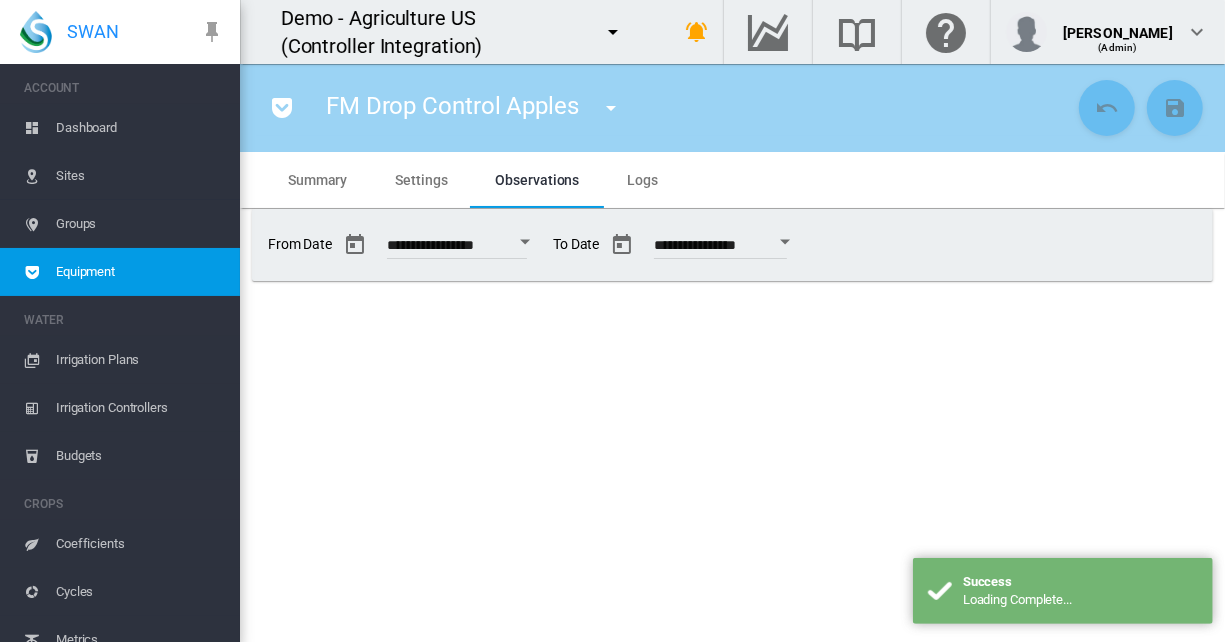 click on "Settings" at bounding box center (421, 180) 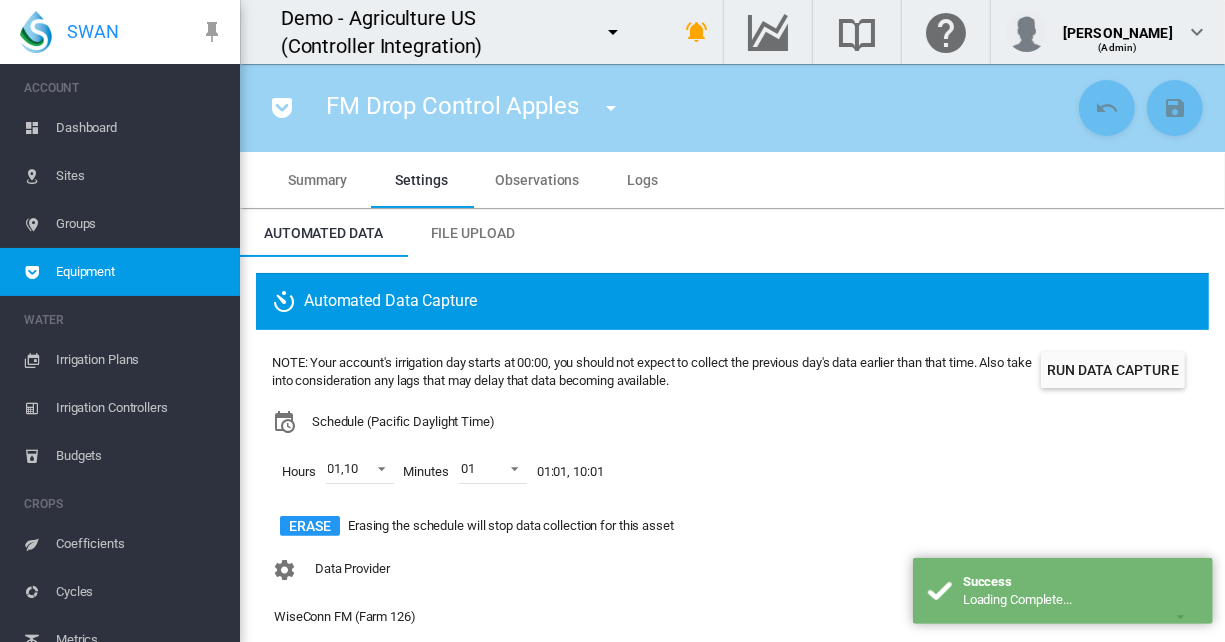 scroll, scrollTop: 234, scrollLeft: 0, axis: vertical 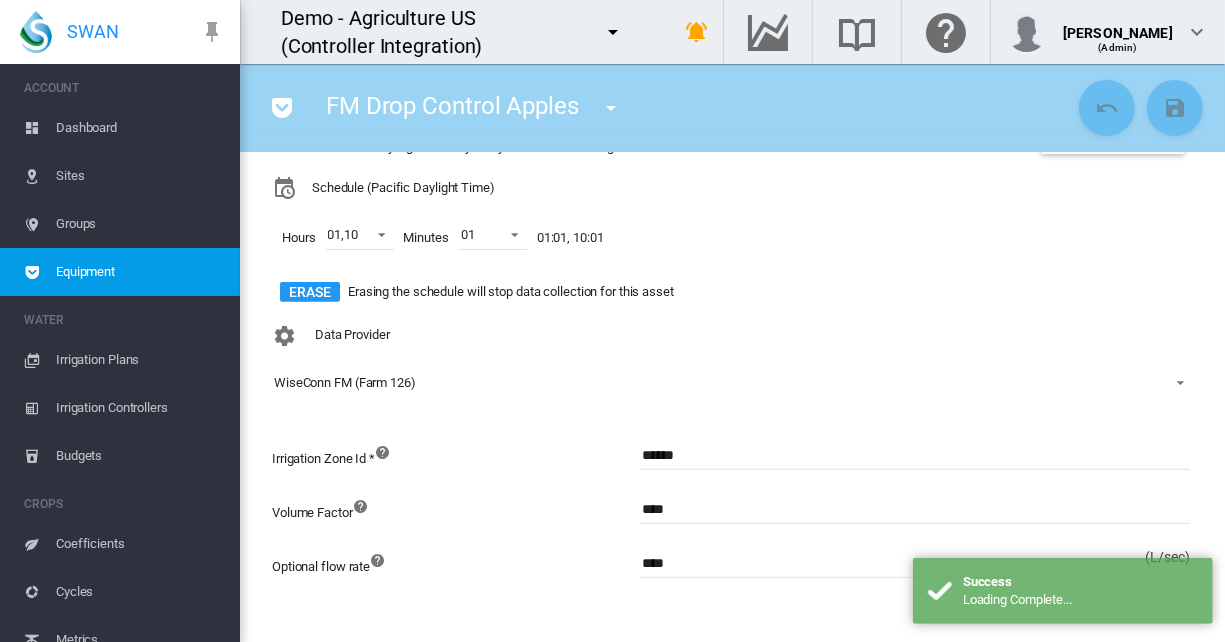 click on "WiseConn FM (Farm 126)" at bounding box center [716, 383] 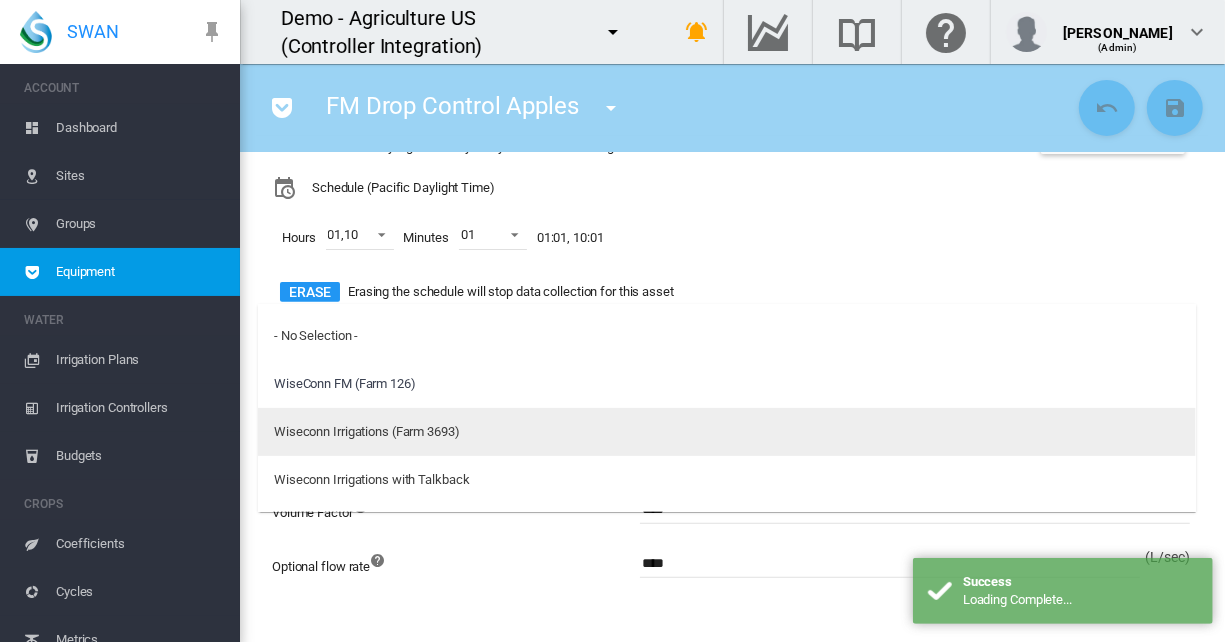 click on "Wiseconn Irrigations (Farm 3693)" at bounding box center [367, 432] 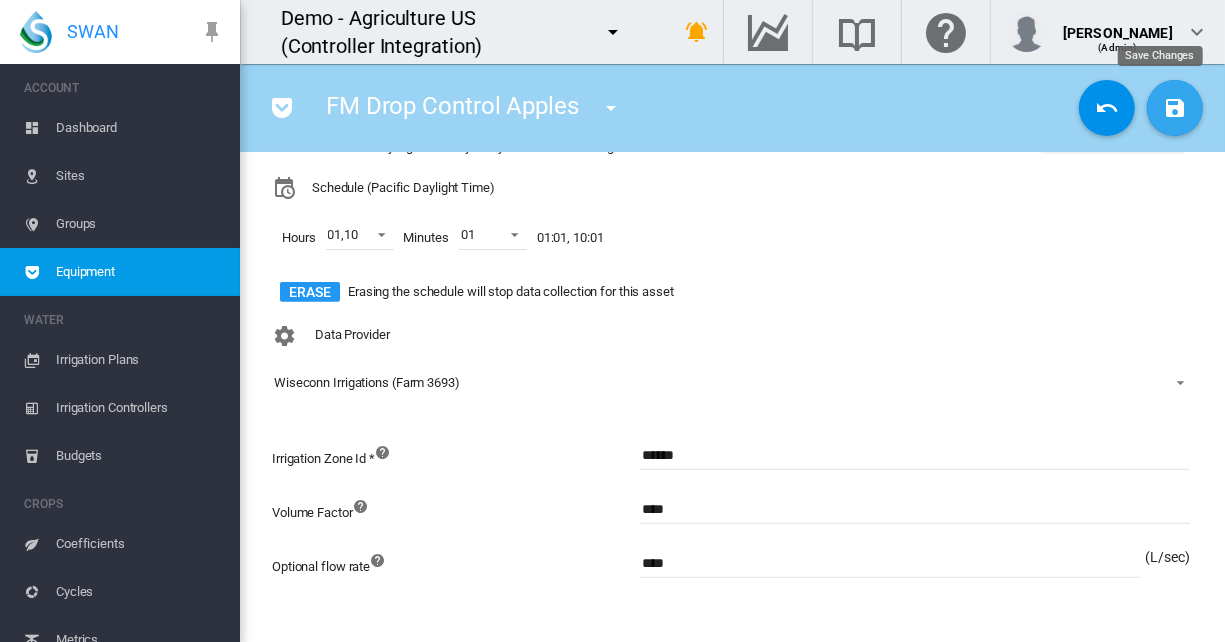 click at bounding box center [1175, 108] 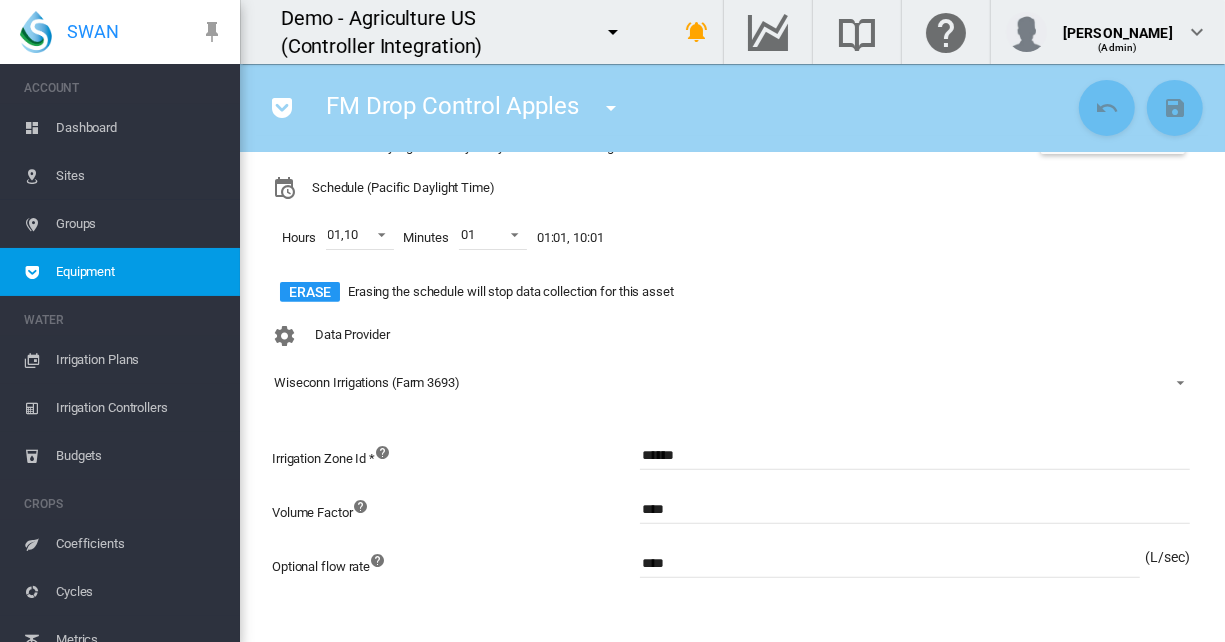 click at bounding box center [282, 108] 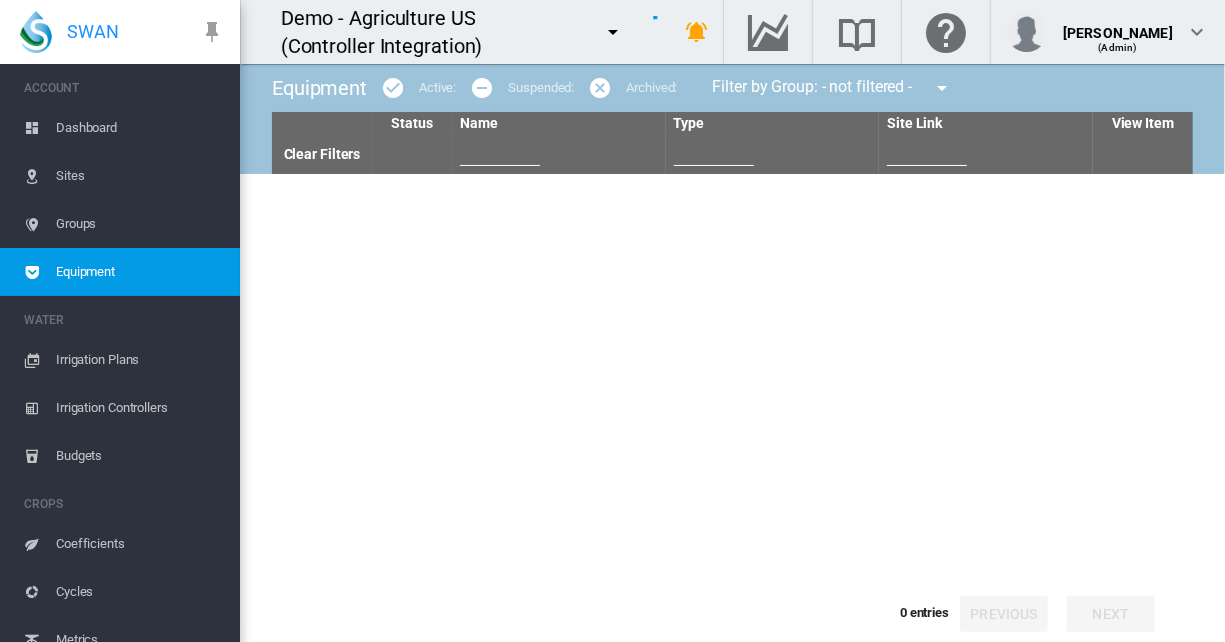 type on "***" 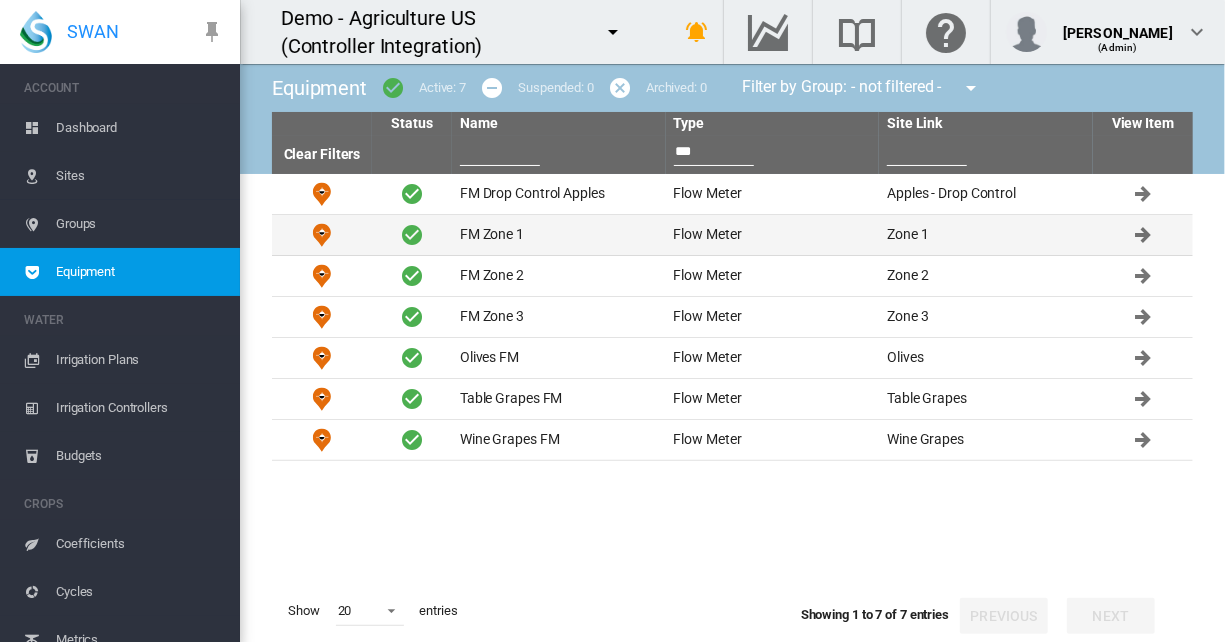 click on "FM Zone 1" at bounding box center [559, 235] 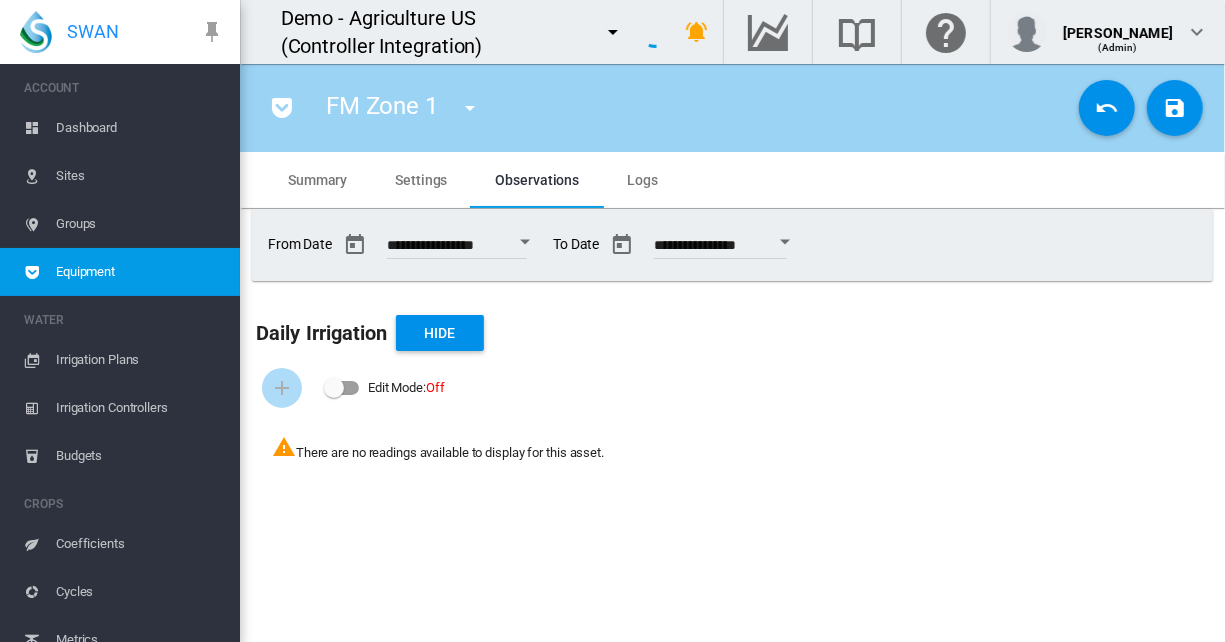 click on "Settings" at bounding box center [421, 180] 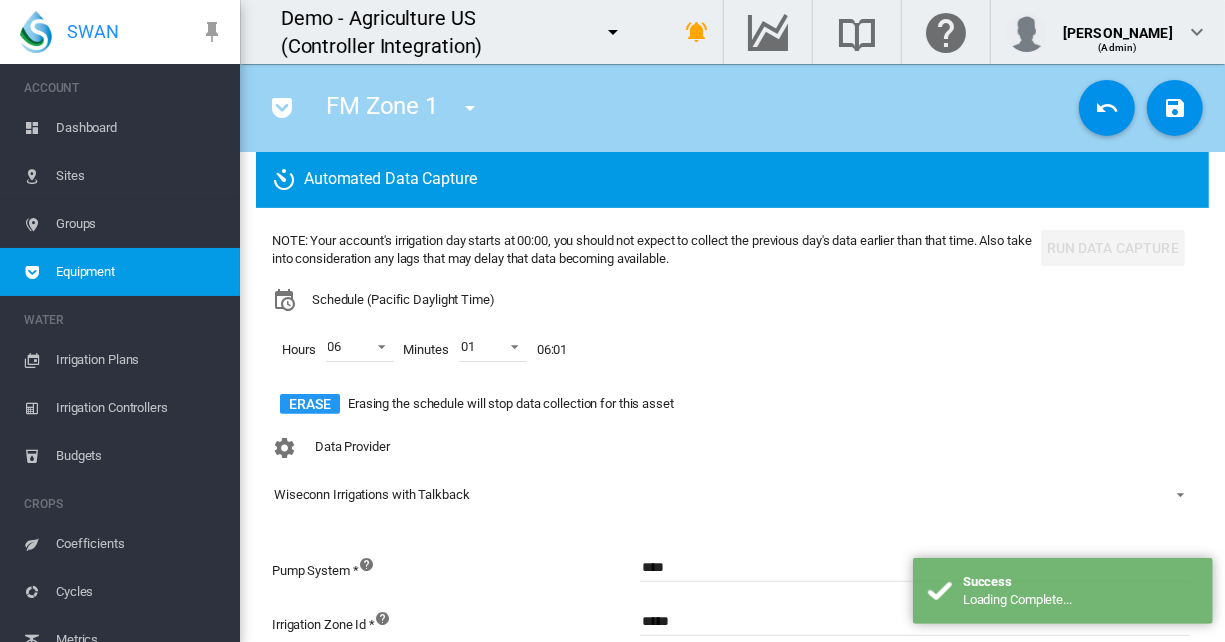 scroll, scrollTop: 288, scrollLeft: 0, axis: vertical 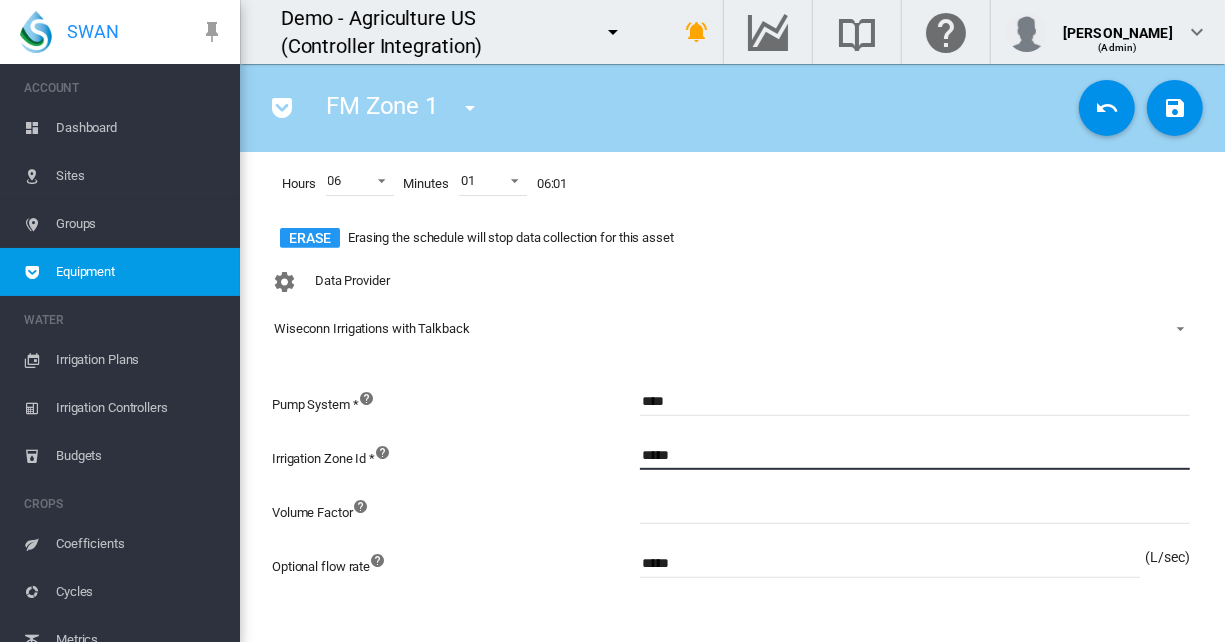 click on "*****" at bounding box center (915, 455) 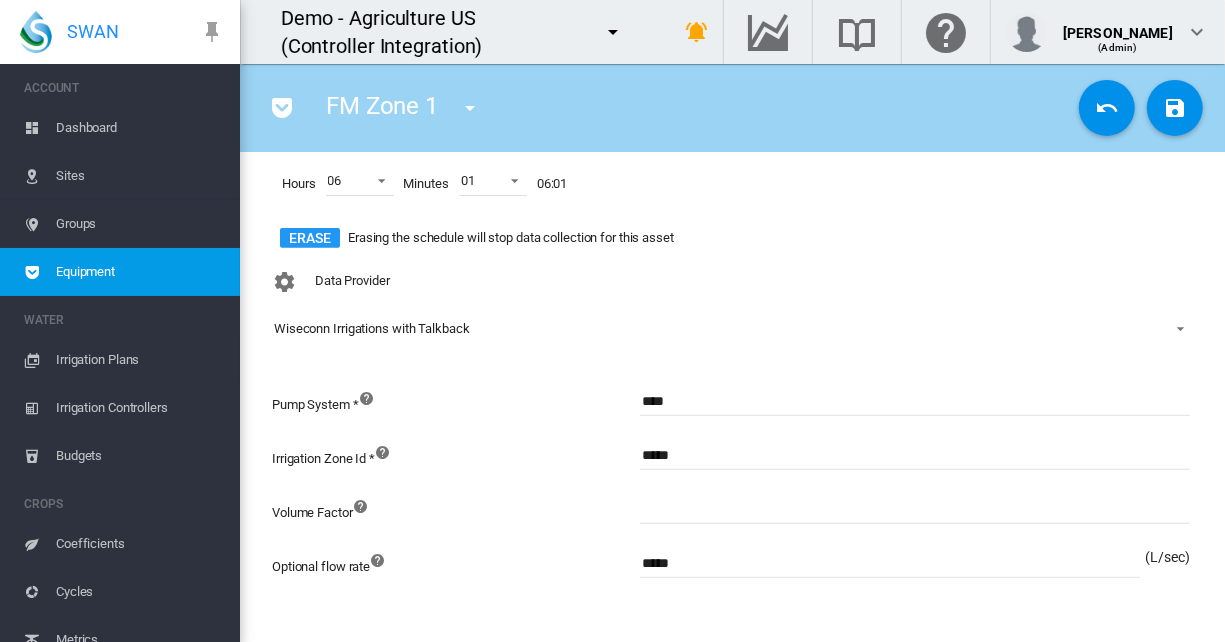 scroll, scrollTop: 534, scrollLeft: 0, axis: vertical 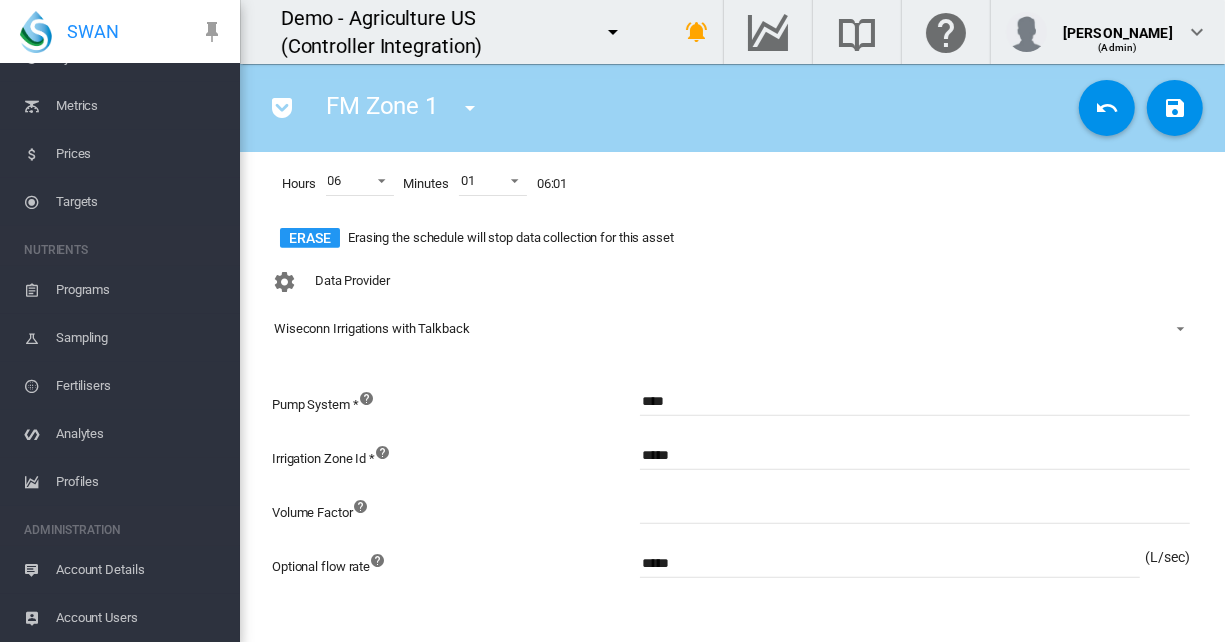 click on "Account Details" at bounding box center (140, 570) 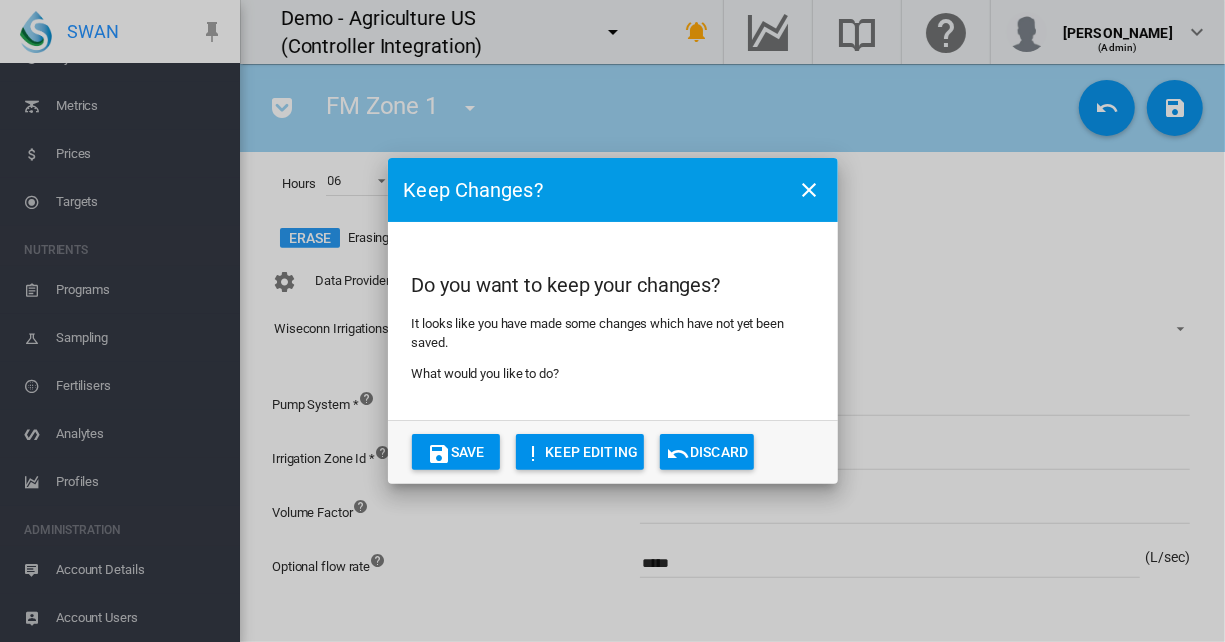 click on "Discard" 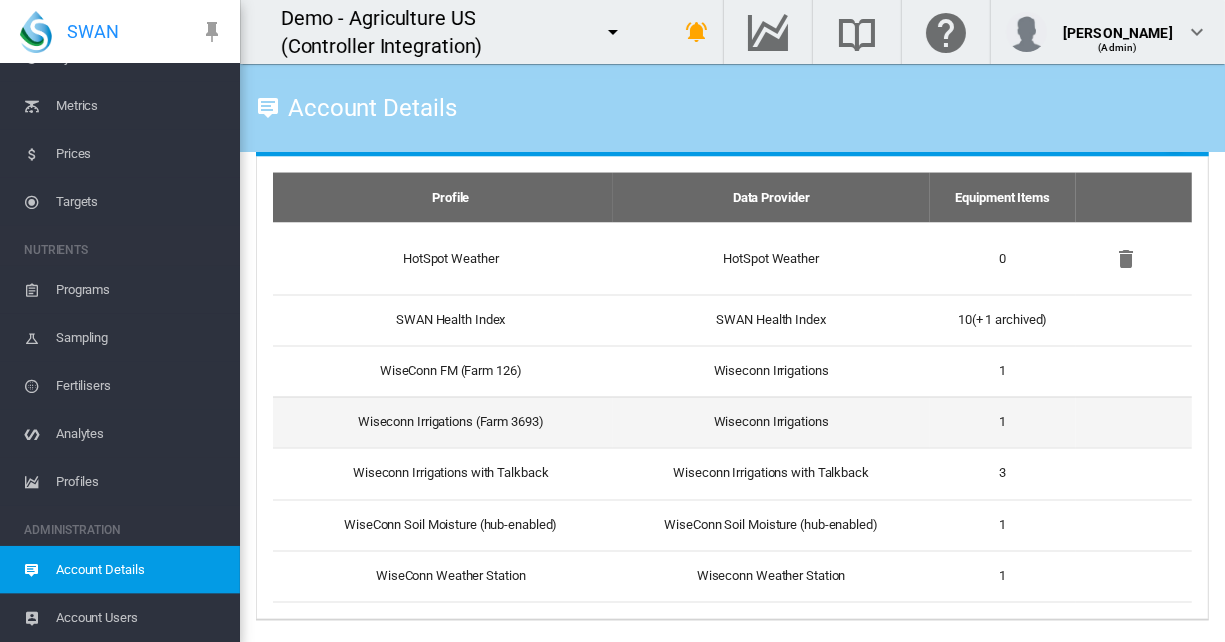 scroll, scrollTop: 1599, scrollLeft: 0, axis: vertical 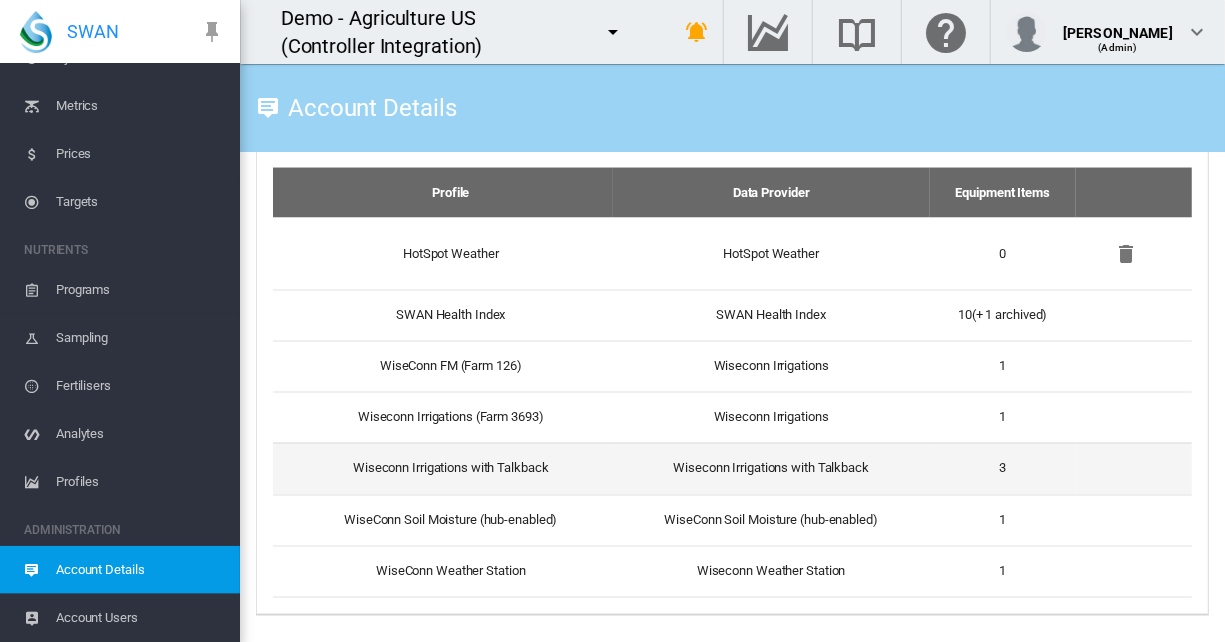 click on "Wiseconn Irrigations with Talkback" at bounding box center (771, 468) 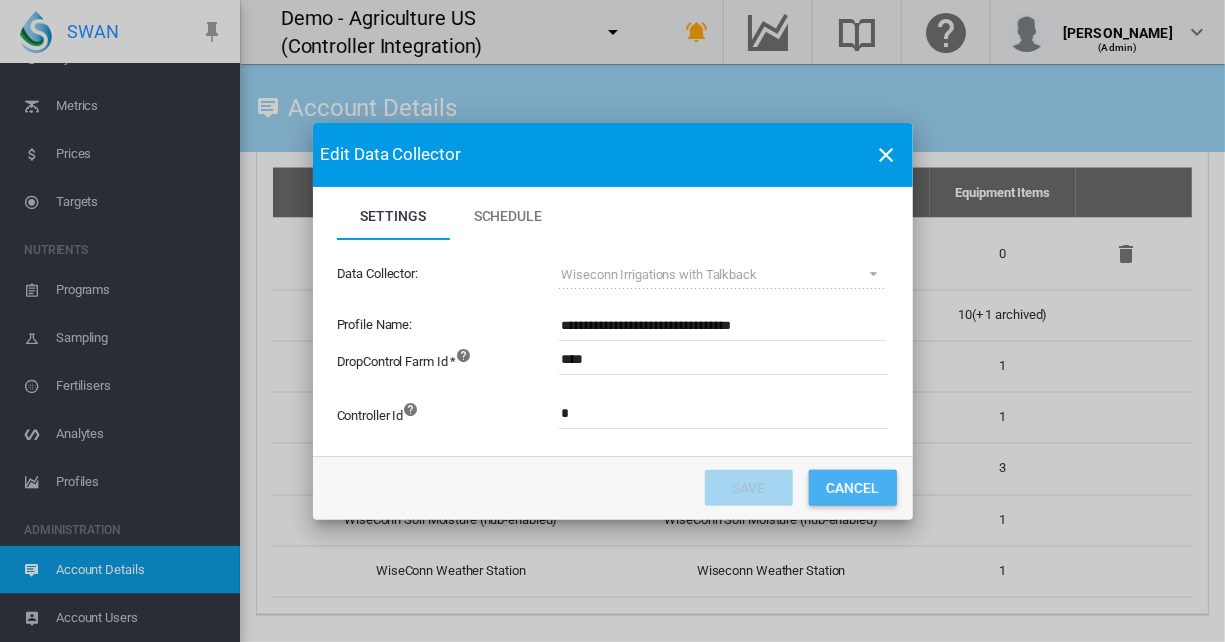 click on "Cancel" 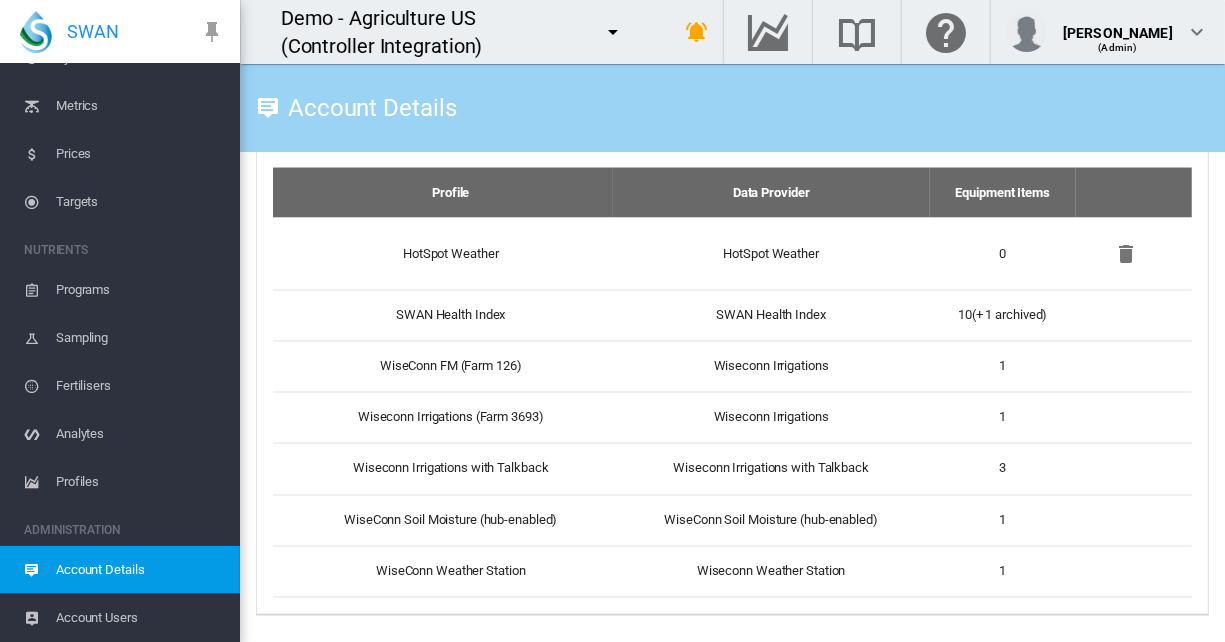 click at bounding box center (613, 32) 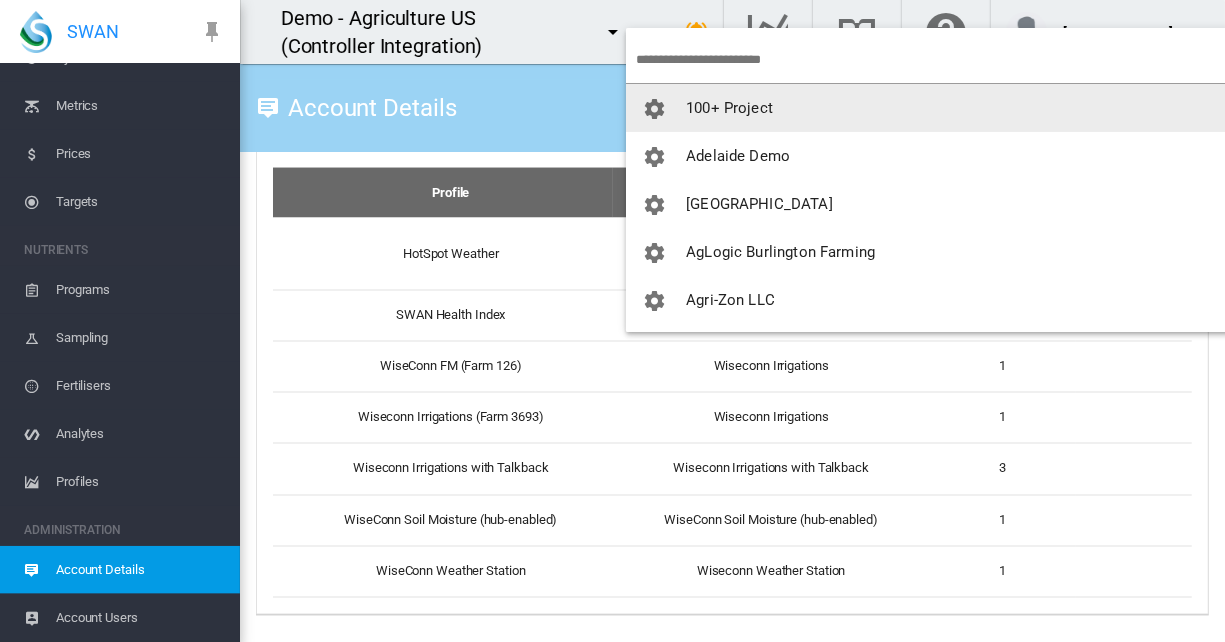 click at bounding box center (939, 59) 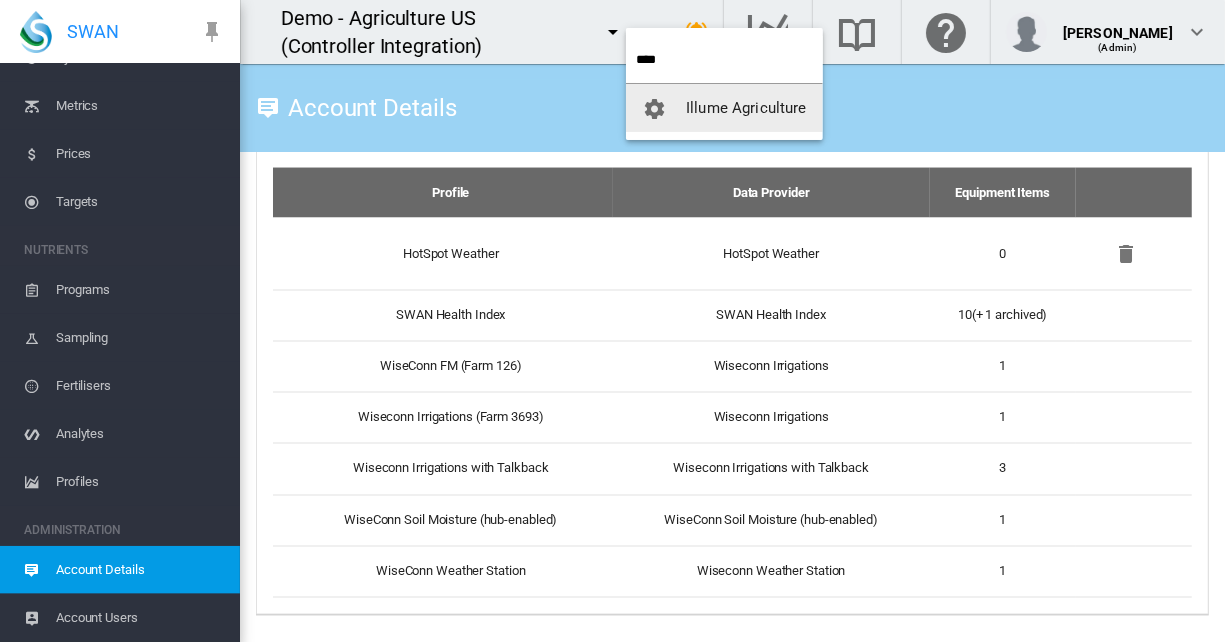 type on "****" 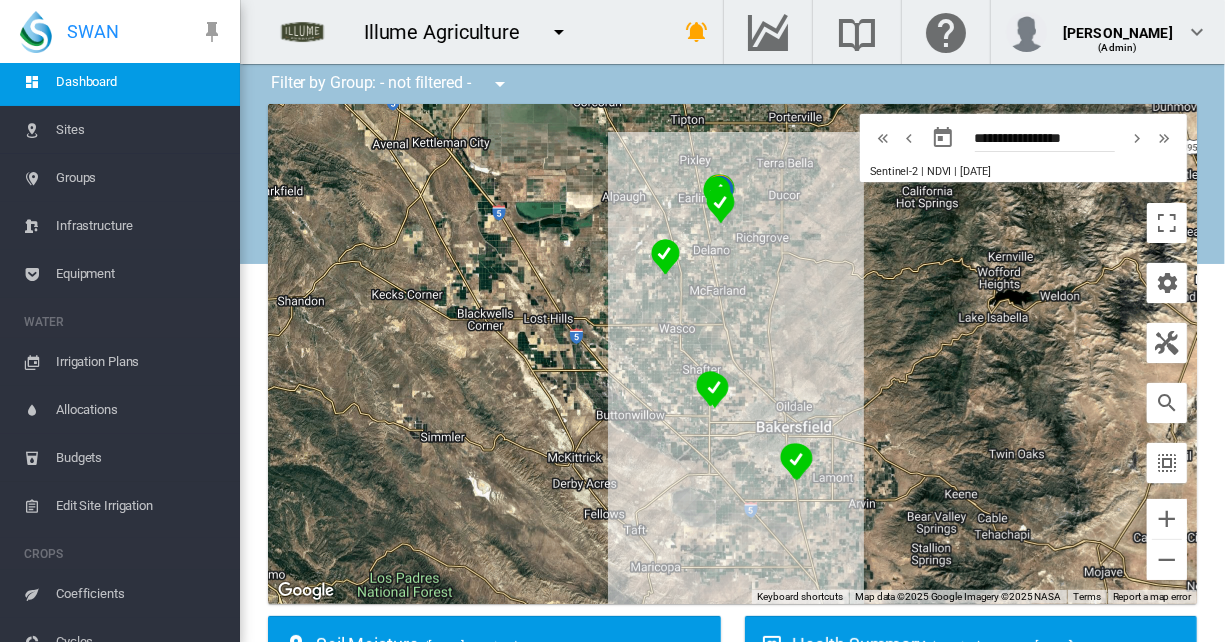 scroll, scrollTop: 0, scrollLeft: 0, axis: both 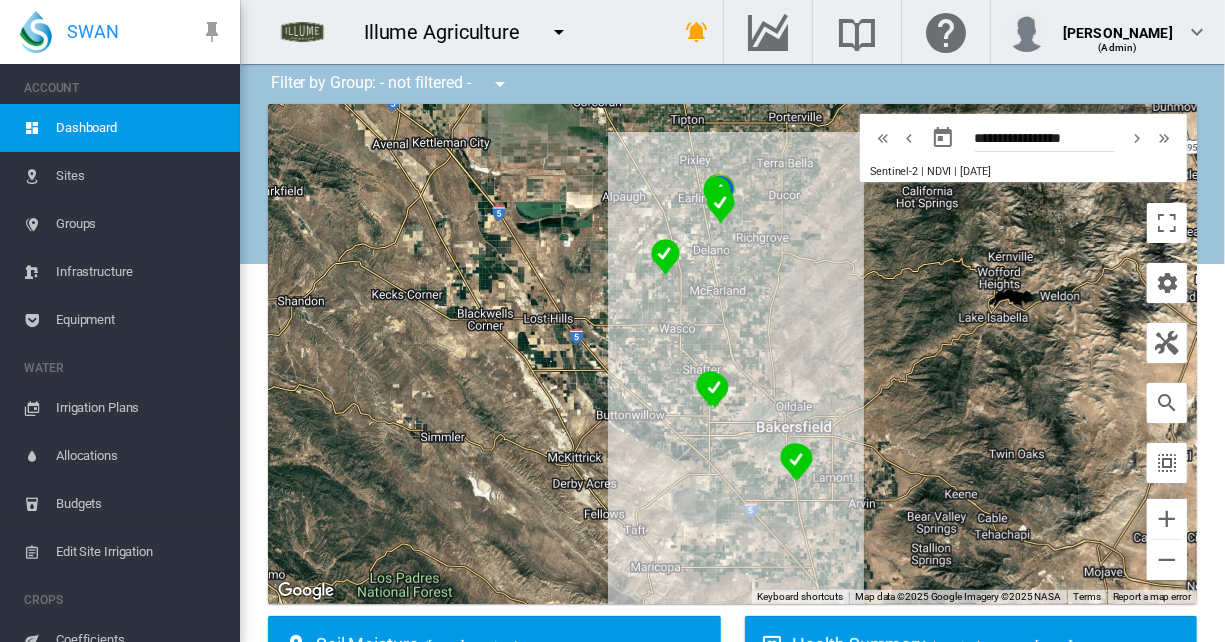 click on "Equipment" at bounding box center (140, 320) 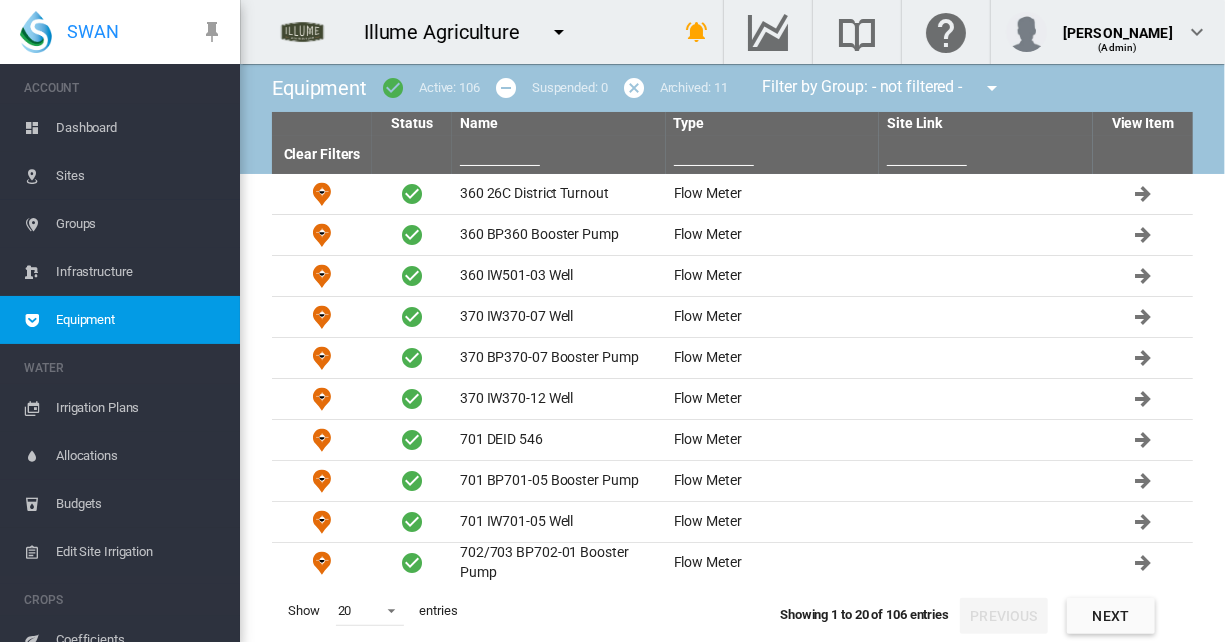 click at bounding box center [500, 151] 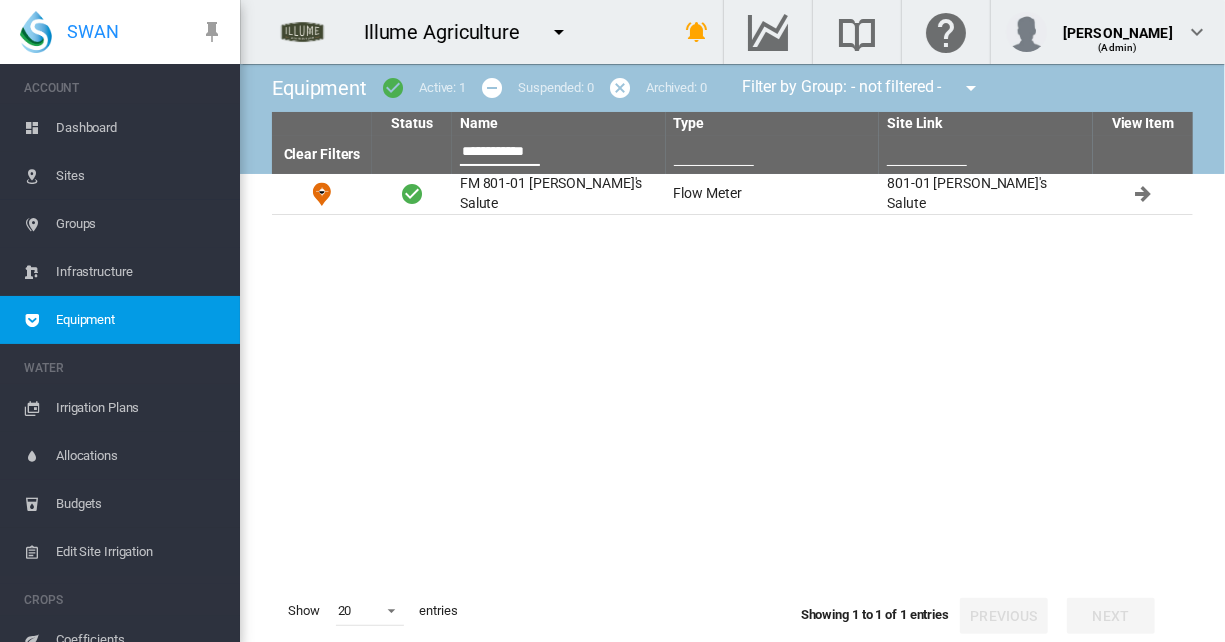 scroll, scrollTop: 0, scrollLeft: 2, axis: horizontal 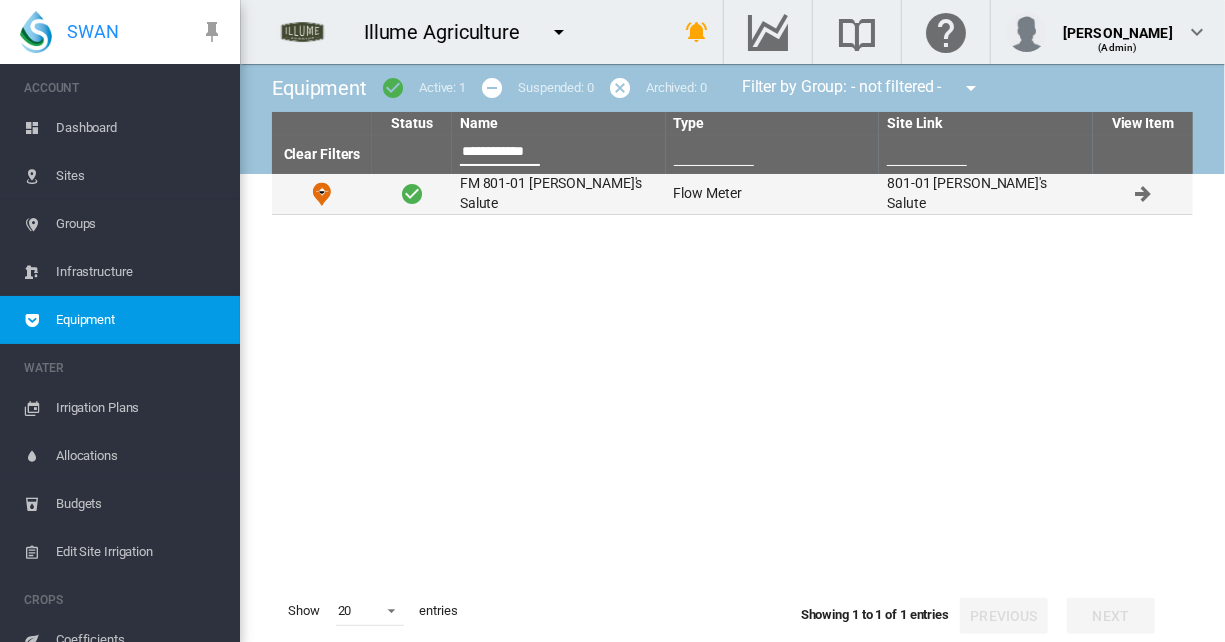 type on "**********" 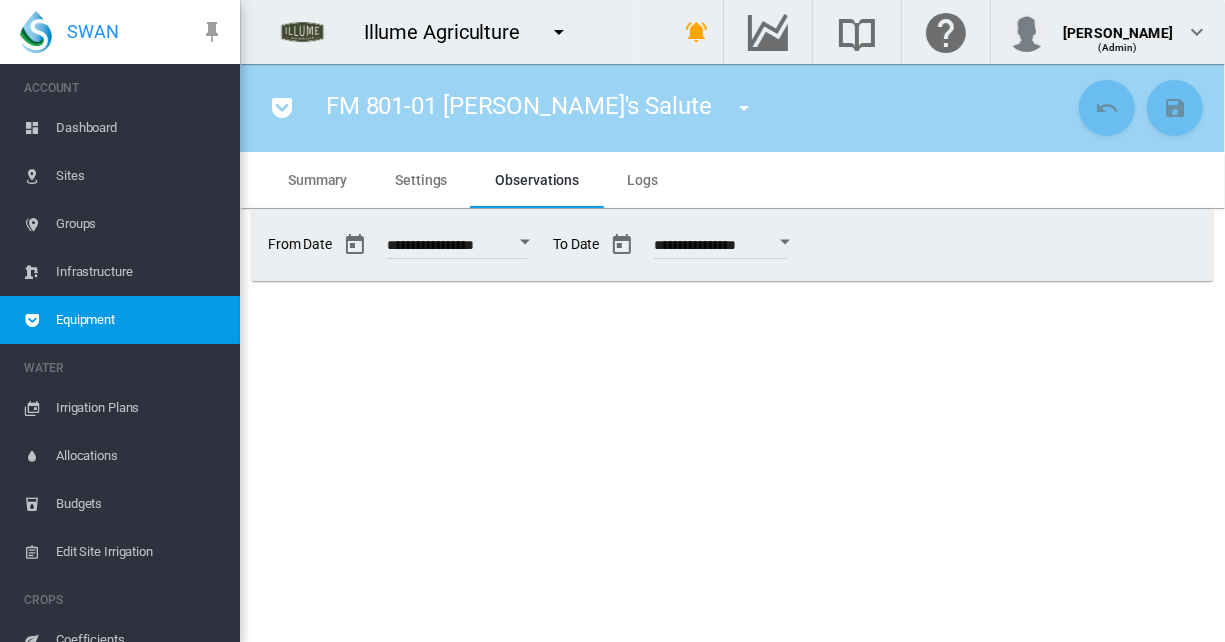 click on "Settings" at bounding box center [421, 180] 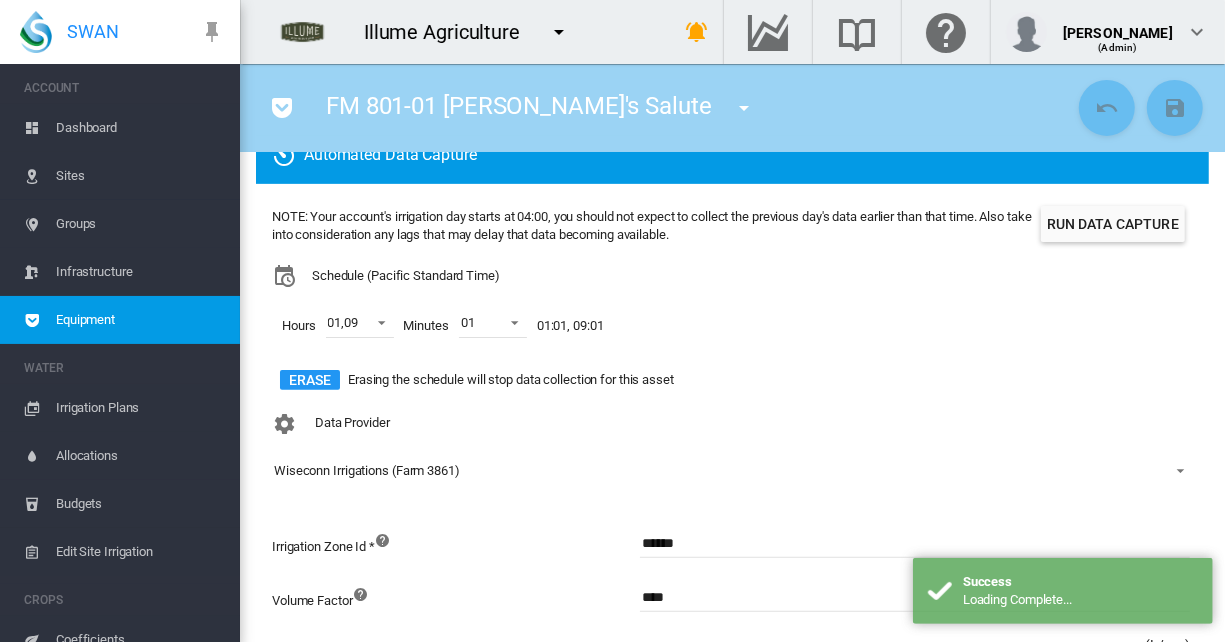 scroll, scrollTop: 234, scrollLeft: 0, axis: vertical 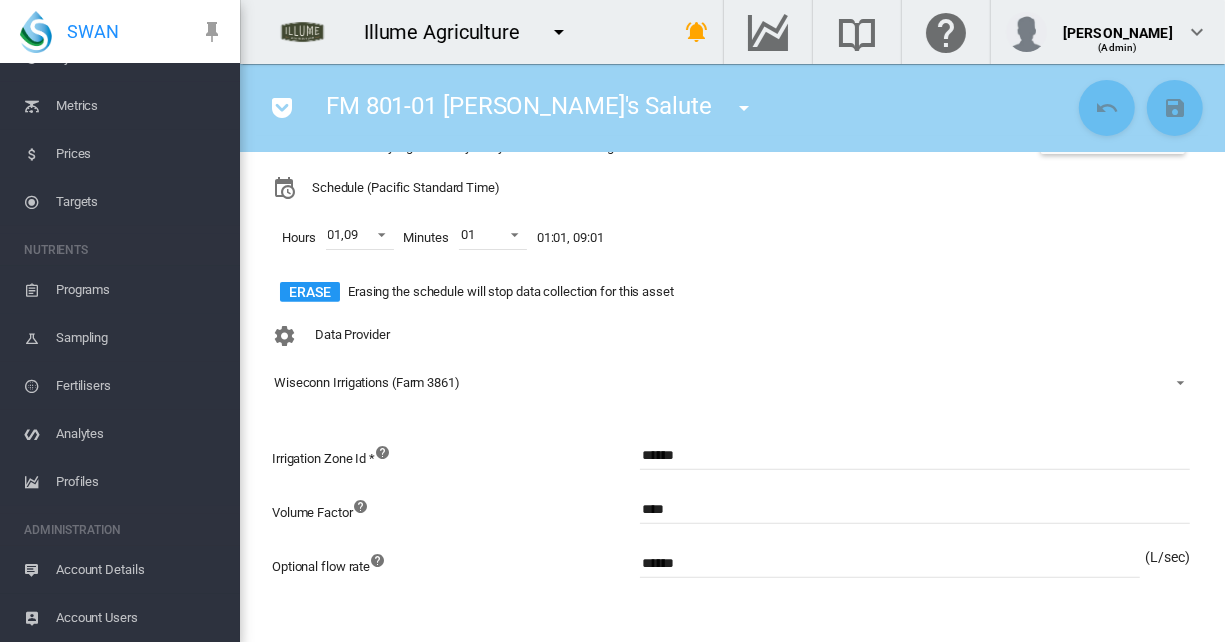click on "Account Details" at bounding box center [140, 570] 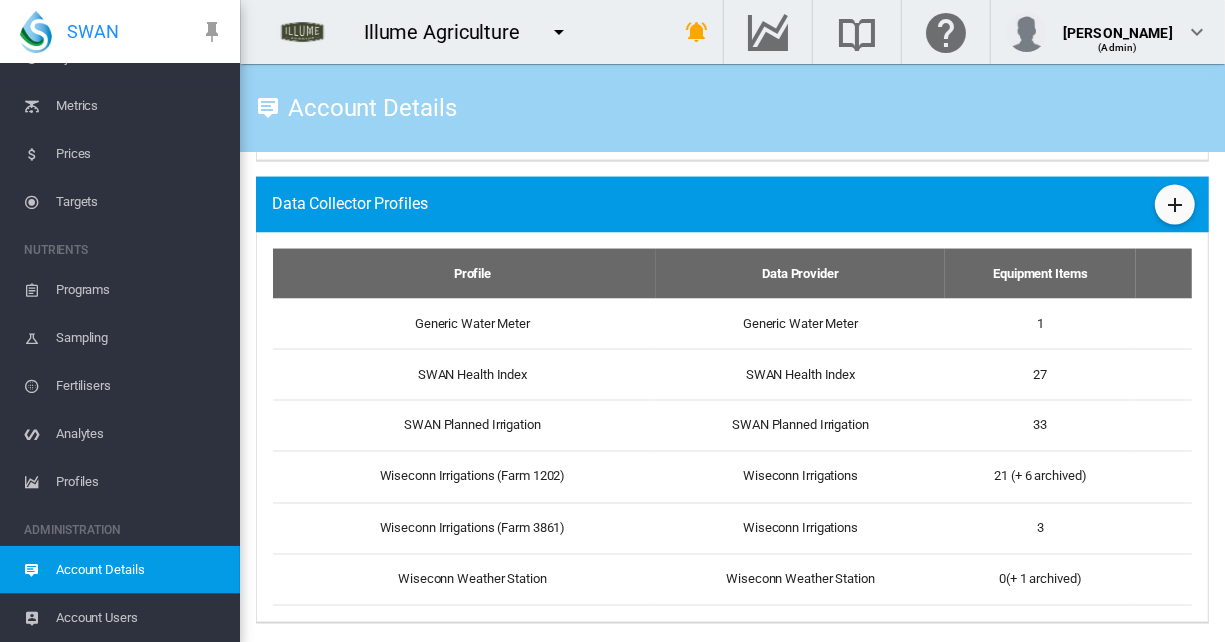 scroll, scrollTop: 1526, scrollLeft: 0, axis: vertical 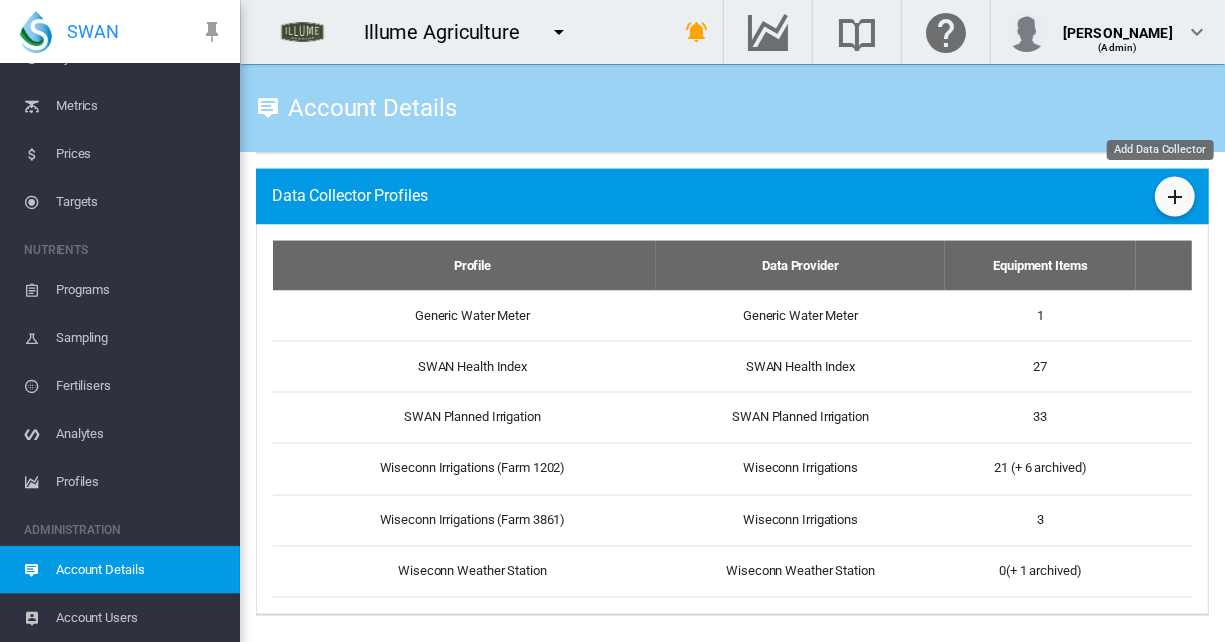 click at bounding box center [1175, 197] 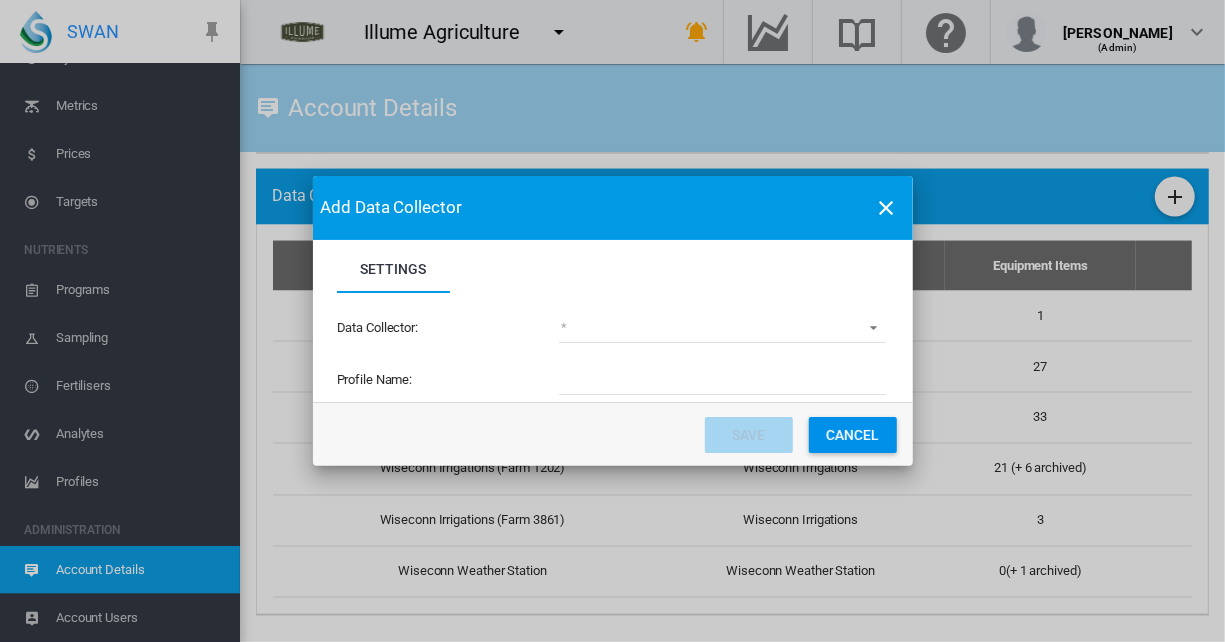 click on "(deprecated) Toro Lynx Course By Station
Adcon Soil Moisture
Aquacheck Soil Moisture
Aquaflex Soil Moisture
Arable Soil Moisture
Arable Weather Forecast
Arable Weather Station
BOM Rain Gauge
Boraman Flow Meter
CIMIS Weather
Cumulocity Flow Meter
[PERSON_NAME] Weatherlink
[PERSON_NAME] Weatherlink Soil Moisture
FieldWise Pivot
FleetSpace V2 Soil Moisture Collector" at bounding box center [722, 328] 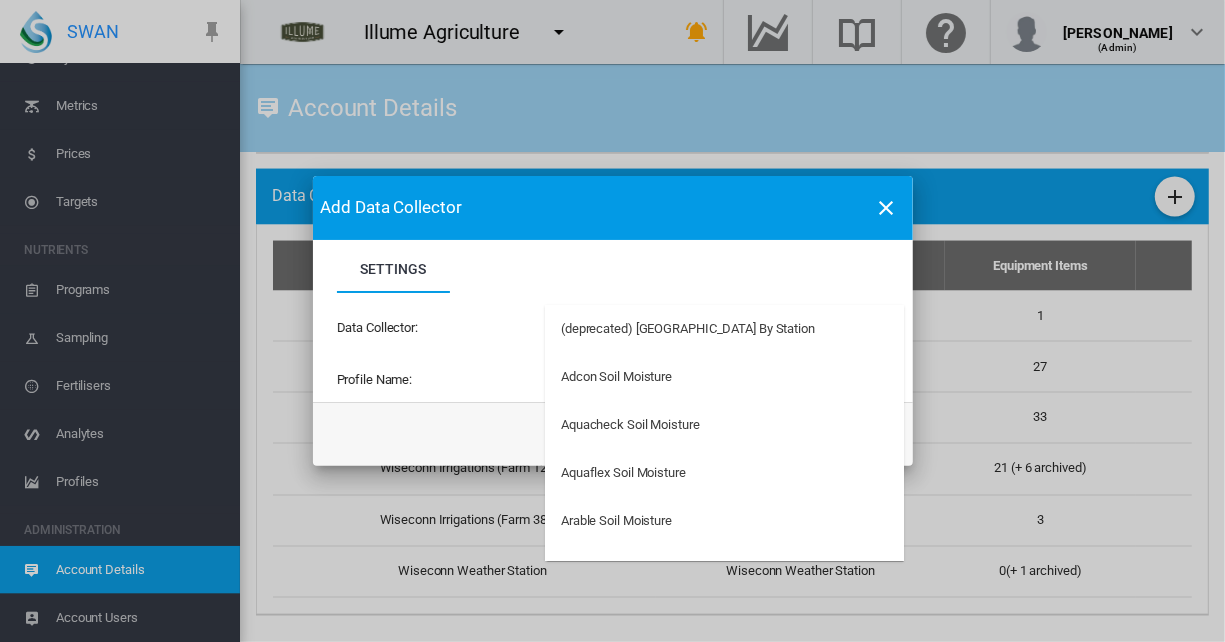 type on "34" 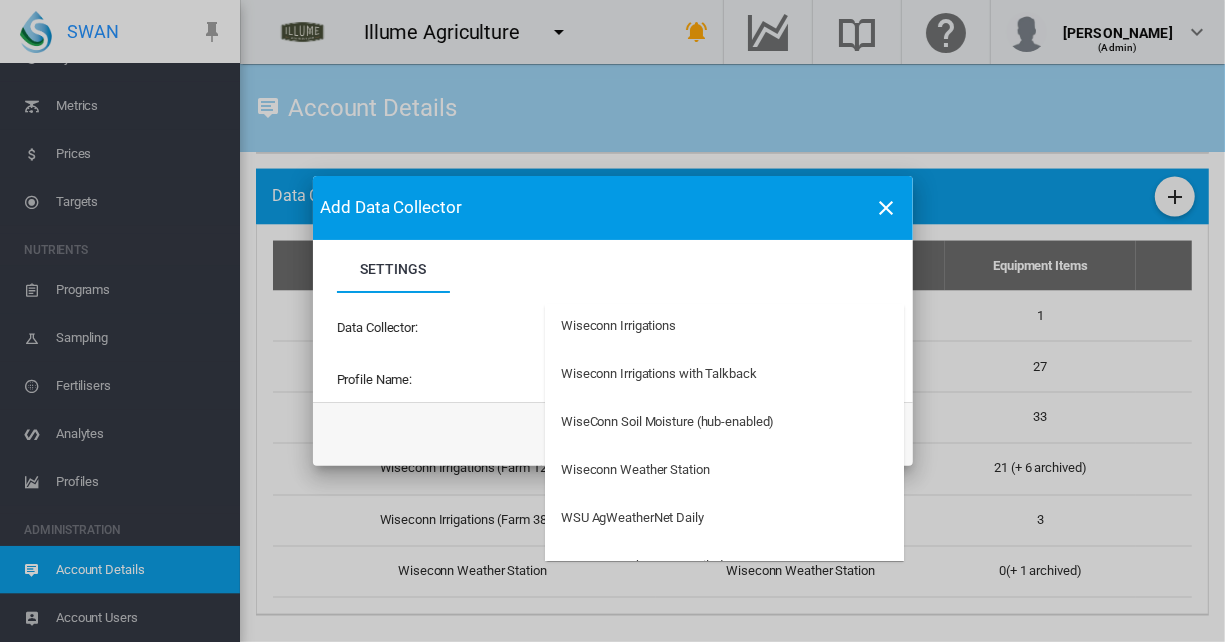 scroll, scrollTop: 6308, scrollLeft: 0, axis: vertical 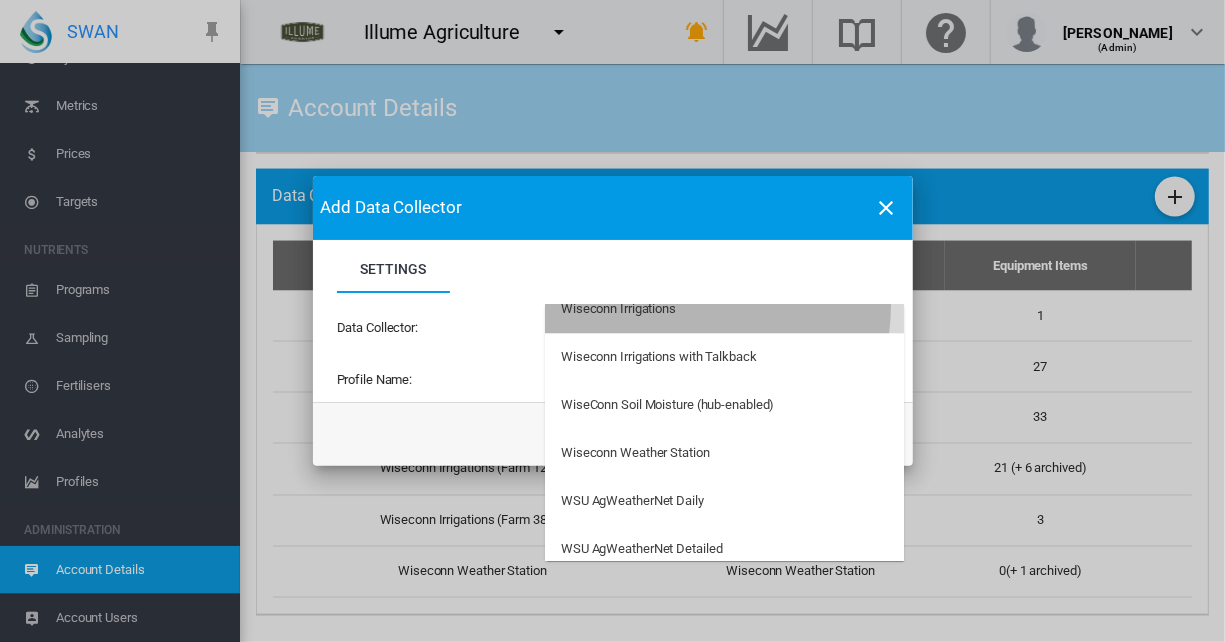 click on "Wiseconn Irrigations" at bounding box center [618, 309] 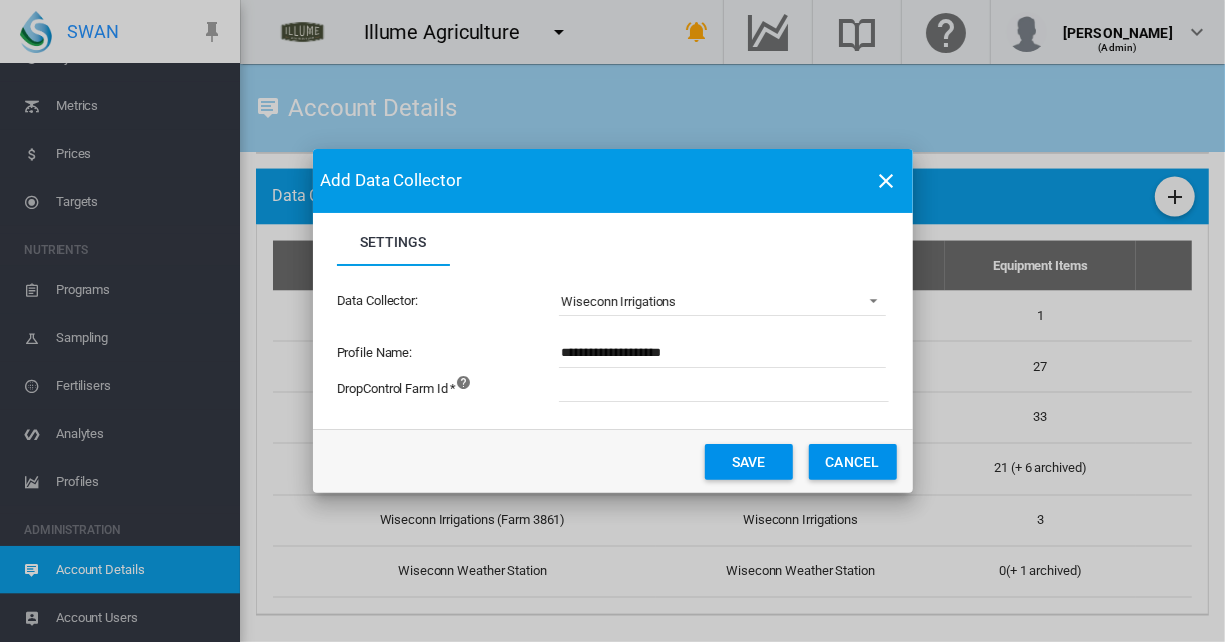 click on "**********" at bounding box center (722, 353) 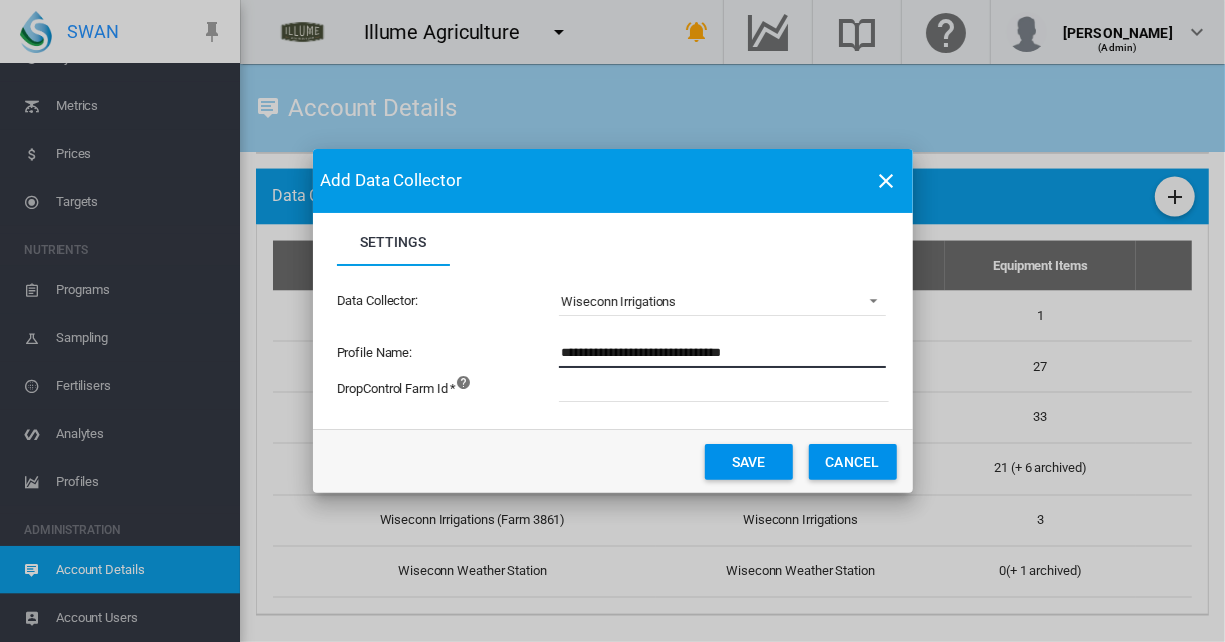 type on "**********" 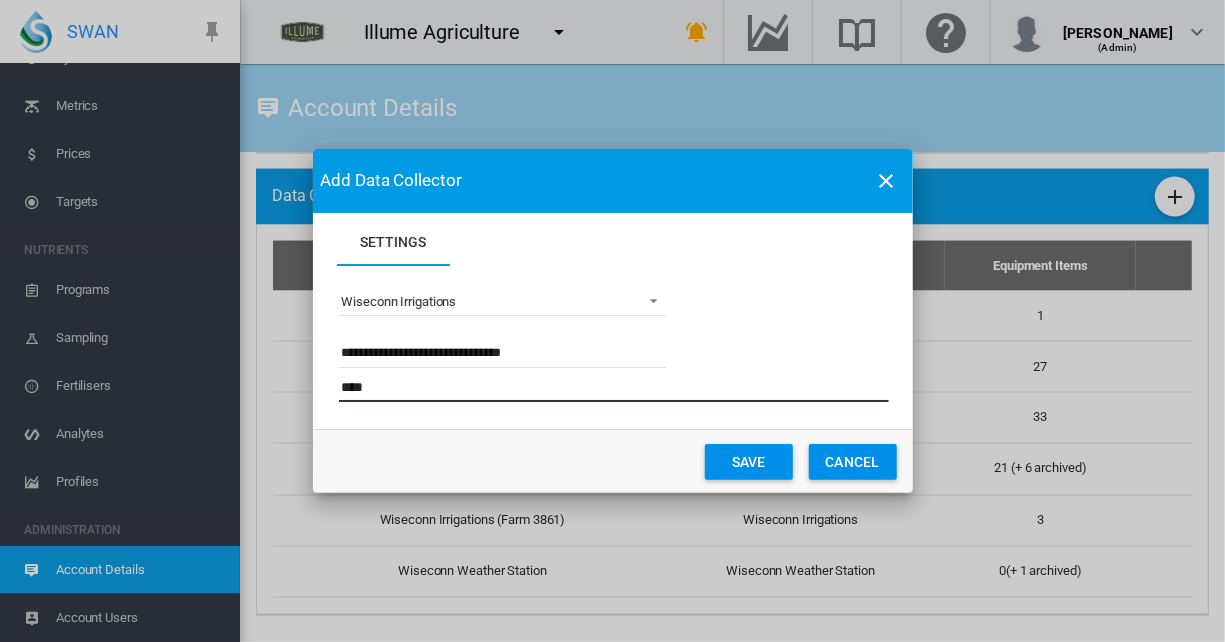 type on "****" 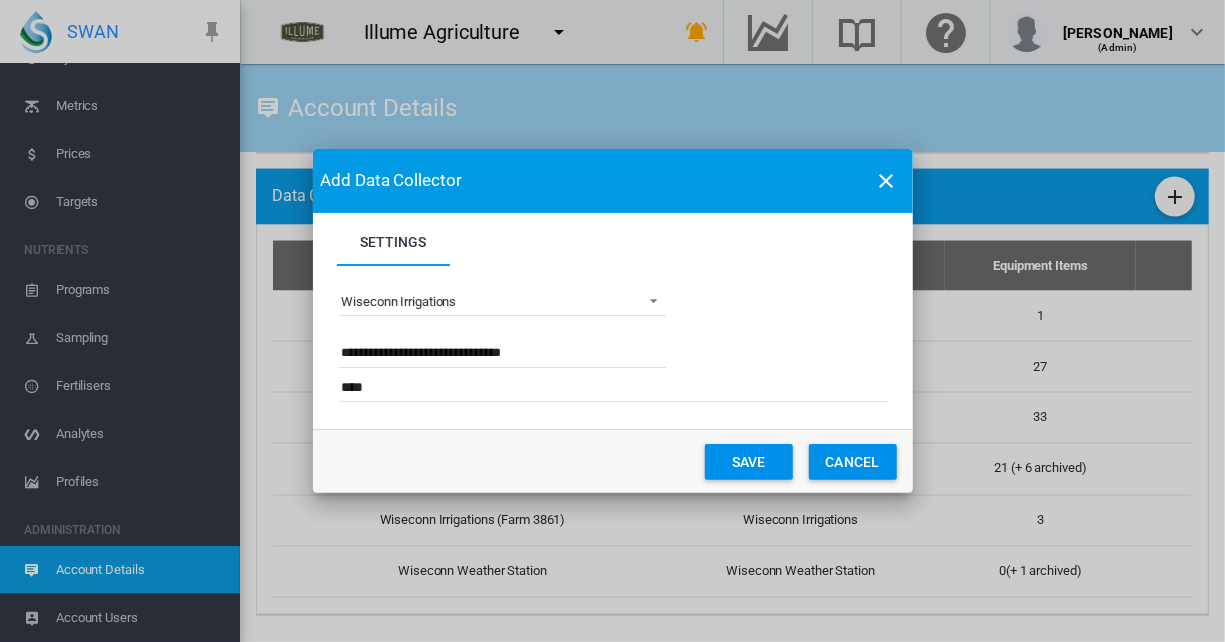 type 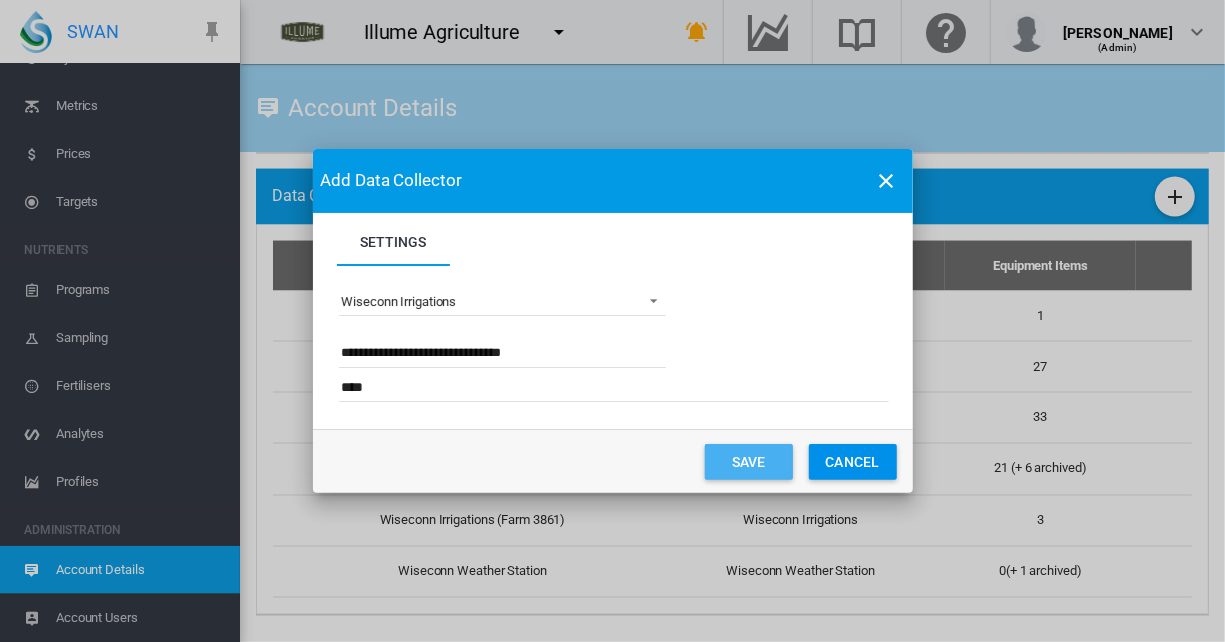 click on "Save" 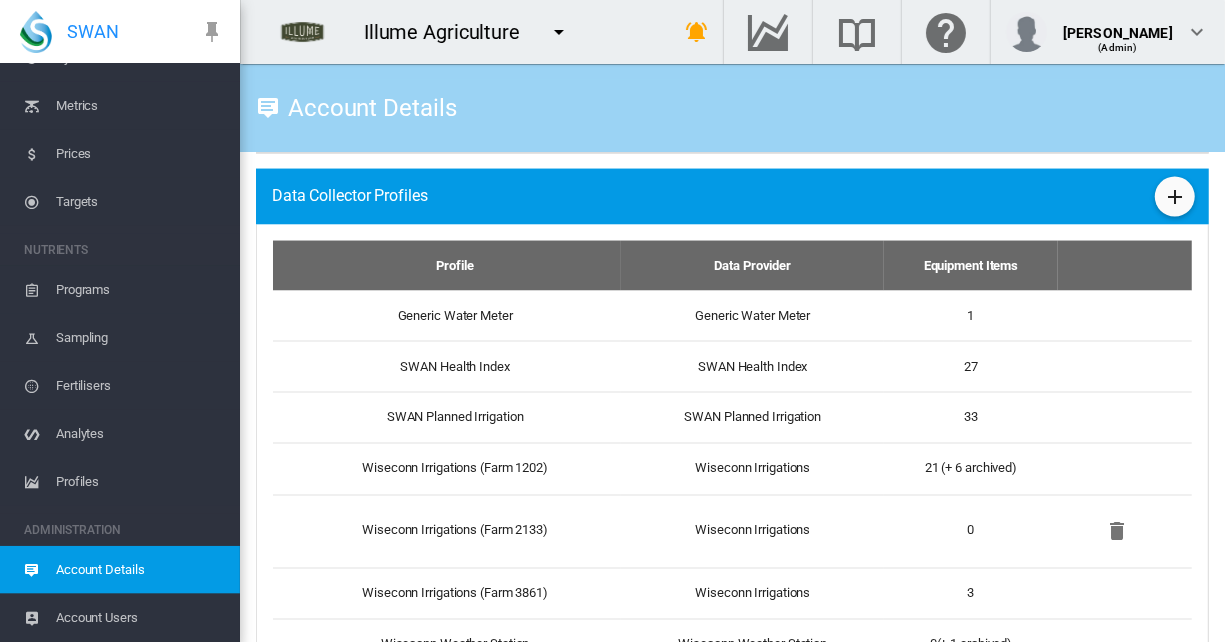click at bounding box center [559, 32] 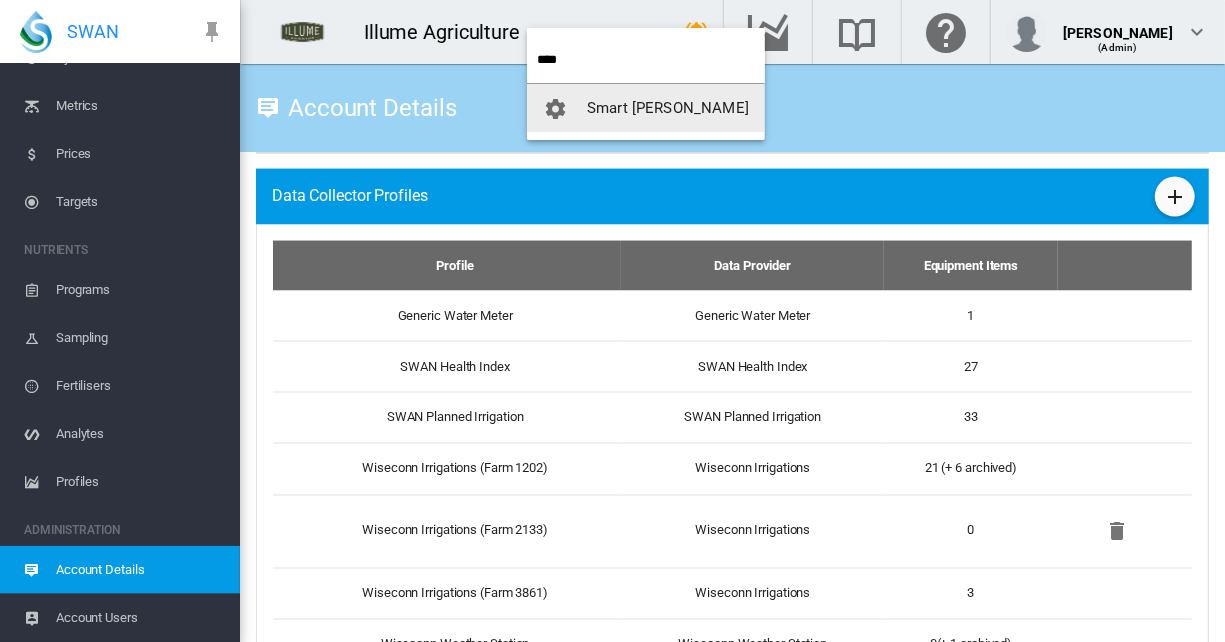 type on "****" 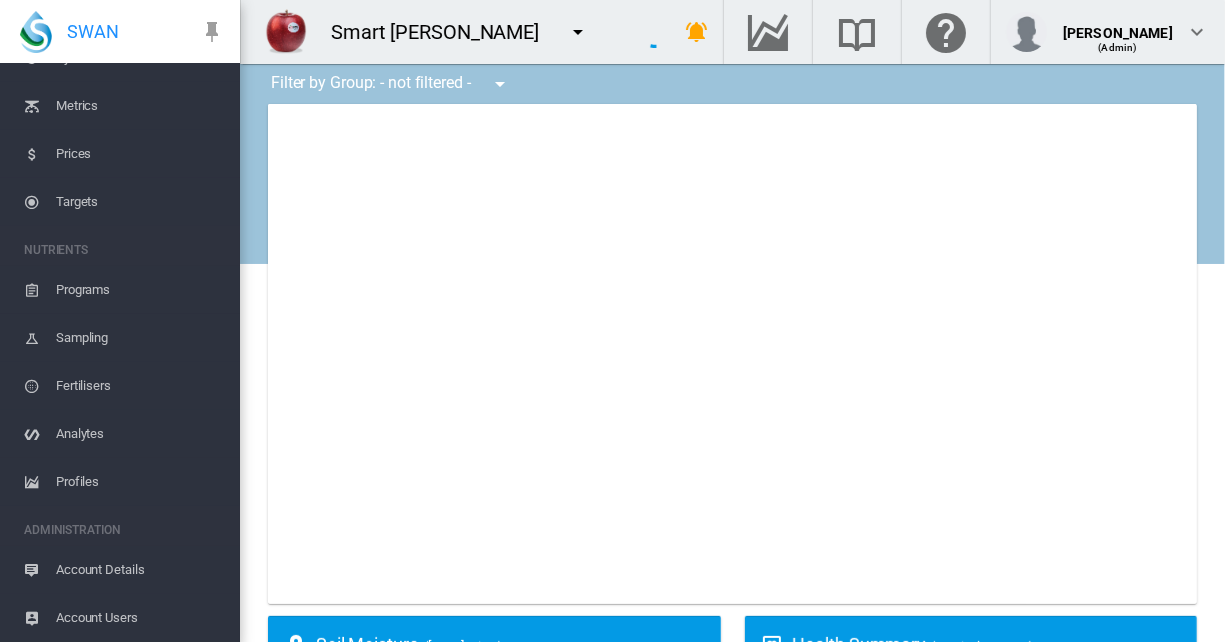 scroll, scrollTop: 534, scrollLeft: 0, axis: vertical 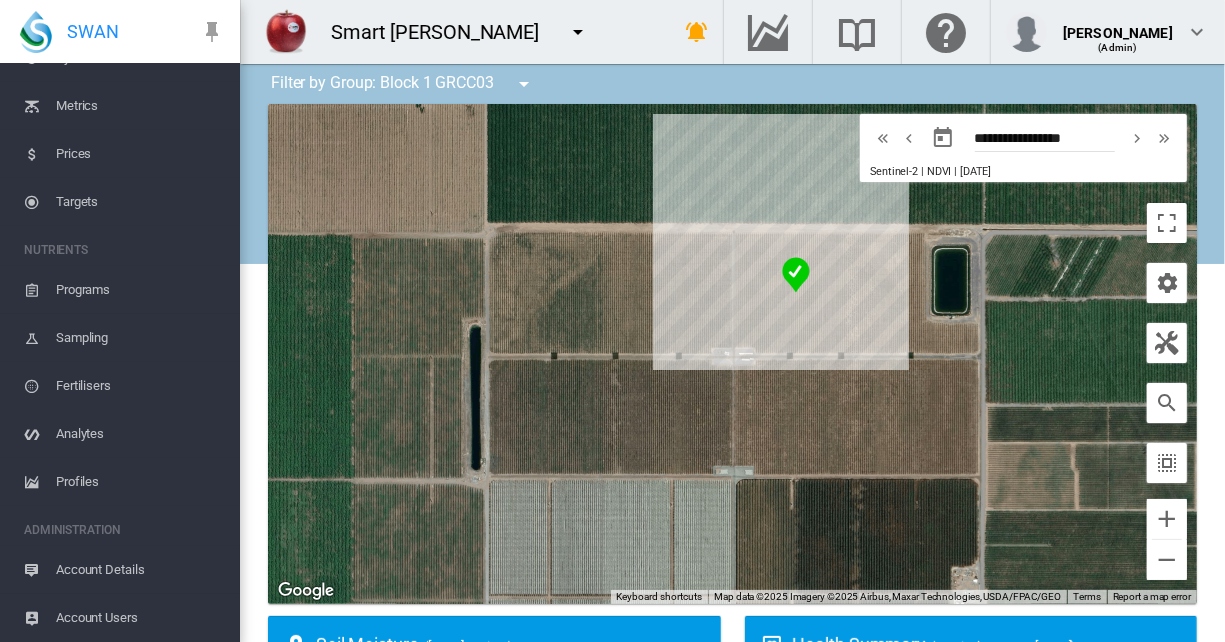 click on "Account Details" at bounding box center [140, 570] 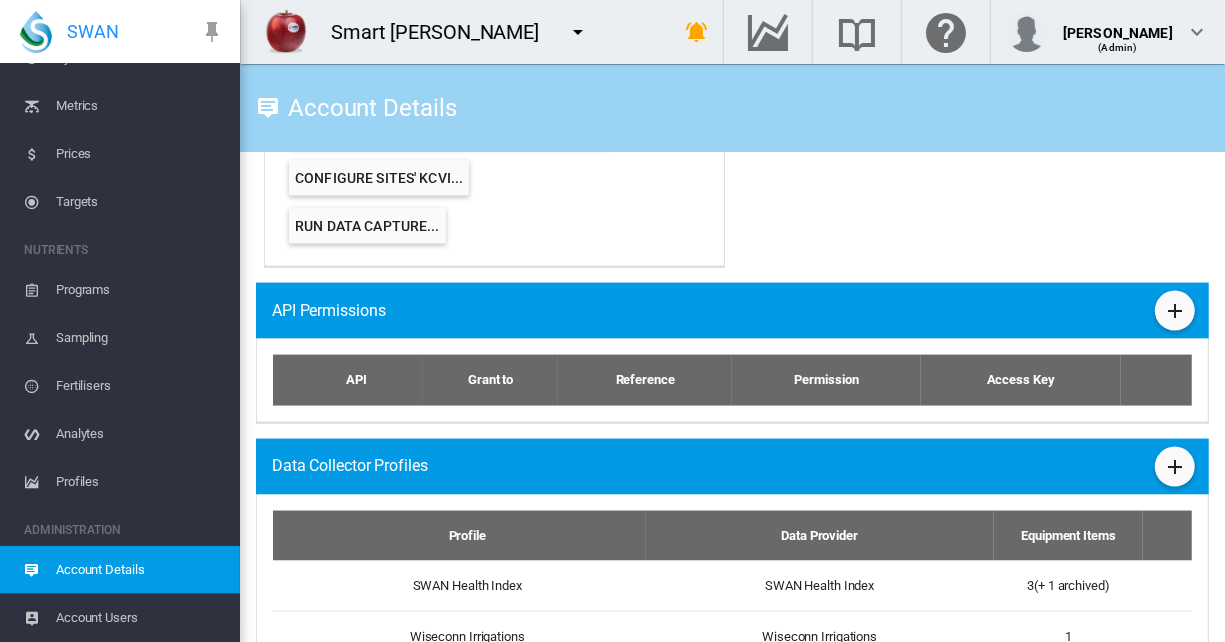 scroll, scrollTop: 1424, scrollLeft: 0, axis: vertical 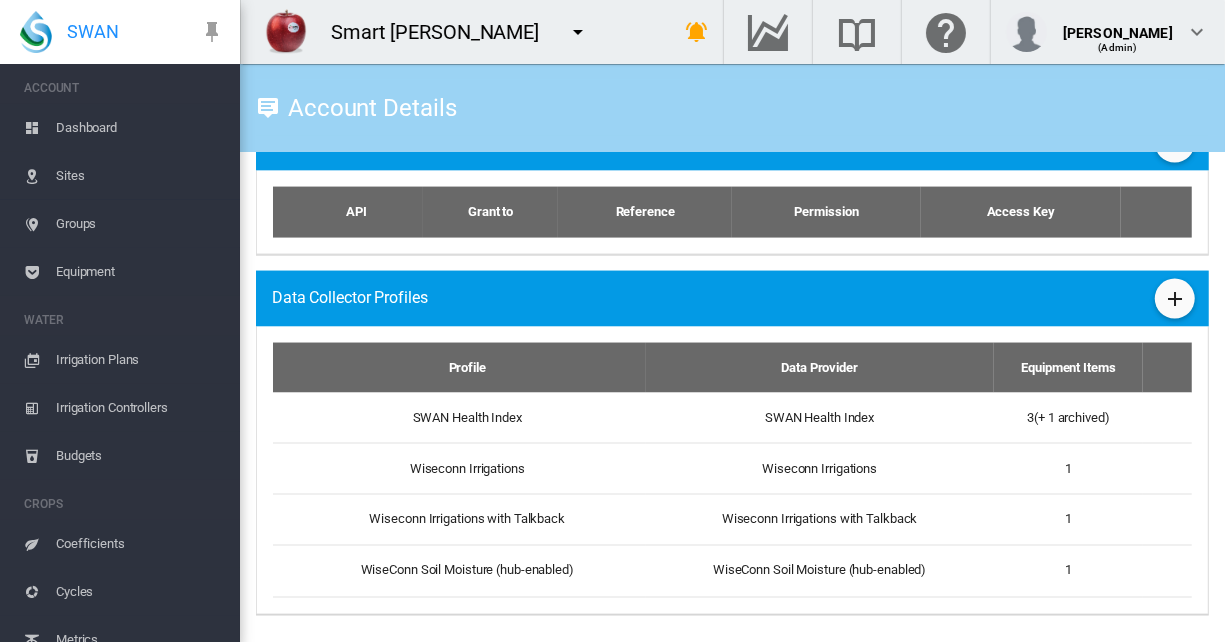 click on "Equipment" at bounding box center (140, 272) 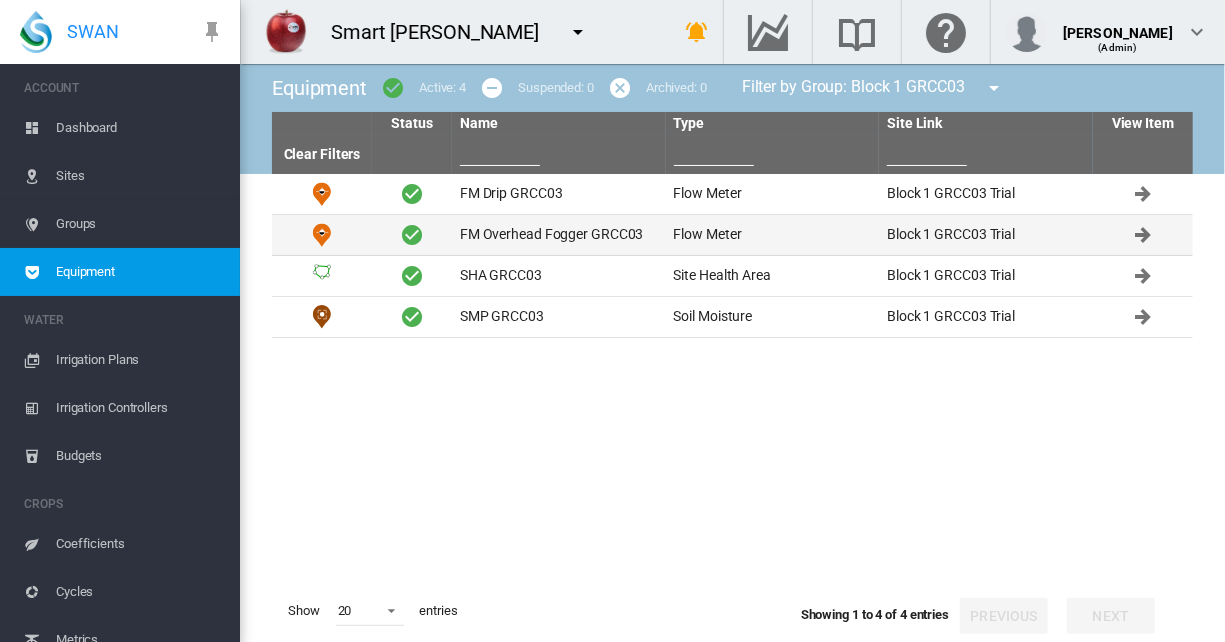 click on "FM Overhead Fogger GRCC03" at bounding box center (559, 235) 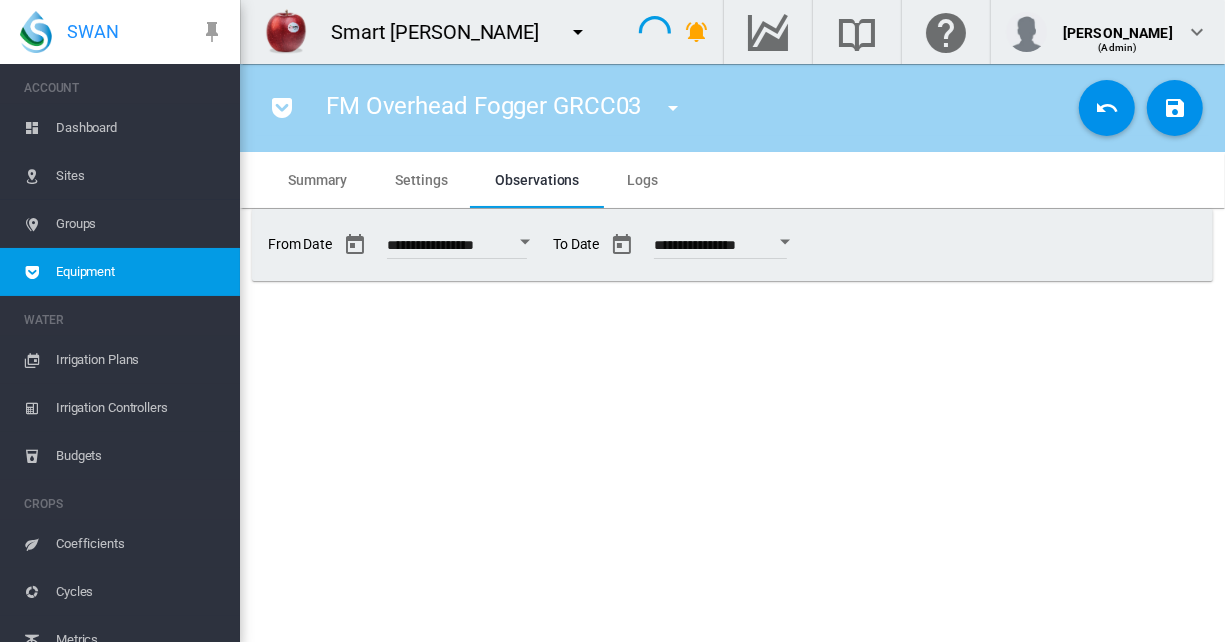 click on "Settings" at bounding box center [421, 180] 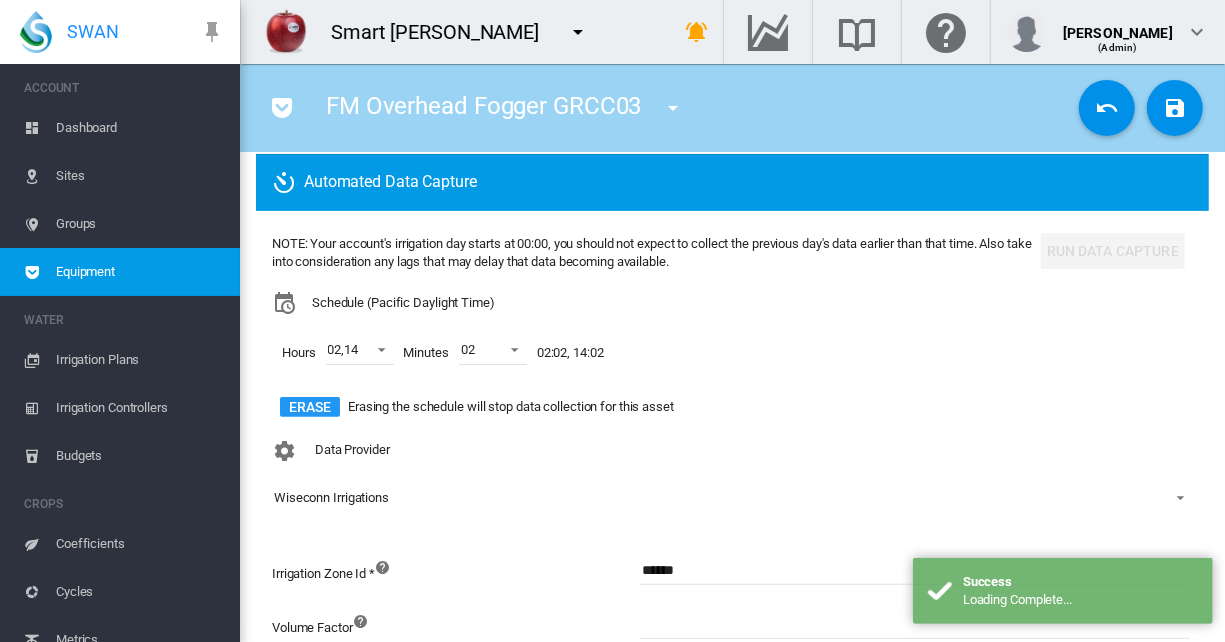 scroll, scrollTop: 234, scrollLeft: 0, axis: vertical 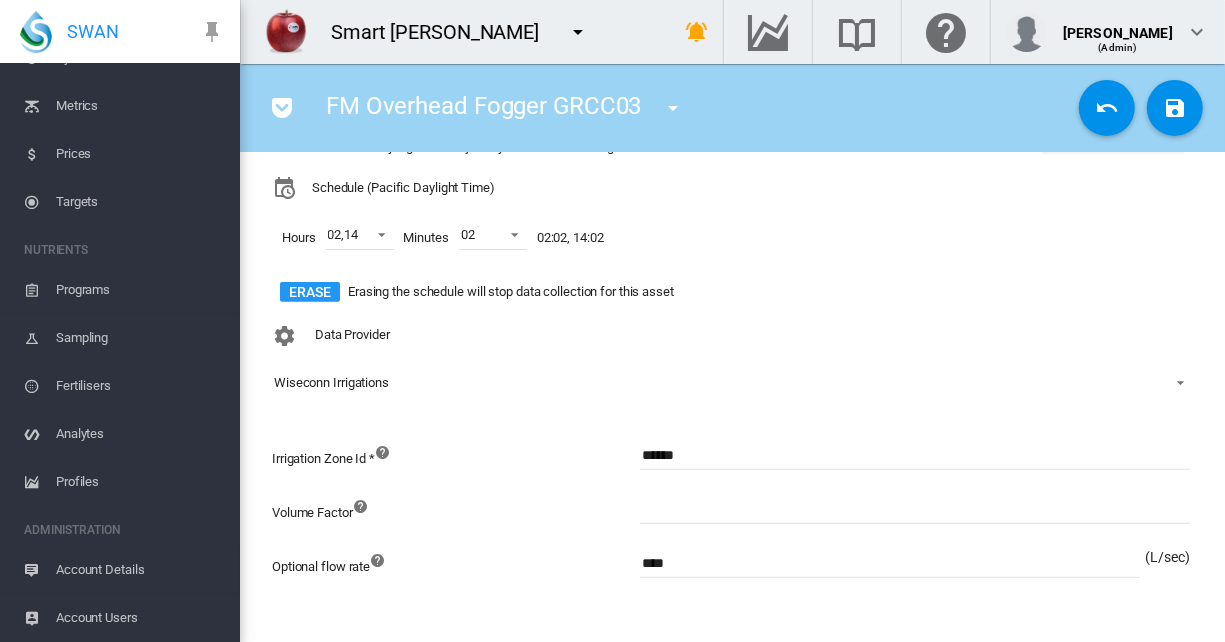 click on "Account Details" at bounding box center [140, 570] 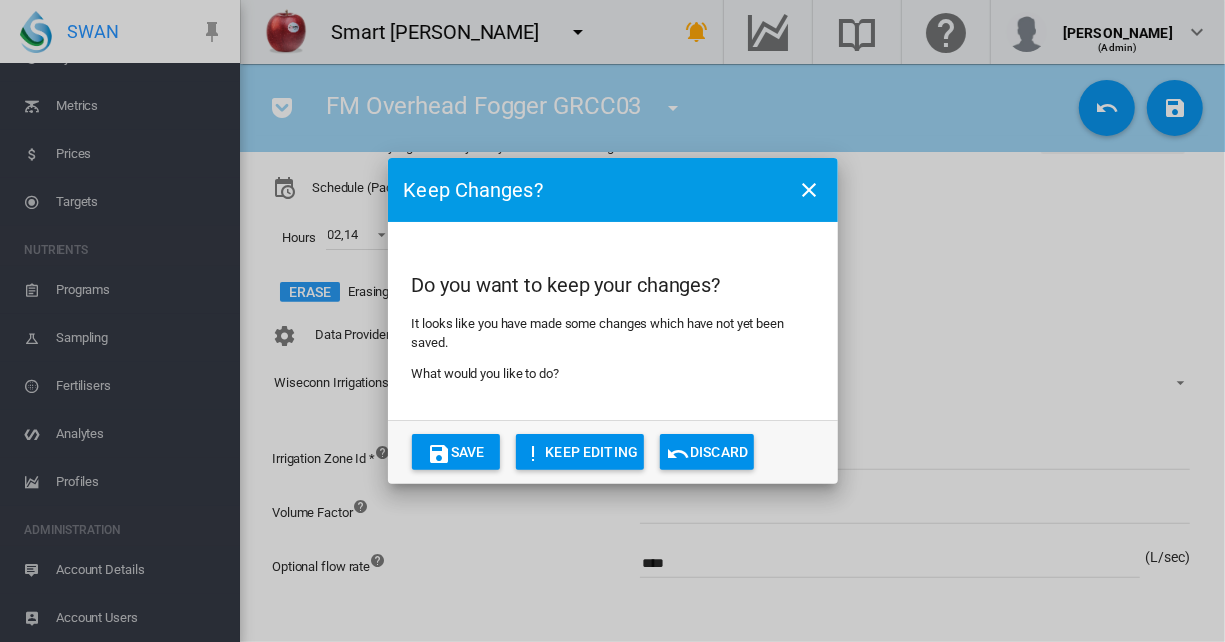 click on "Discard" 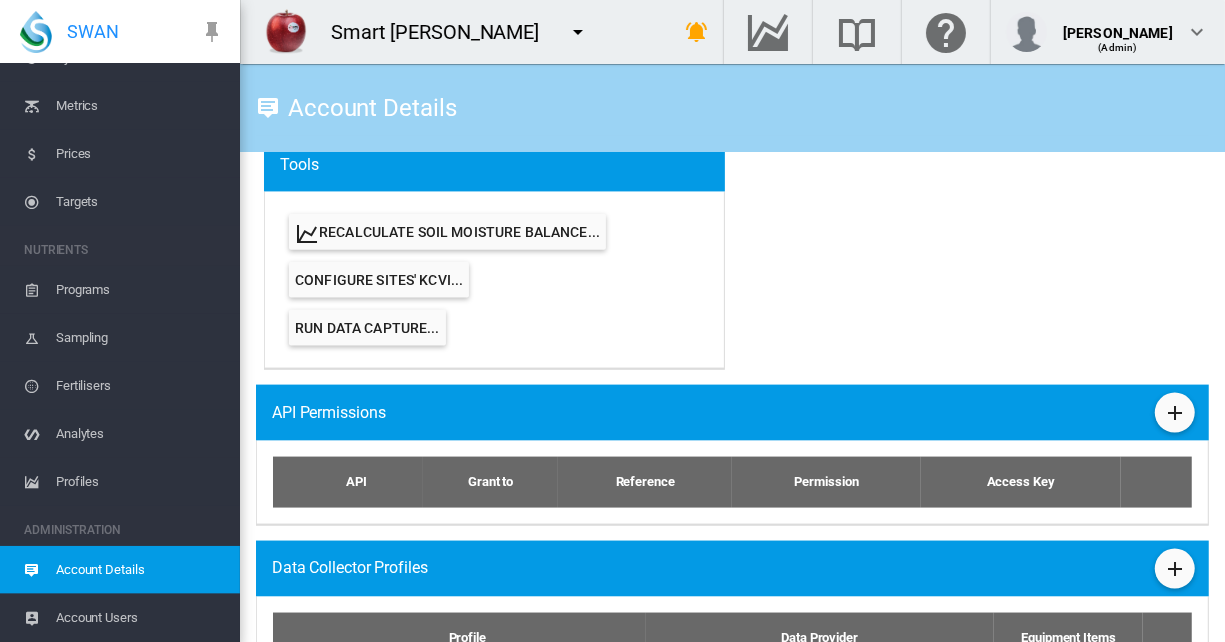 scroll, scrollTop: 1400, scrollLeft: 0, axis: vertical 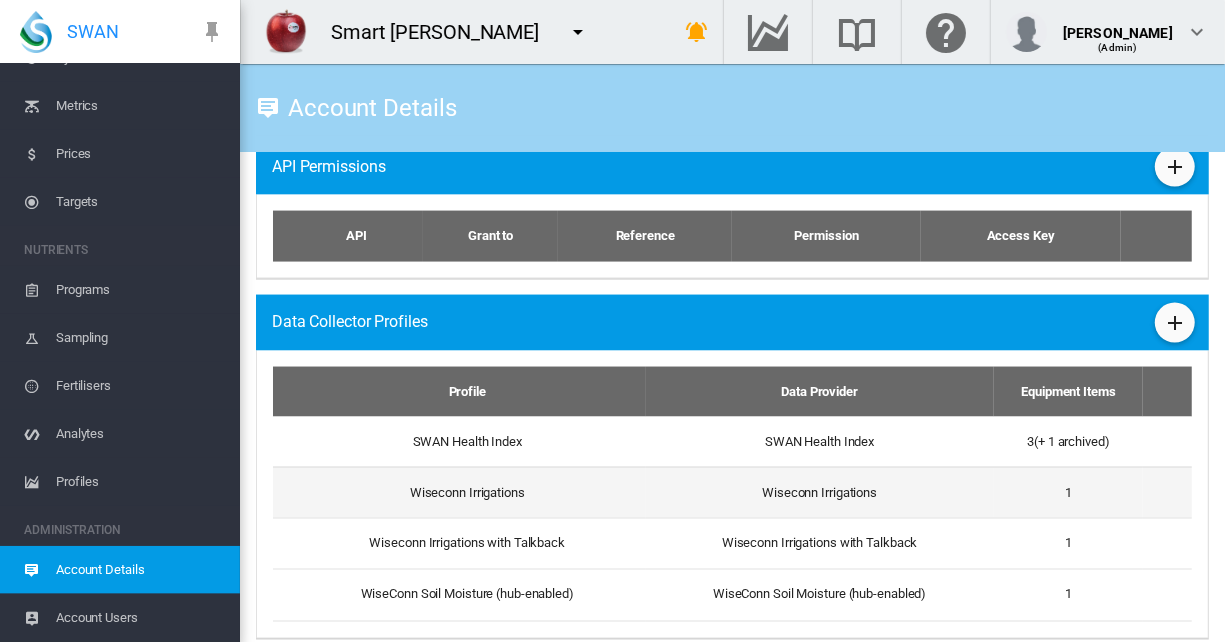 click on "Wiseconn Irrigations" at bounding box center (820, 492) 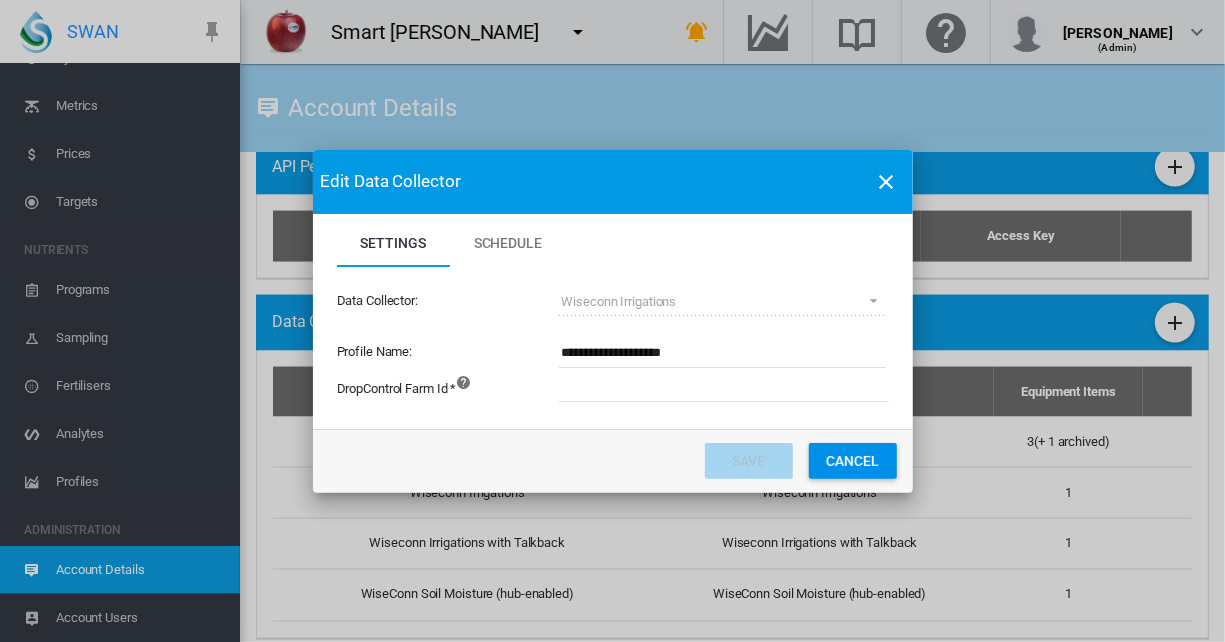 click at bounding box center (834, 387) 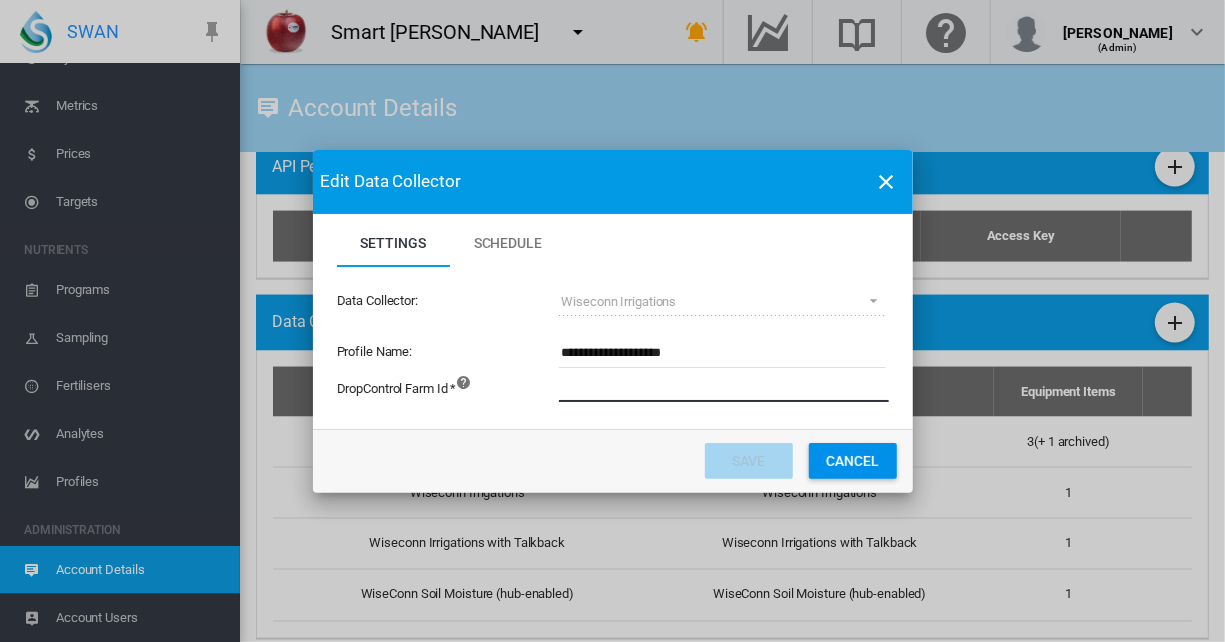 paste on "****" 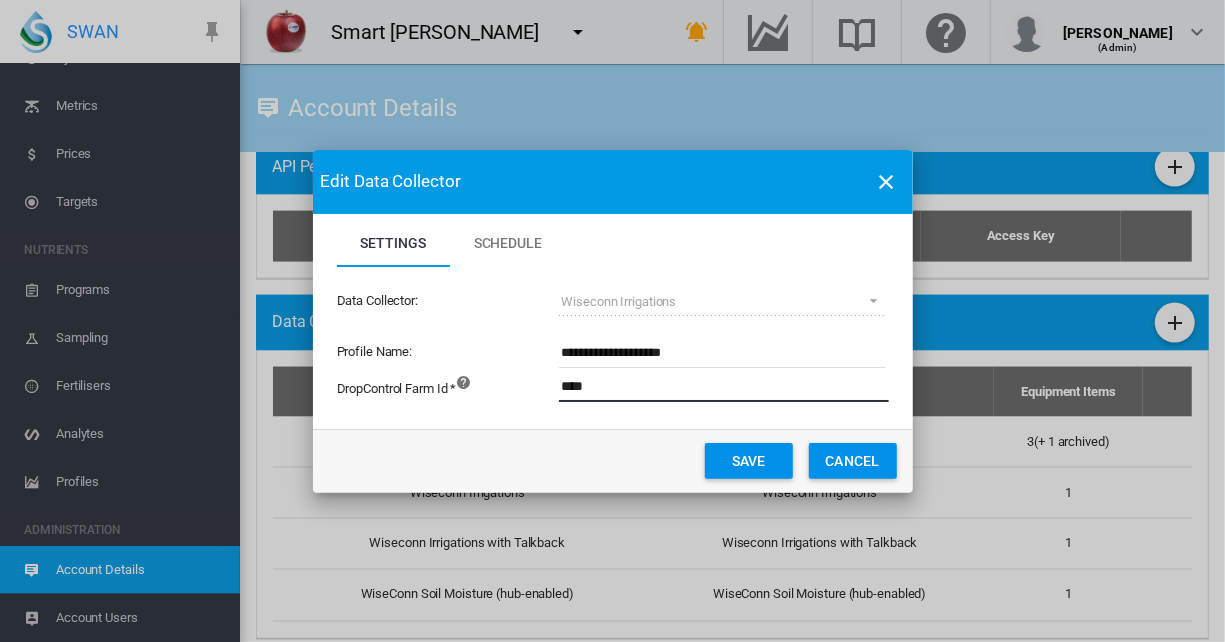 type on "****" 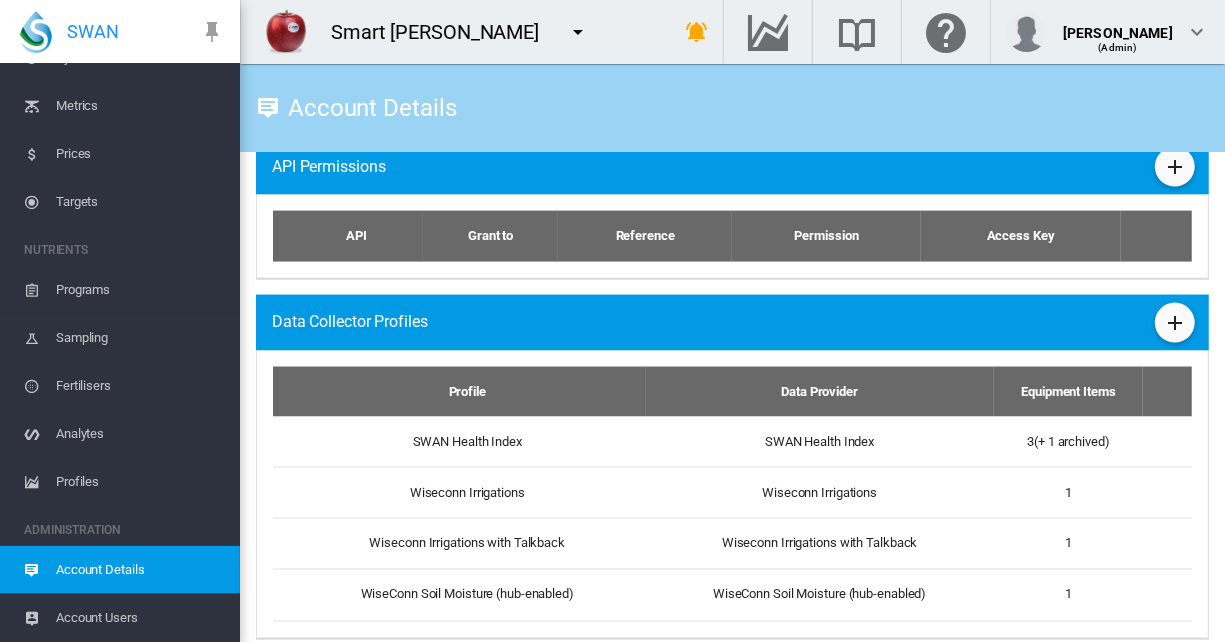 click at bounding box center [578, 32] 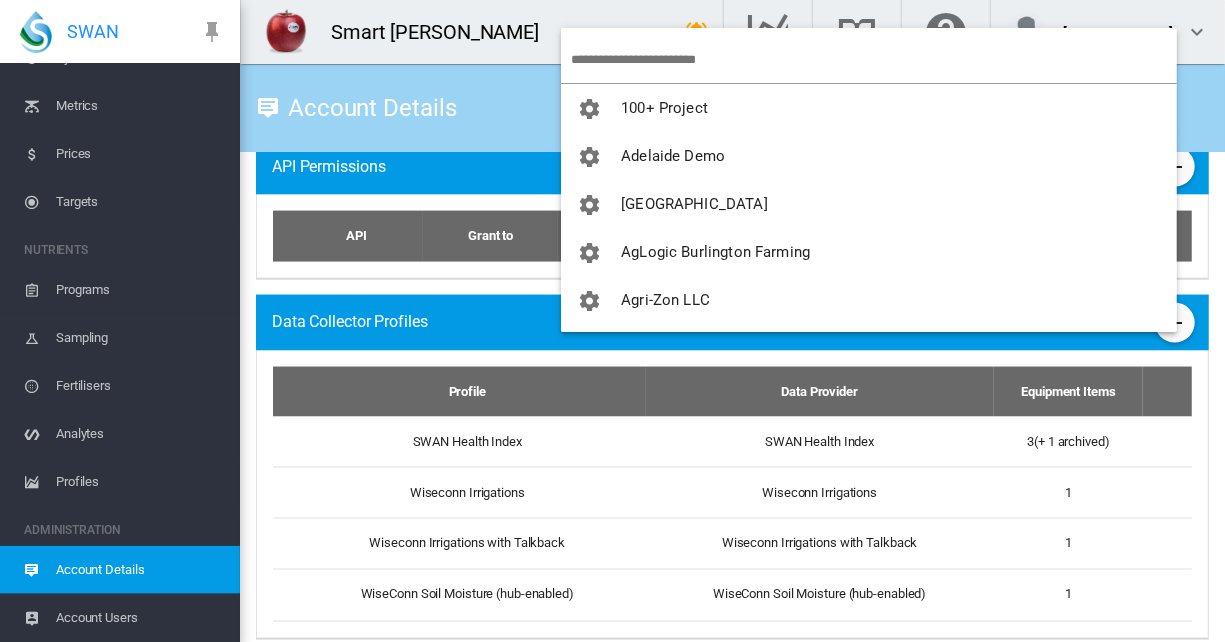 click at bounding box center [874, 59] 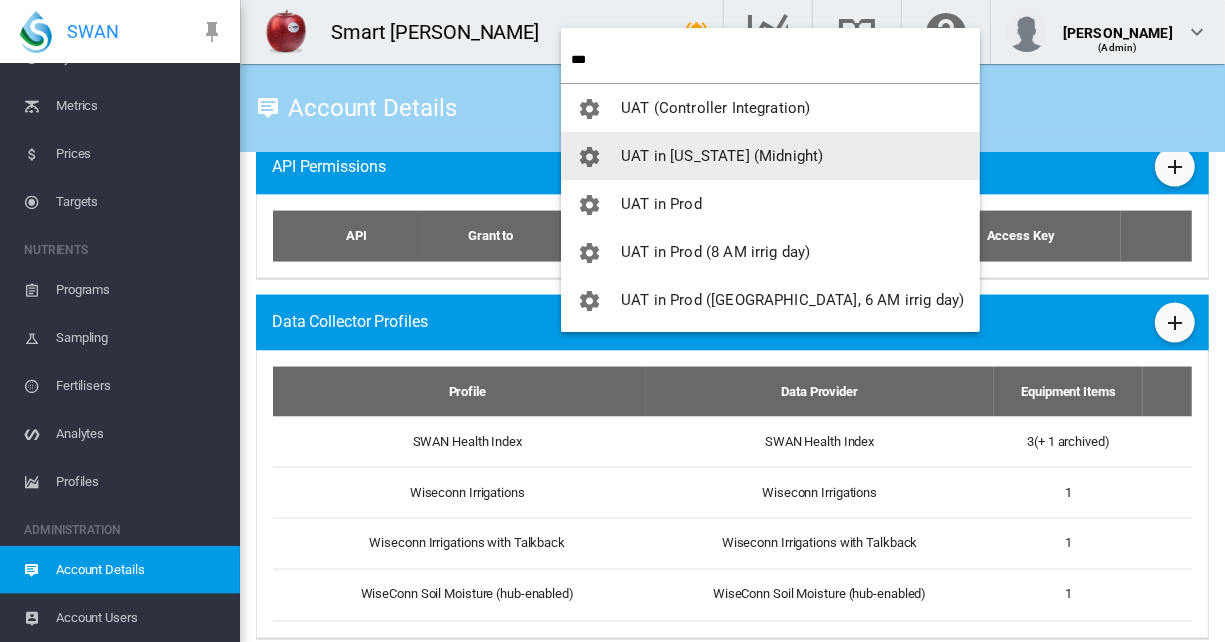 type on "***" 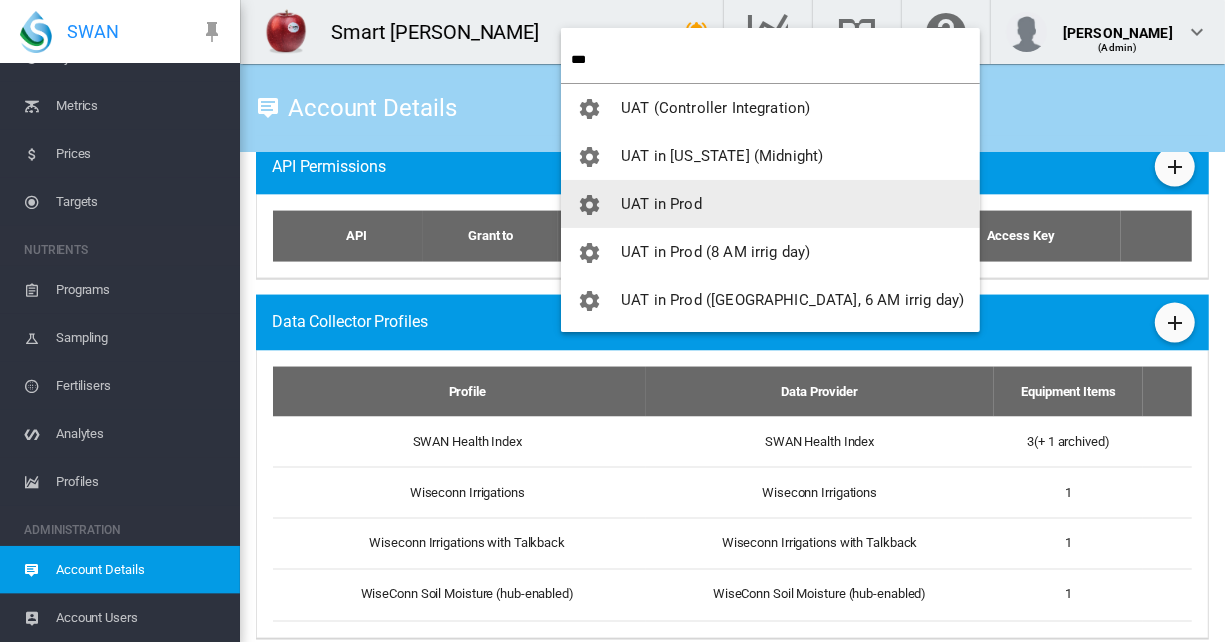click on "UAT in Prod" at bounding box center (661, 204) 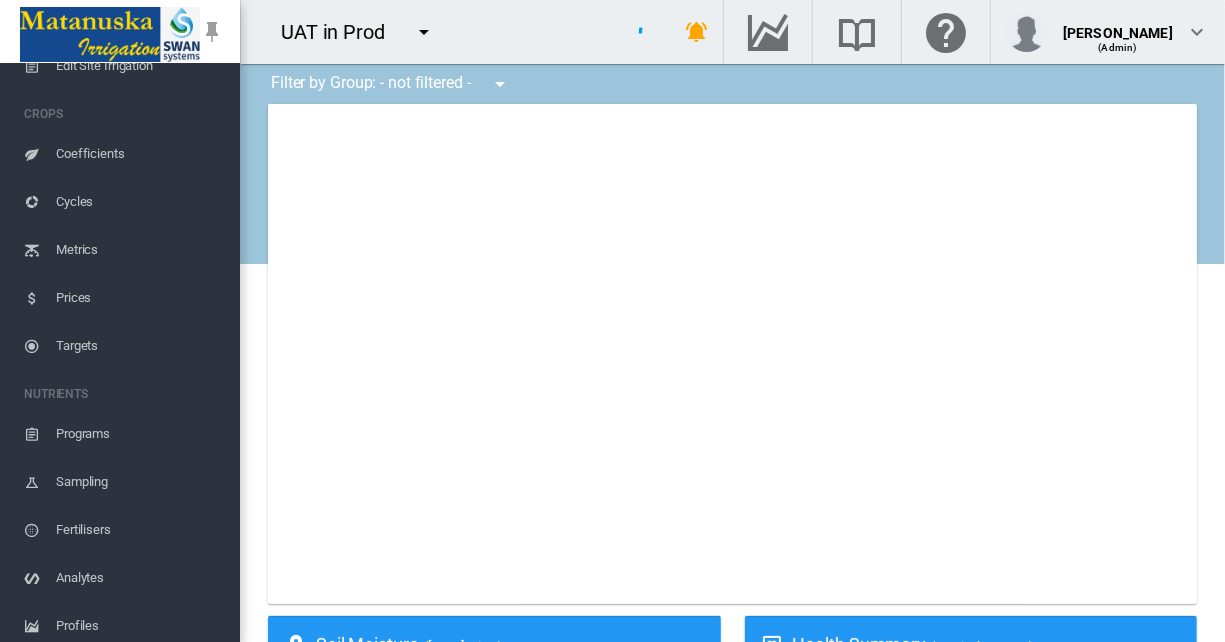 scroll, scrollTop: 678, scrollLeft: 0, axis: vertical 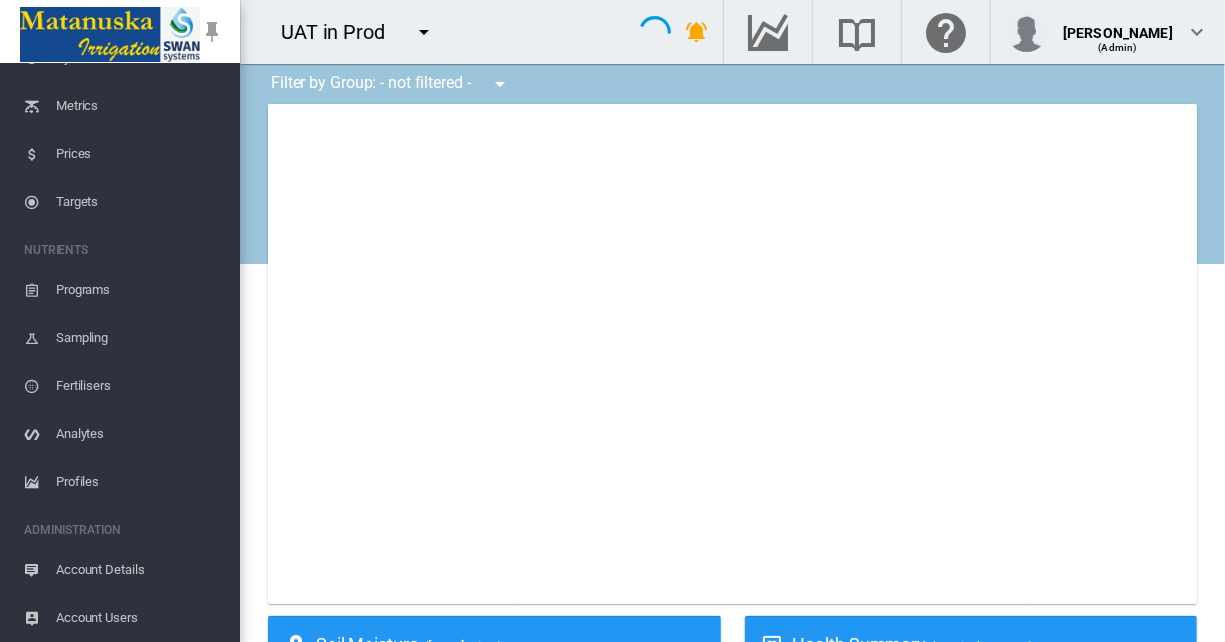 click on "Account Details" at bounding box center [140, 570] 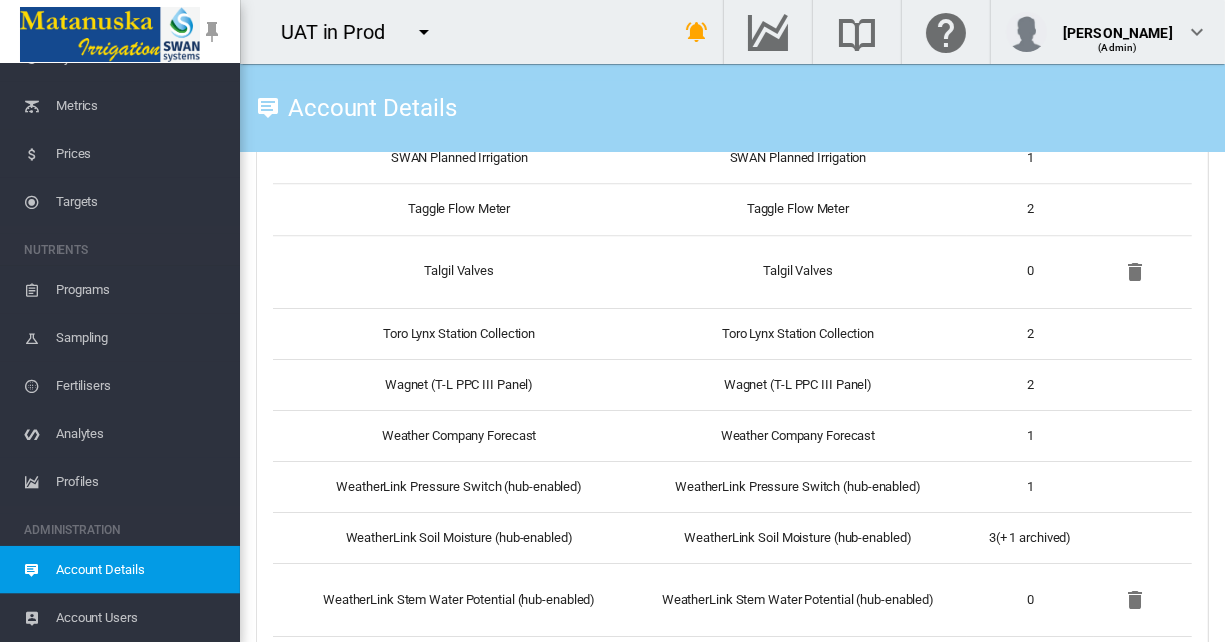 scroll, scrollTop: 7200, scrollLeft: 0, axis: vertical 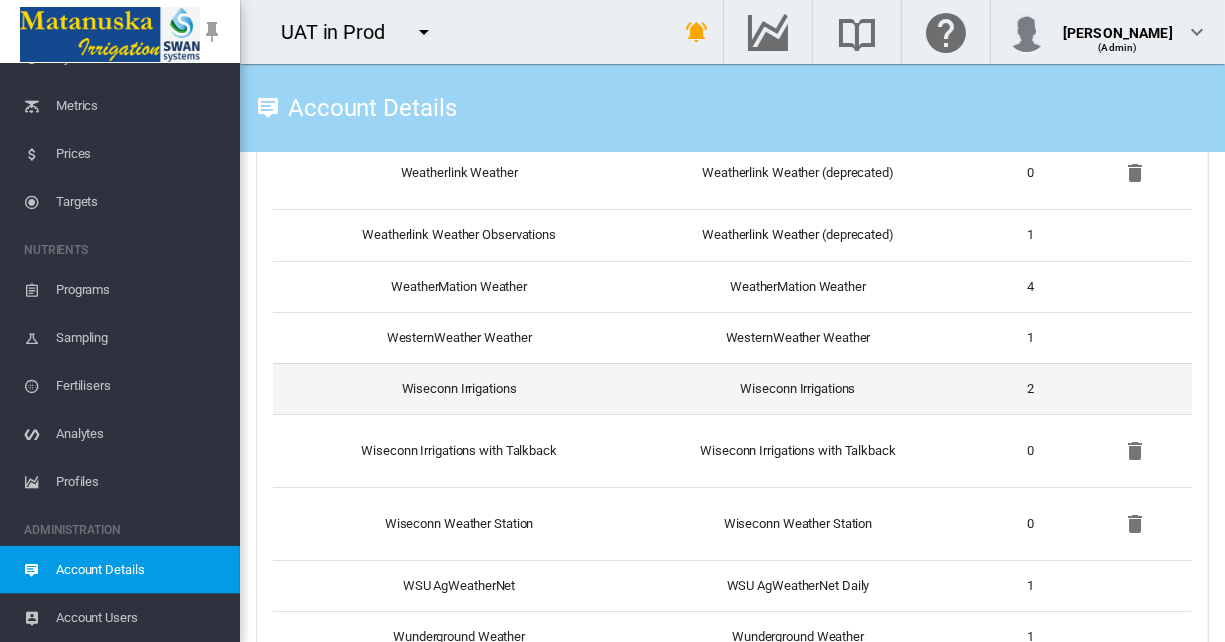 click on "Wiseconn Irrigations" at bounding box center (451, 388) 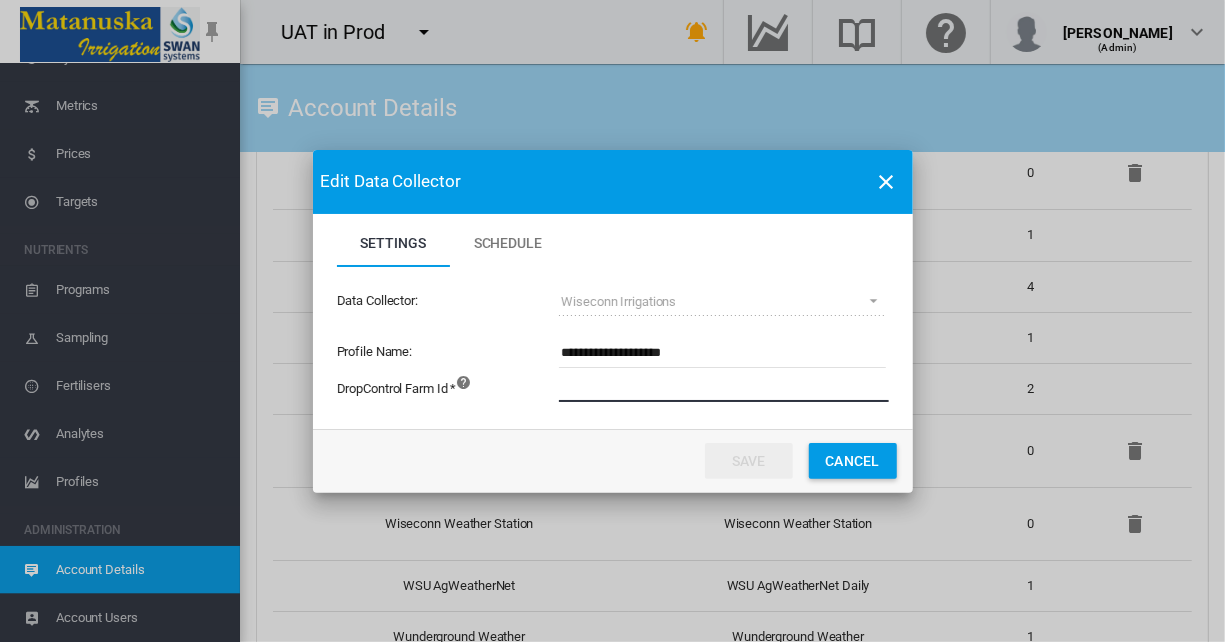 click at bounding box center [834, 387] 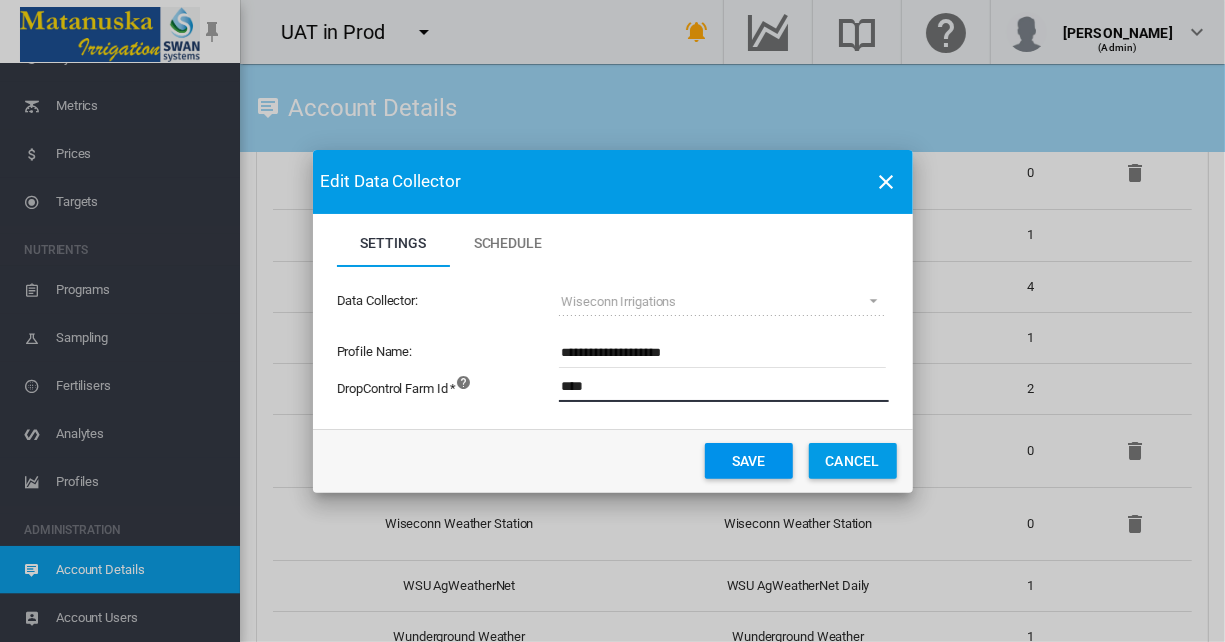 type on "****" 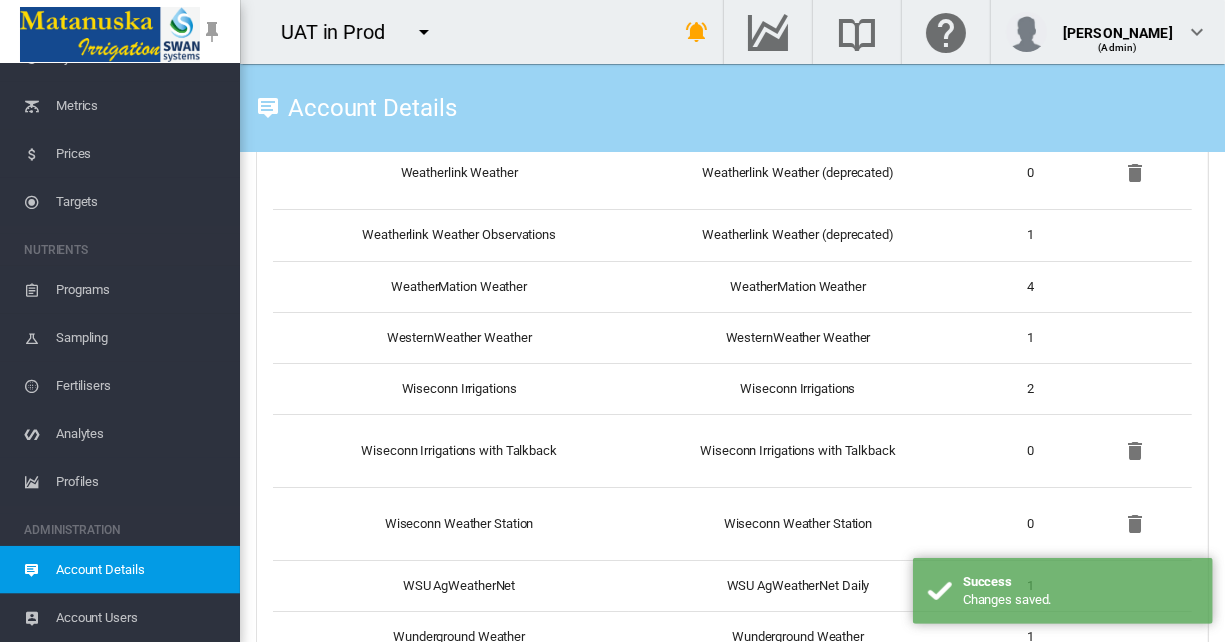 scroll, scrollTop: 0, scrollLeft: 0, axis: both 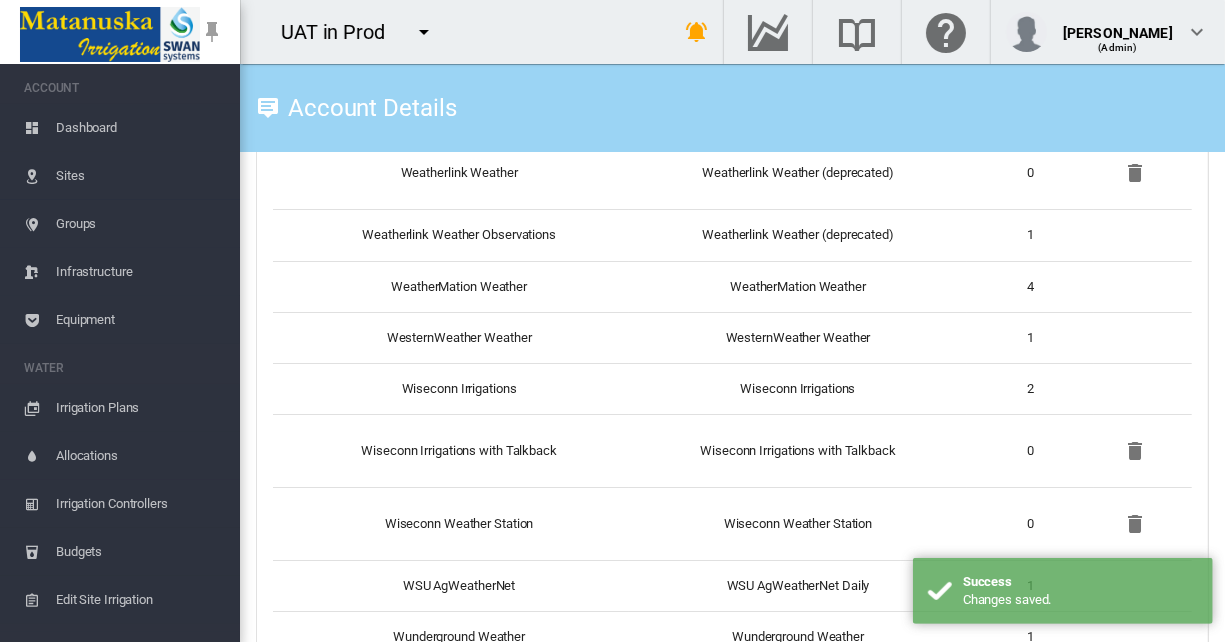 click on "Equipment" at bounding box center [140, 320] 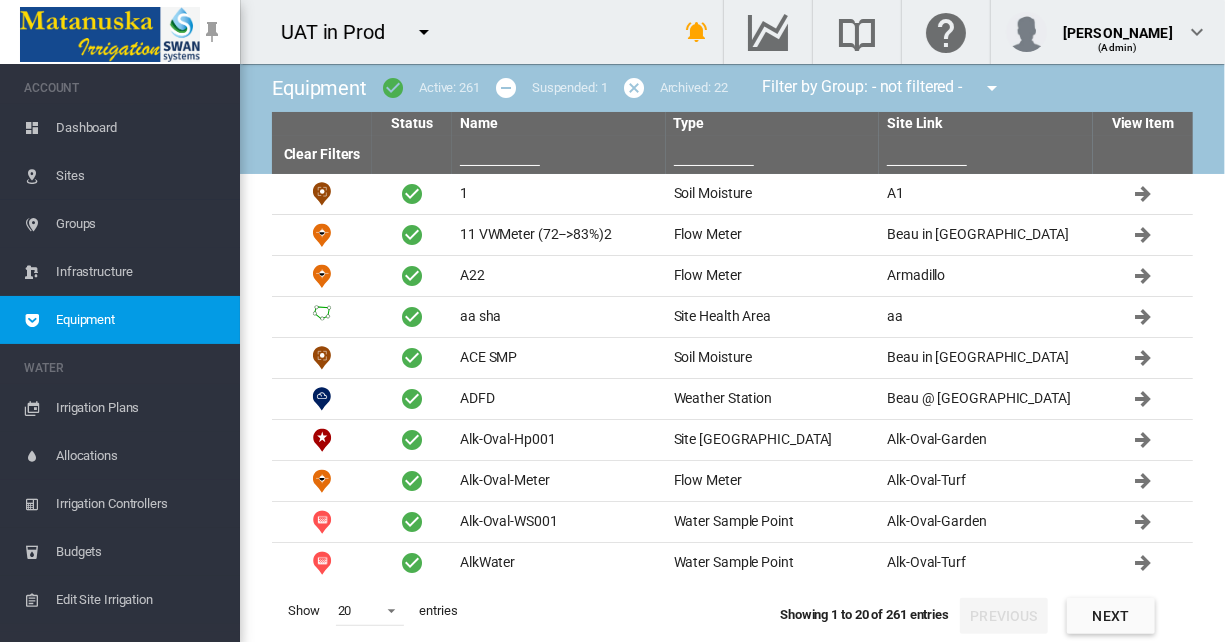 click at bounding box center [500, 151] 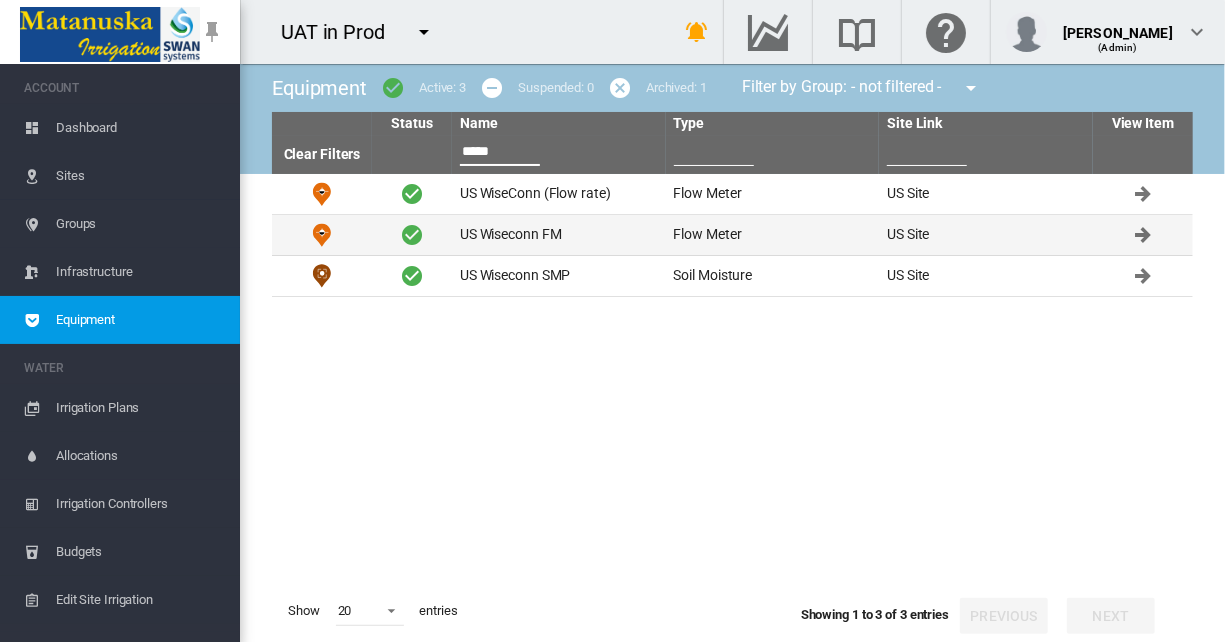 type on "*****" 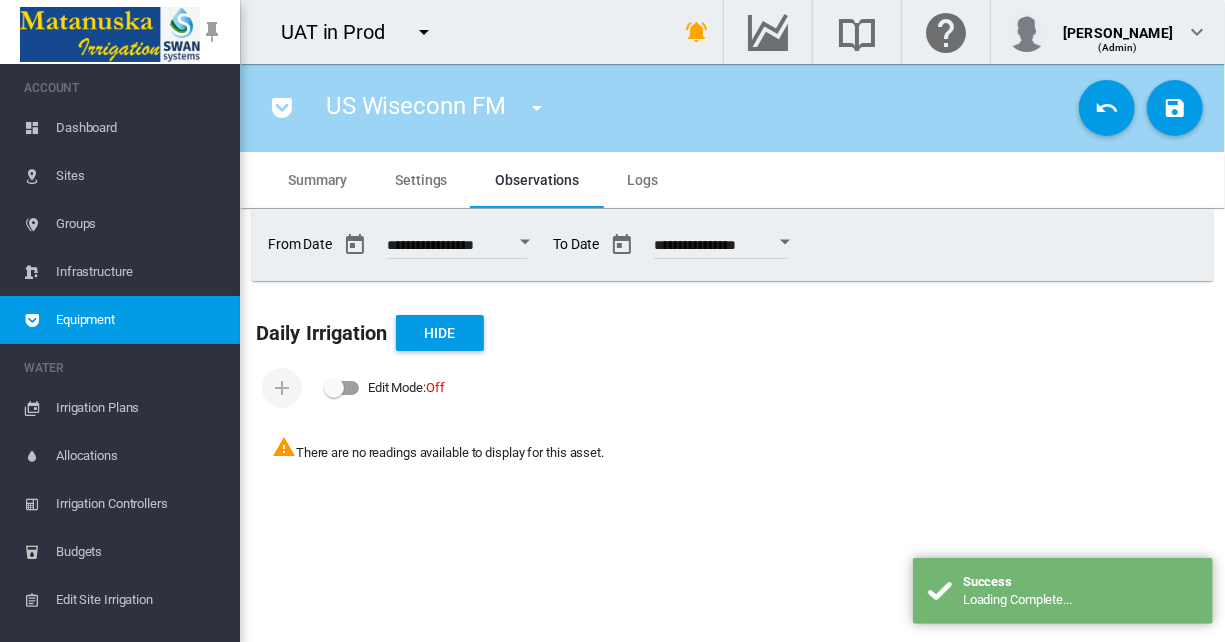click on "Settings" at bounding box center (421, 180) 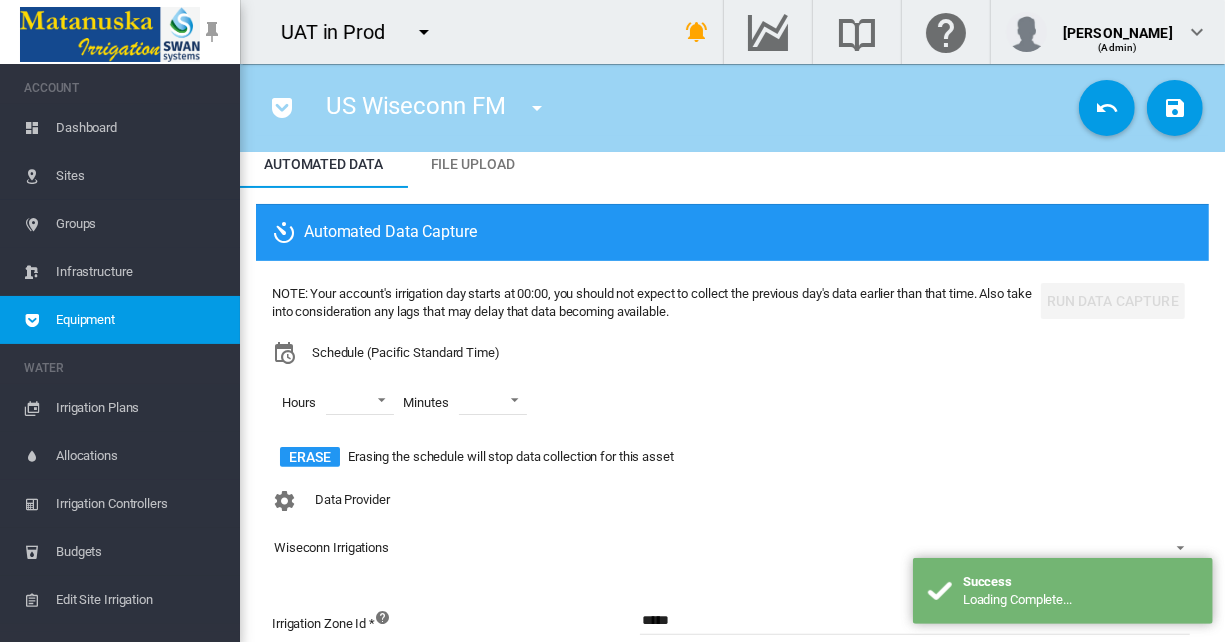 scroll, scrollTop: 0, scrollLeft: 0, axis: both 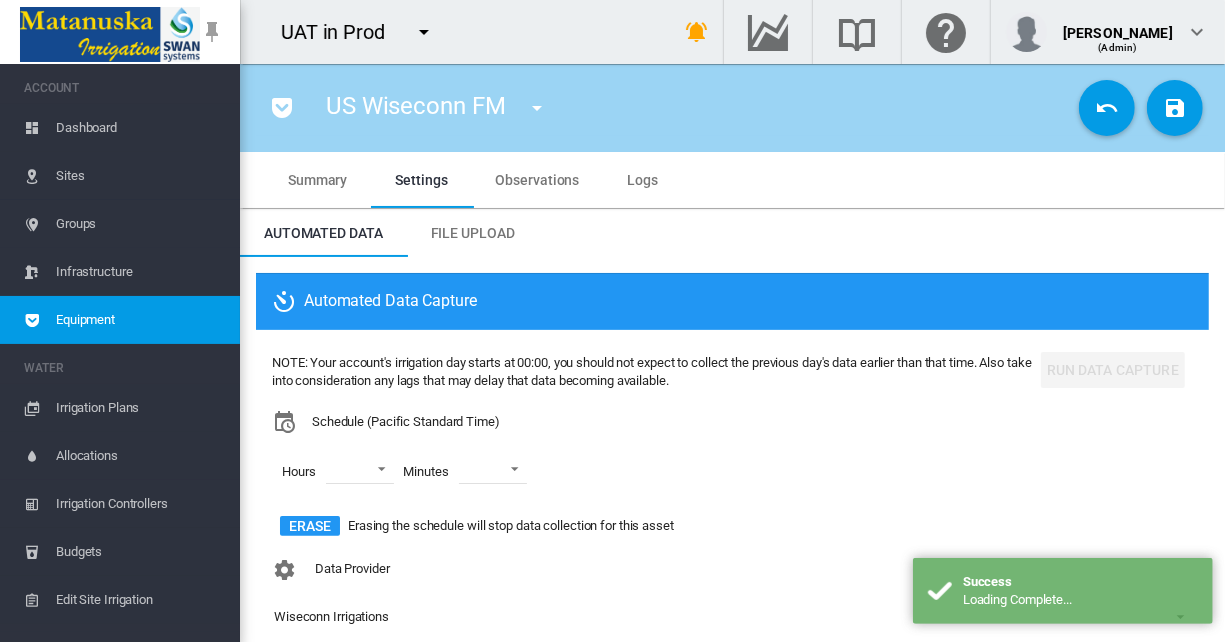 click on "Logs" at bounding box center [642, 180] 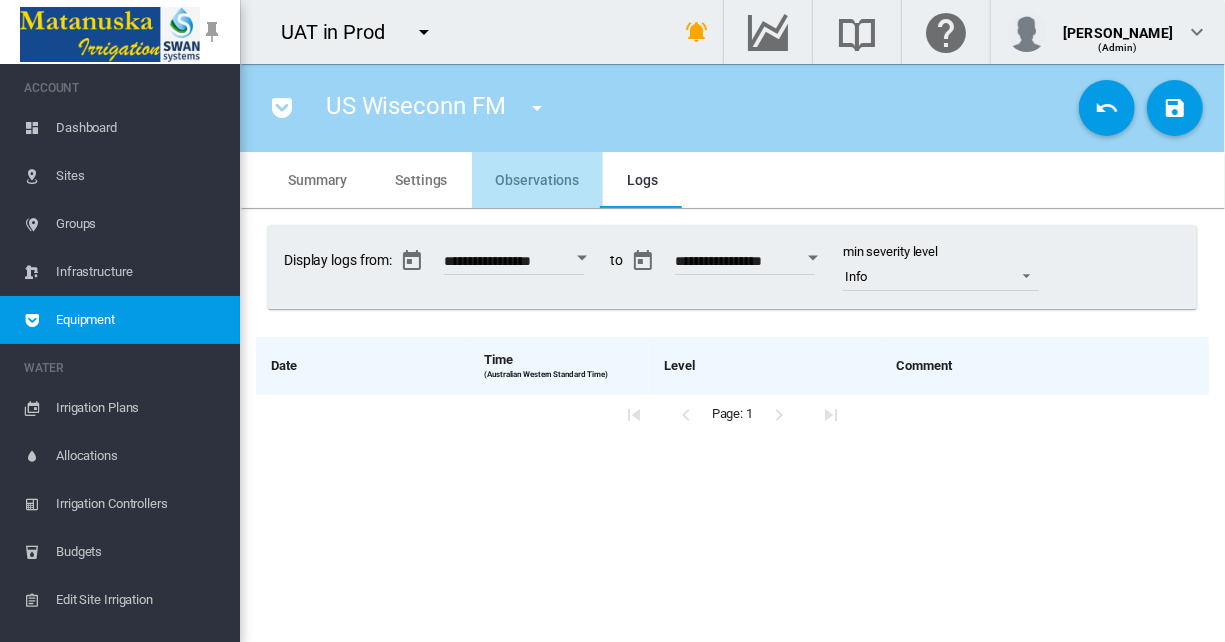 click on "Observations" at bounding box center [538, 180] 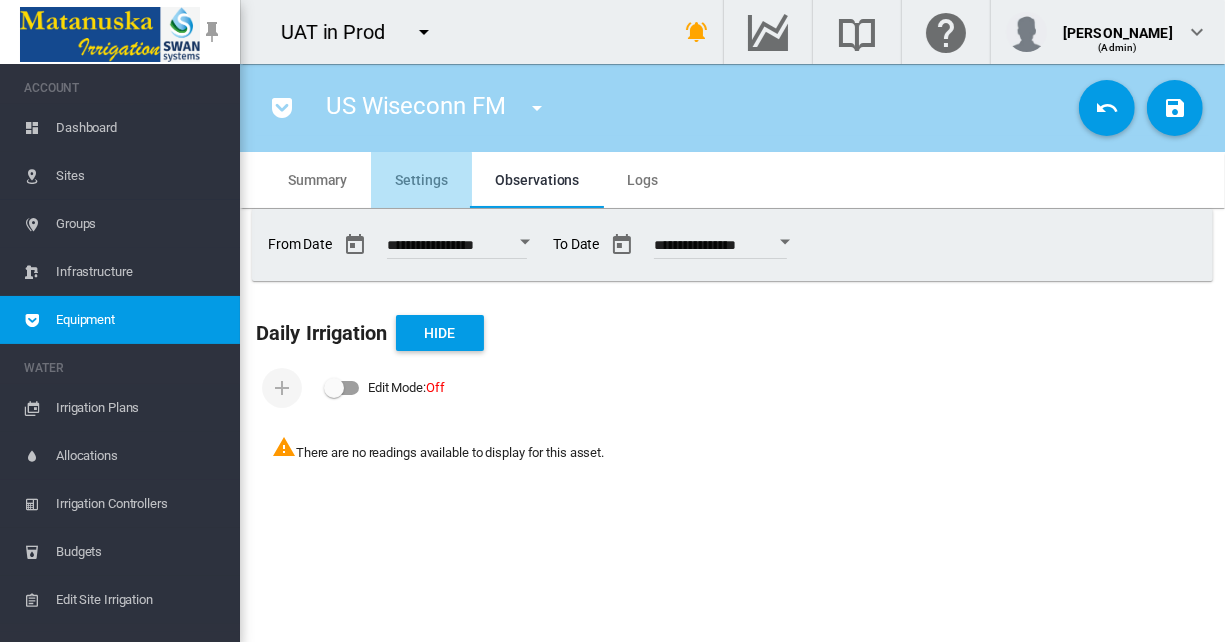 click on "Settings" at bounding box center [421, 180] 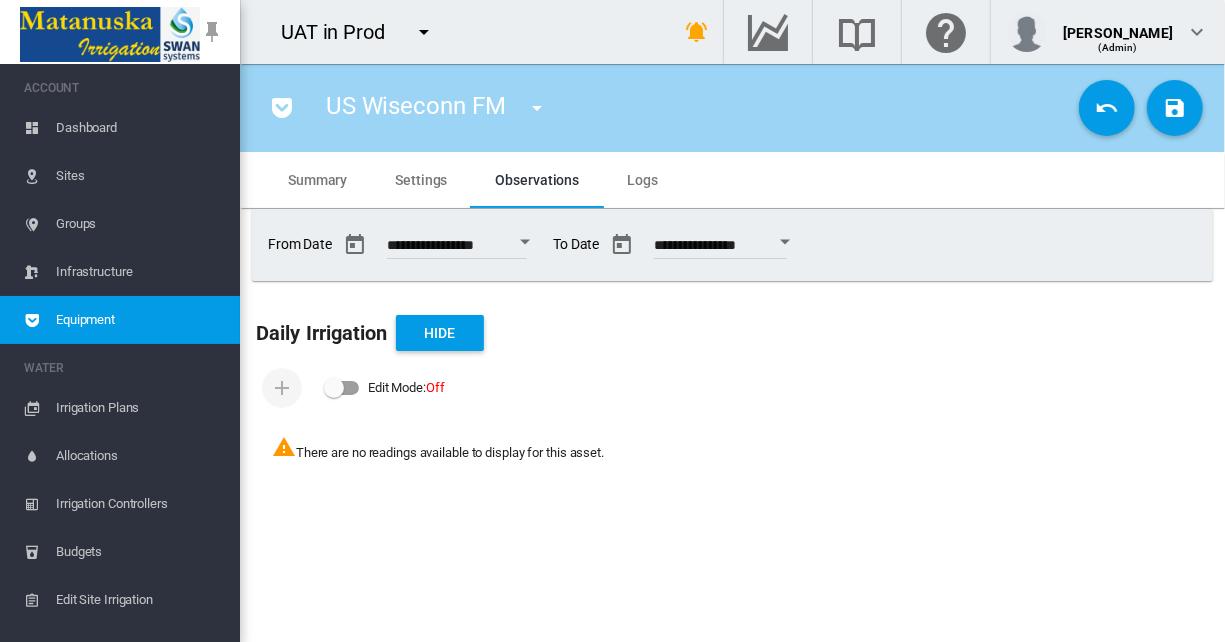 click on "Settings" at bounding box center [421, 180] 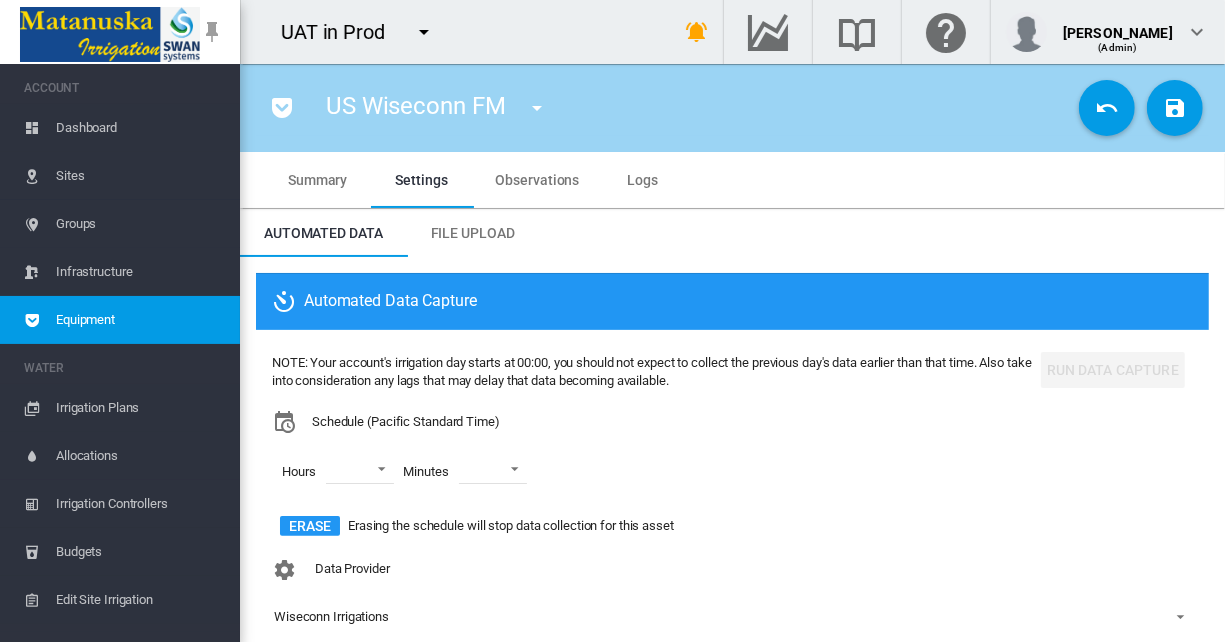 click at bounding box center (282, 108) 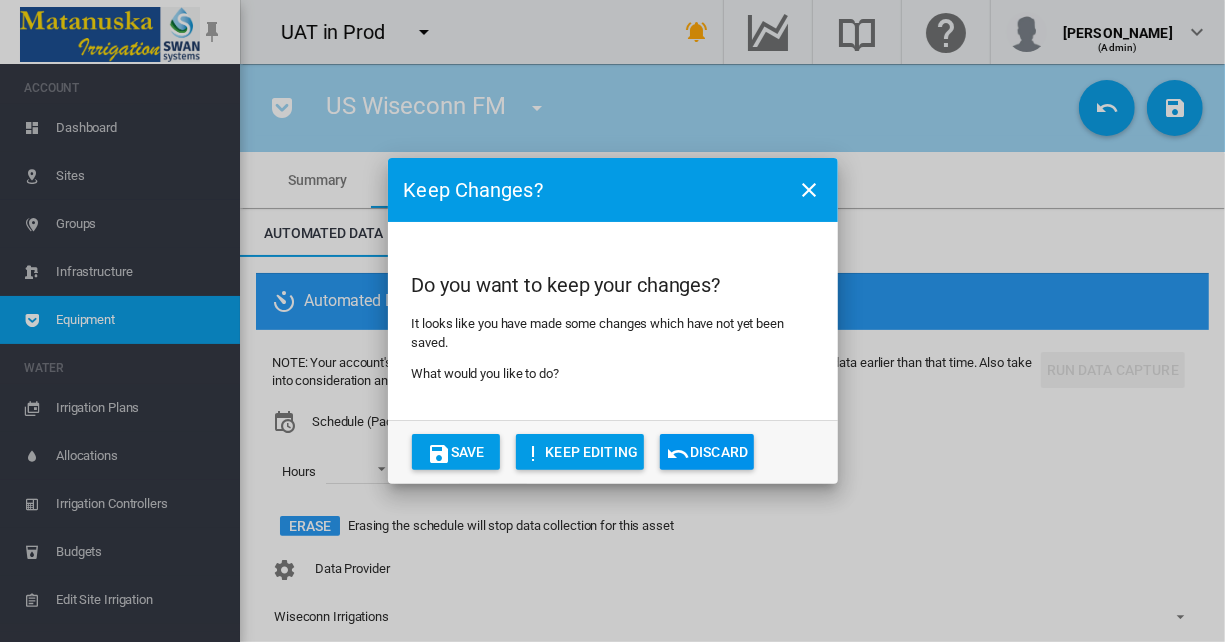 click on "Discard" 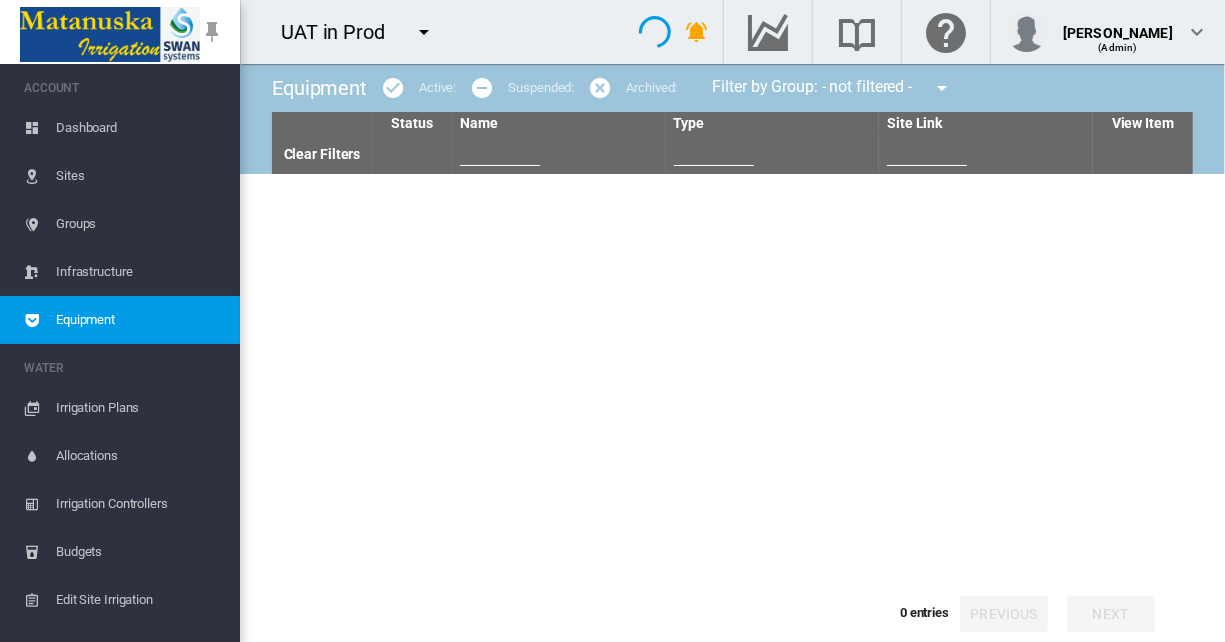 type on "*****" 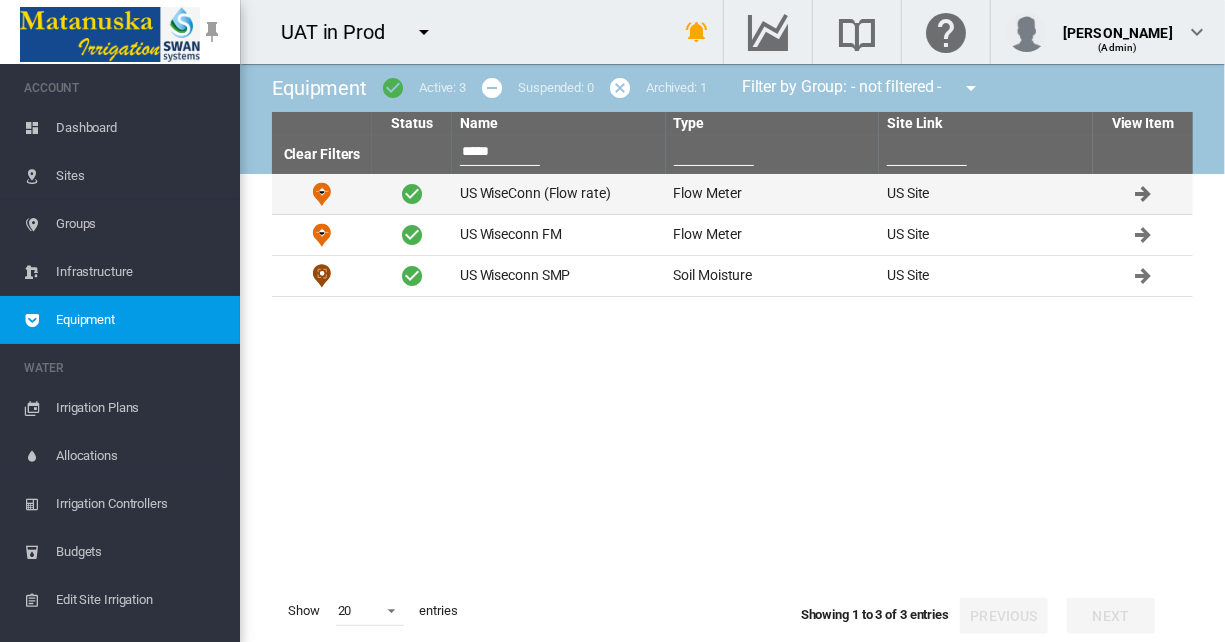 click on "US WiseConn (Flow rate)" at bounding box center [559, 194] 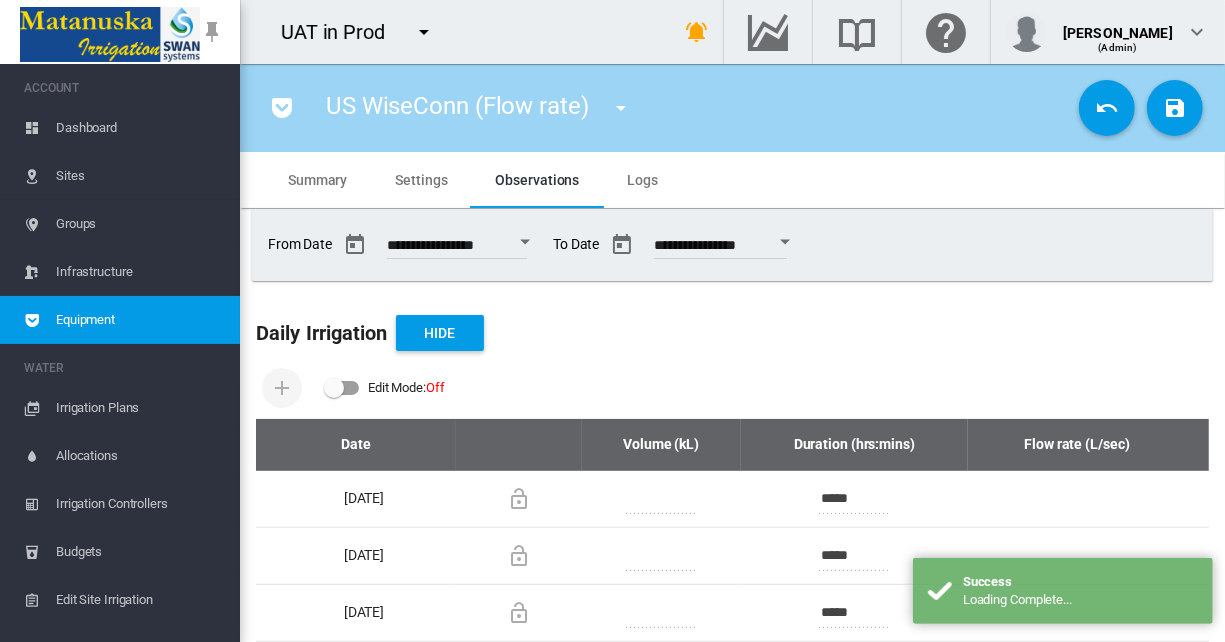 click on "Settings" at bounding box center [421, 180] 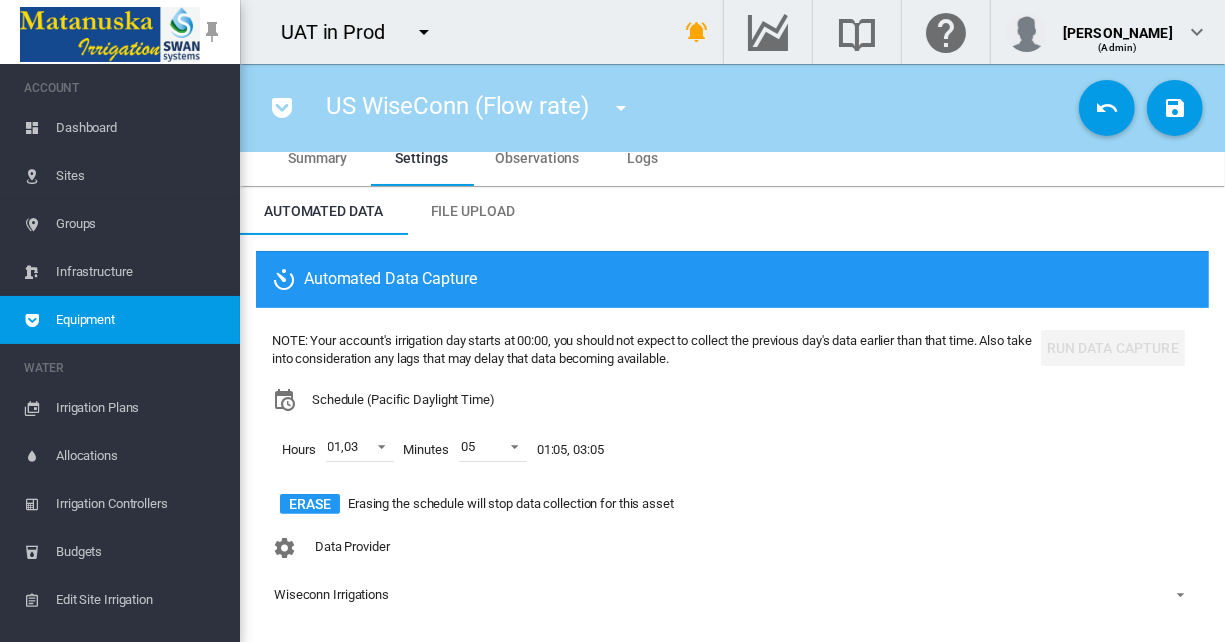 scroll, scrollTop: 0, scrollLeft: 0, axis: both 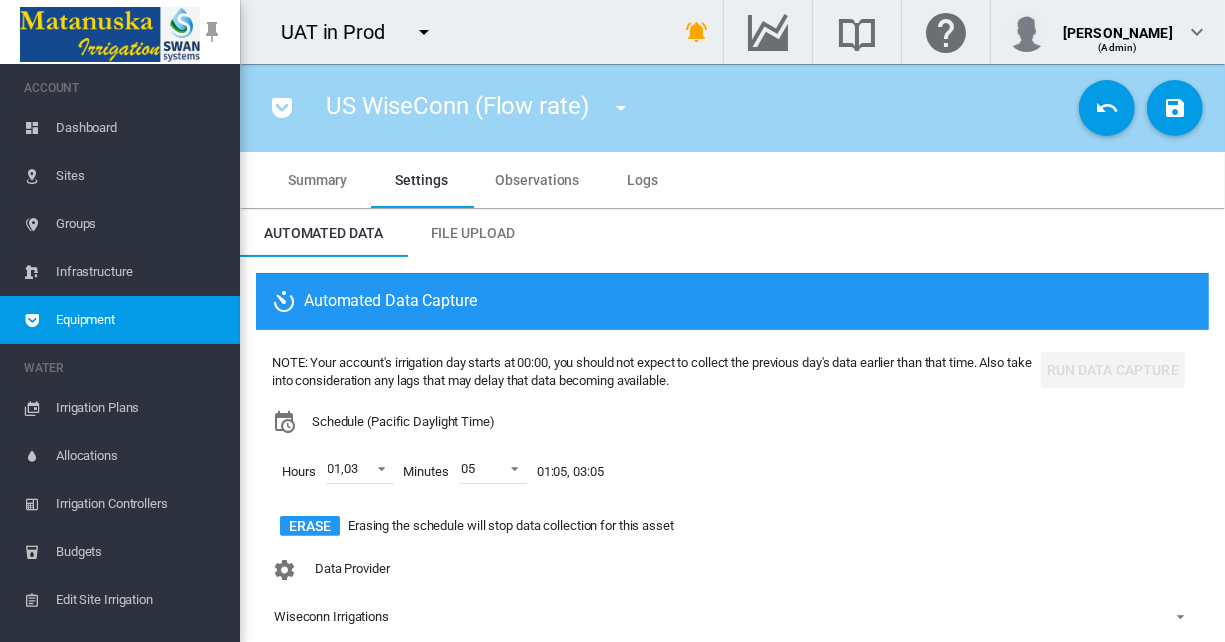 click on "Logs" at bounding box center [642, 180] 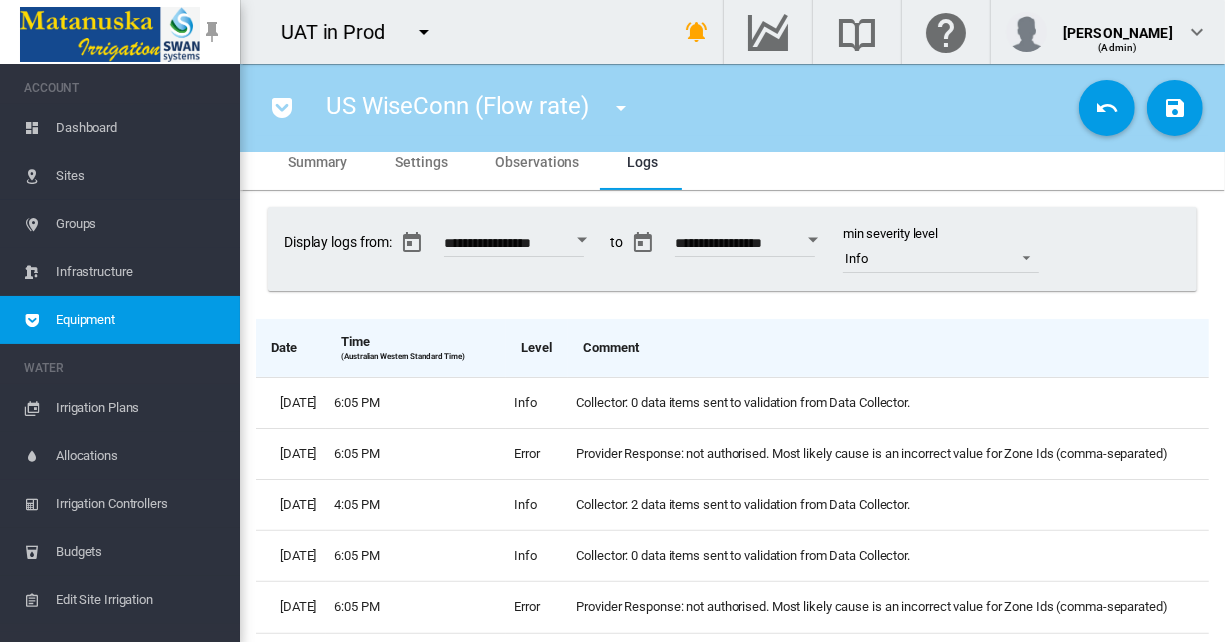 scroll, scrollTop: 0, scrollLeft: 0, axis: both 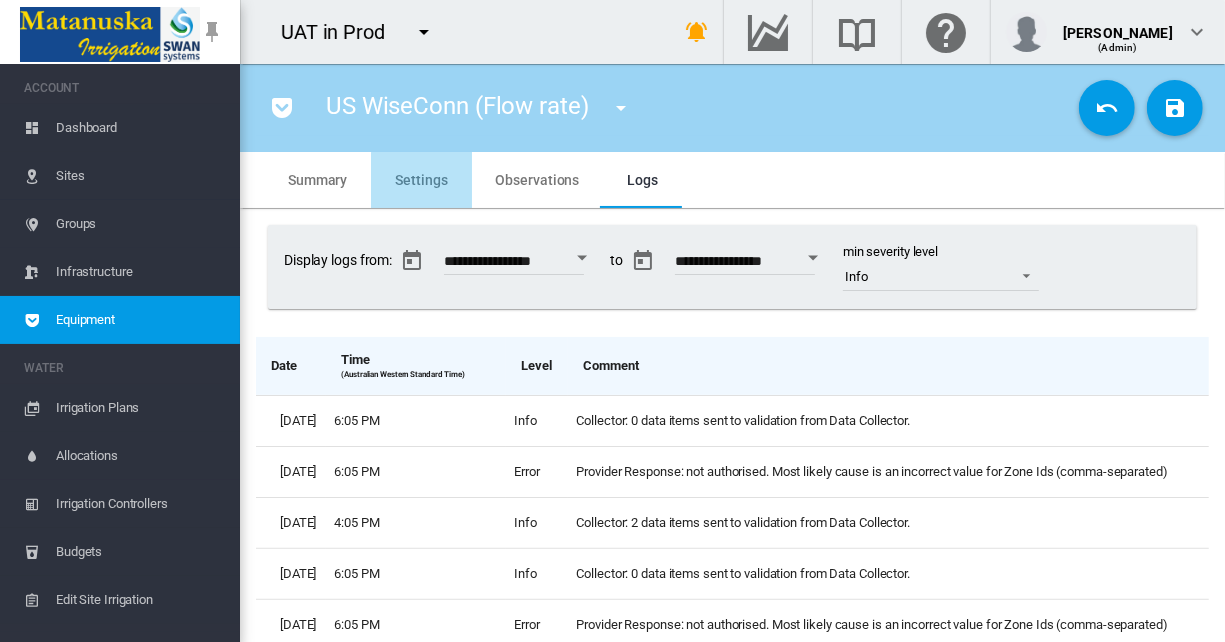 click on "Settings" at bounding box center (421, 180) 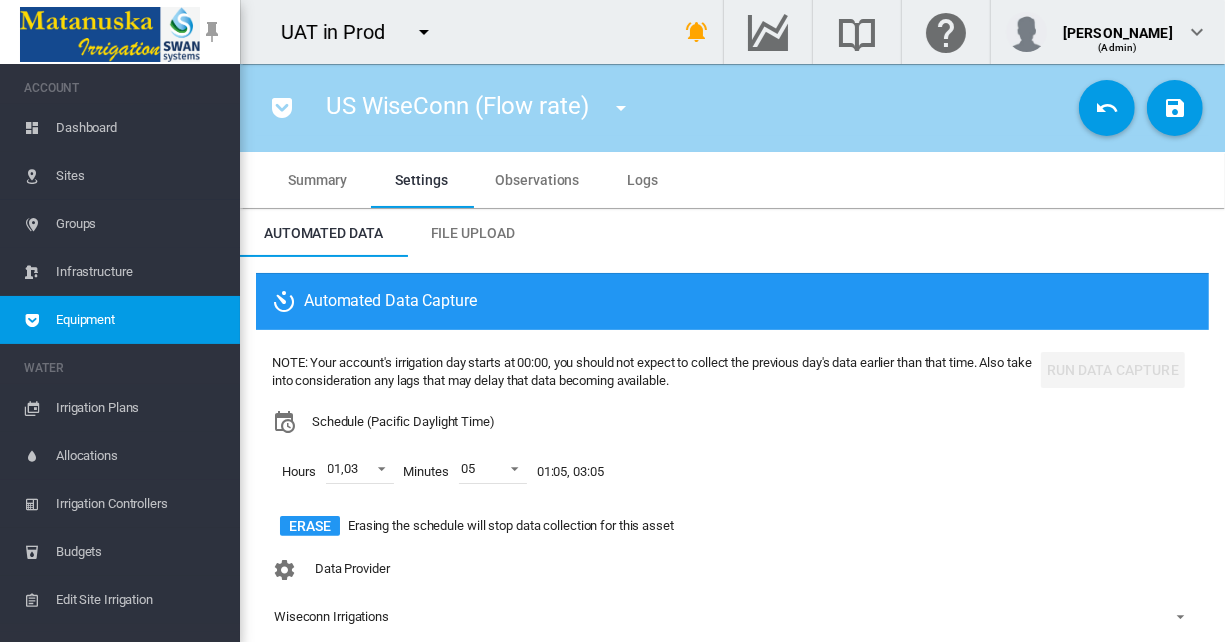 scroll, scrollTop: 234, scrollLeft: 0, axis: vertical 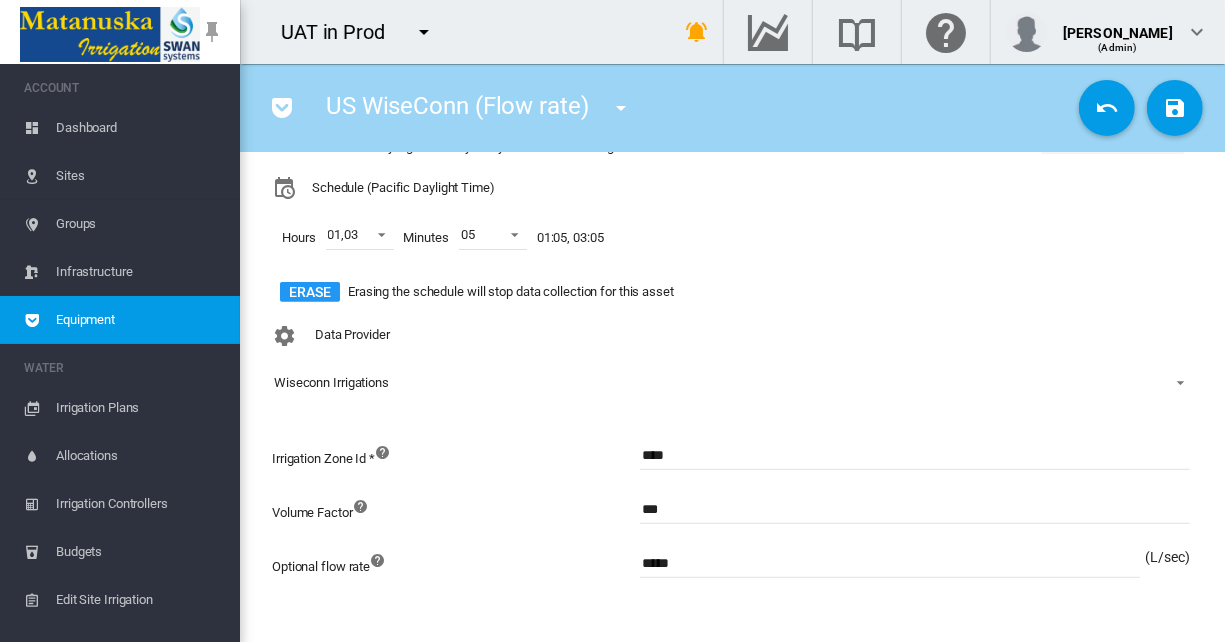 click on "****" at bounding box center [915, 455] 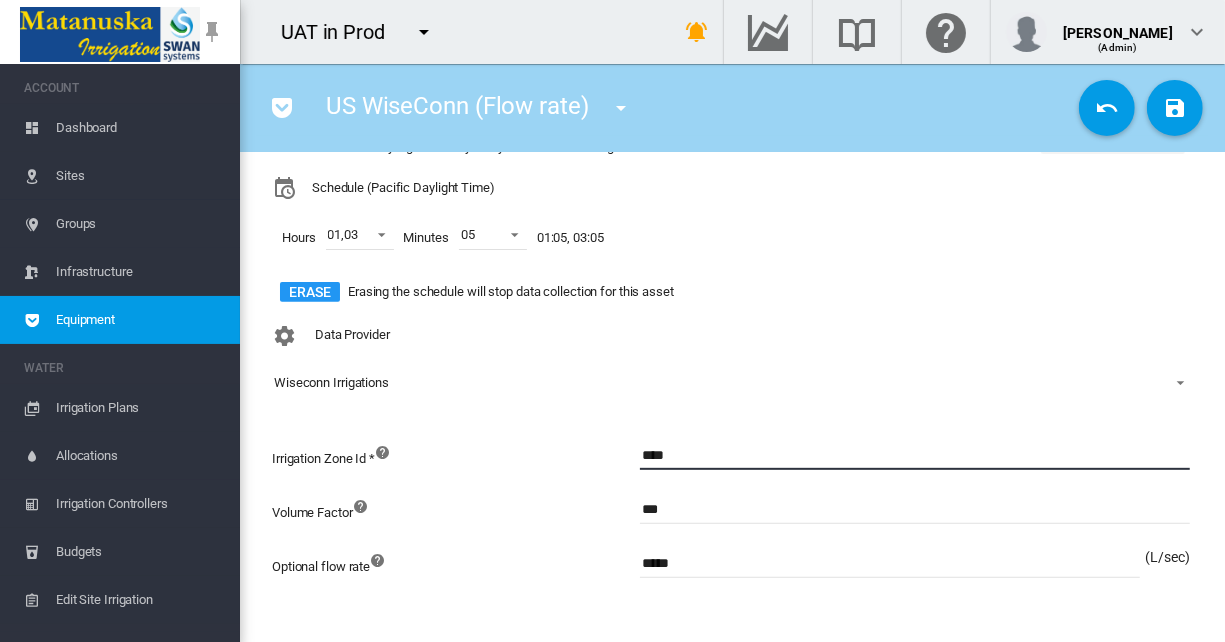 click on "****" at bounding box center [915, 455] 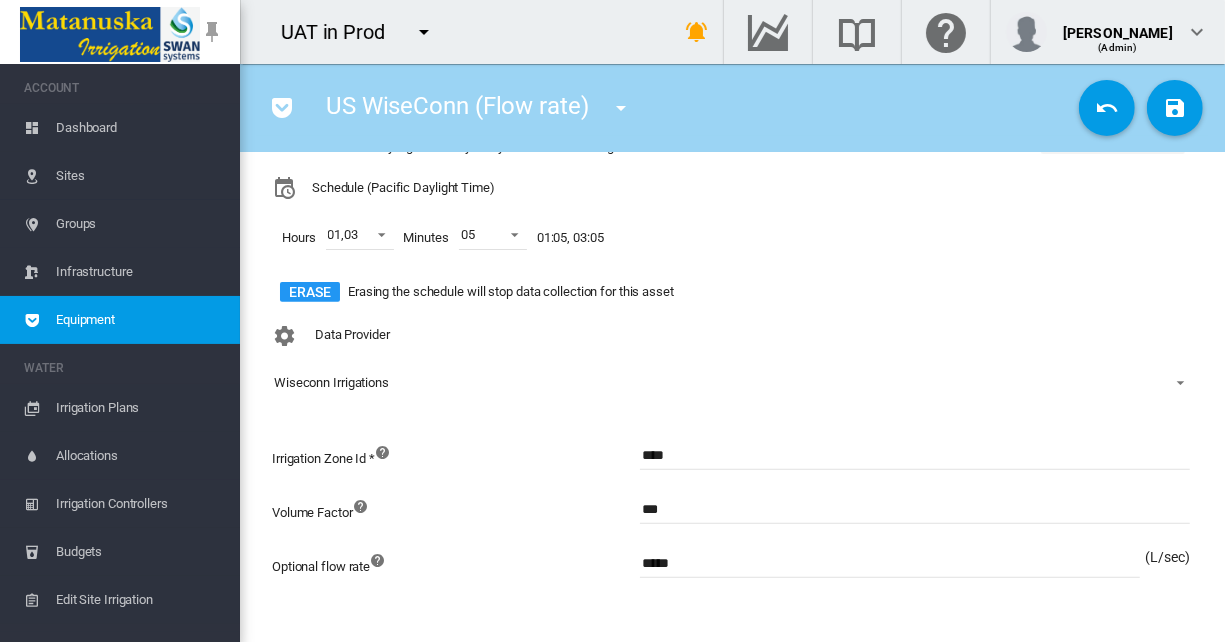 click at bounding box center [424, 32] 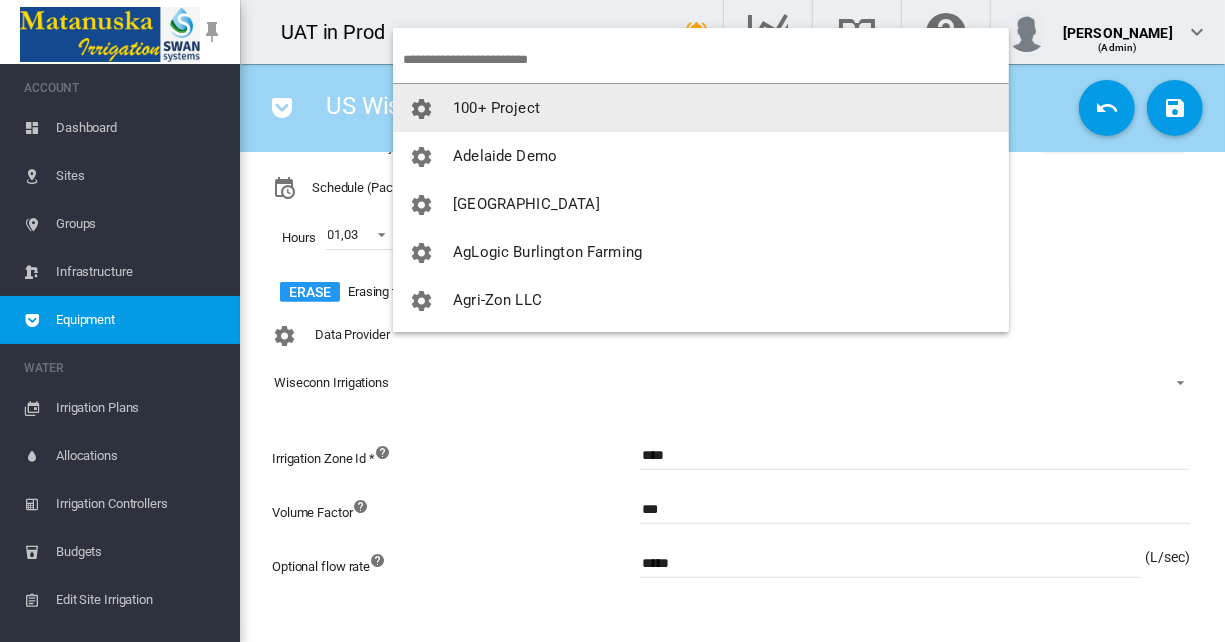 click at bounding box center [706, 59] 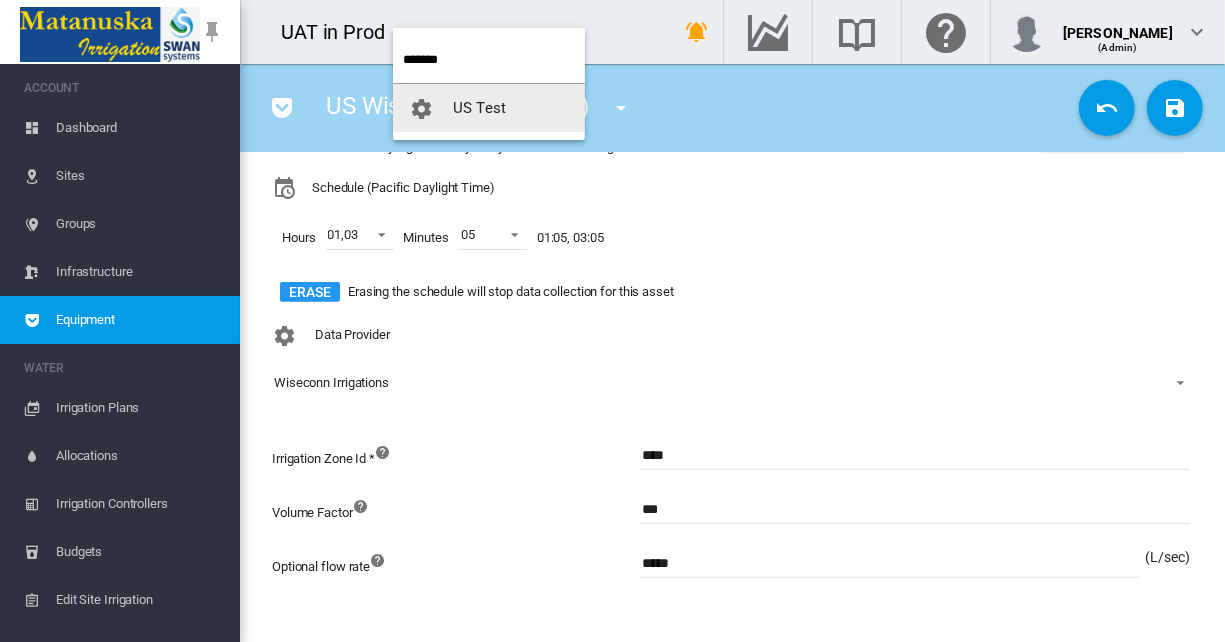 type on "*******" 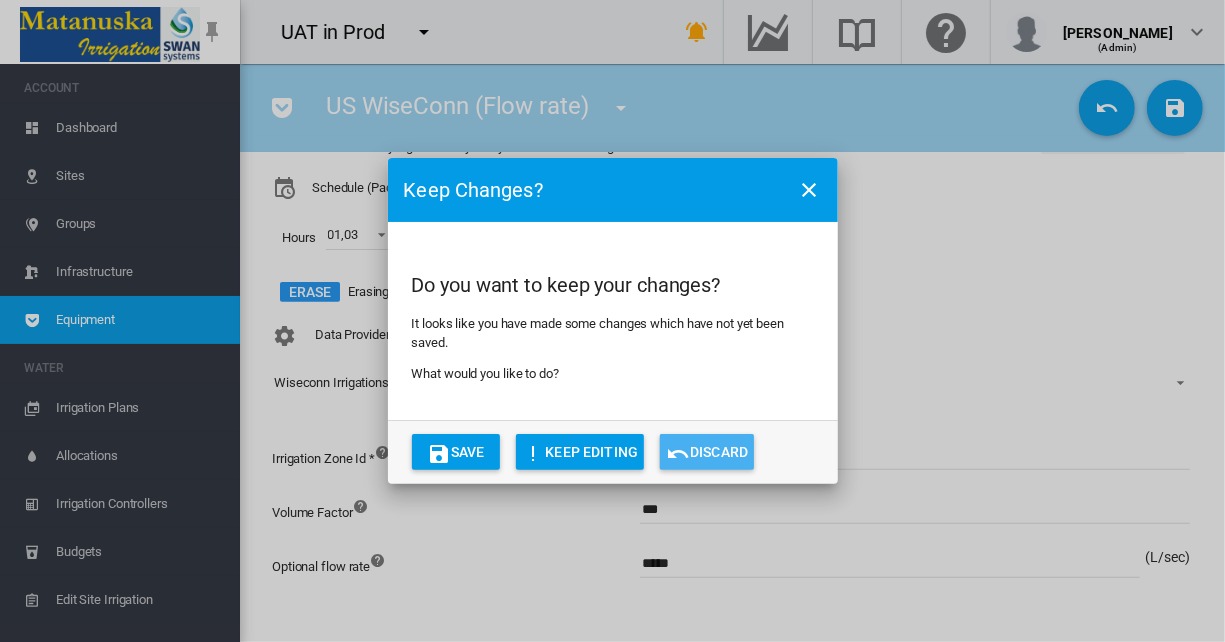 click on "Discard" 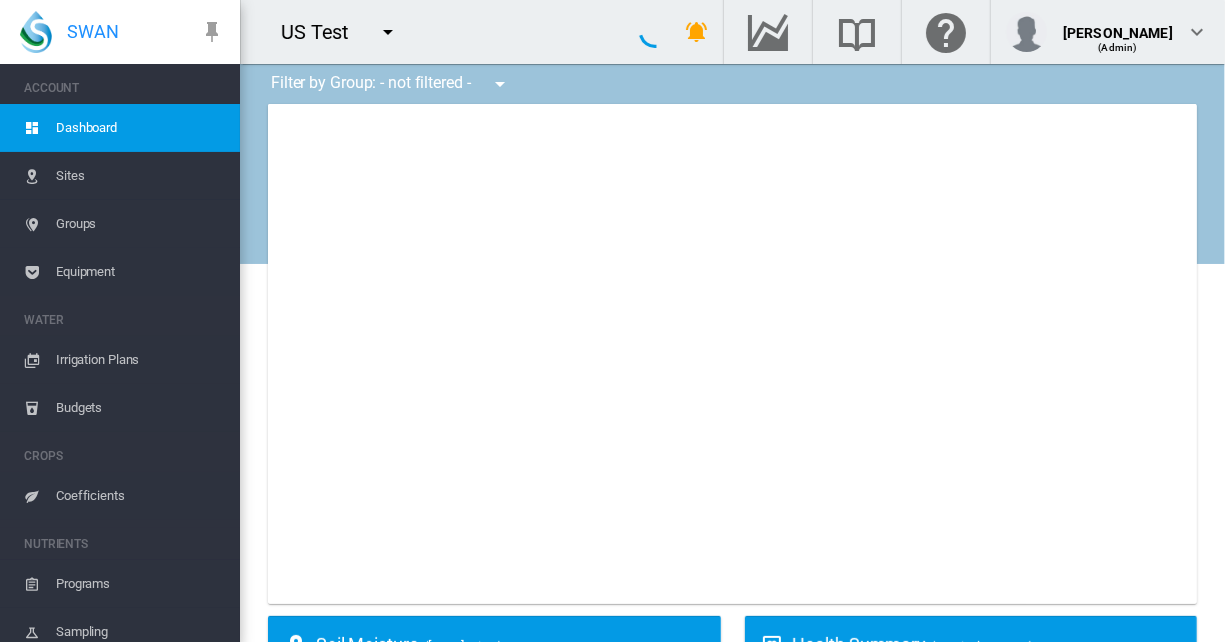 scroll, scrollTop: 294, scrollLeft: 0, axis: vertical 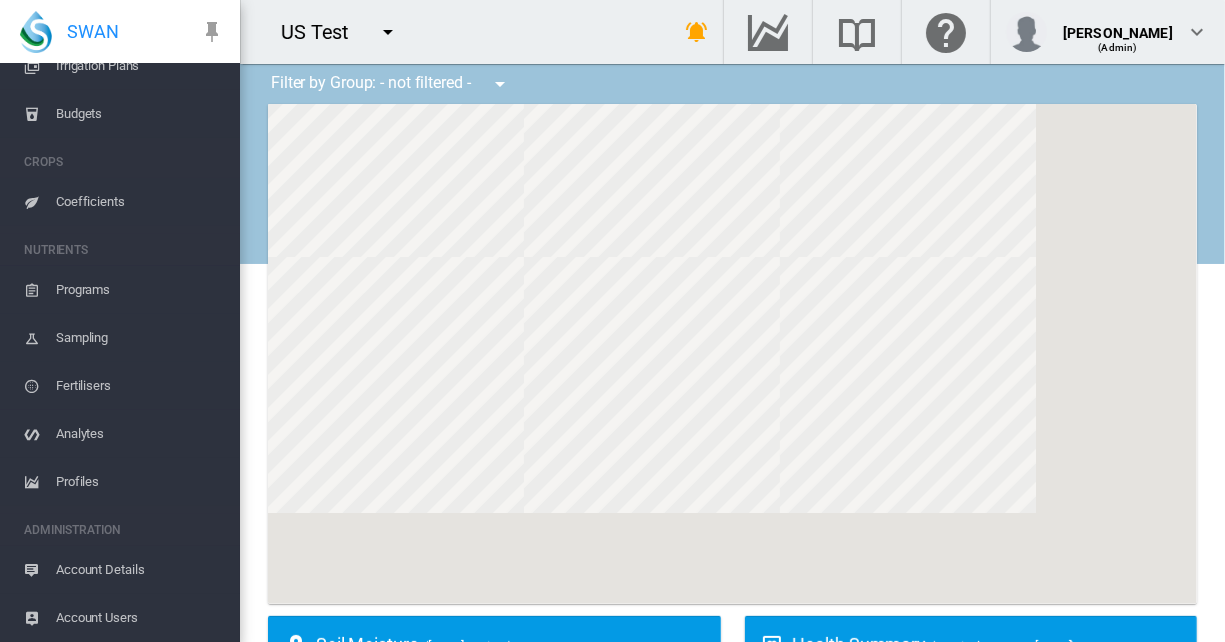 click on "Account Details" at bounding box center (140, 570) 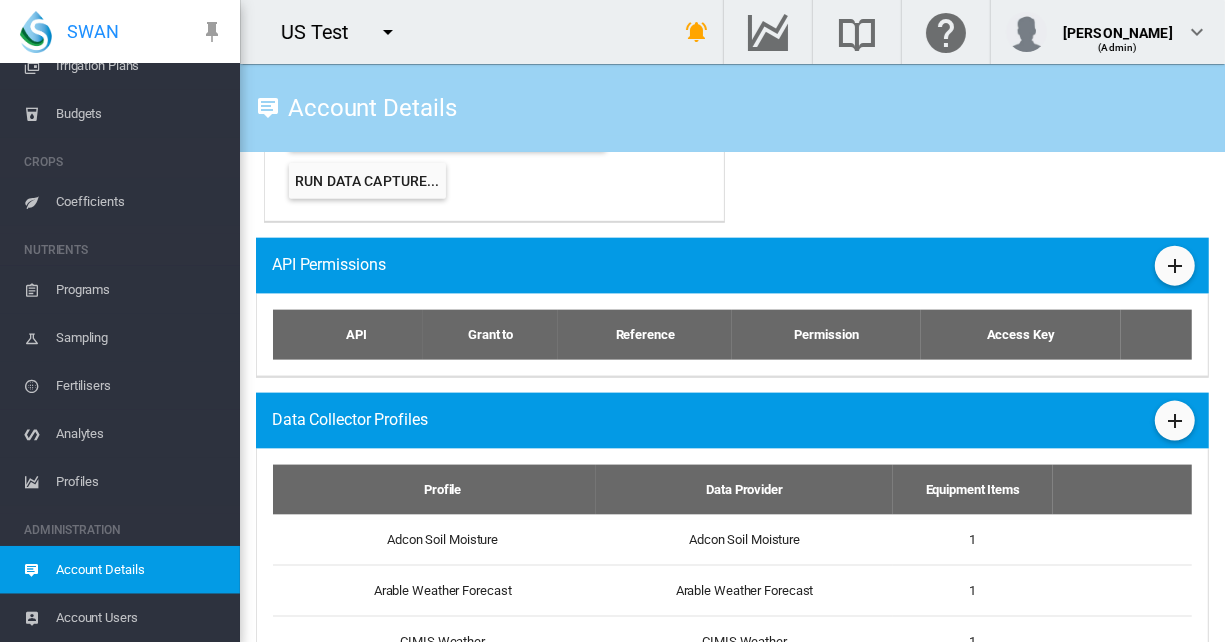 scroll, scrollTop: 1607, scrollLeft: 0, axis: vertical 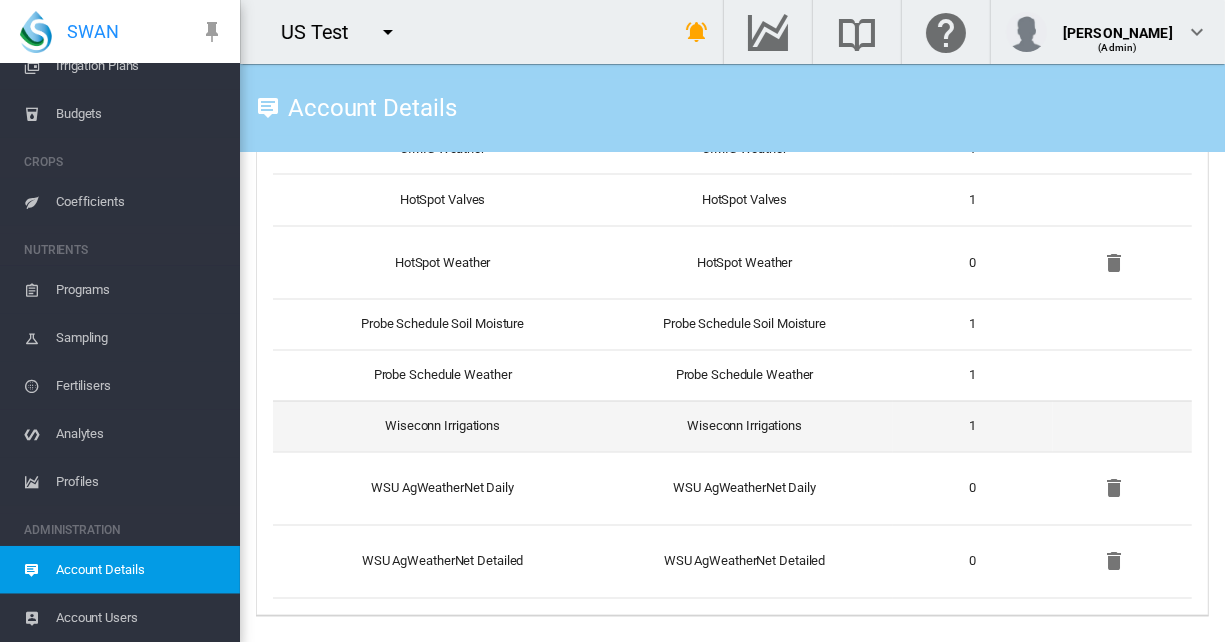click on "Wiseconn Irrigations" at bounding box center (434, 426) 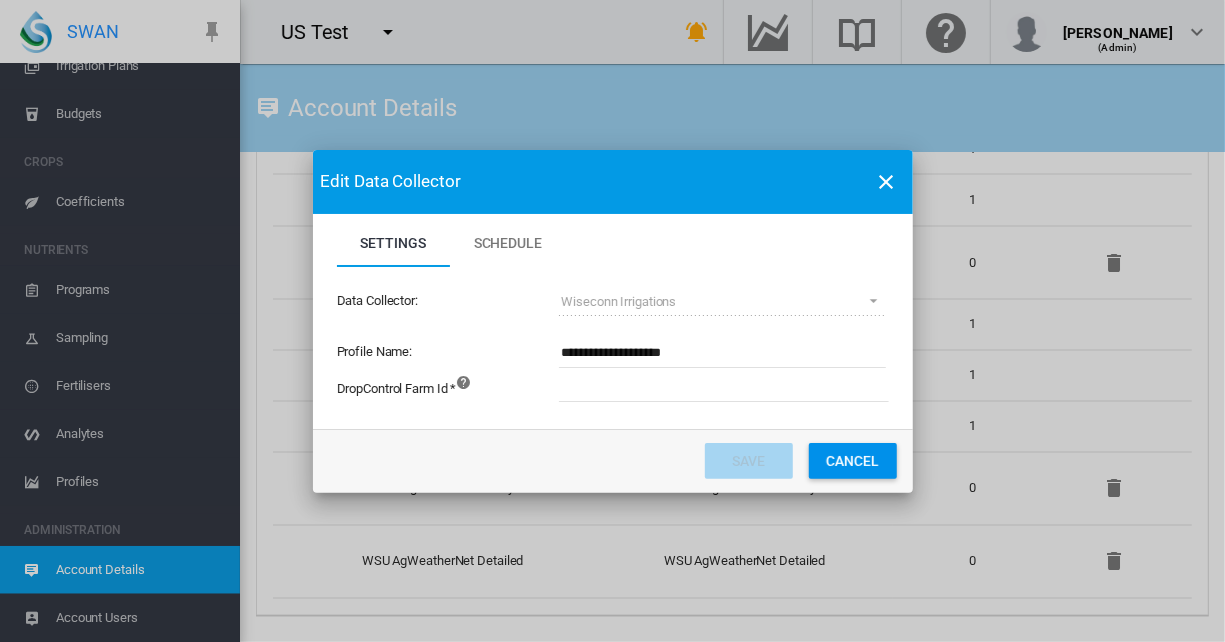 click at bounding box center (834, 387) 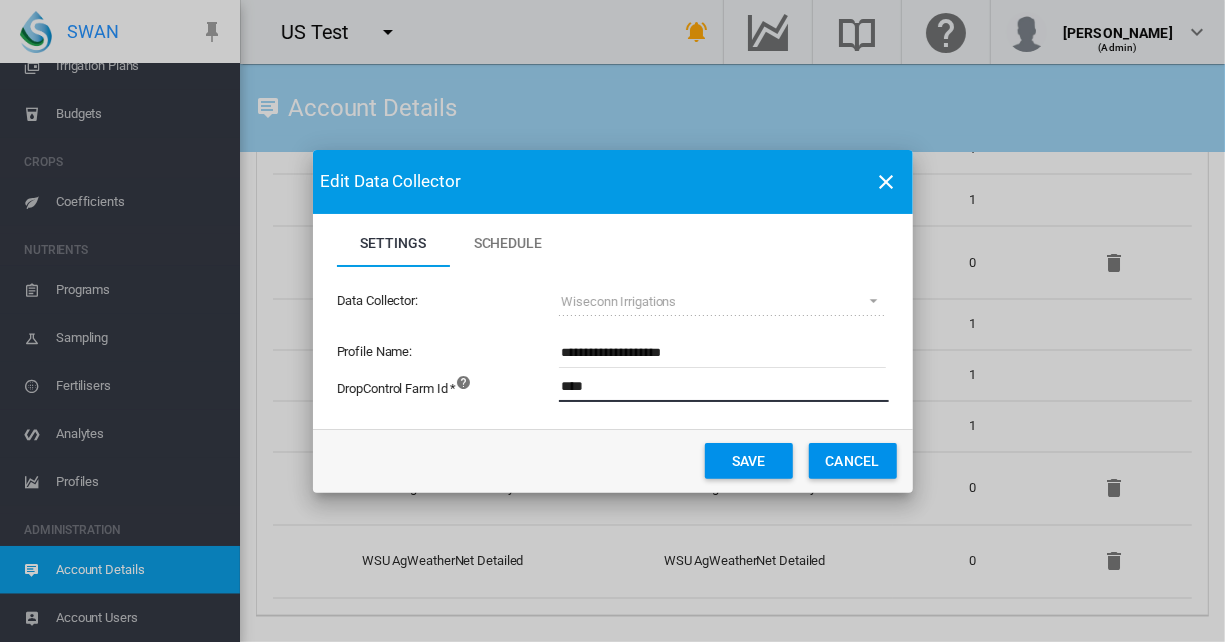type on "****" 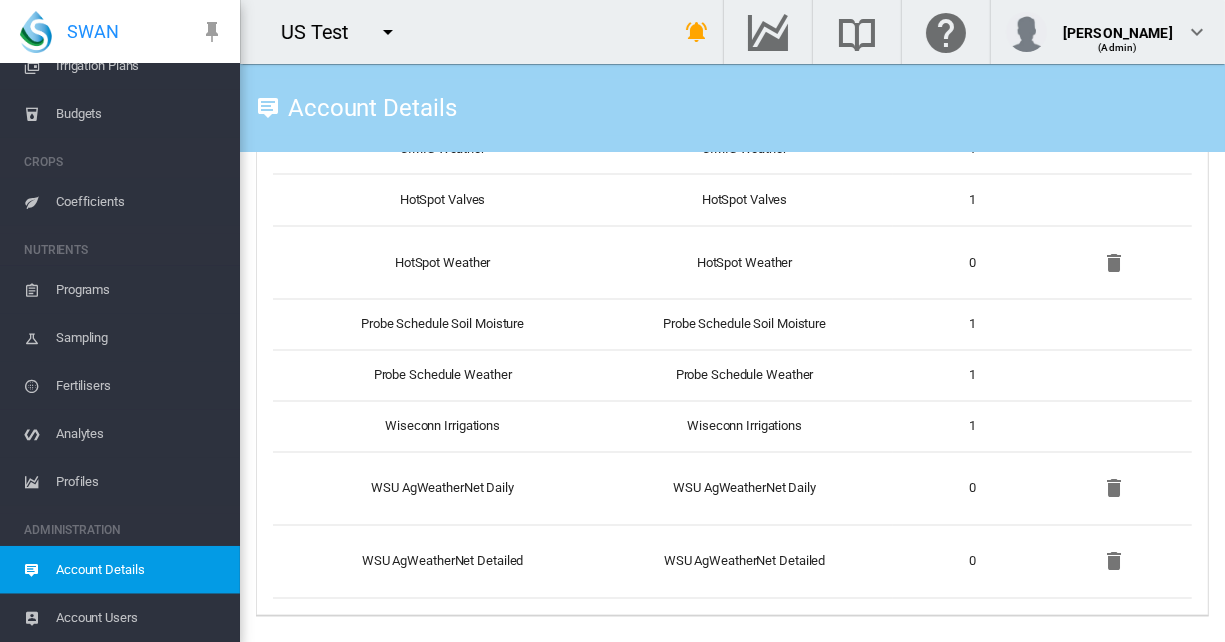 click at bounding box center [388, 32] 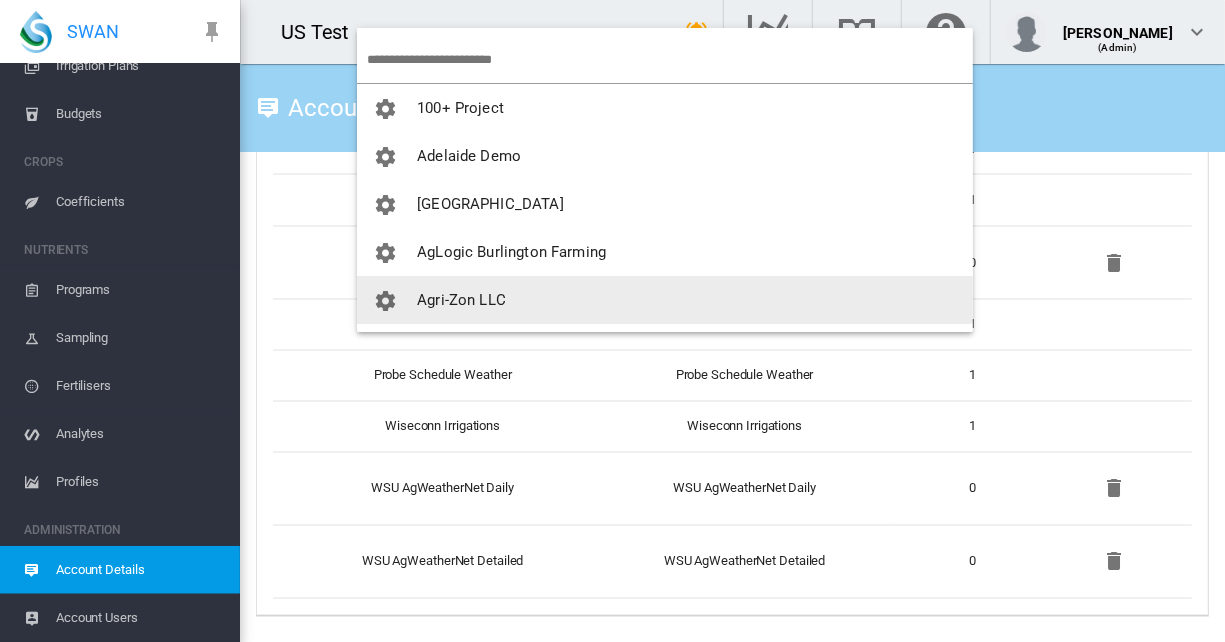 click on "Agri-Zon LLC" at bounding box center [665, 300] 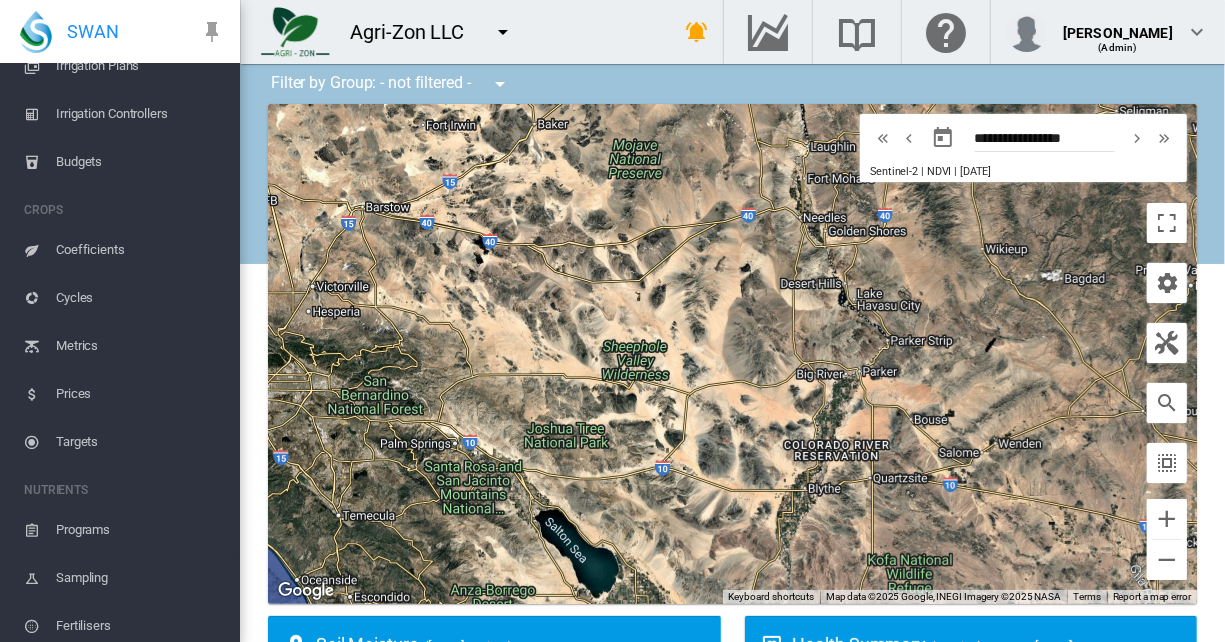 scroll, scrollTop: 0, scrollLeft: 0, axis: both 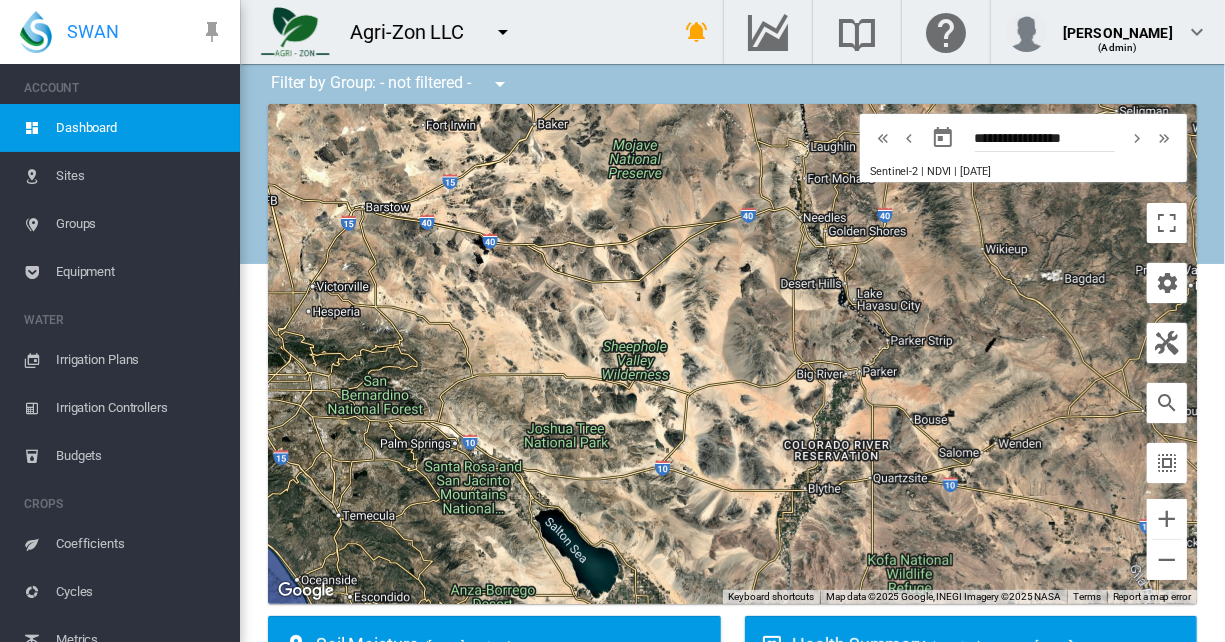 click on "Equipment" at bounding box center [140, 272] 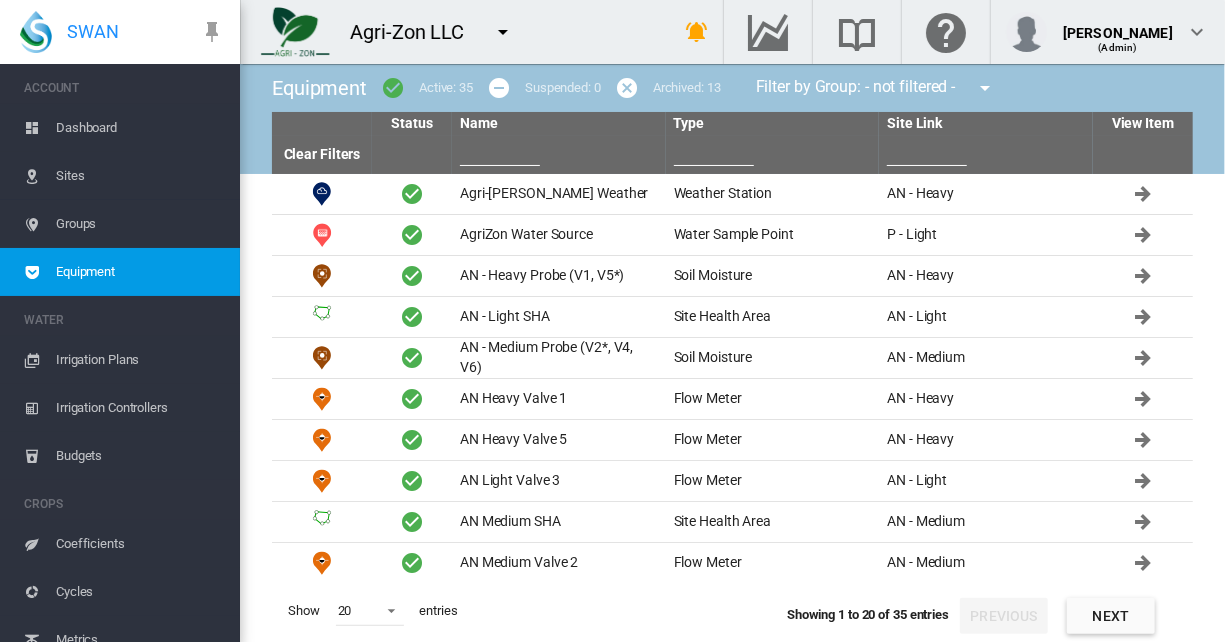 click at bounding box center (714, 151) 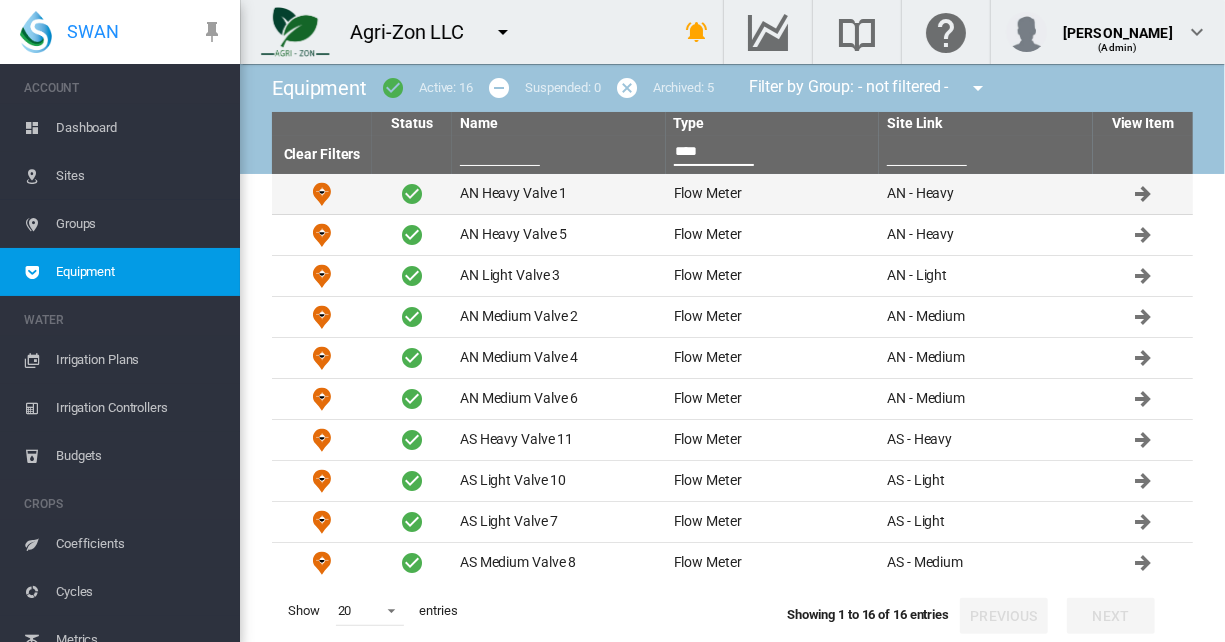 type on "****" 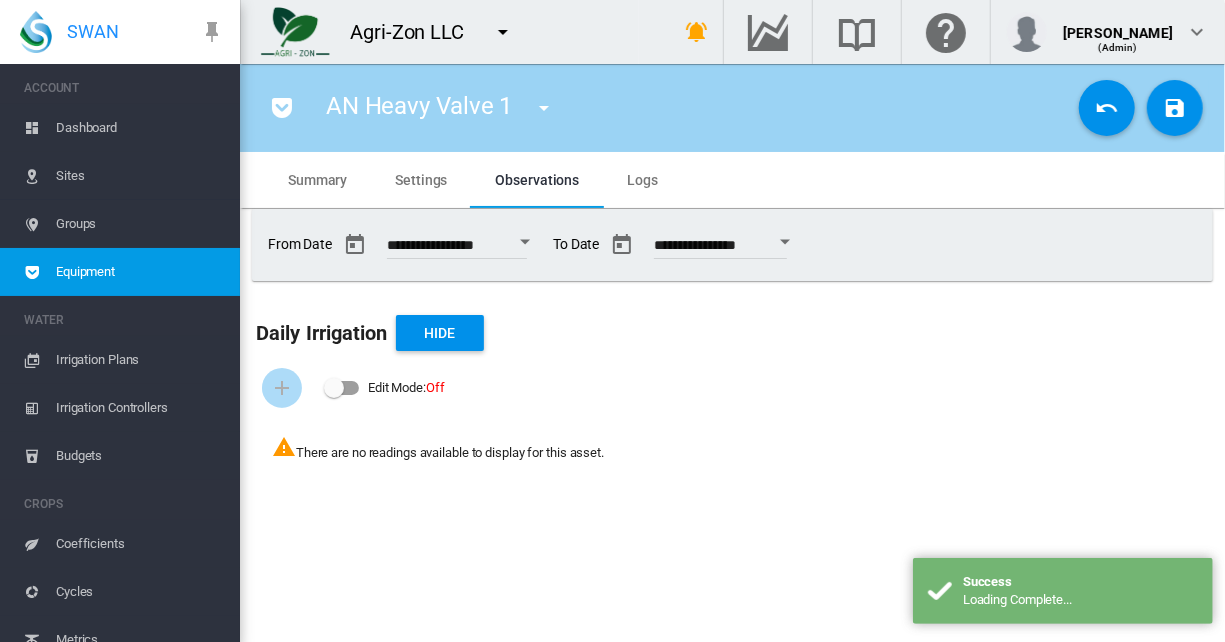 click on "Settings" at bounding box center (421, 180) 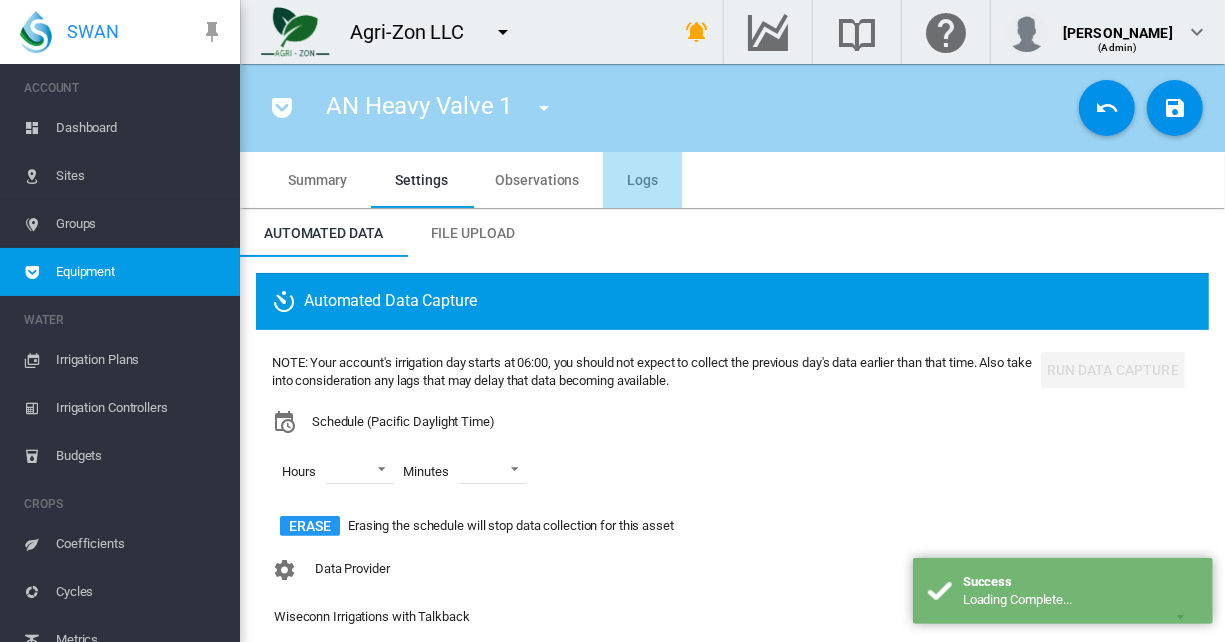 click on "Logs" at bounding box center (642, 180) 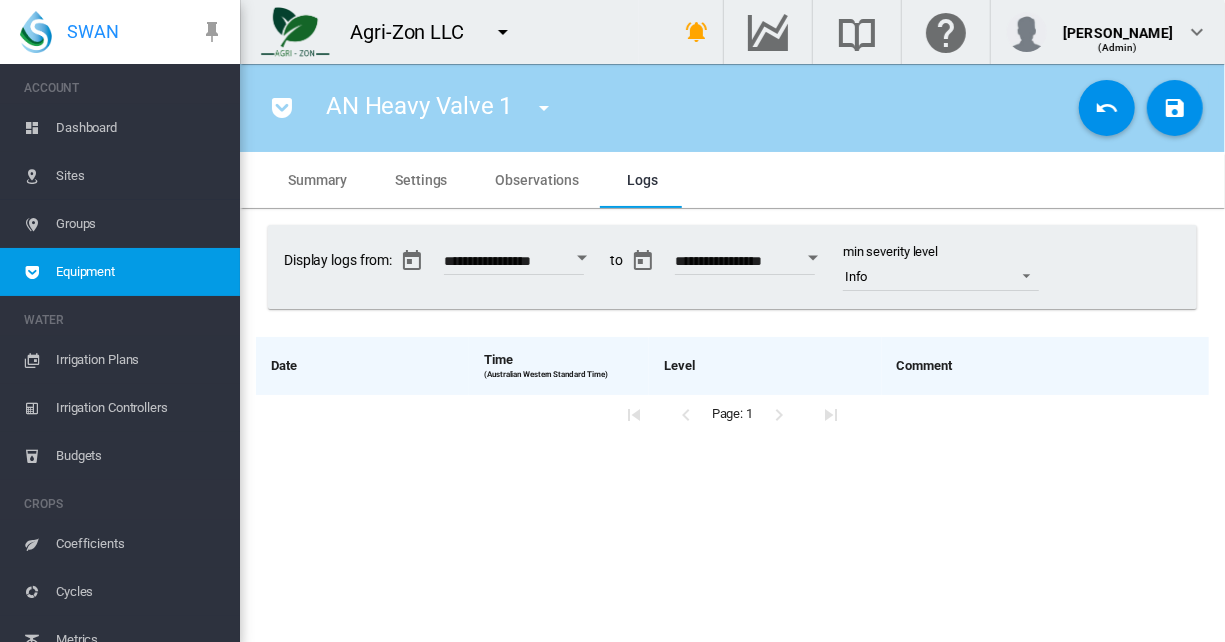 click on "Observations" at bounding box center [538, 180] 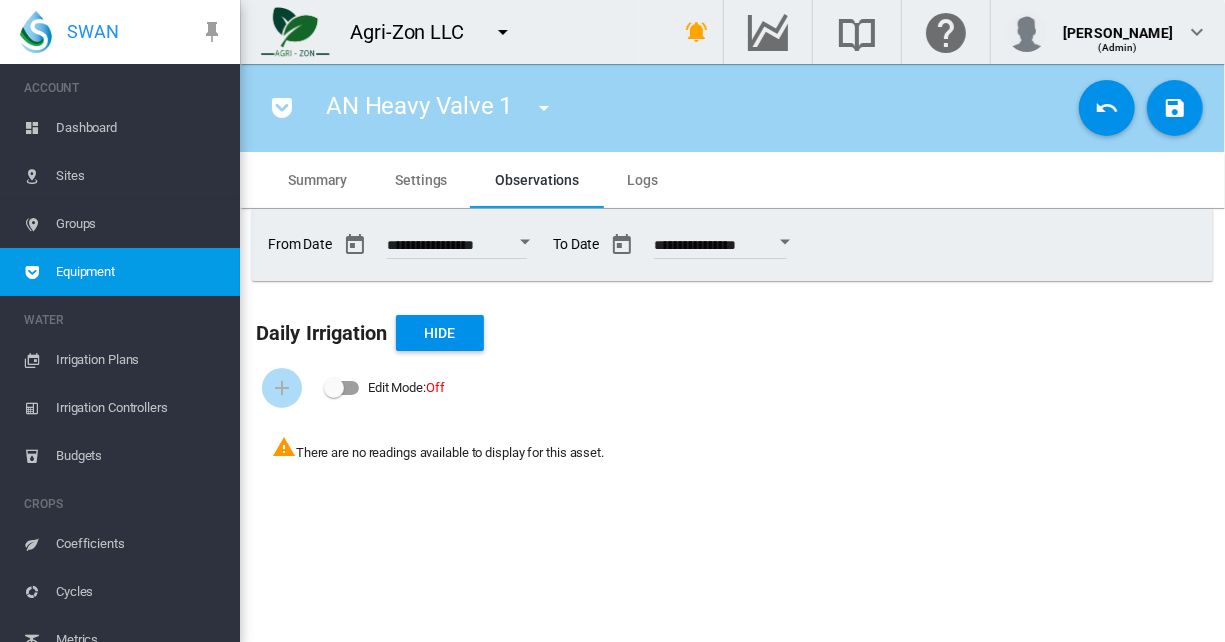 click on "Settings" at bounding box center [421, 180] 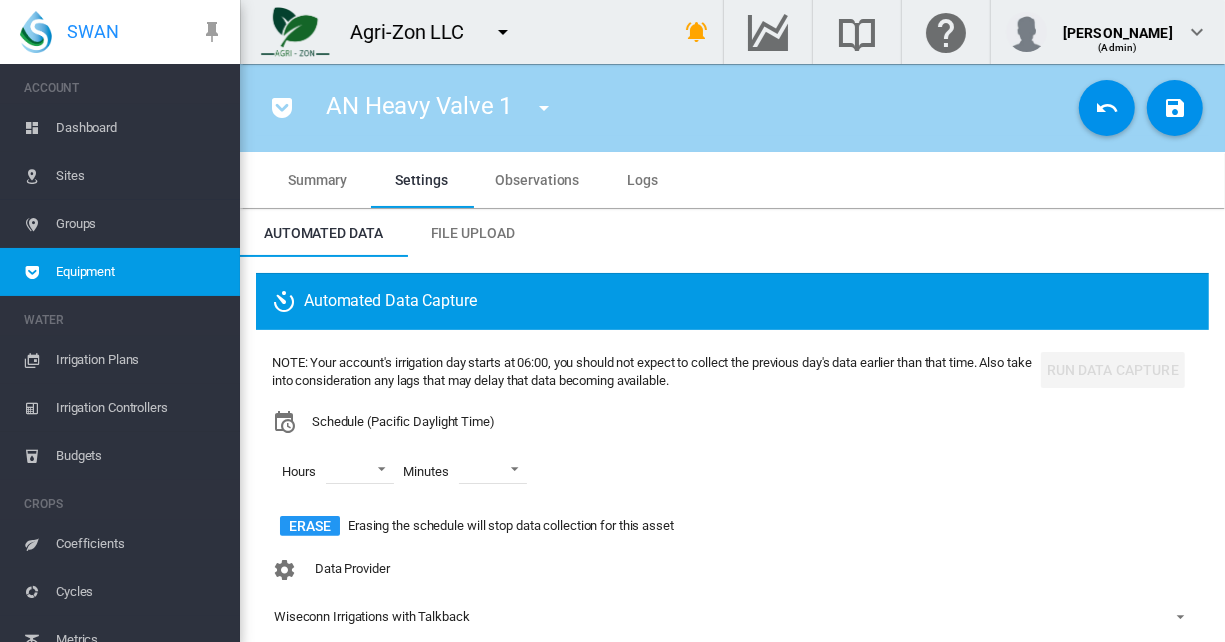 scroll, scrollTop: 534, scrollLeft: 0, axis: vertical 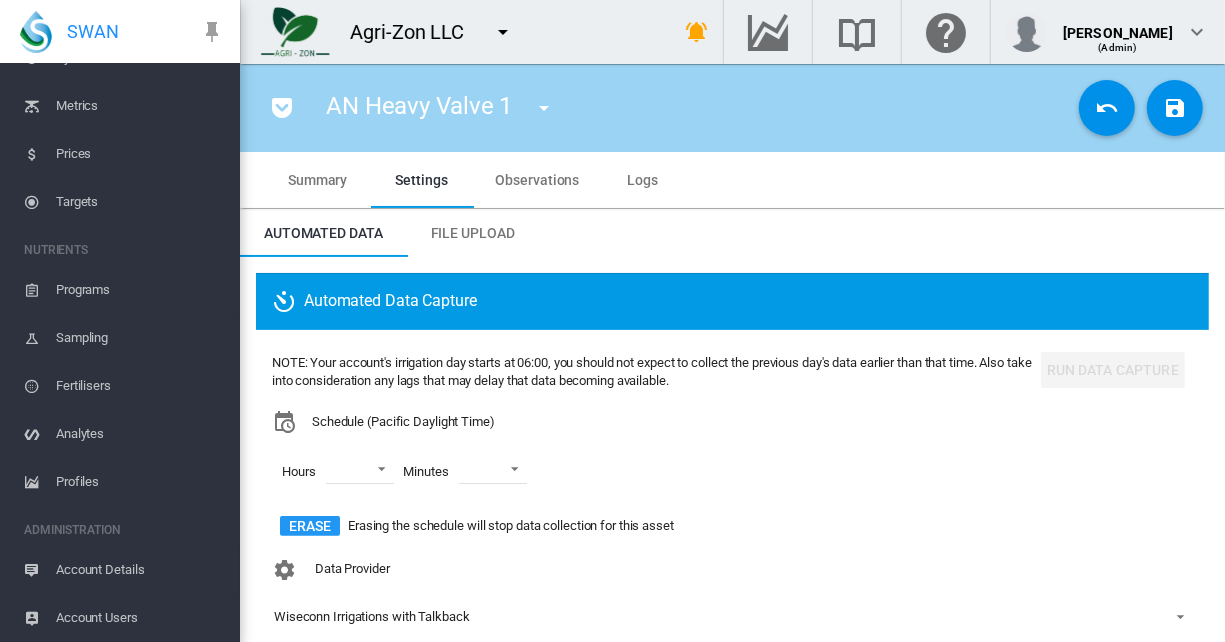 click on "Account Details" at bounding box center [140, 570] 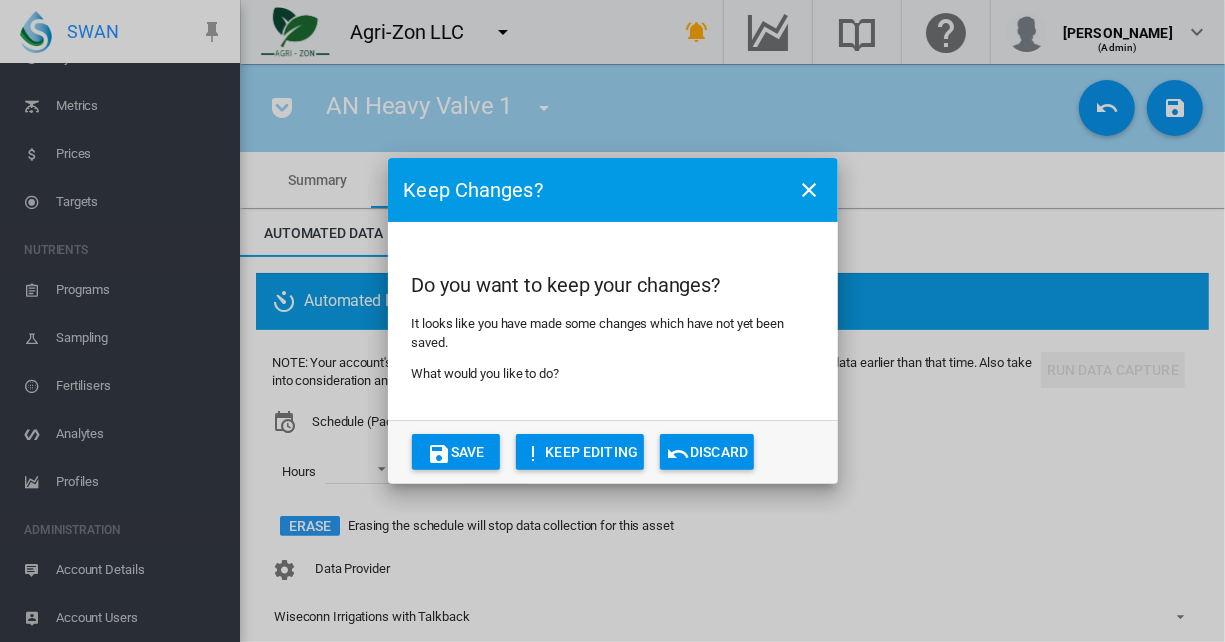 click on "Discard" 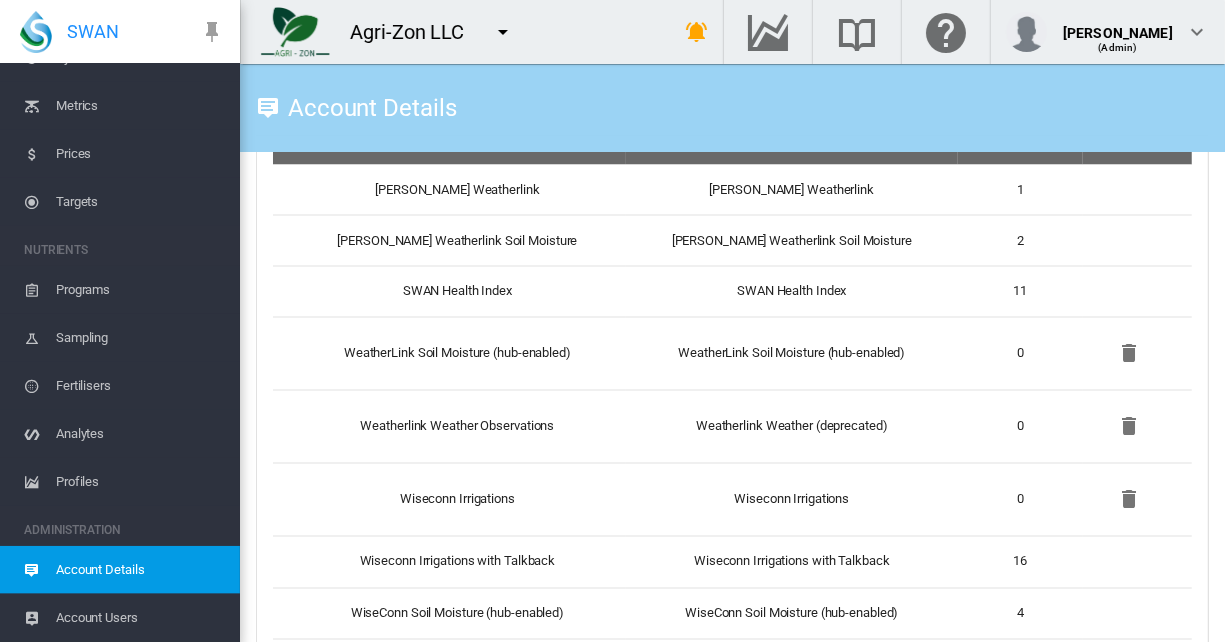scroll, scrollTop: 1694, scrollLeft: 0, axis: vertical 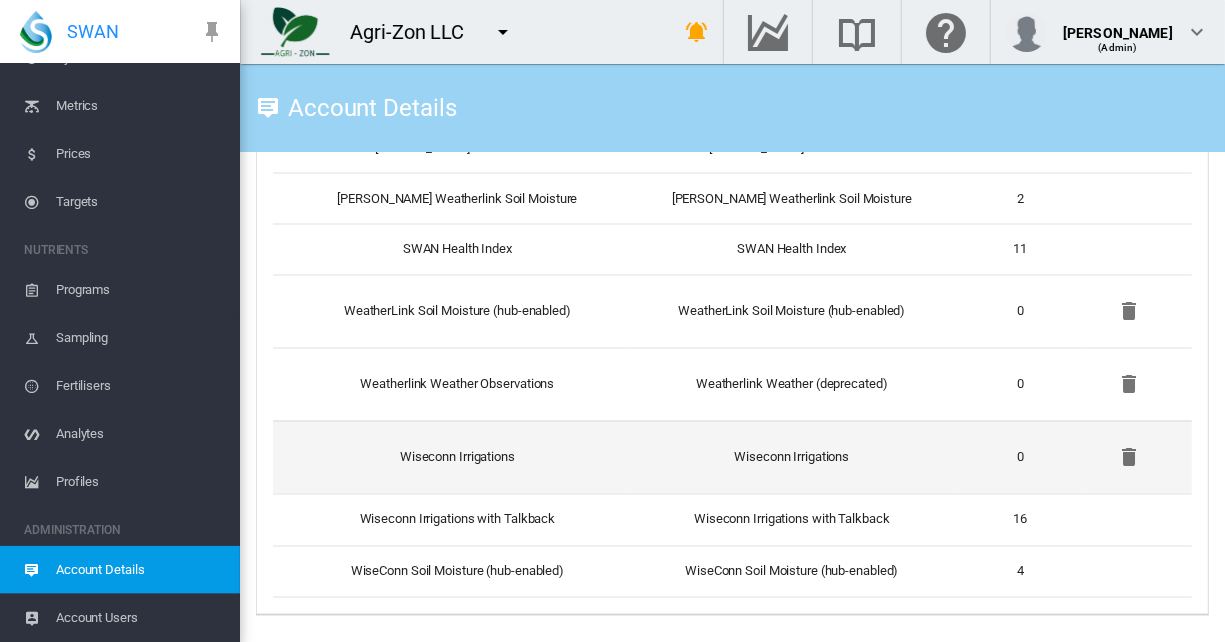 click on "Wiseconn Irrigations" at bounding box center (449, 457) 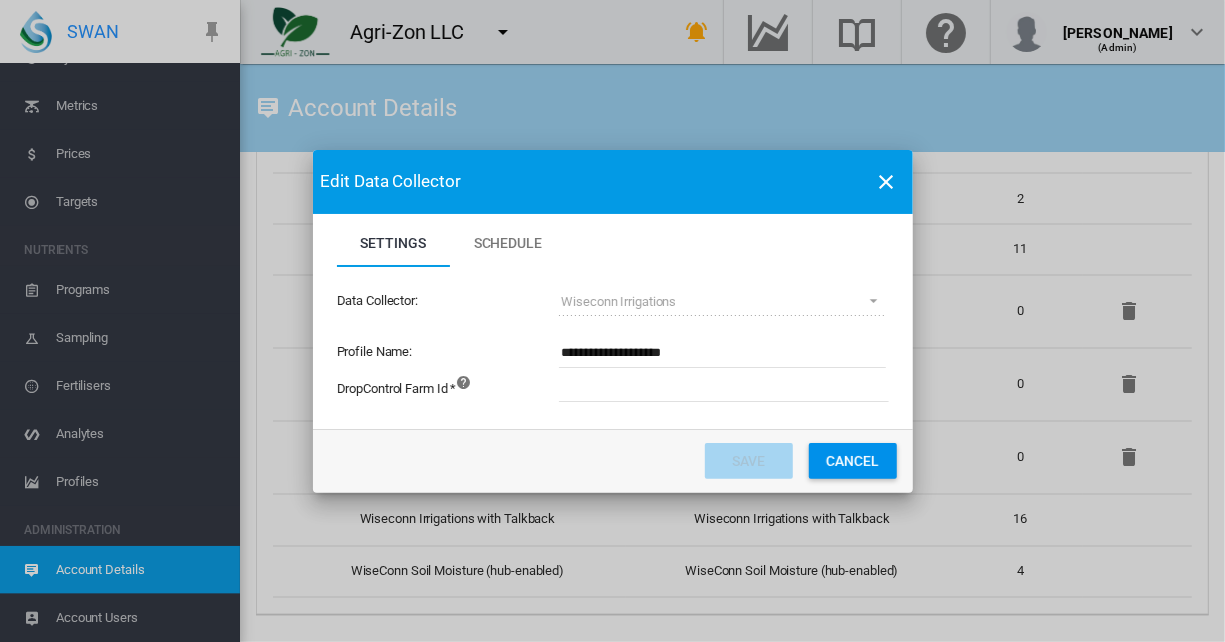 click on "Cancel" 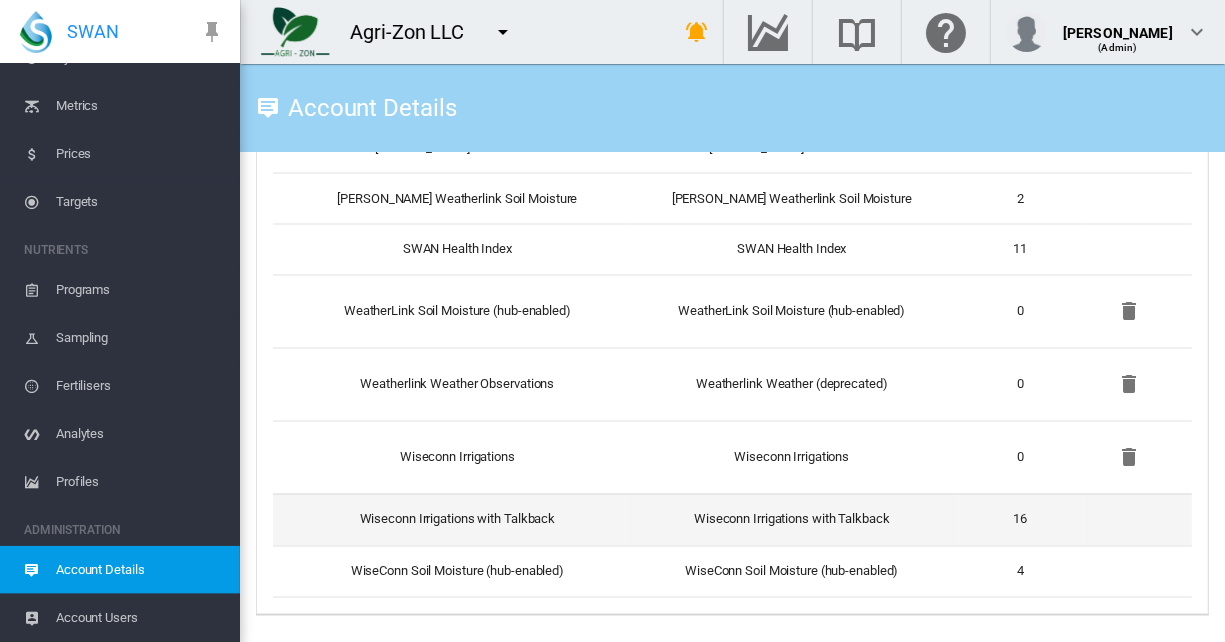 click on "Wiseconn Irrigations with Talkback" at bounding box center [792, 519] 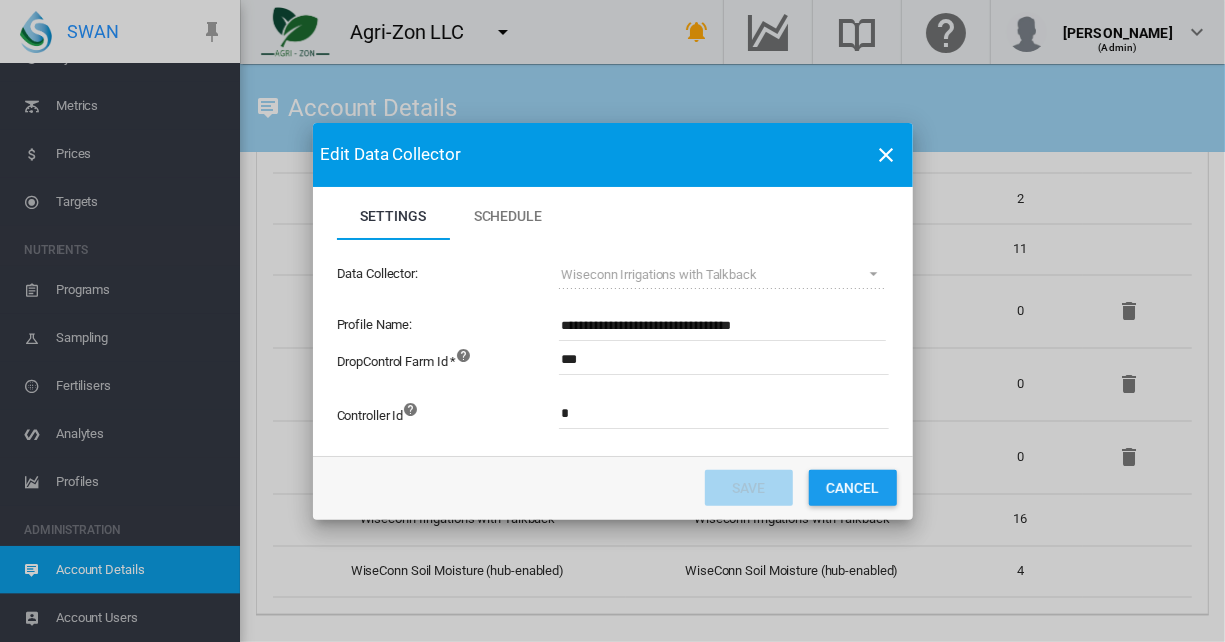 click on "Cancel" 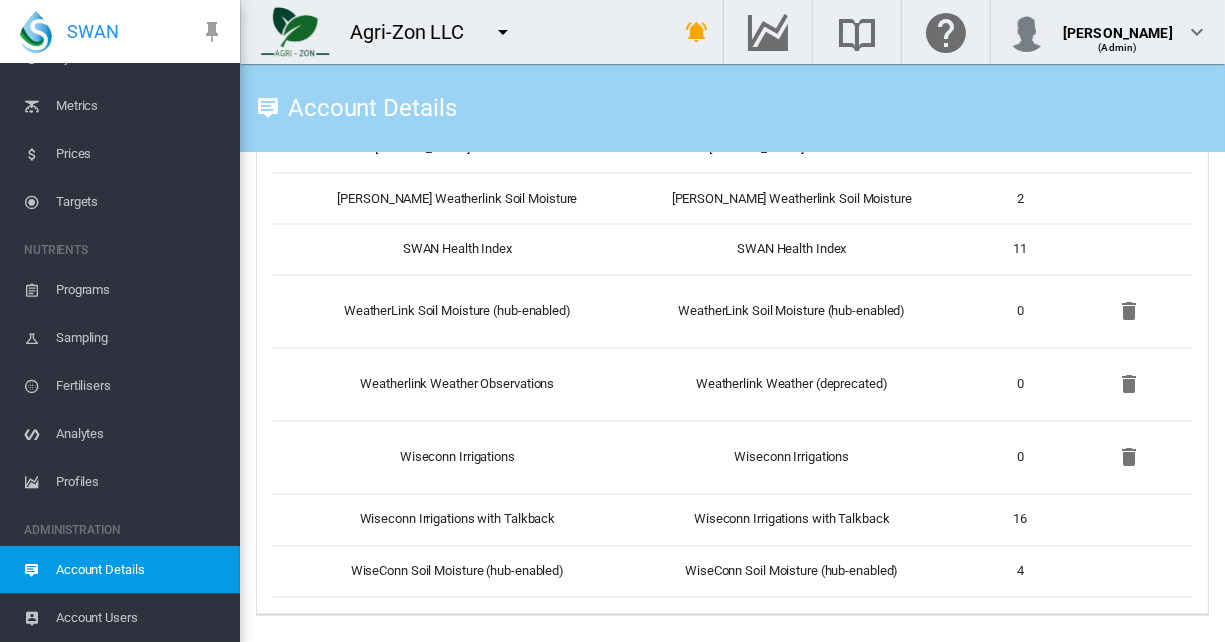 scroll, scrollTop: 0, scrollLeft: 0, axis: both 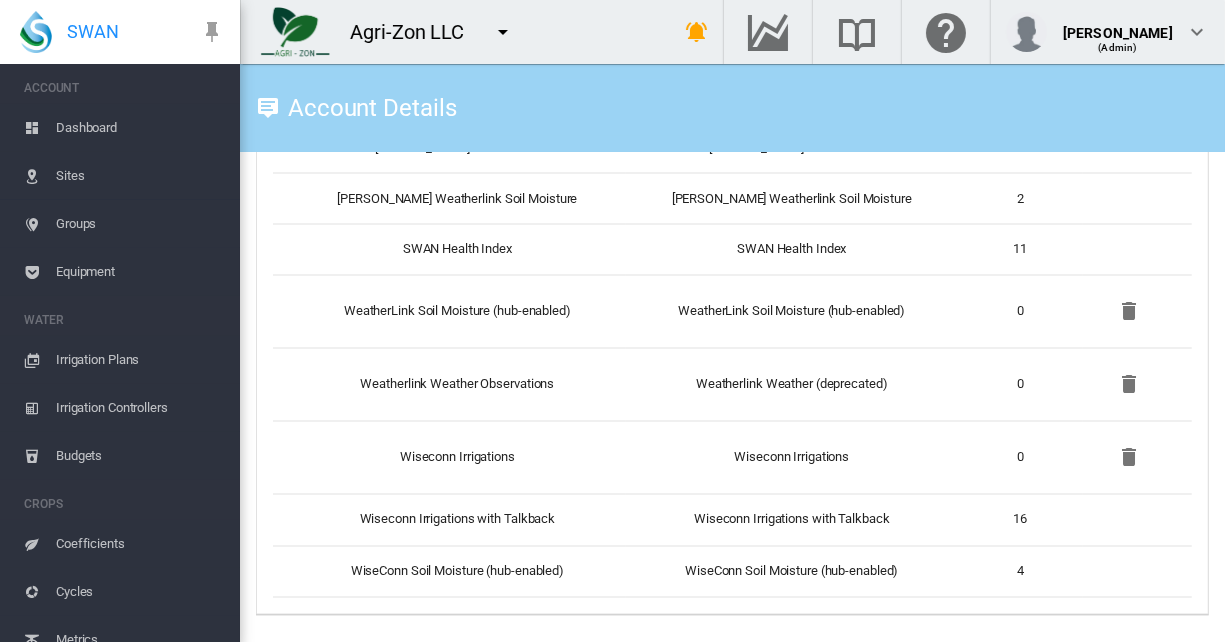 click on "Equipment" at bounding box center [140, 272] 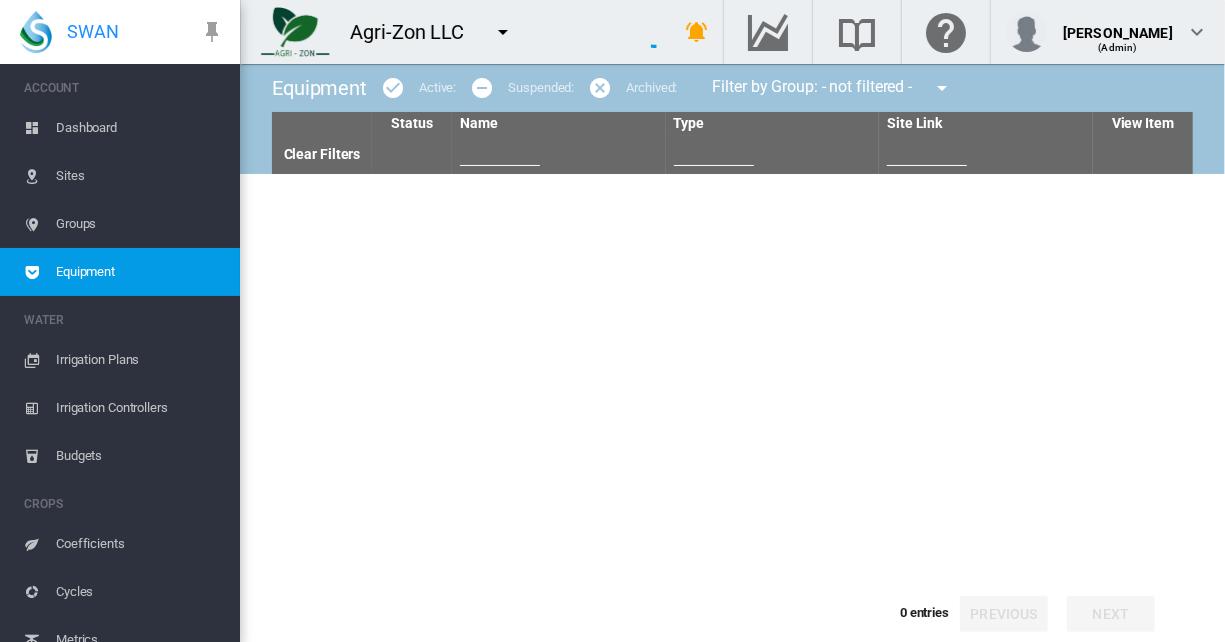 type on "****" 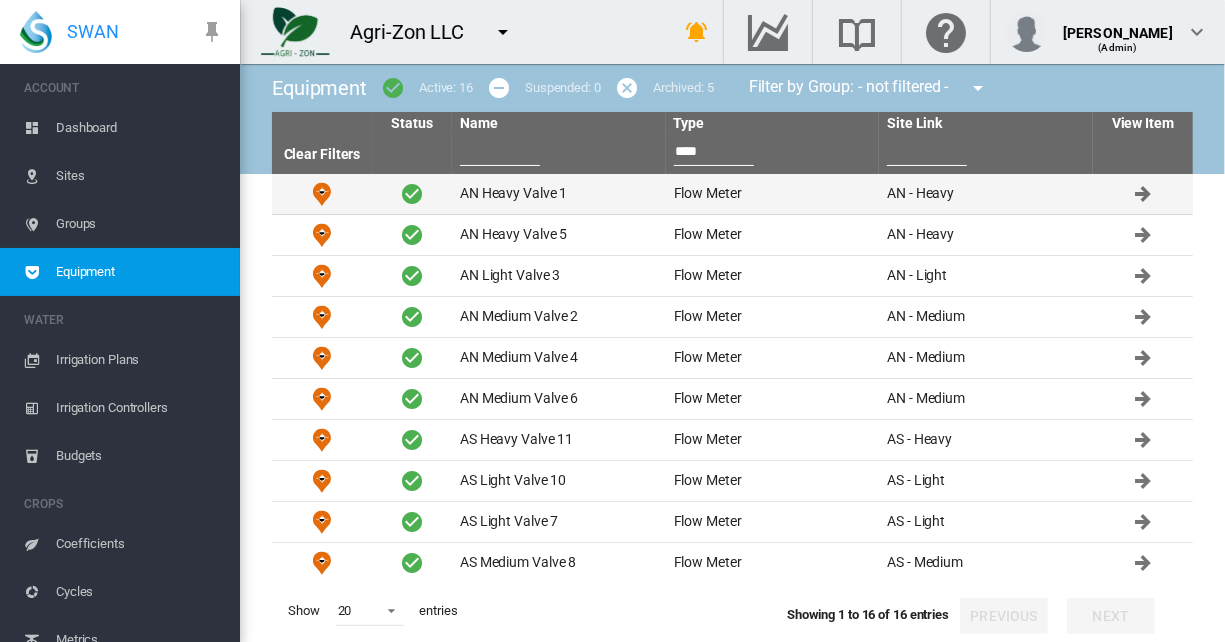 click on "AN Heavy Valve 1" at bounding box center (559, 194) 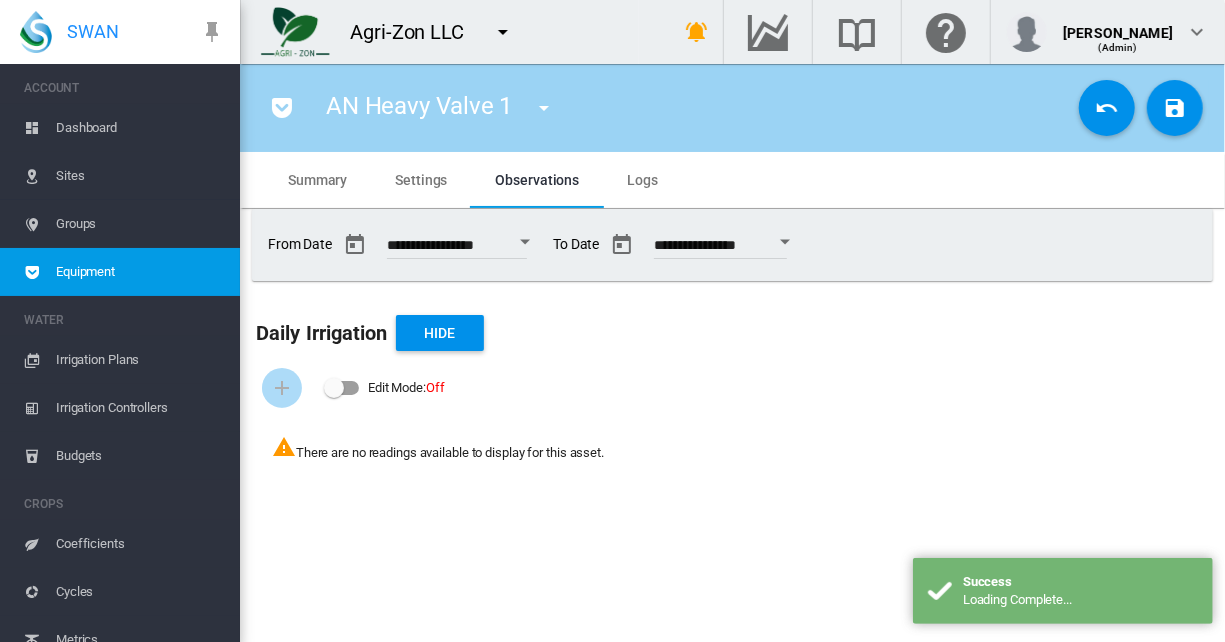 click on "Settings" at bounding box center [421, 180] 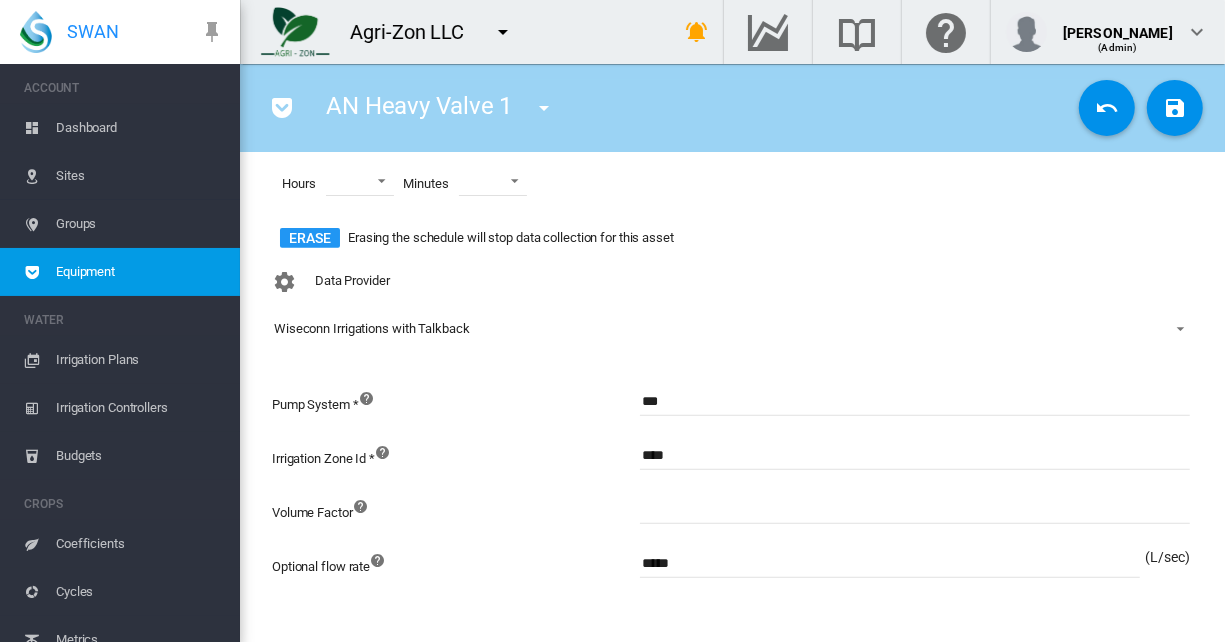 scroll, scrollTop: 0, scrollLeft: 0, axis: both 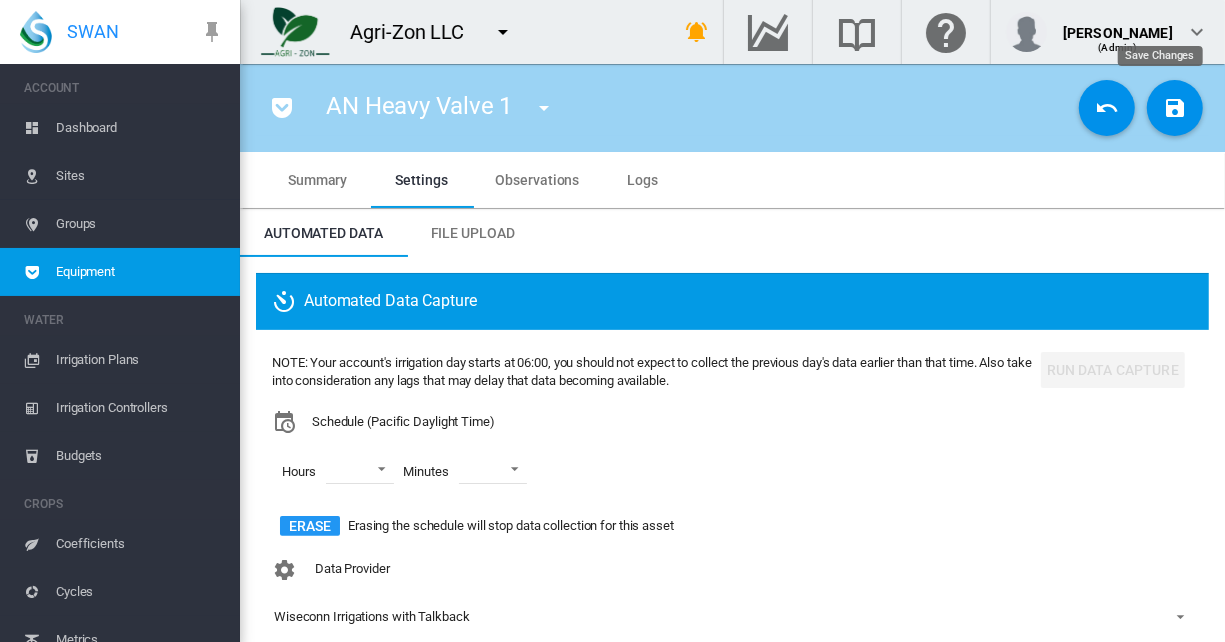 click at bounding box center [1175, 108] 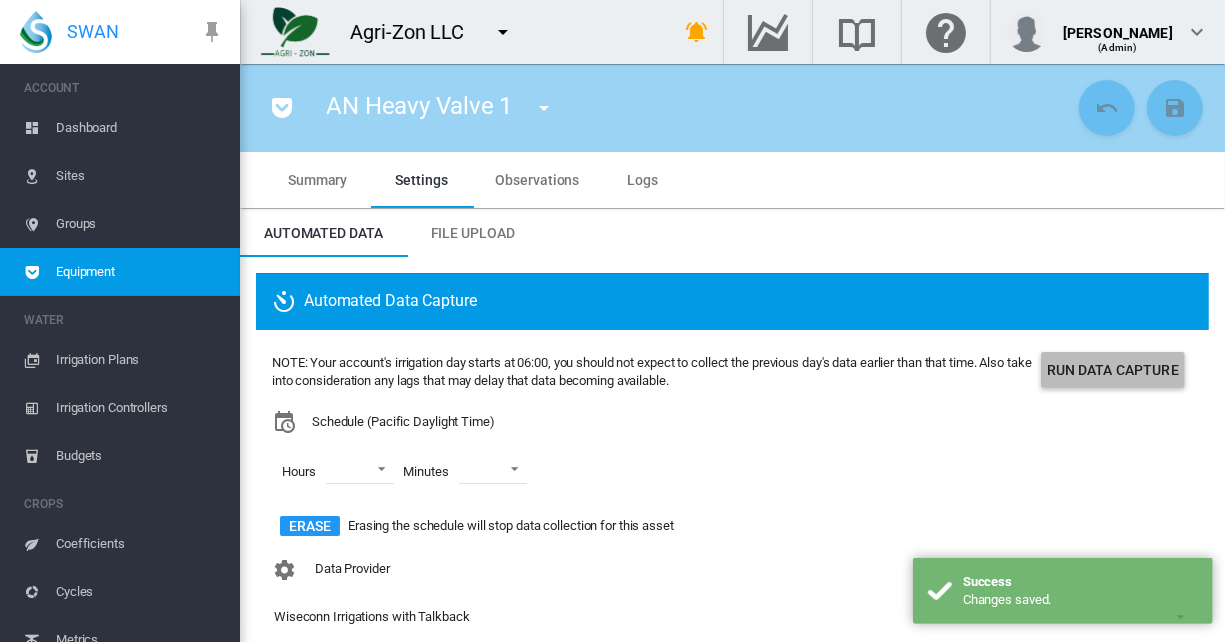 click on "Run Data Capture" at bounding box center [1113, 370] 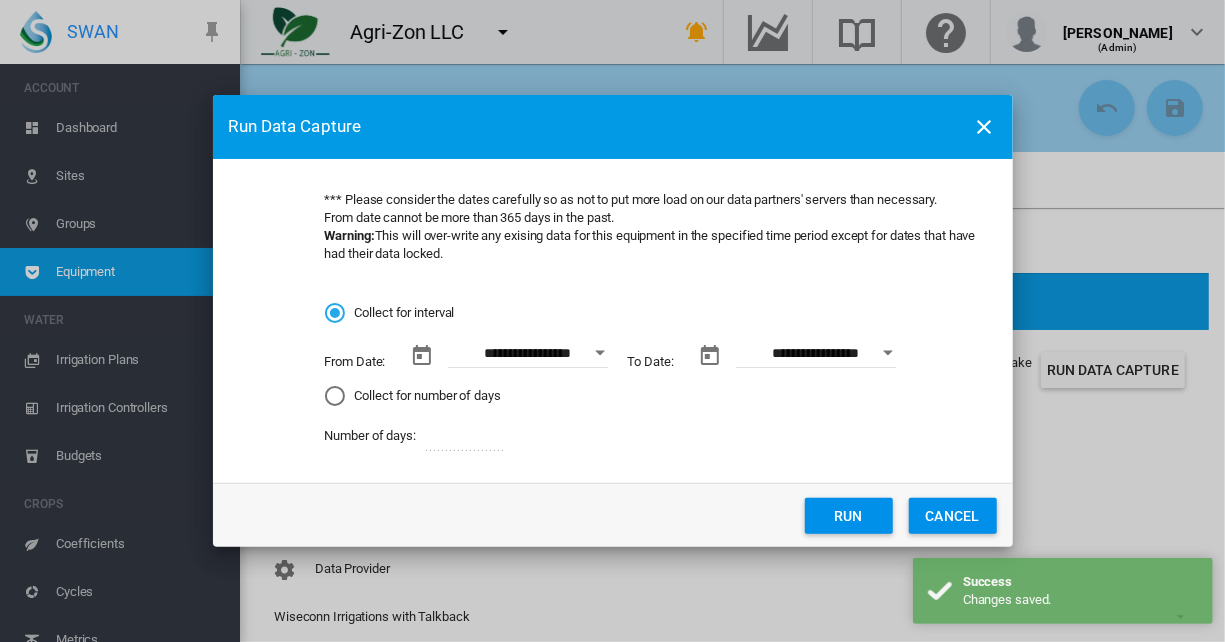 click on "Run" 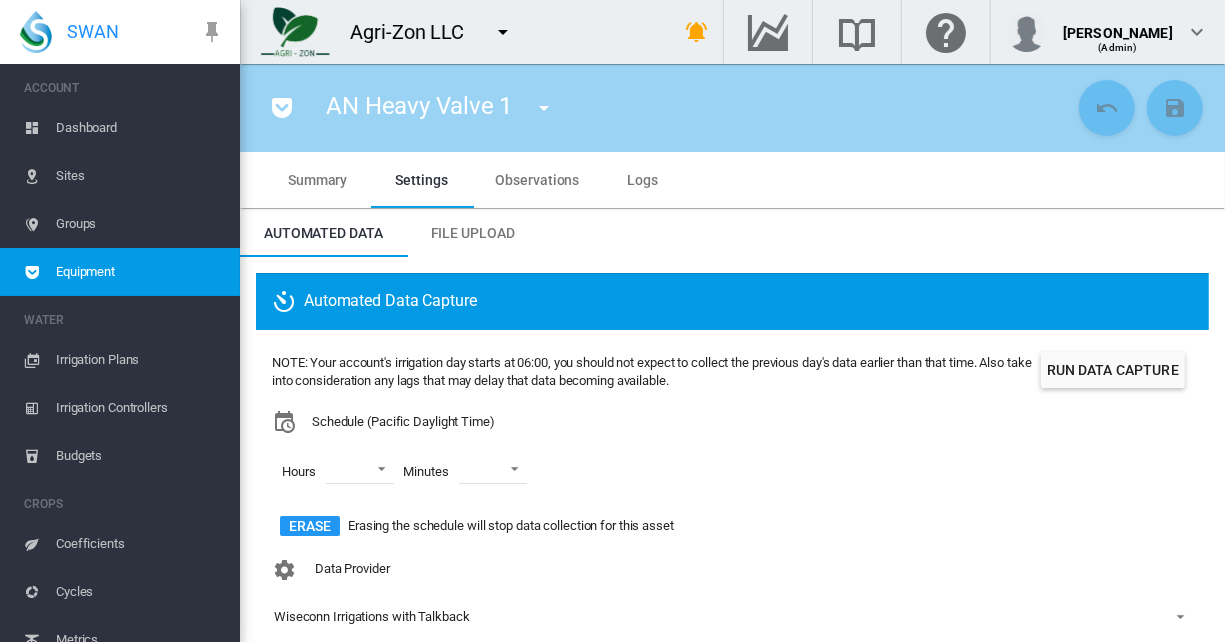 click at bounding box center [503, 32] 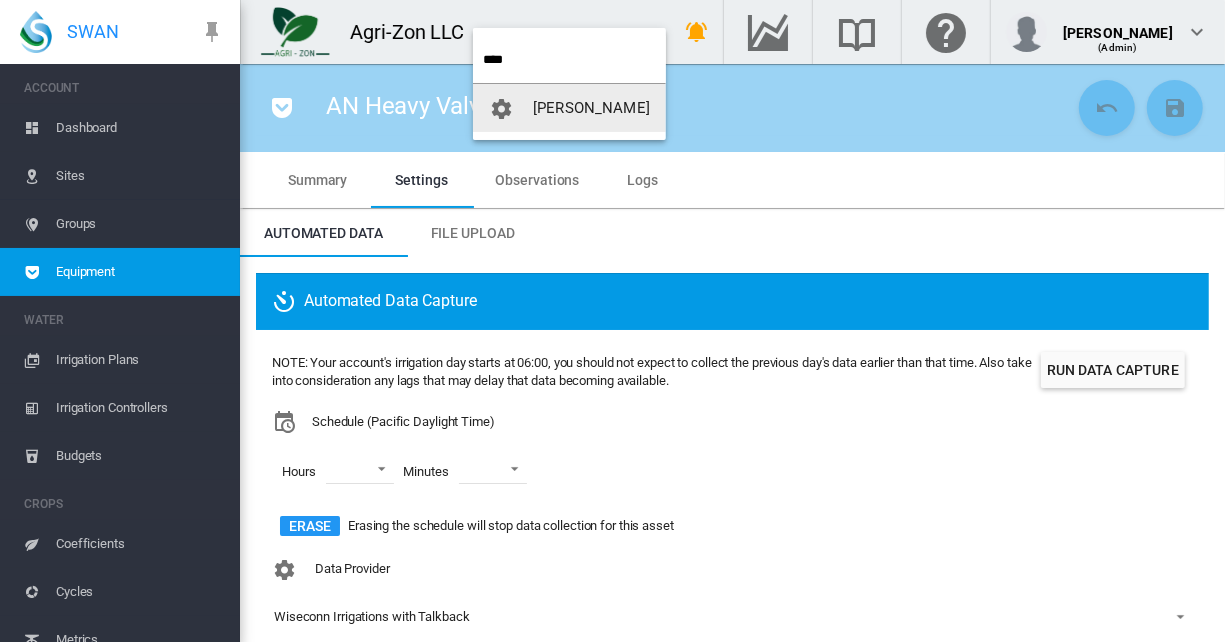 type on "****" 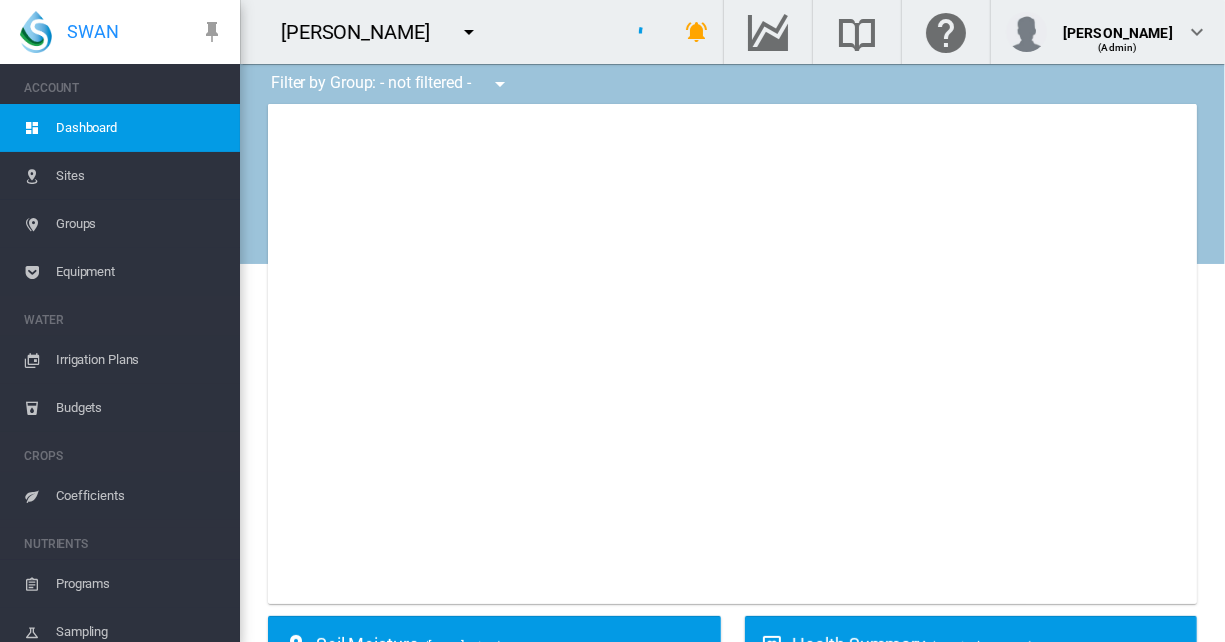 type on "**********" 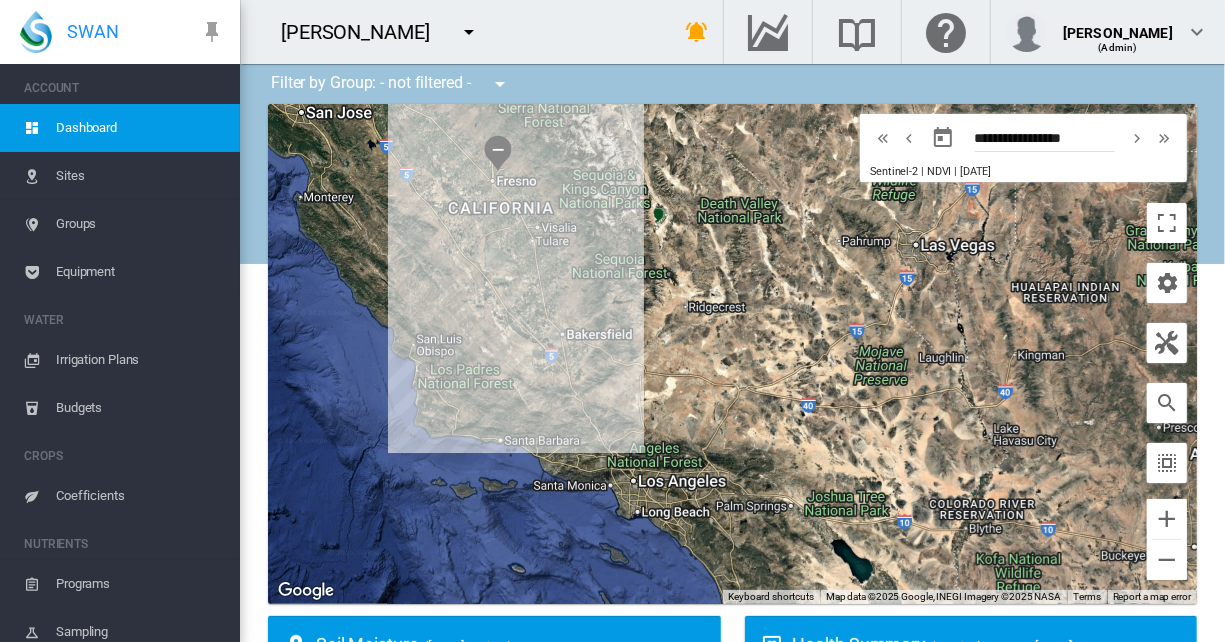 click on "Equipment" at bounding box center (140, 272) 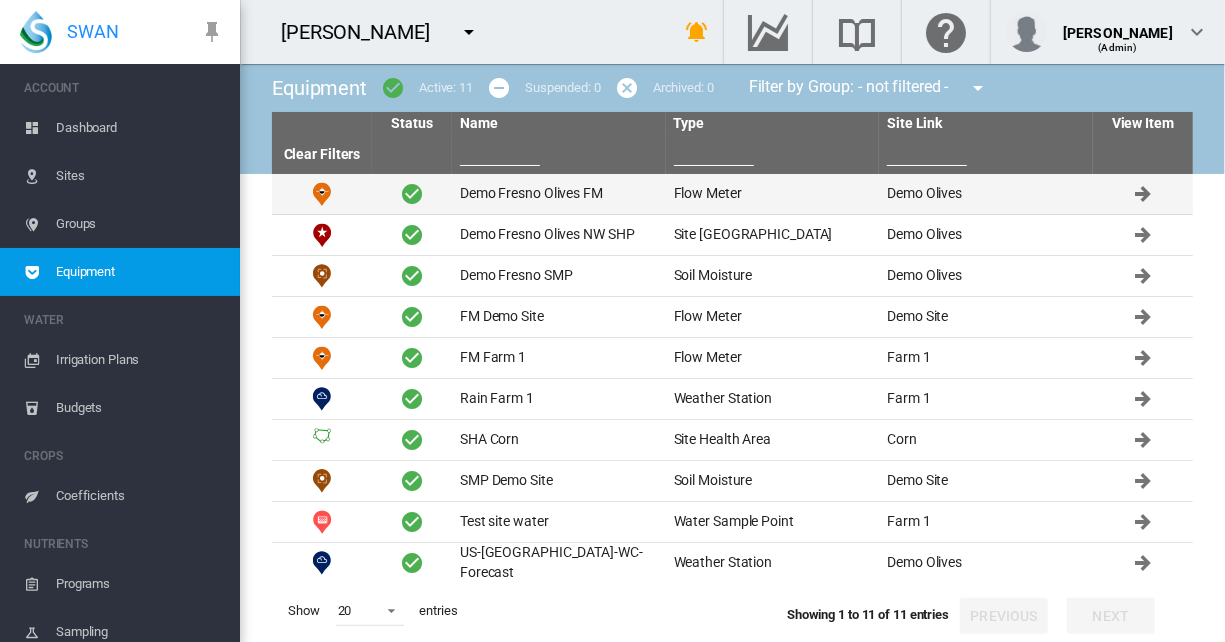 click on "Demo Fresno Olives FM" at bounding box center (559, 194) 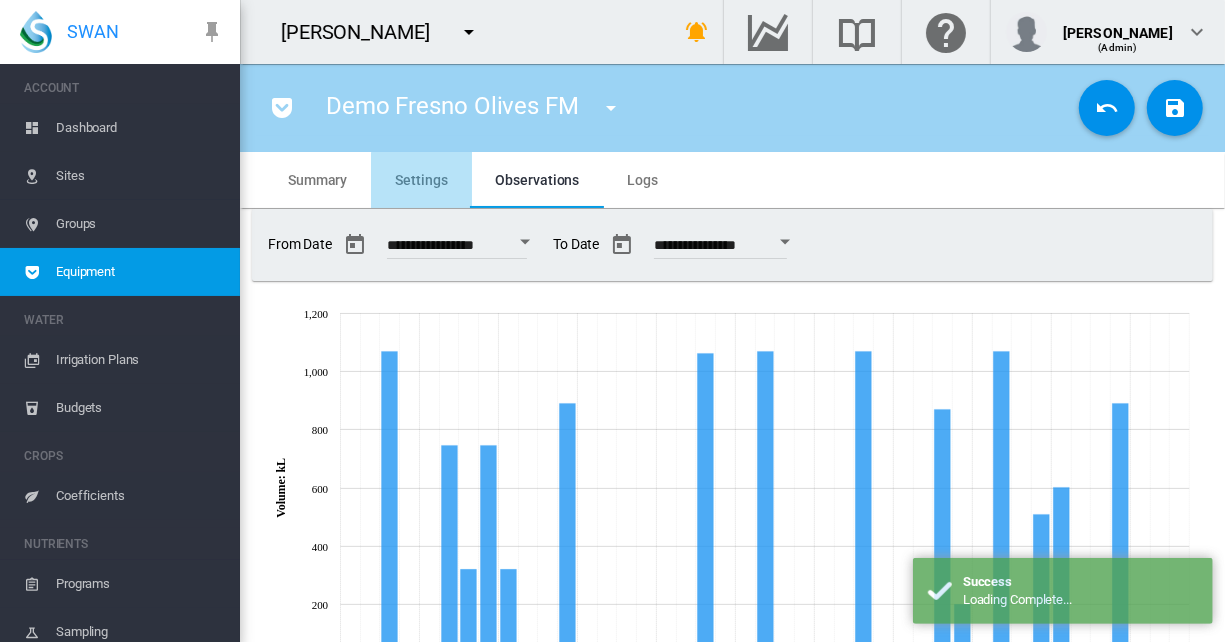 click on "Settings" at bounding box center [421, 180] 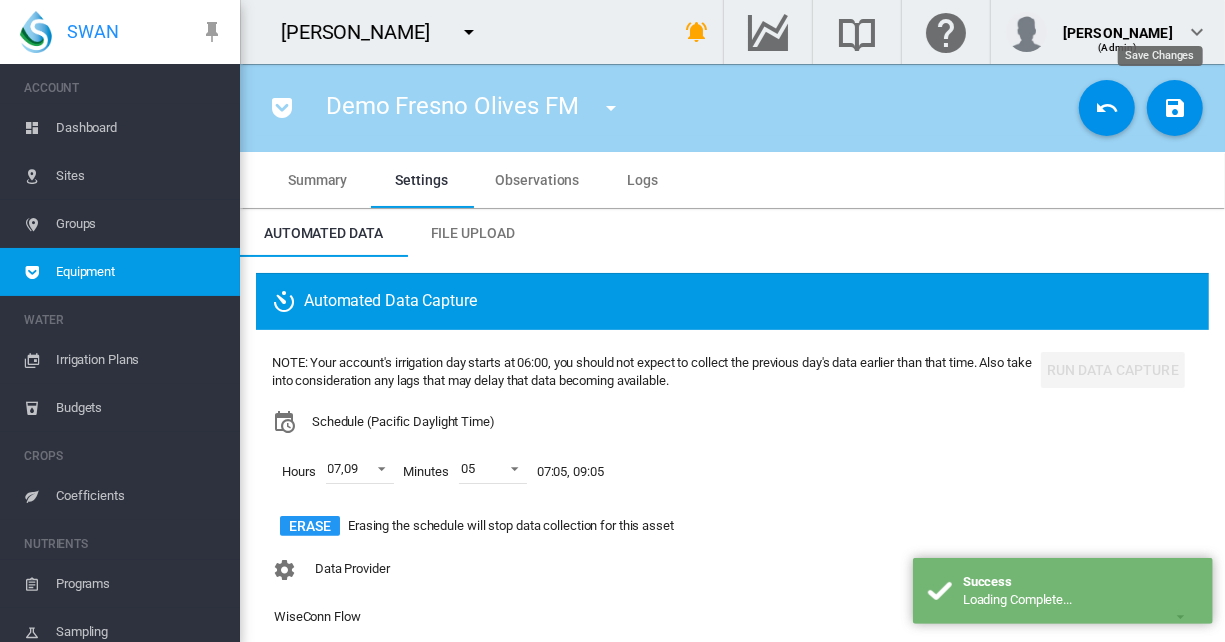click at bounding box center (1175, 108) 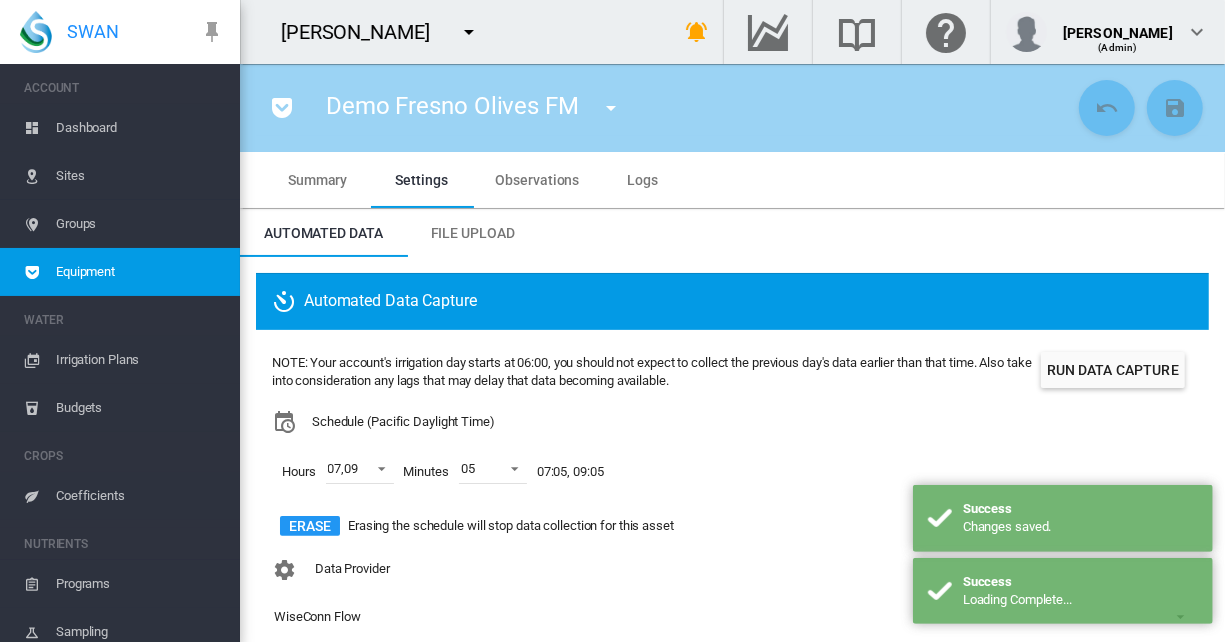 click on "Run Data Capture" at bounding box center (1113, 370) 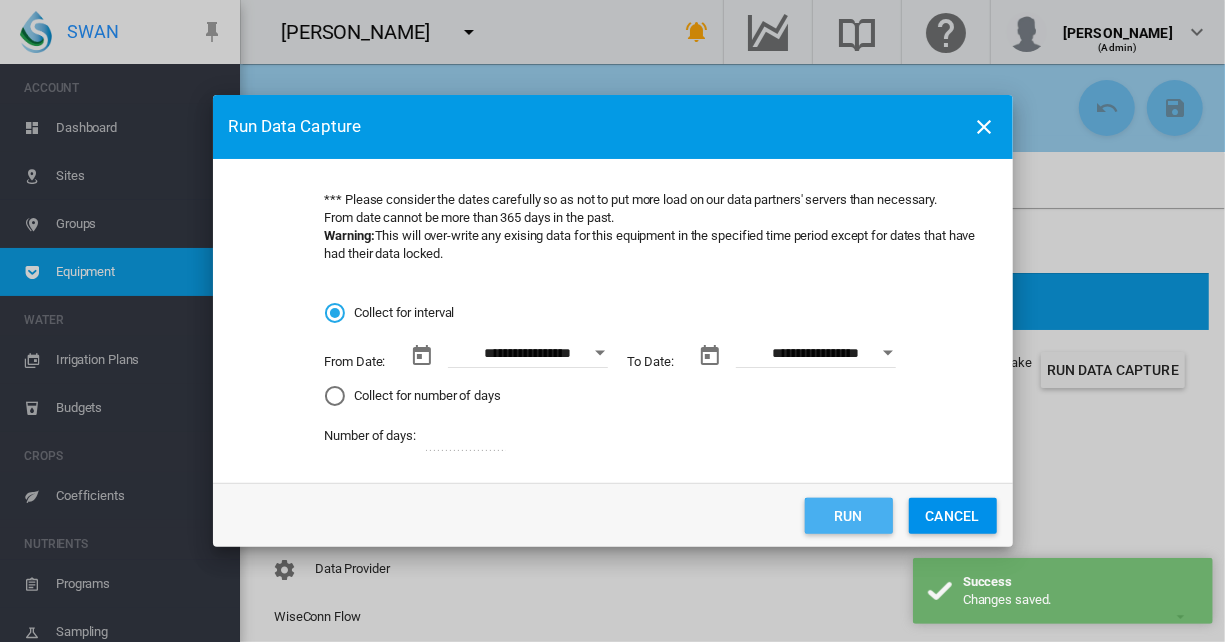 click on "Run" 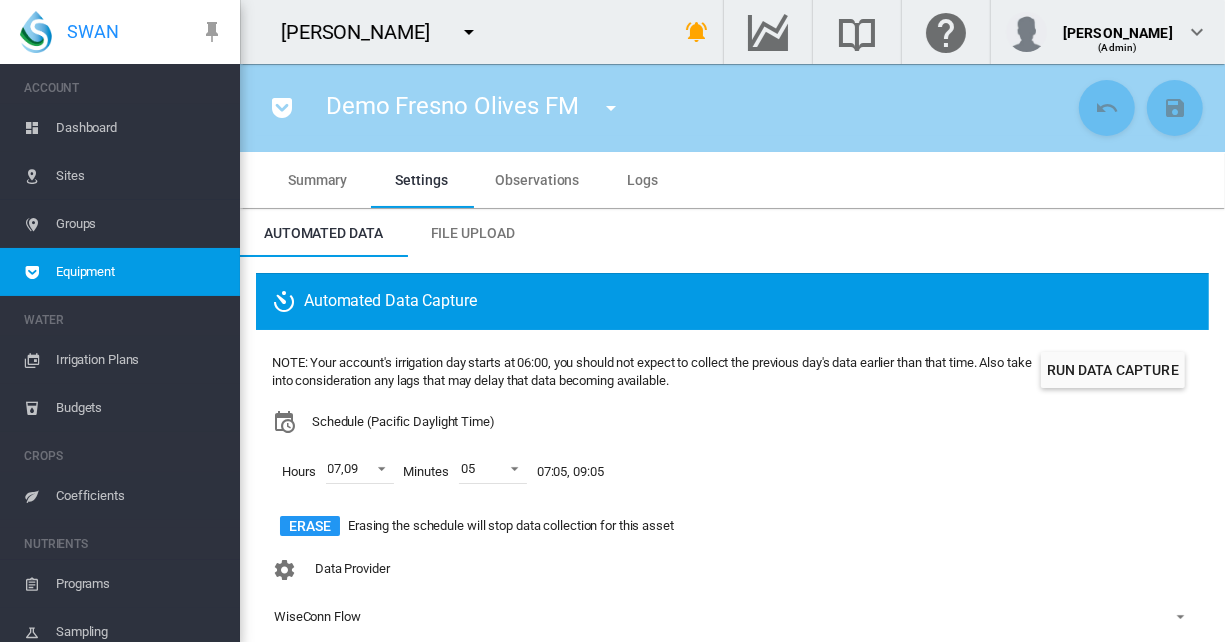 click on "Observations" at bounding box center (538, 180) 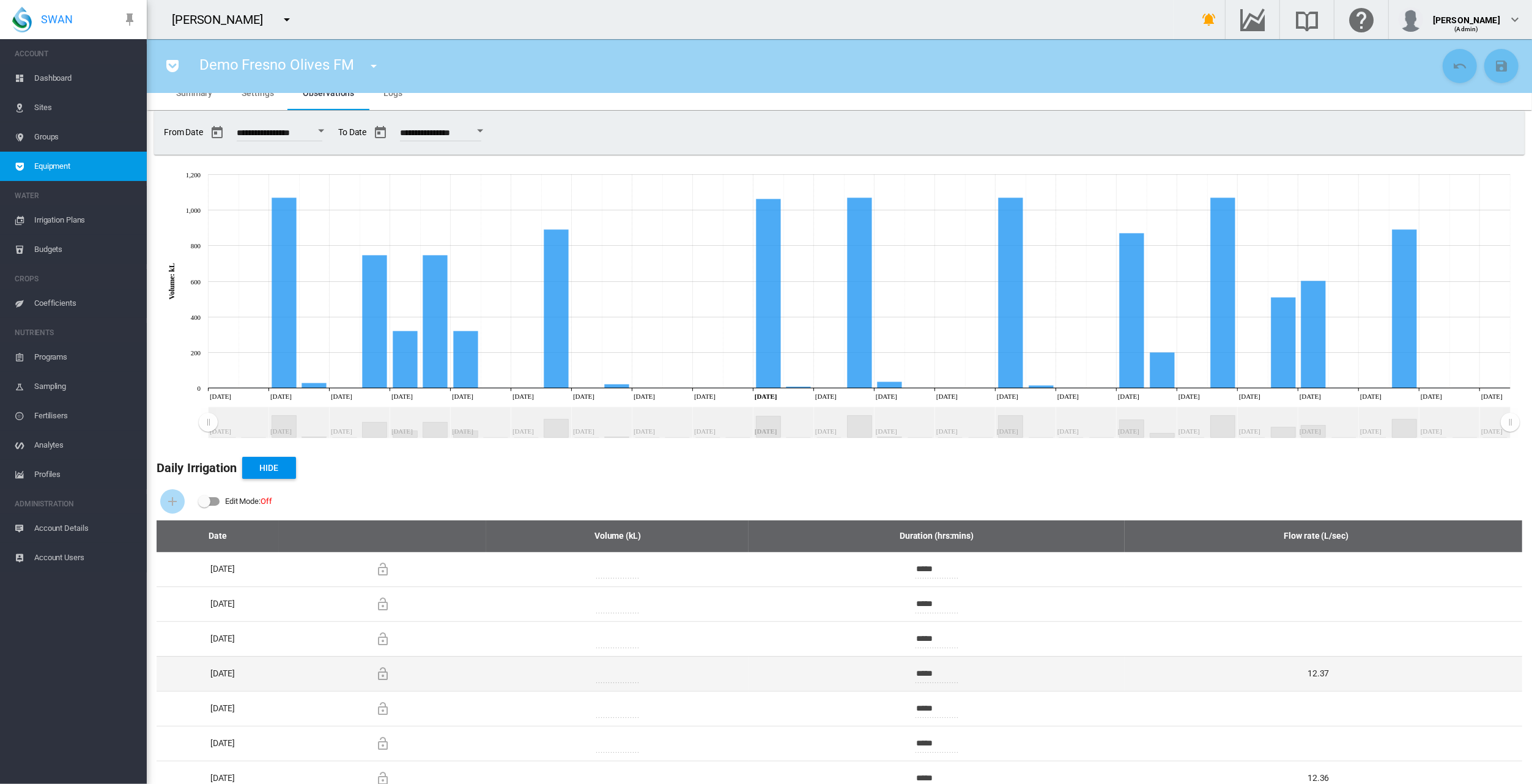 scroll, scrollTop: 0, scrollLeft: 0, axis: both 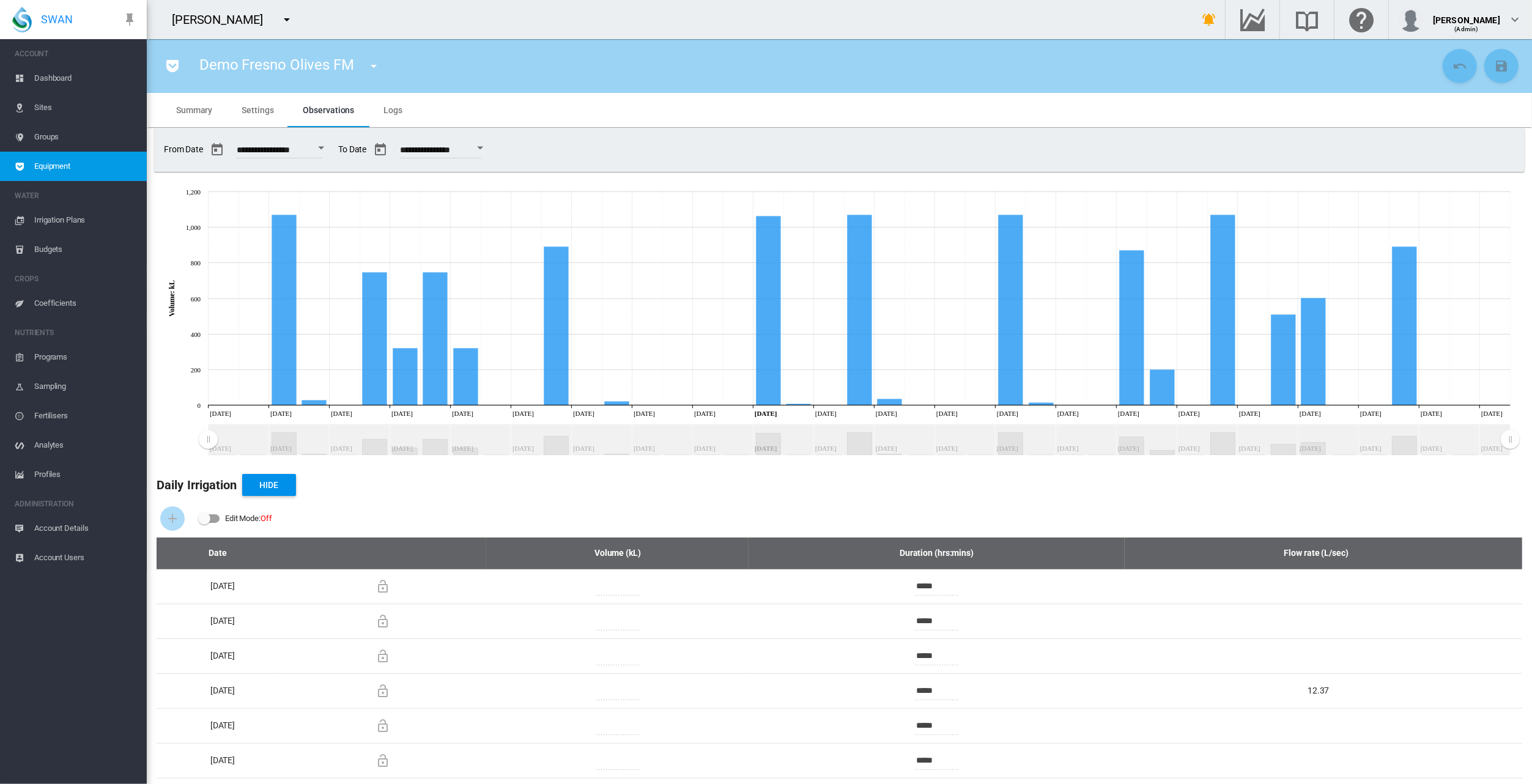 click on "Settings" at bounding box center [257, 110] 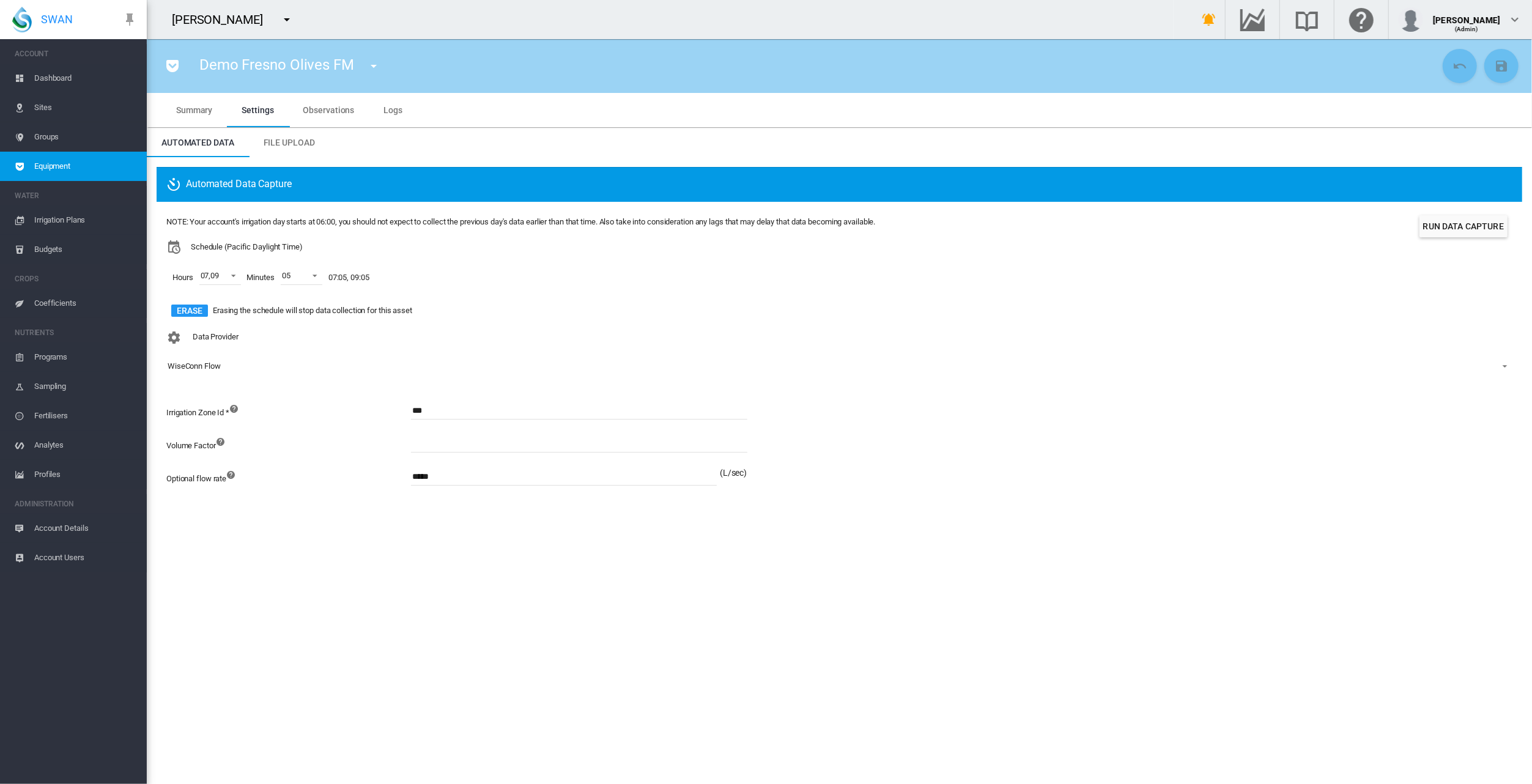 click on "Run Data Capture" at bounding box center [1464, 226] 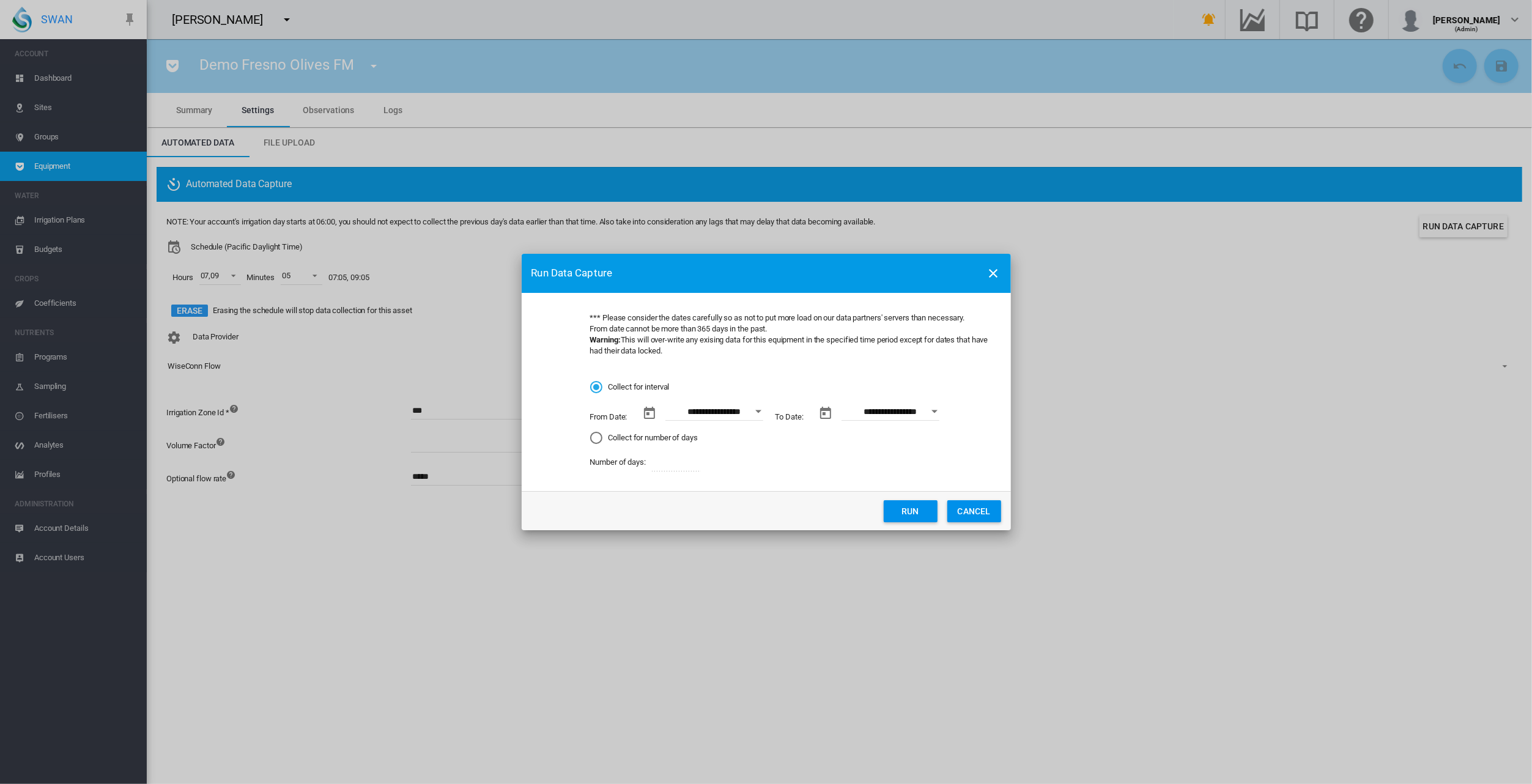 click at bounding box center [758, 412] 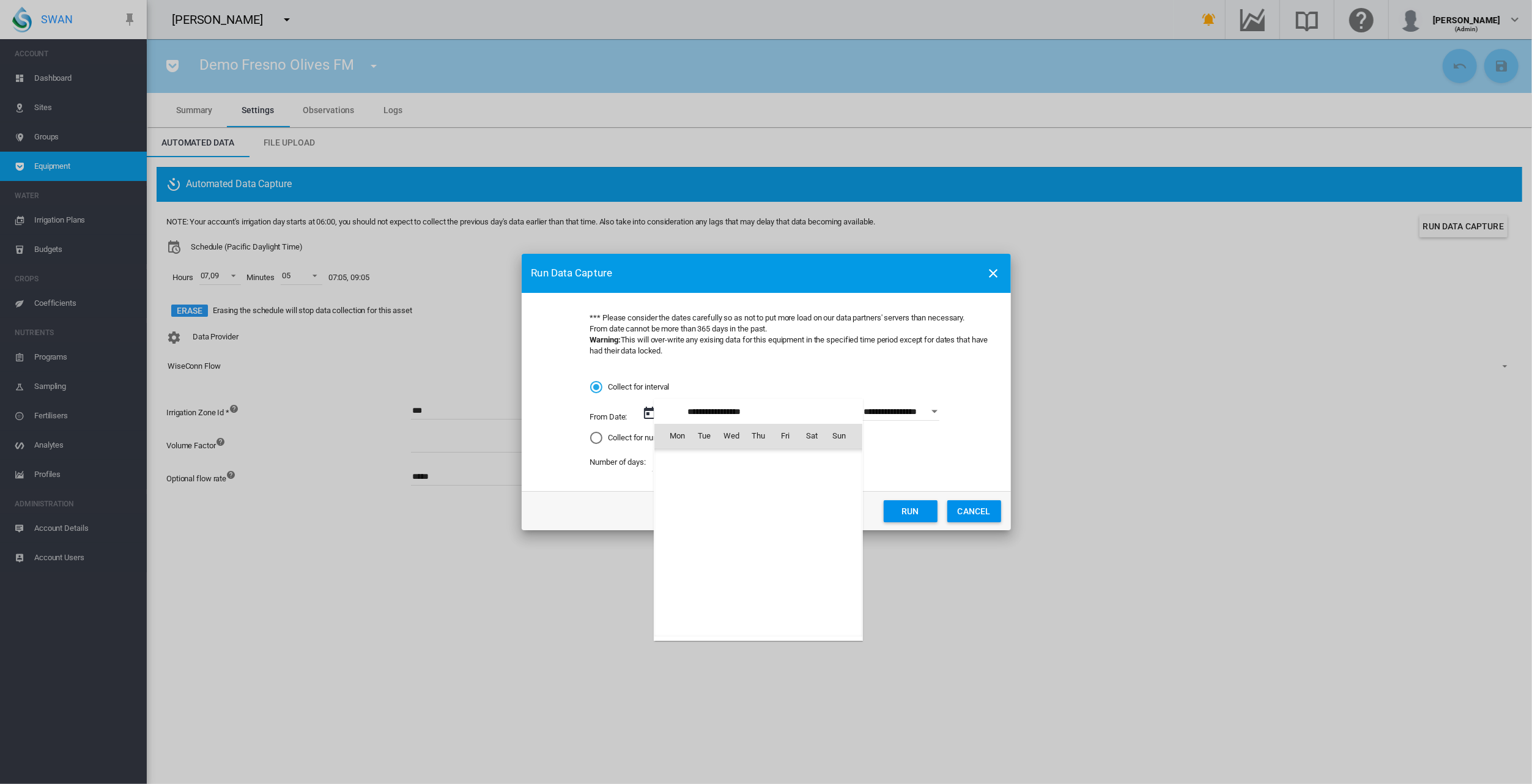 scroll, scrollTop: 282956, scrollLeft: 0, axis: vertical 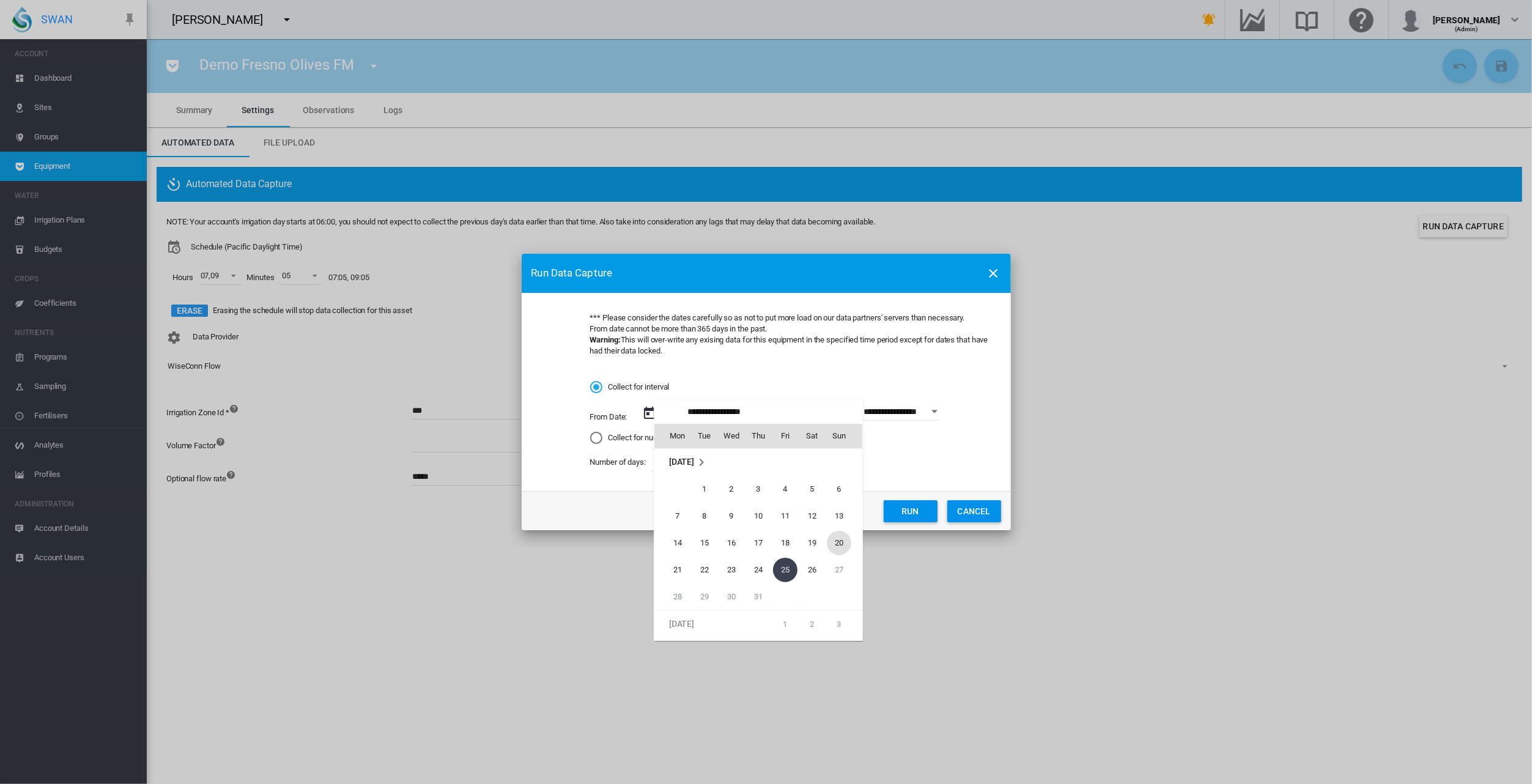 click on "20" at bounding box center [839, 543] 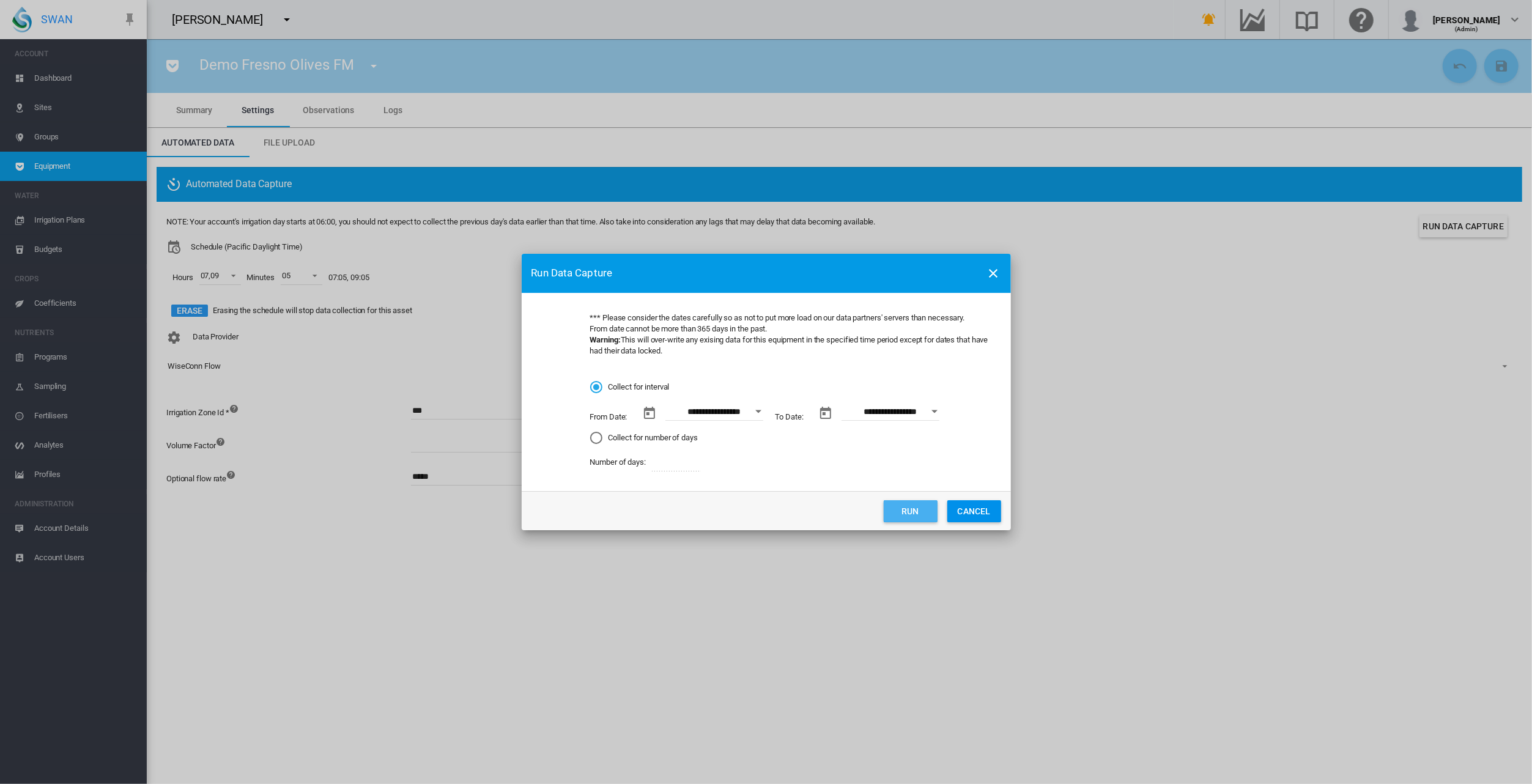 click on "Run" 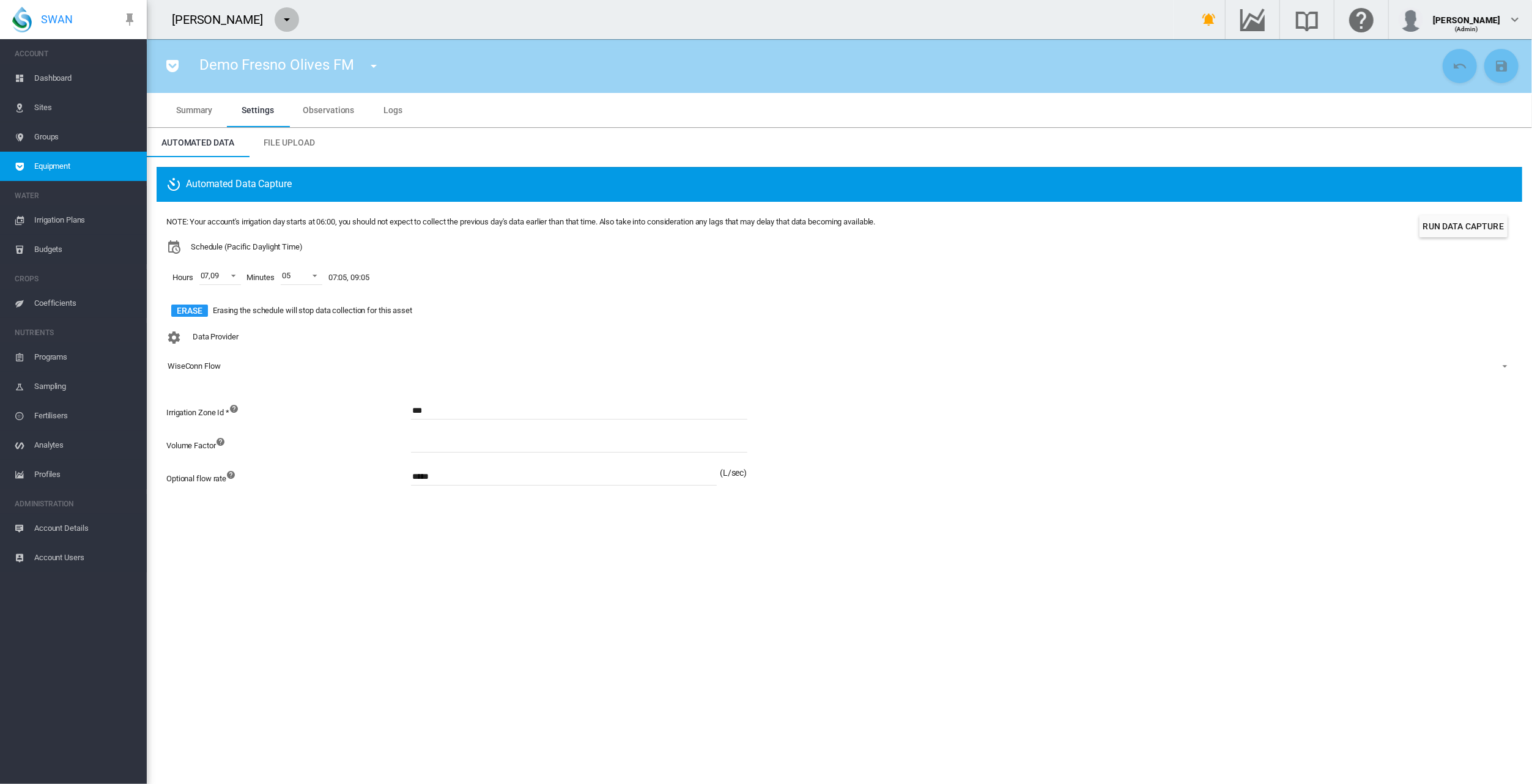 click at bounding box center (287, 20) 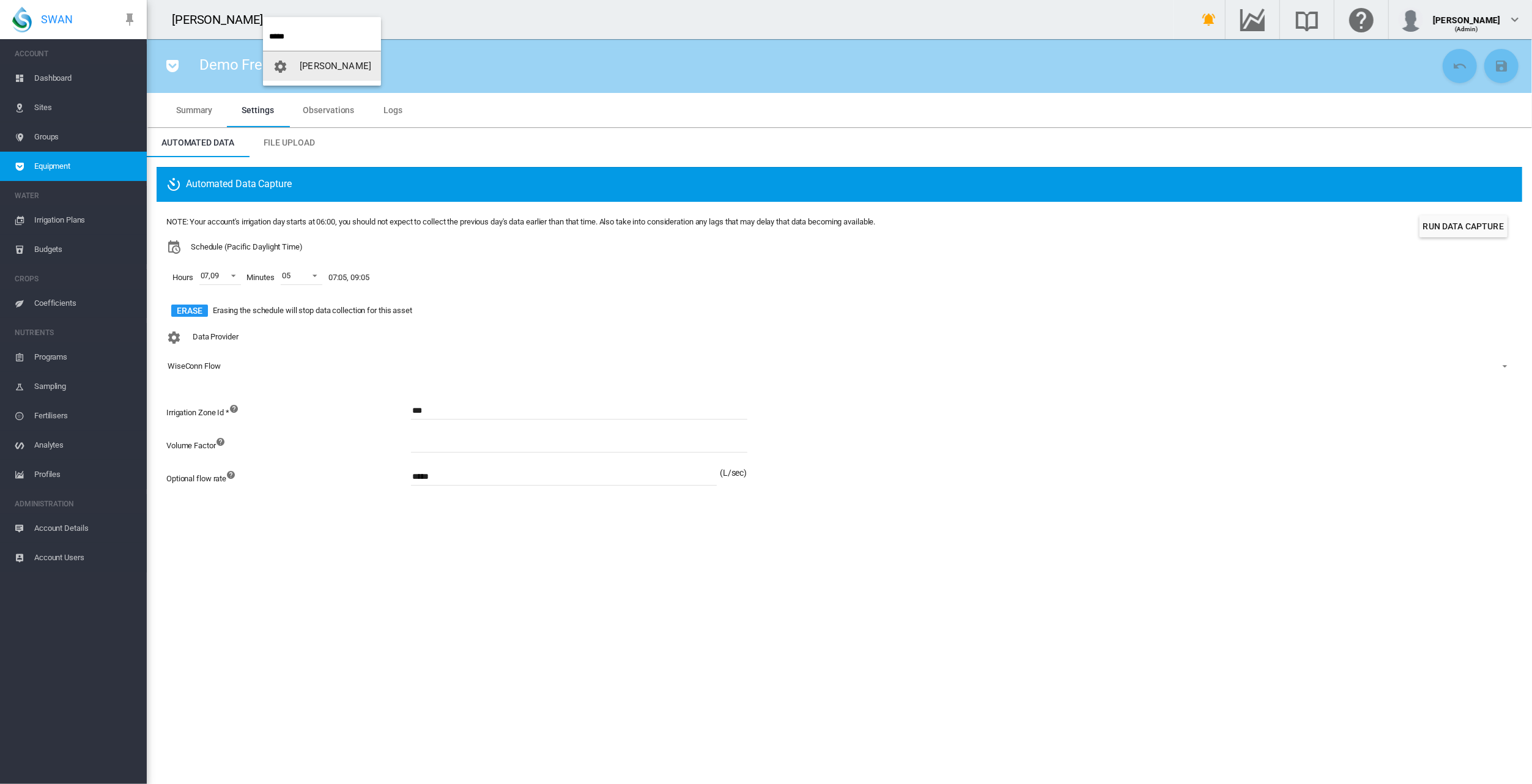 type on "*****" 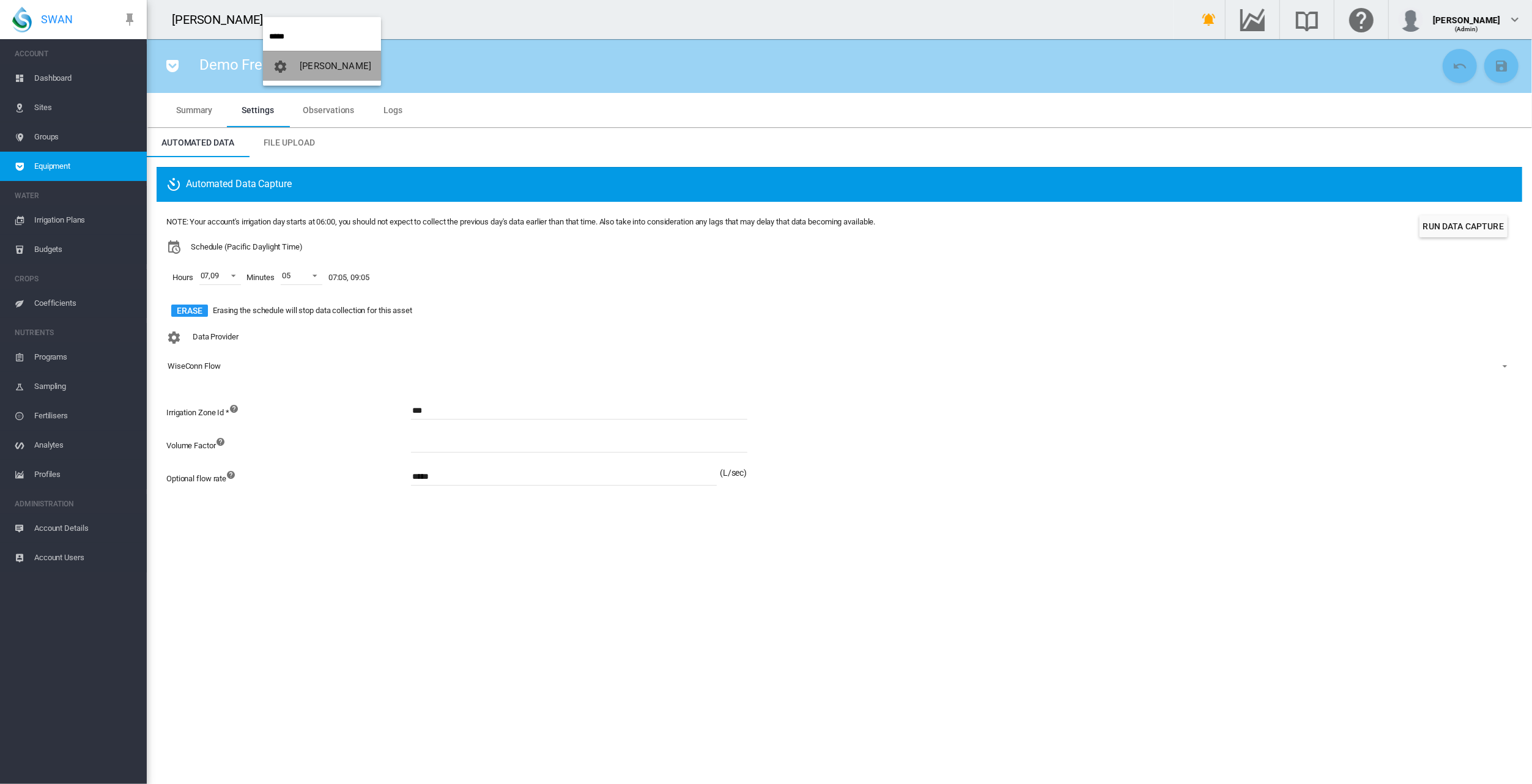 click on "[PERSON_NAME]" at bounding box center [335, 66] 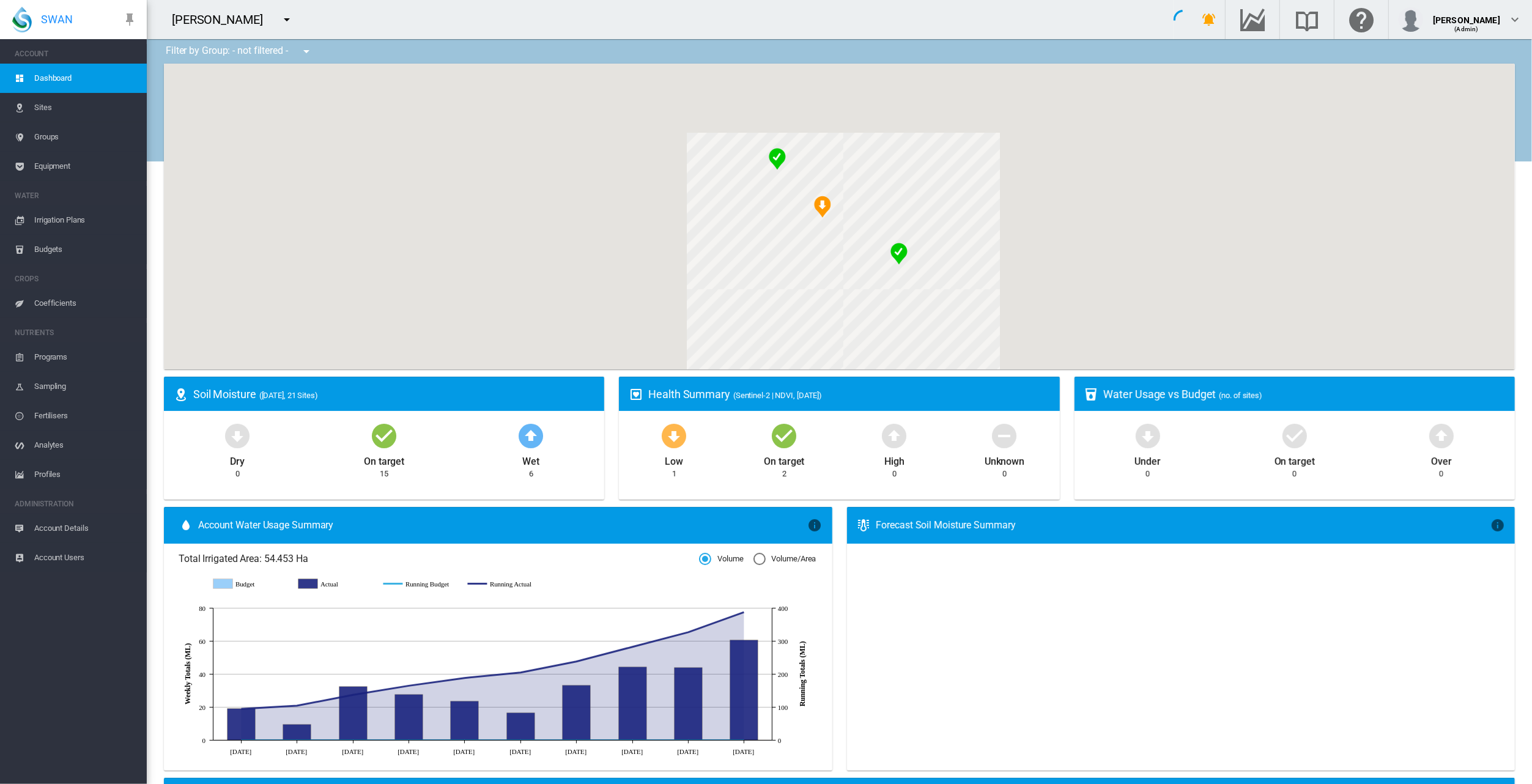 click on "Equipment" at bounding box center [86, 166] 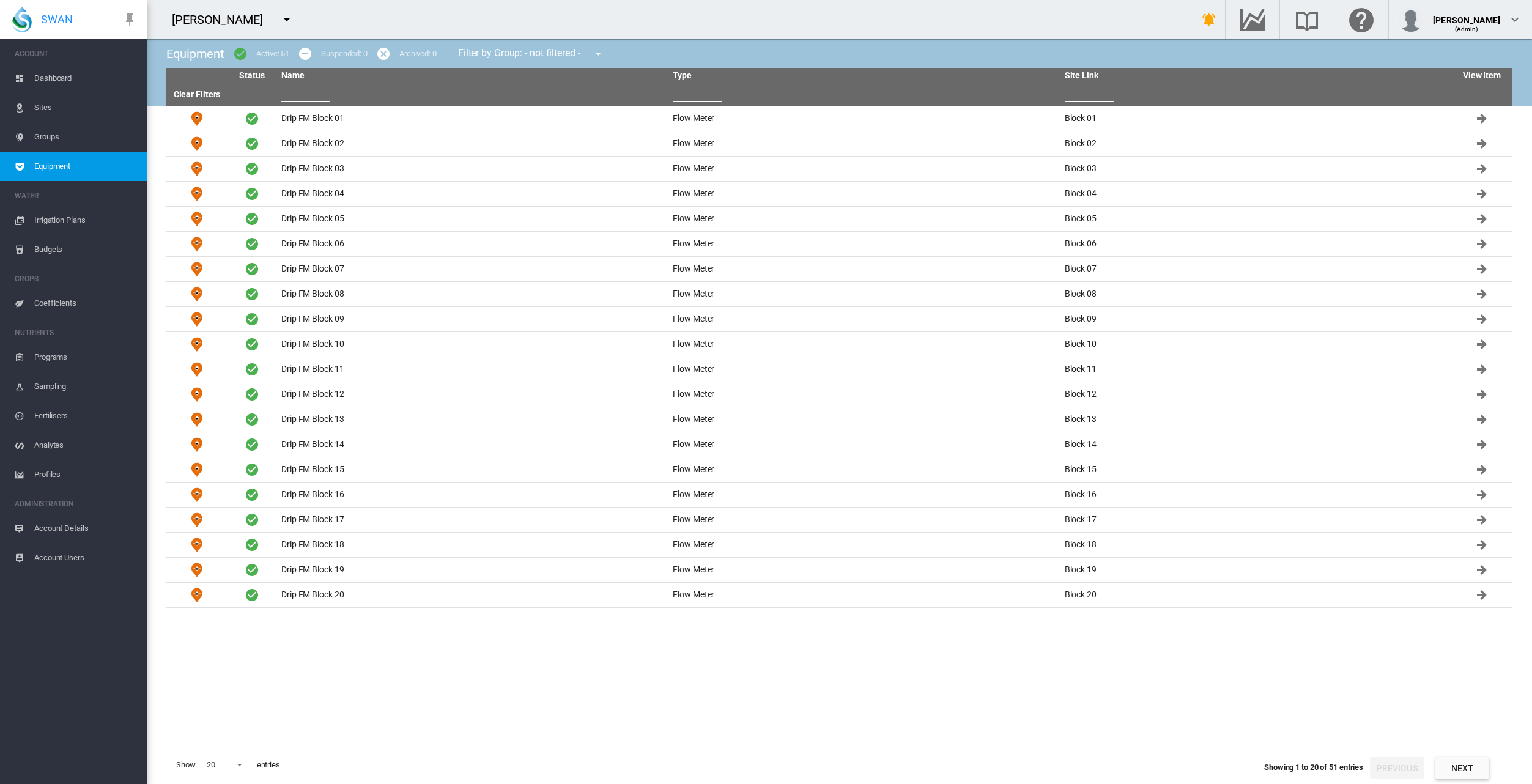 scroll, scrollTop: 0, scrollLeft: 0, axis: both 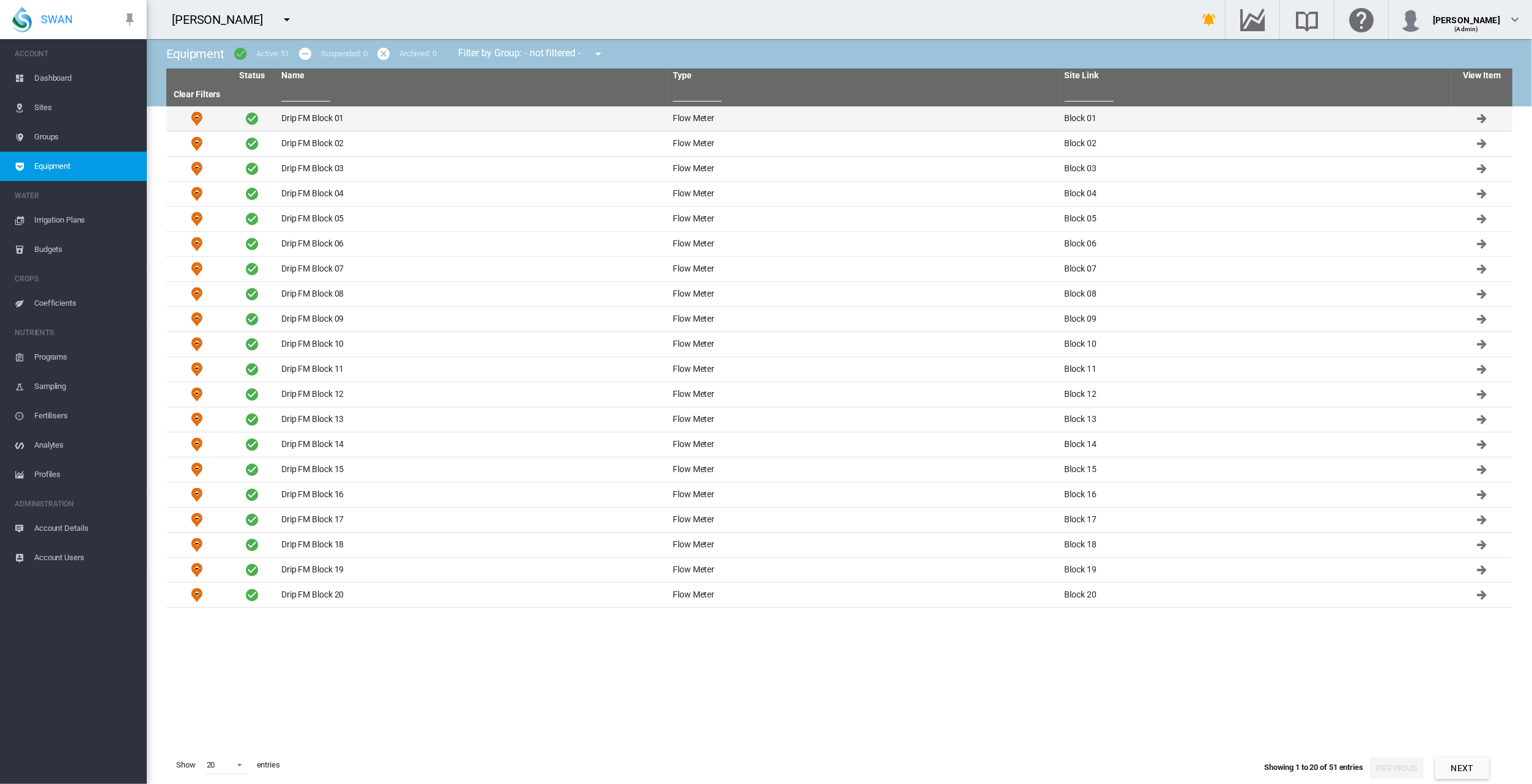 click on "Drip FM Block 01" at bounding box center [472, 119] 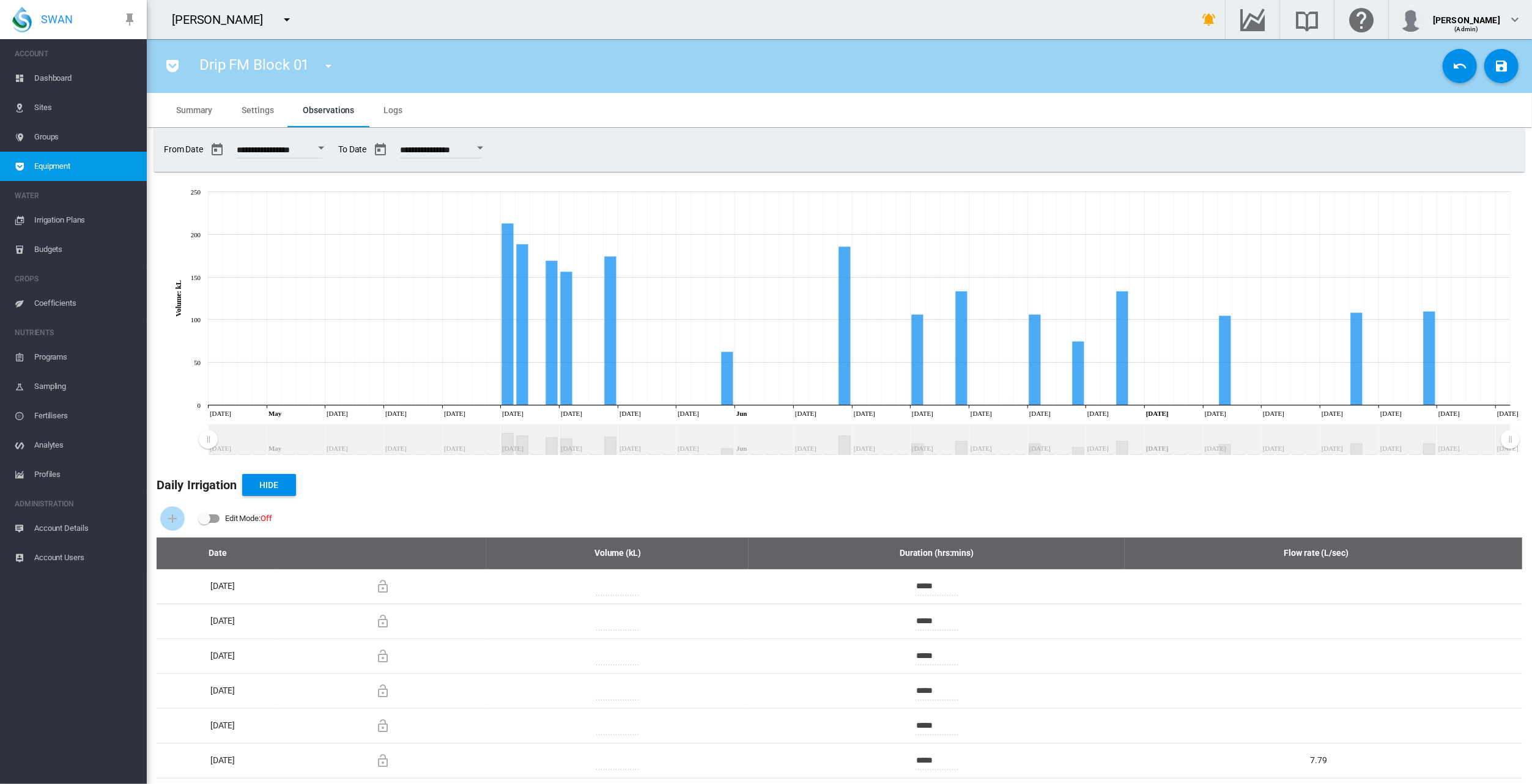 click on "Settings" at bounding box center (257, 110) 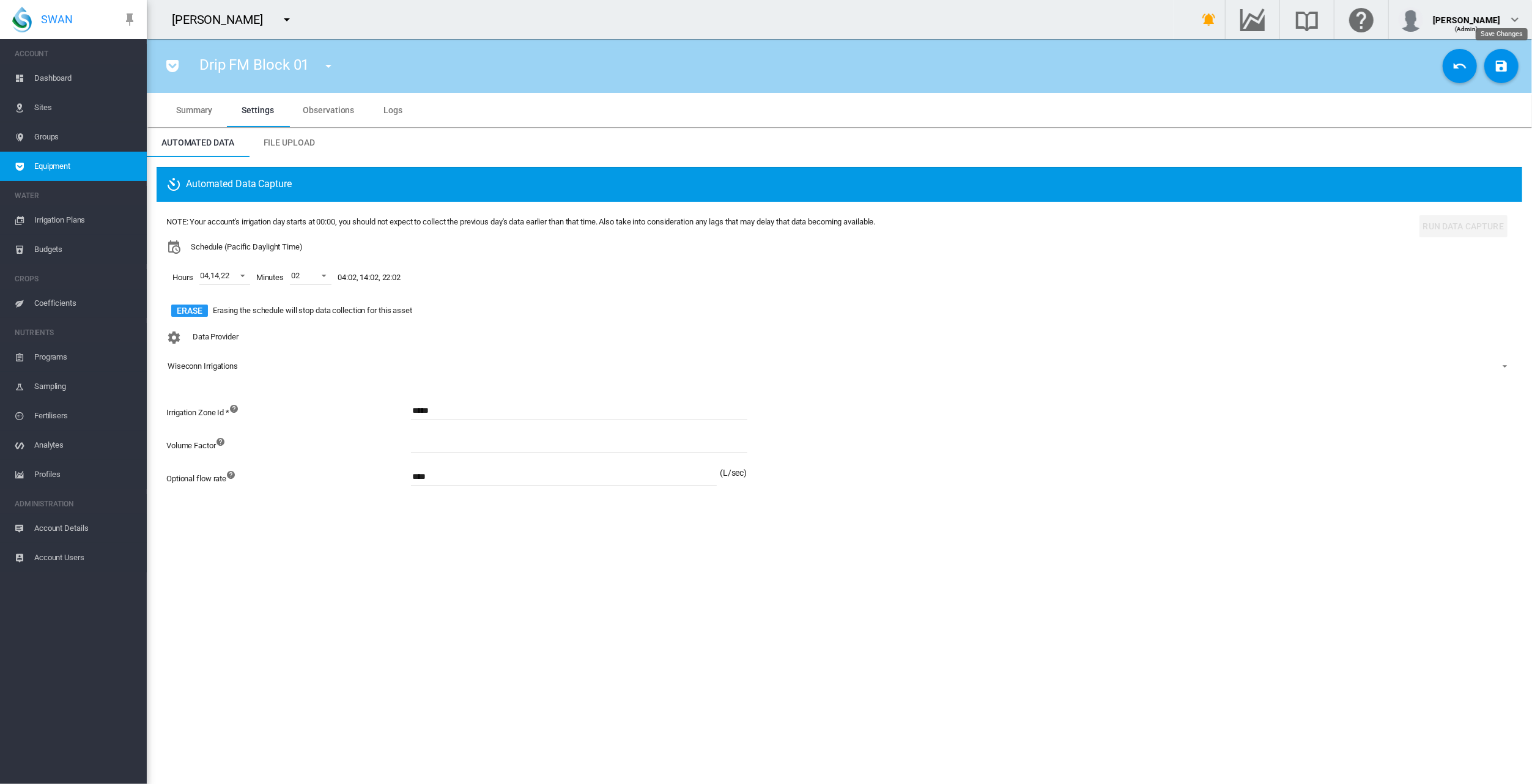 click at bounding box center [1501, 66] 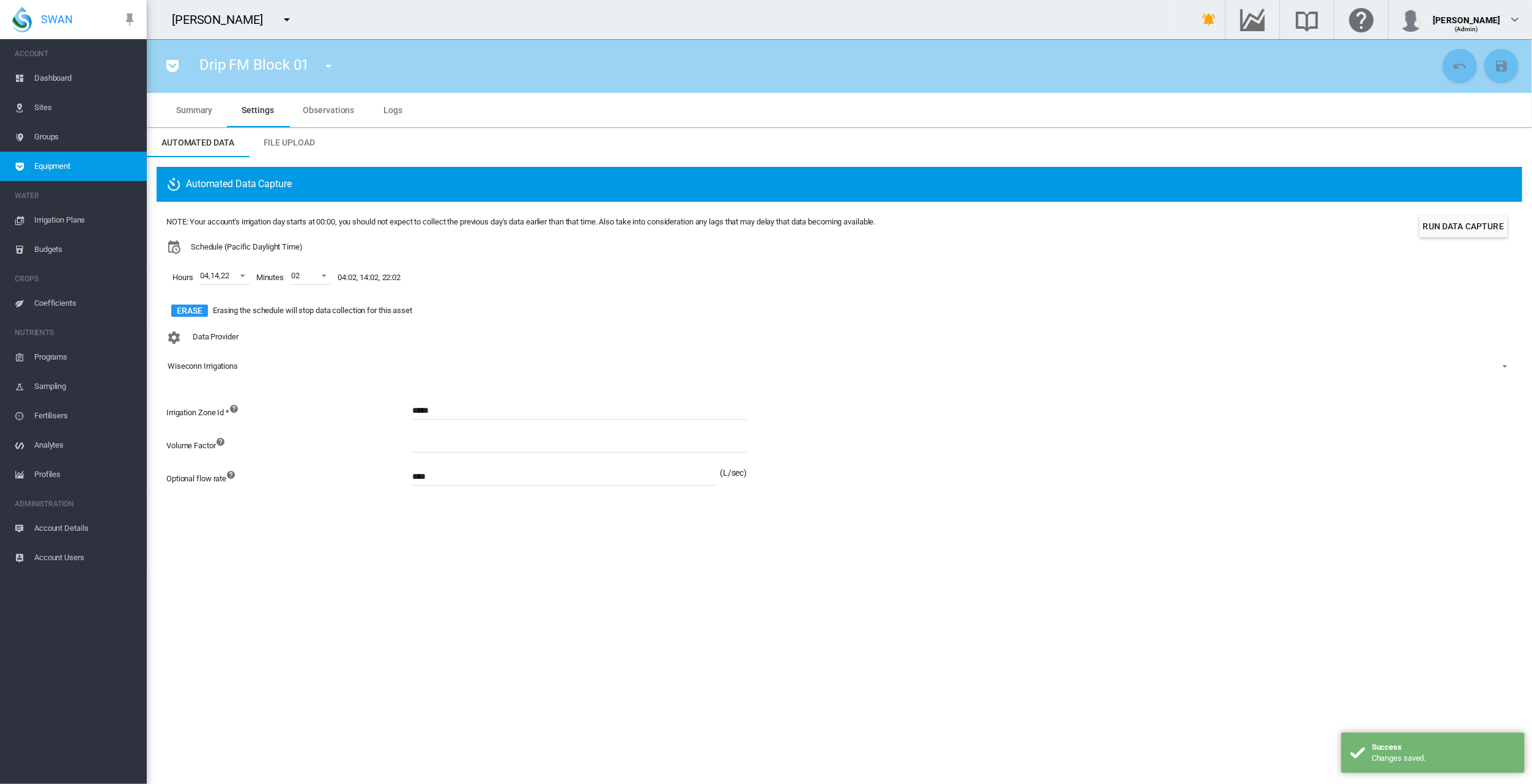click on "Run Data Capture" at bounding box center (1464, 226) 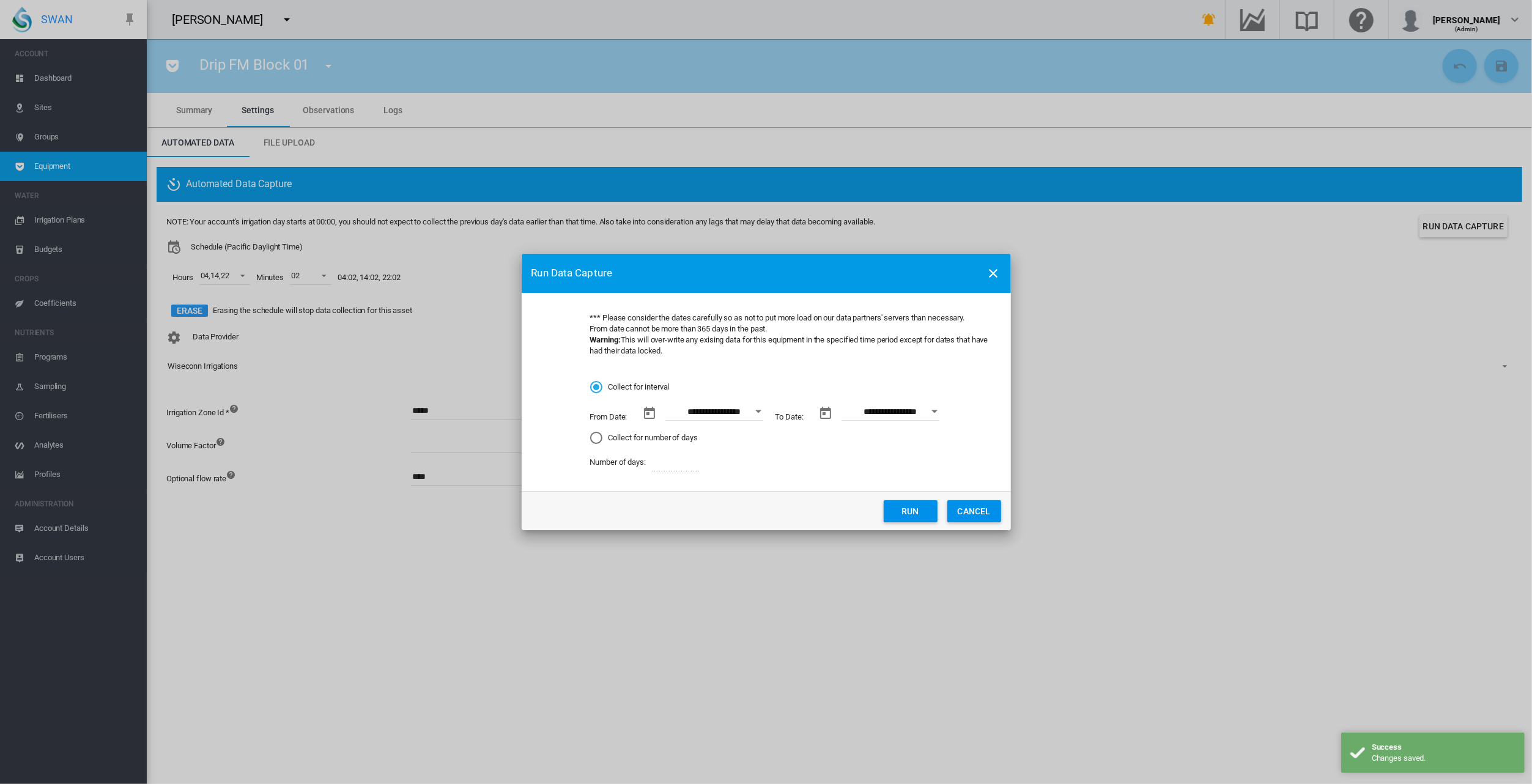 click on "Run" 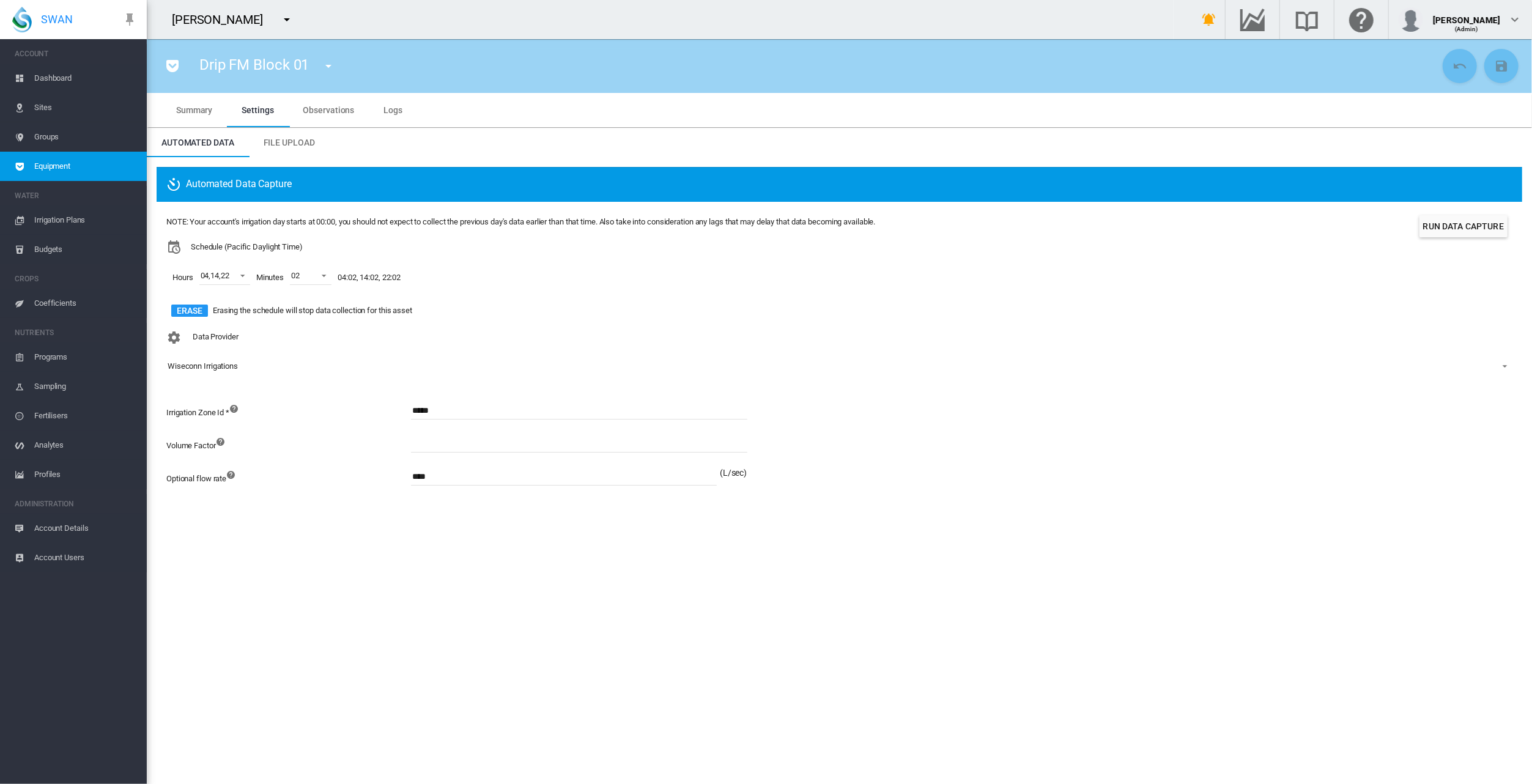 click at bounding box center (287, 20) 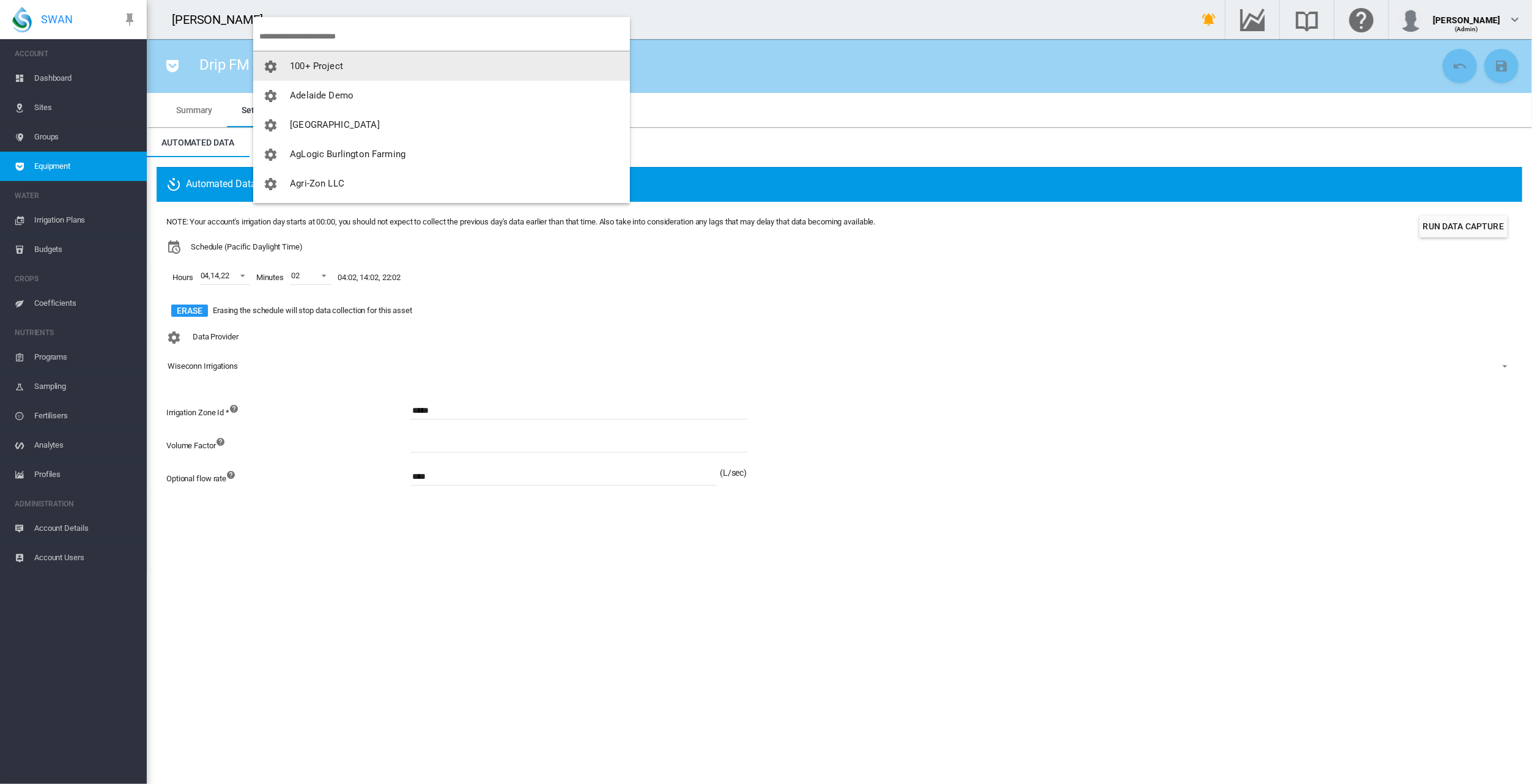 type 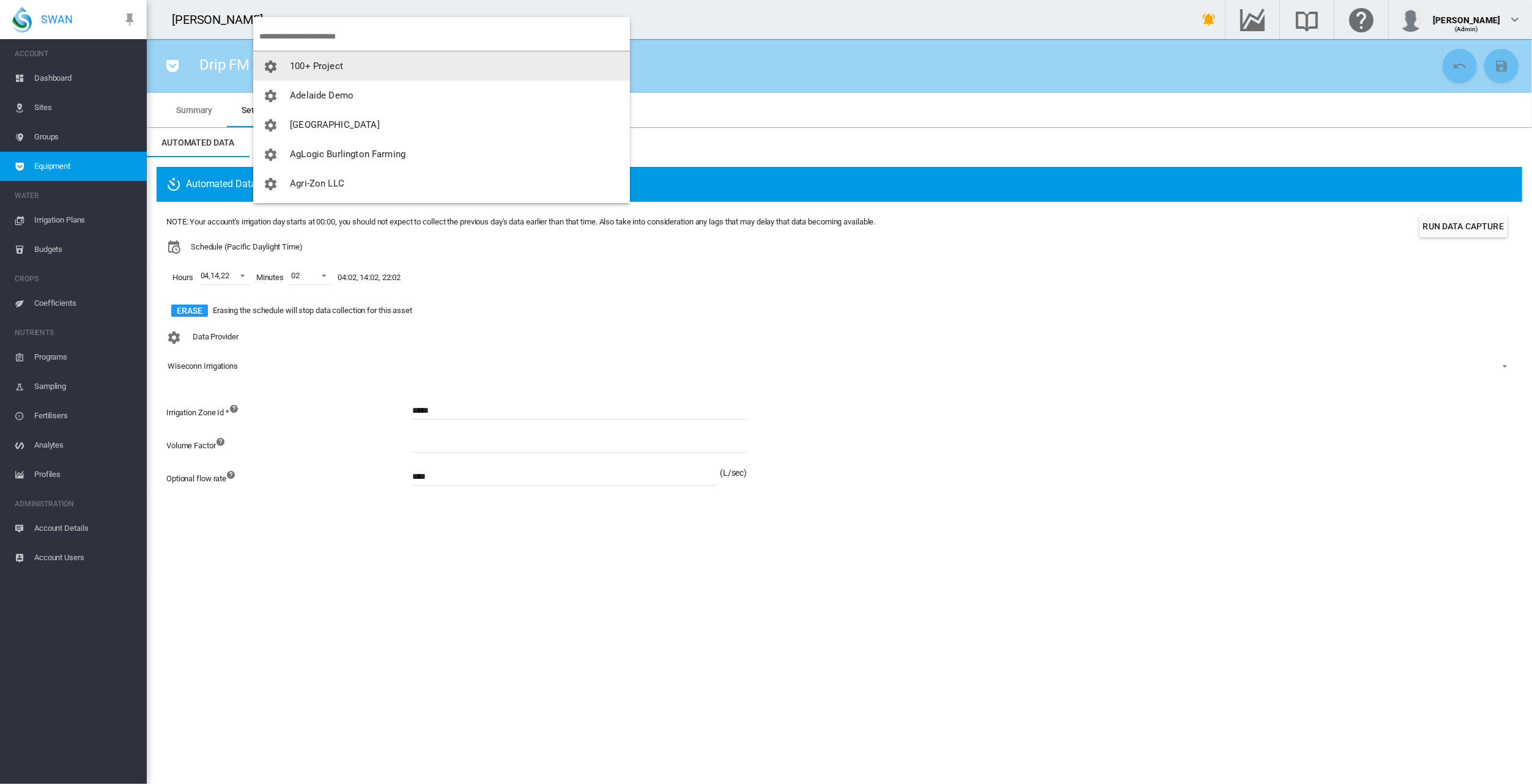 click at bounding box center [445, 36] 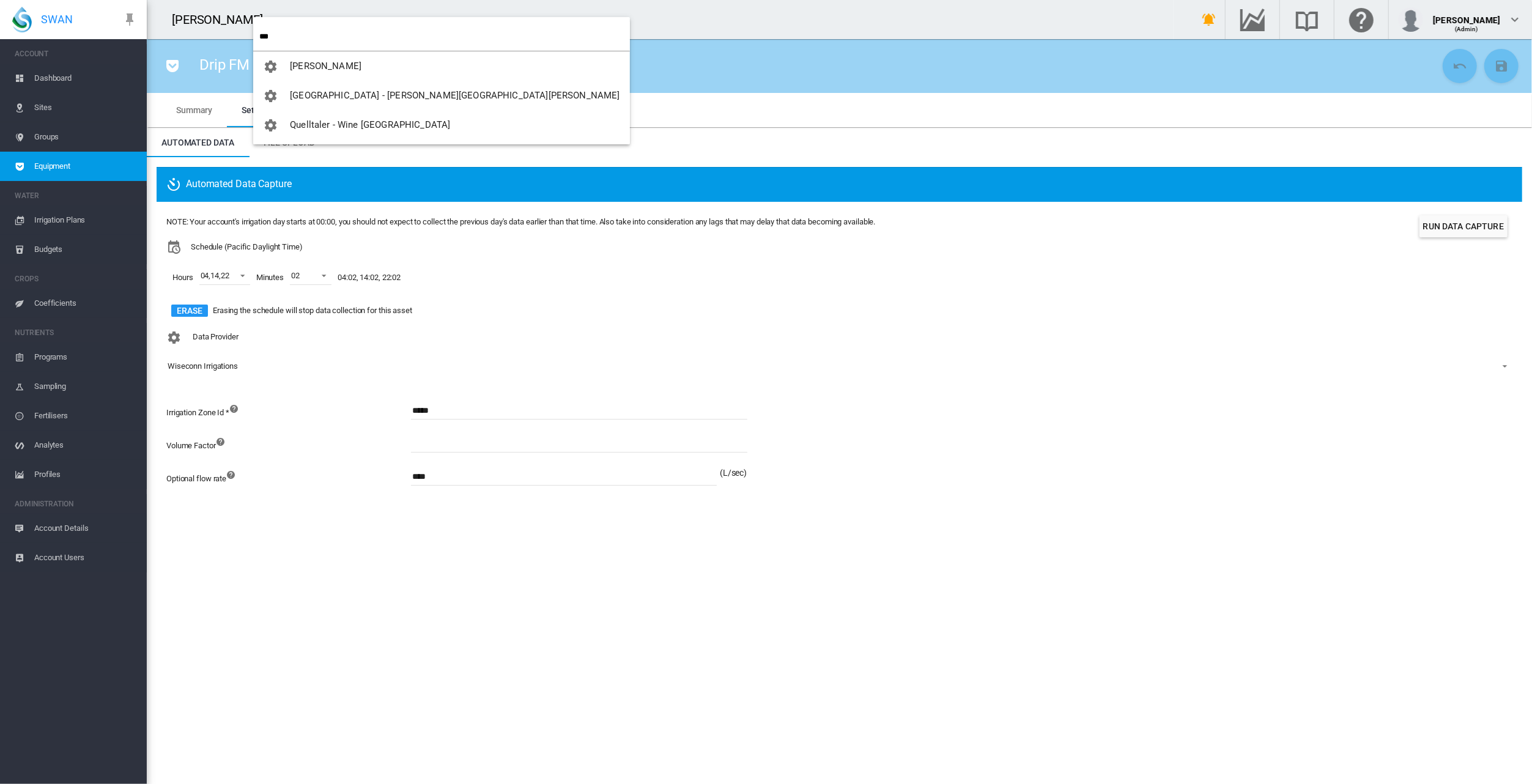 type on "***" 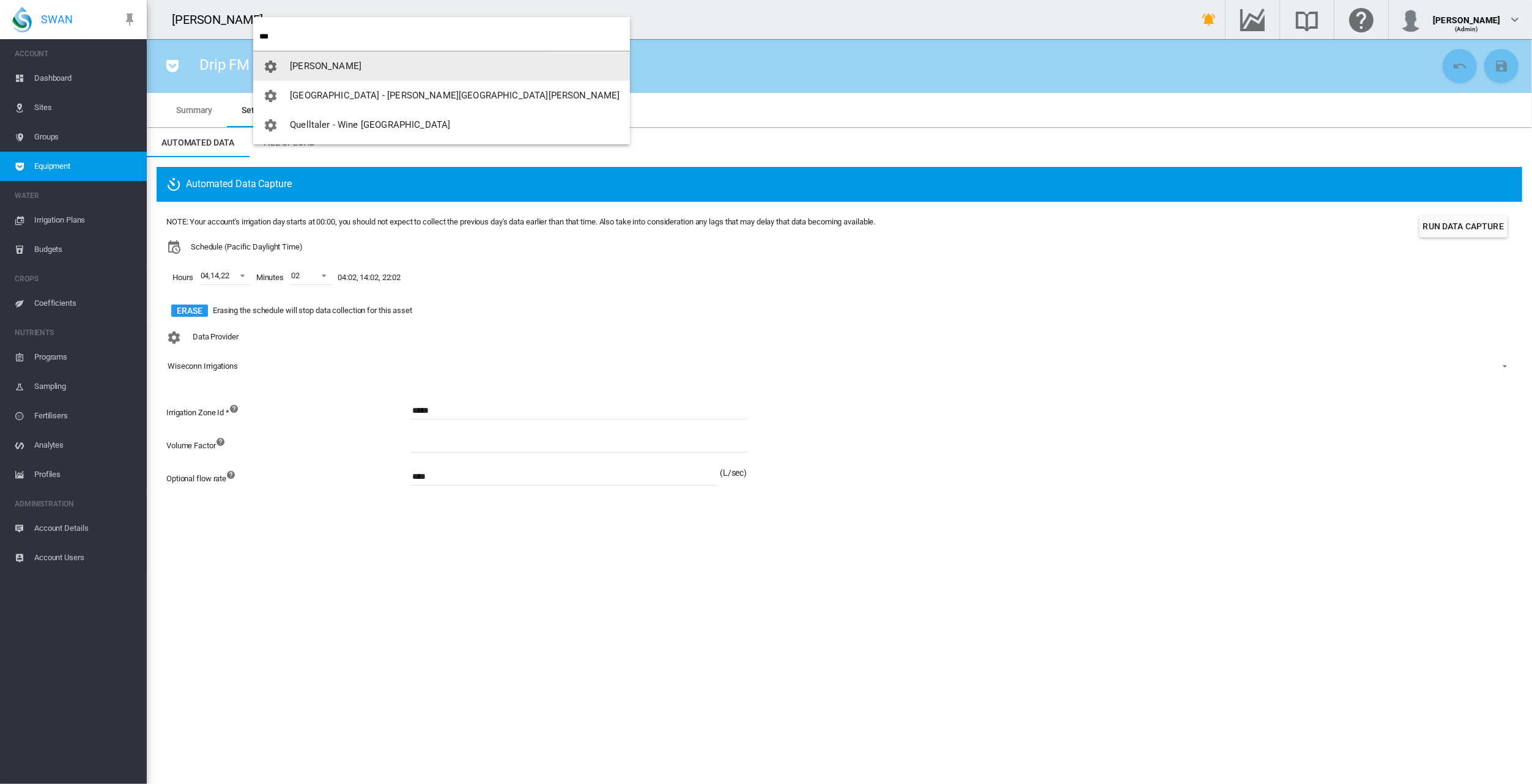 drag, startPoint x: 366, startPoint y: 67, endPoint x: 398, endPoint y: 192, distance: 129.031 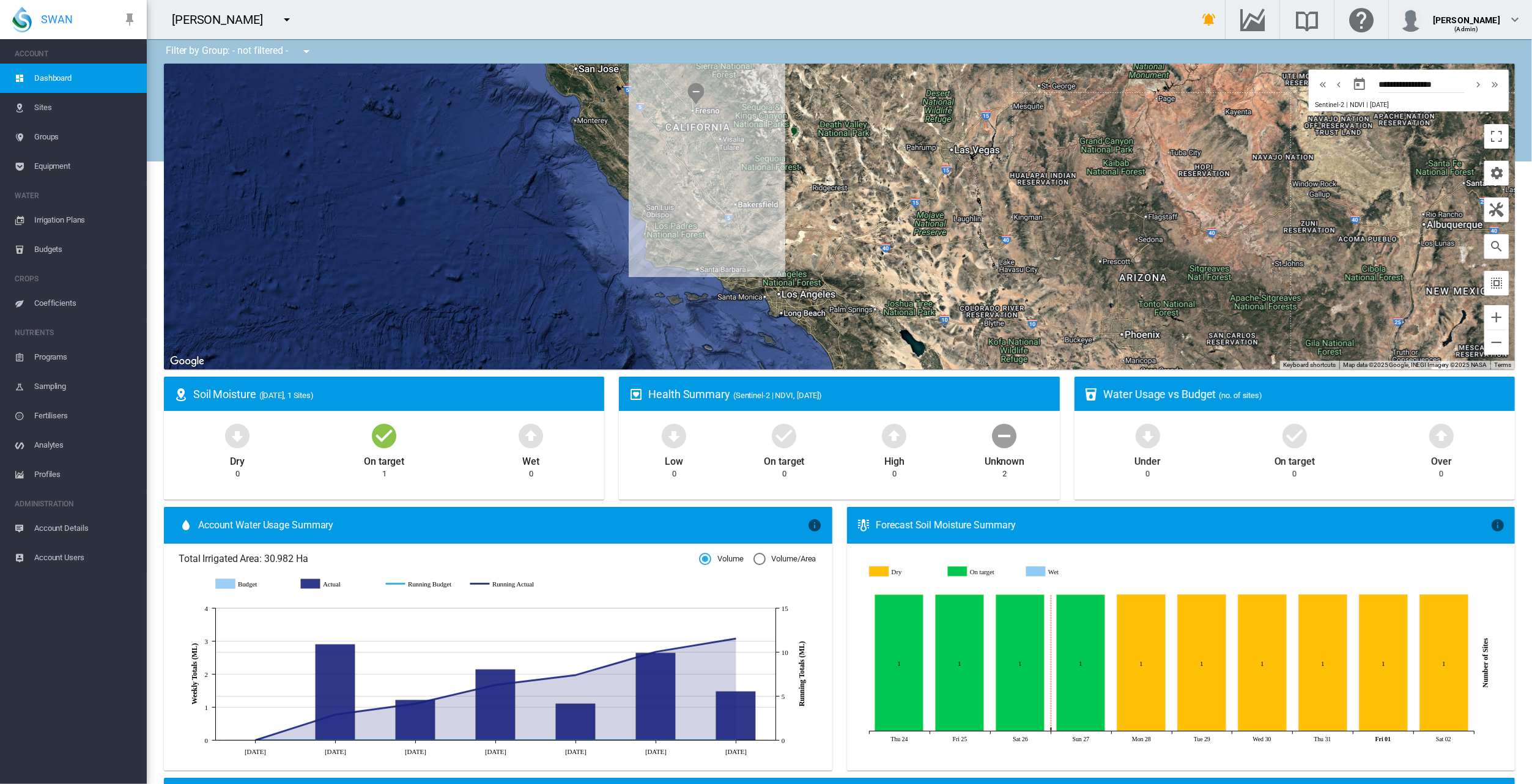 click on "Equipment" at bounding box center [86, 166] 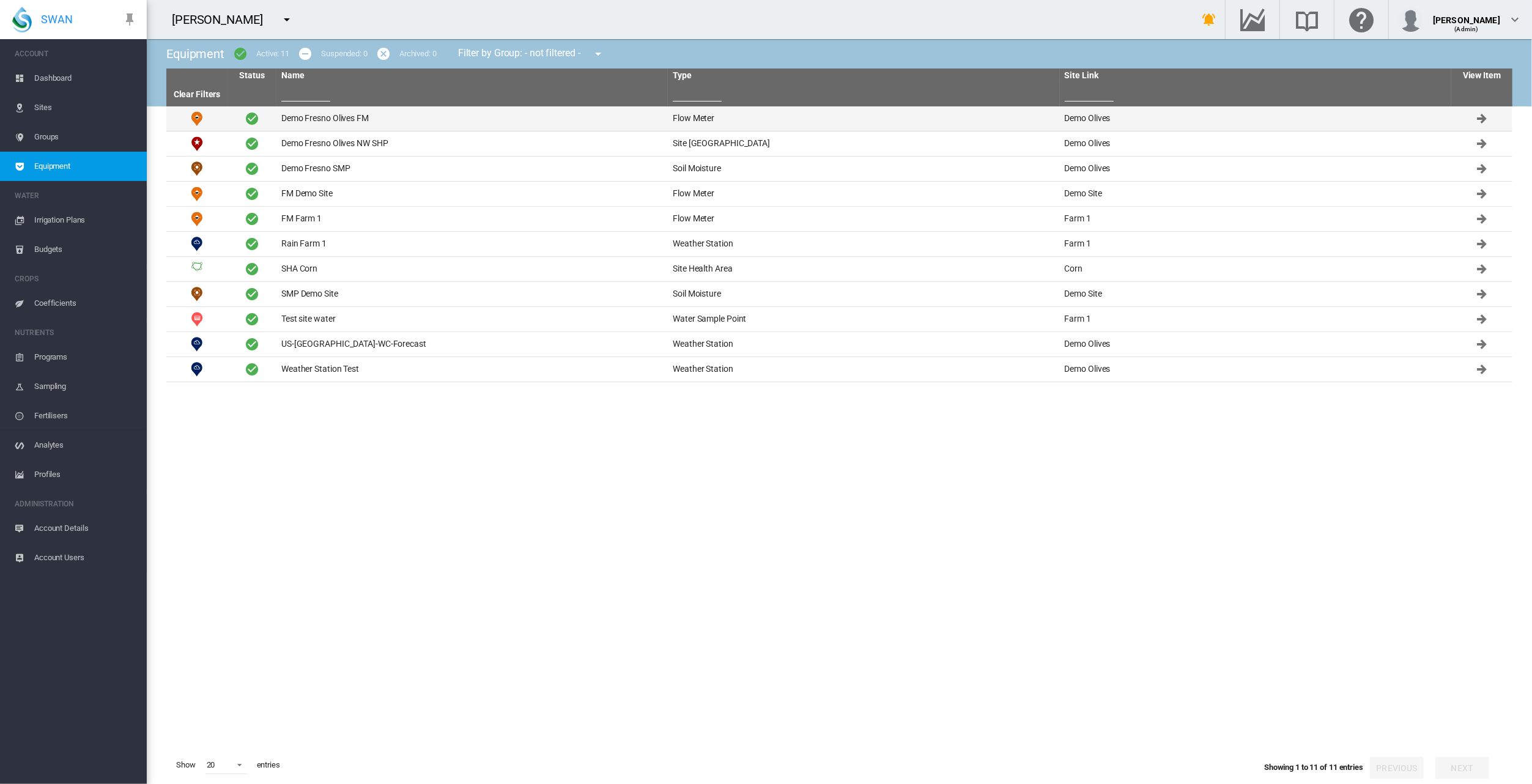 click on "Demo Fresno Olives FM" at bounding box center [472, 119] 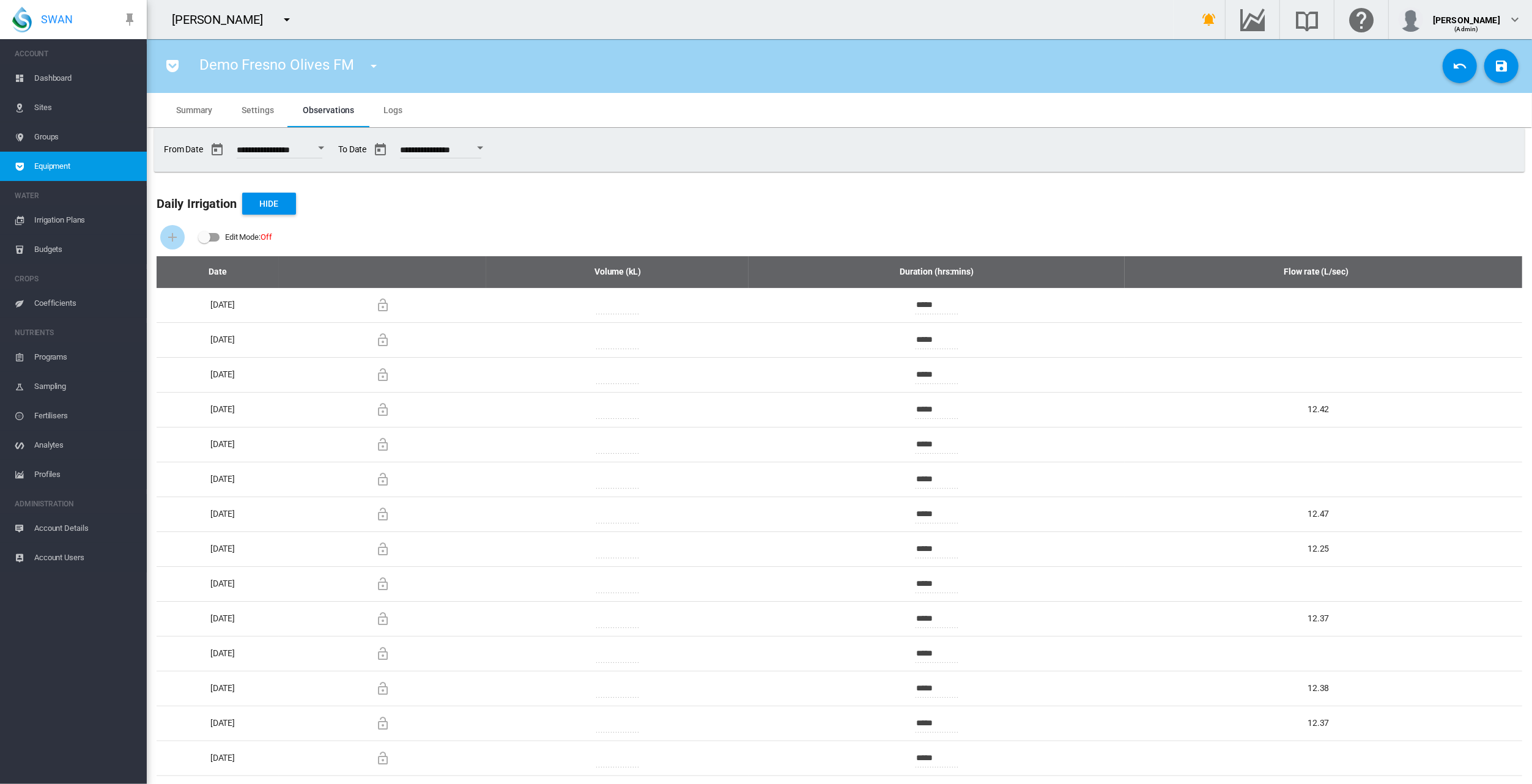 click on "Settings" at bounding box center [257, 110] 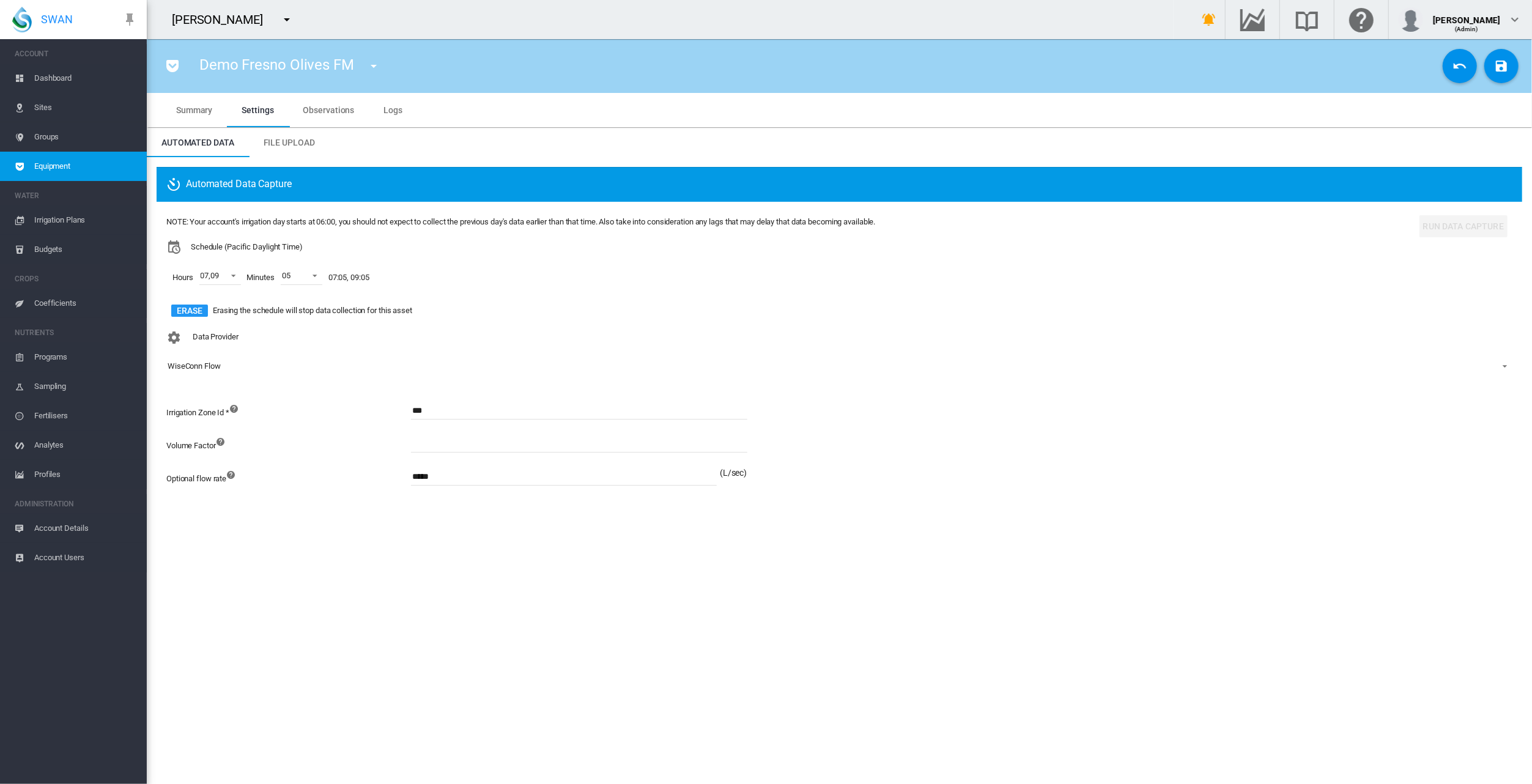 click on "Account Details" at bounding box center (86, 528) 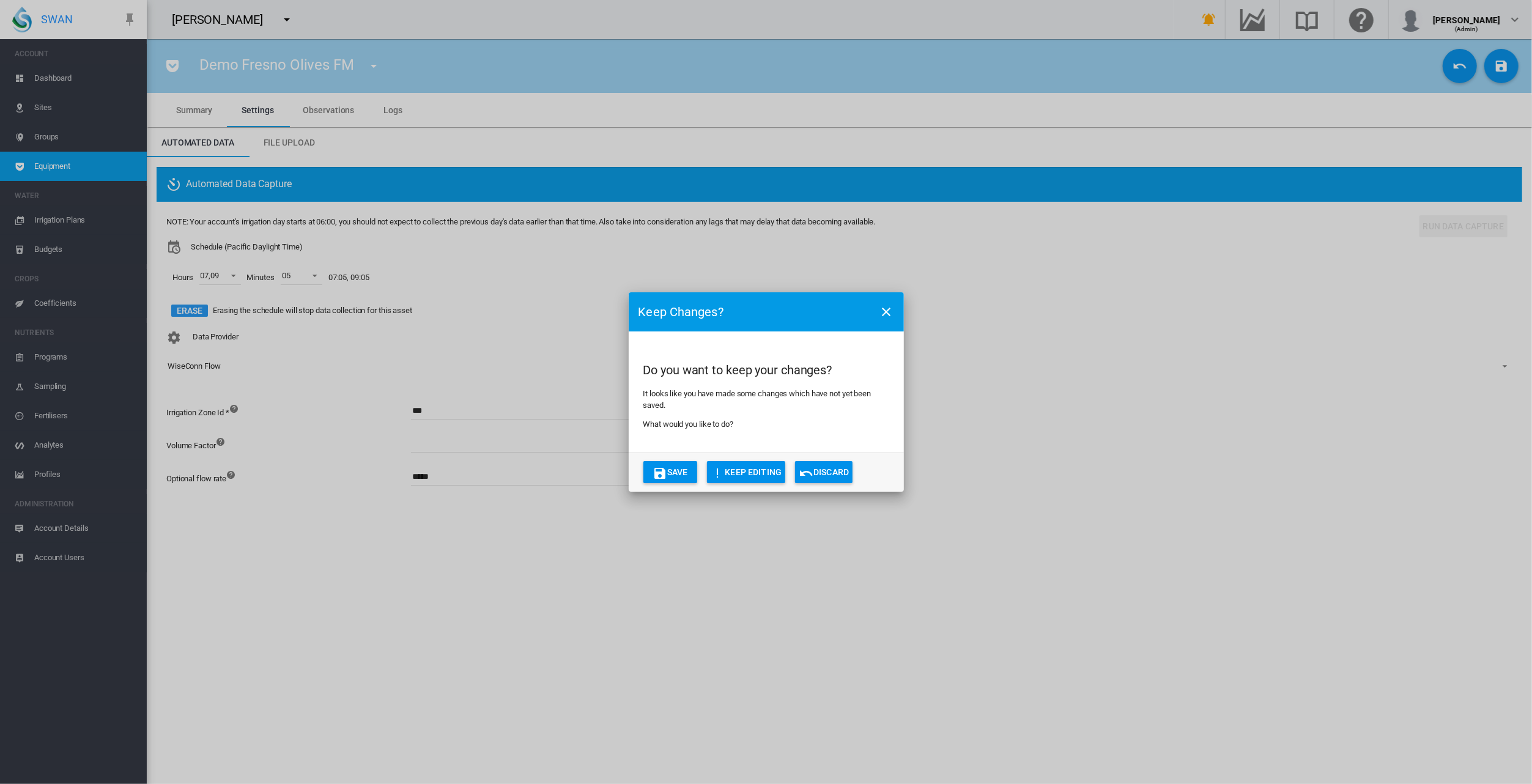 click on "KEEP EDITING" 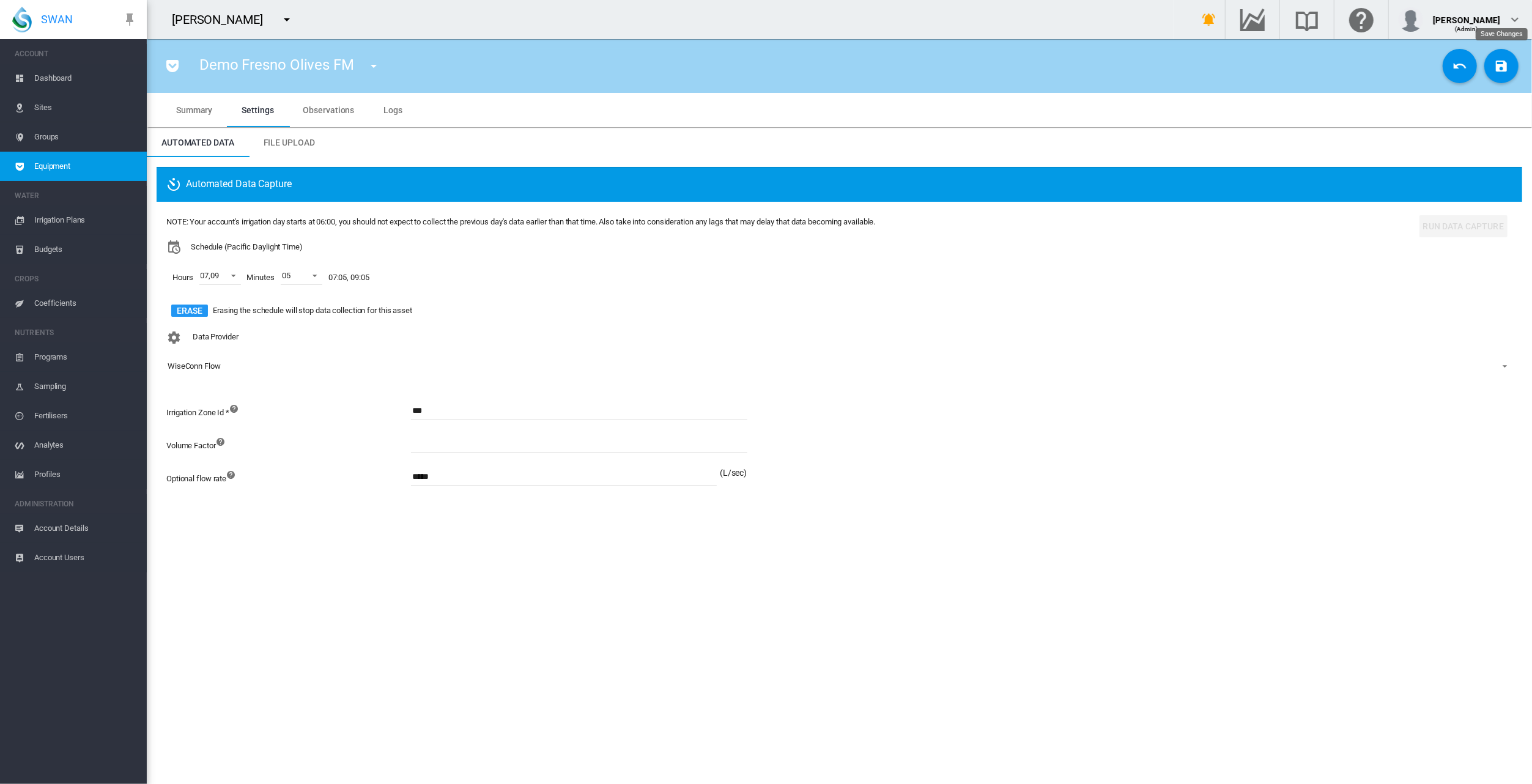 click at bounding box center [1501, 66] 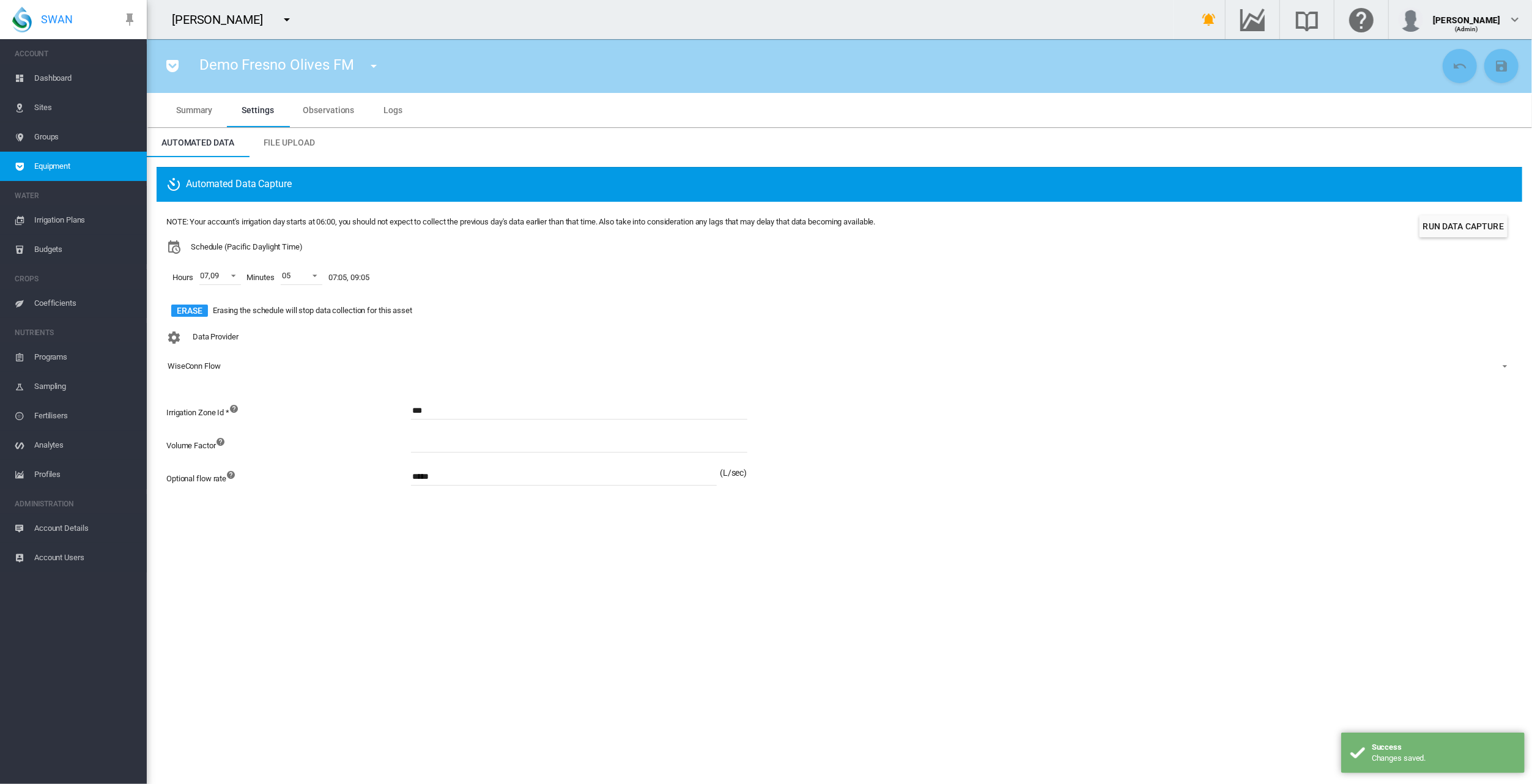 click on "Run Data Capture" at bounding box center [1464, 226] 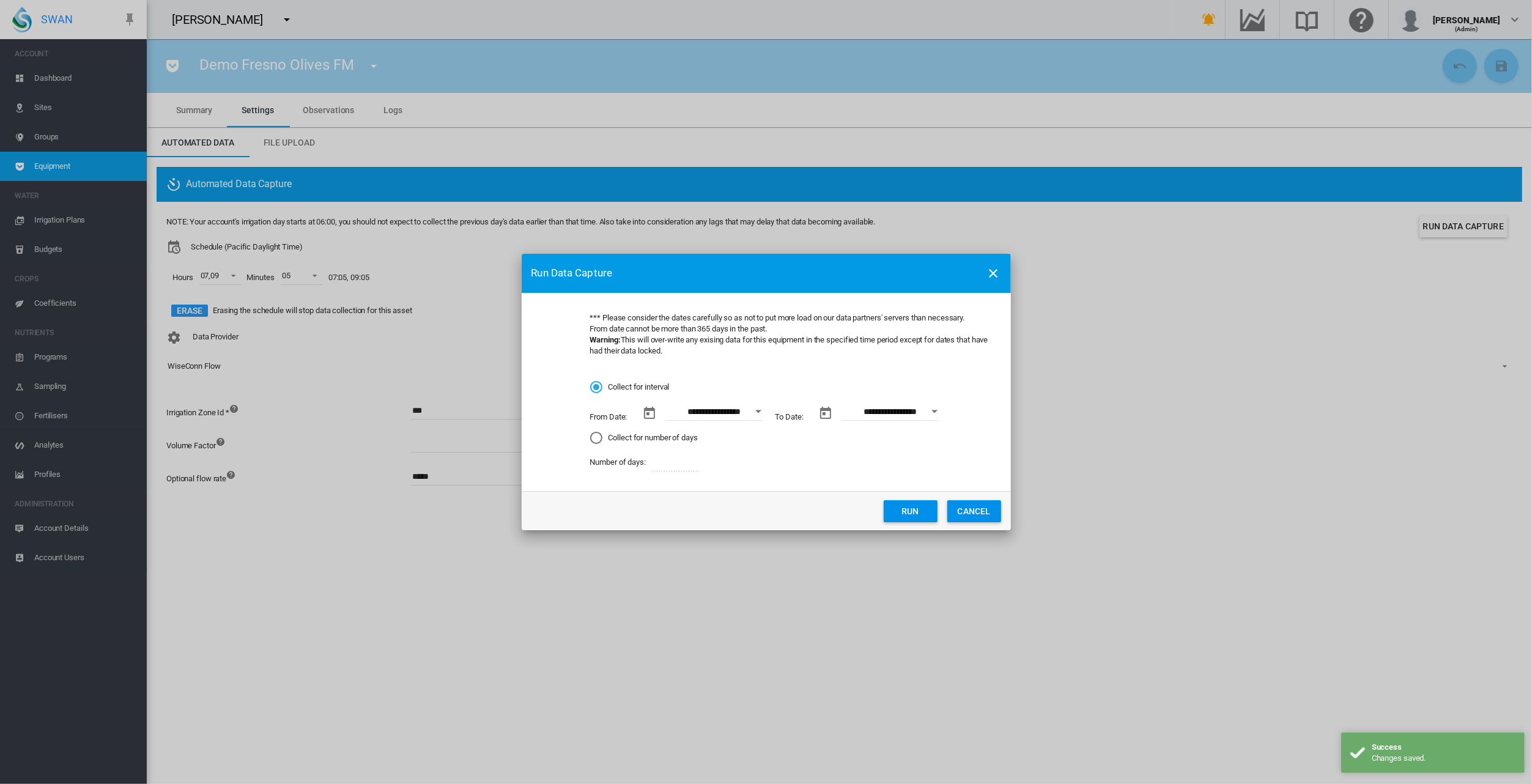 click at bounding box center (758, 412) 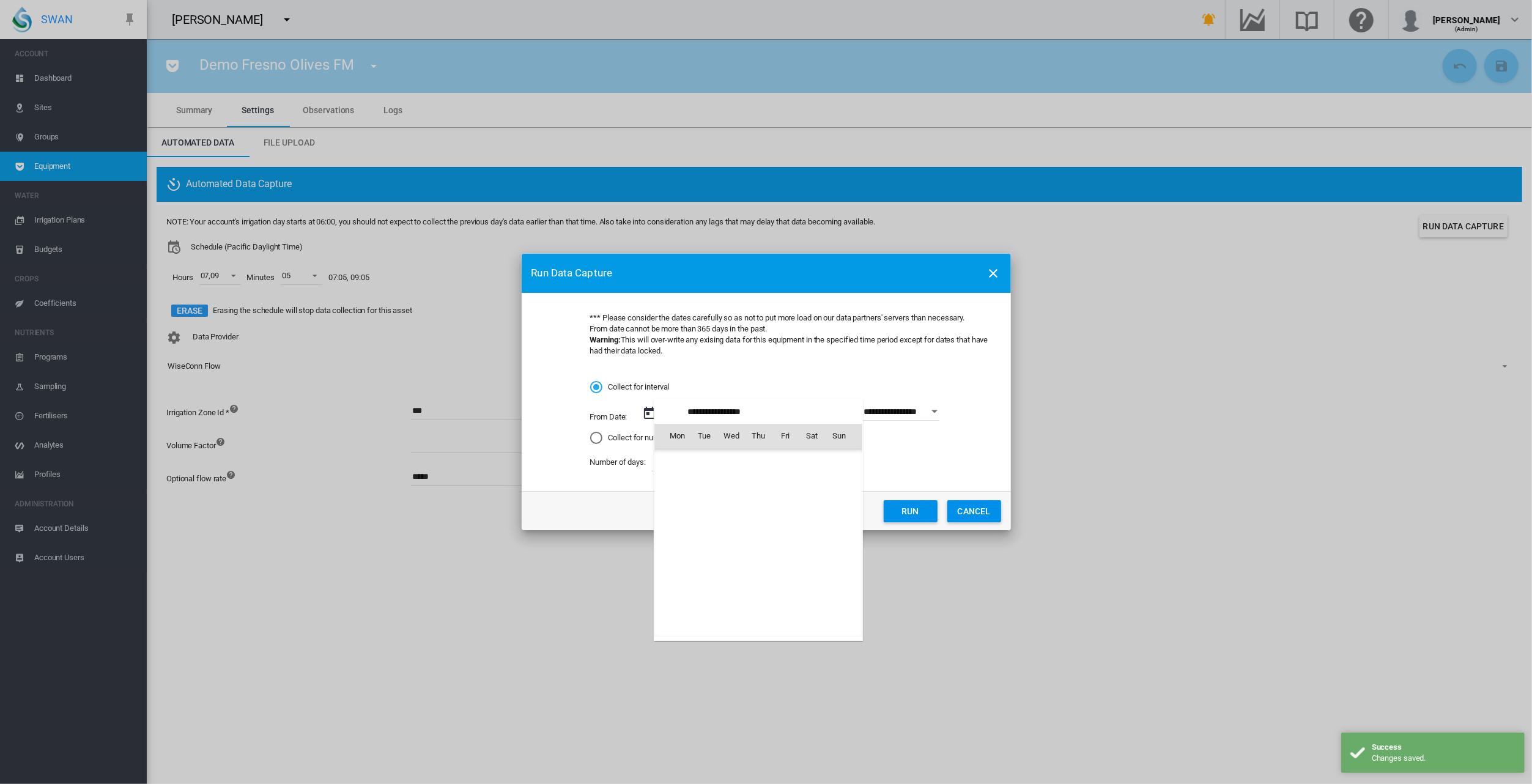 scroll, scrollTop: 282956, scrollLeft: 0, axis: vertical 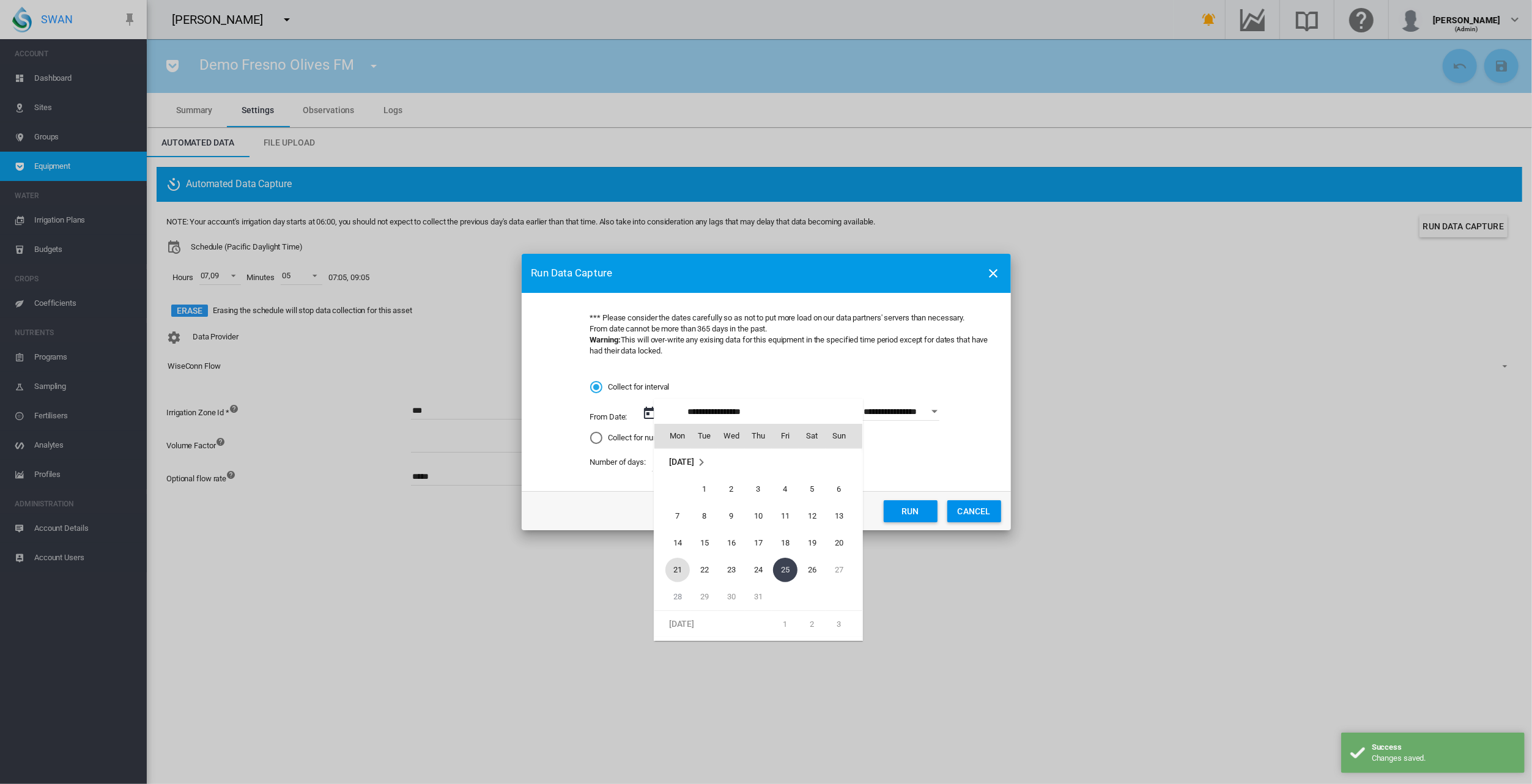click on "21" at bounding box center (678, 570) 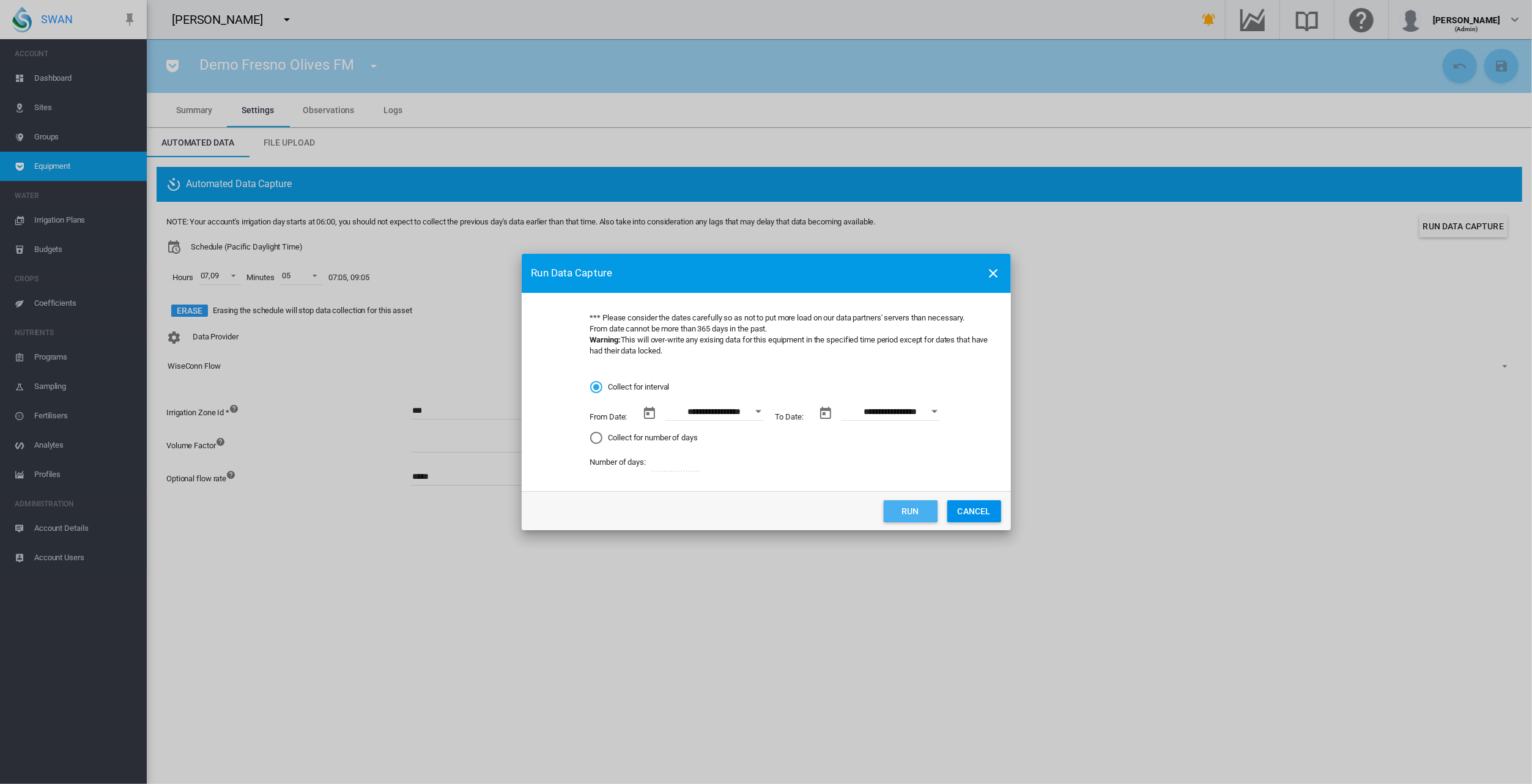 click on "Run" 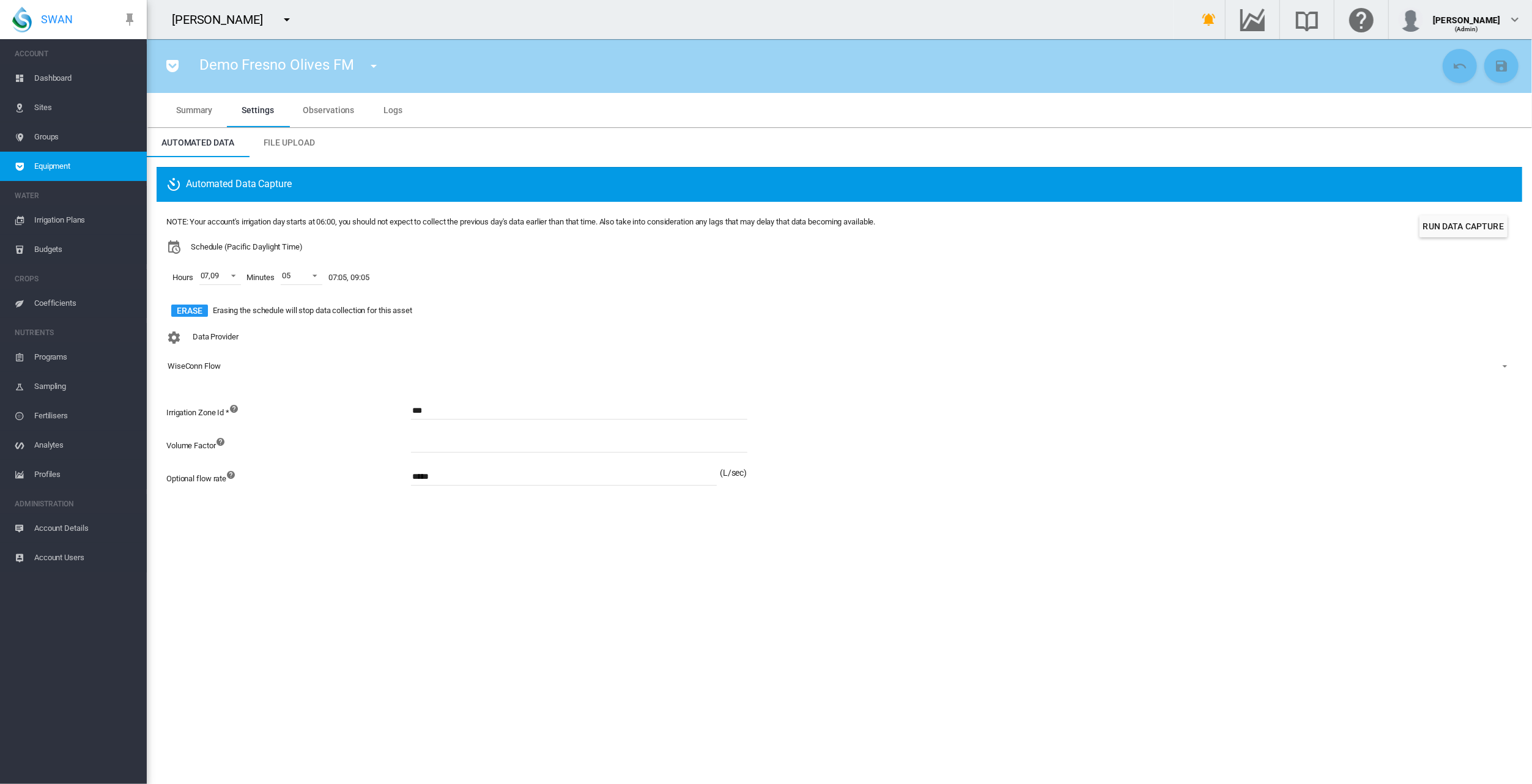 click at bounding box center (172, 66) 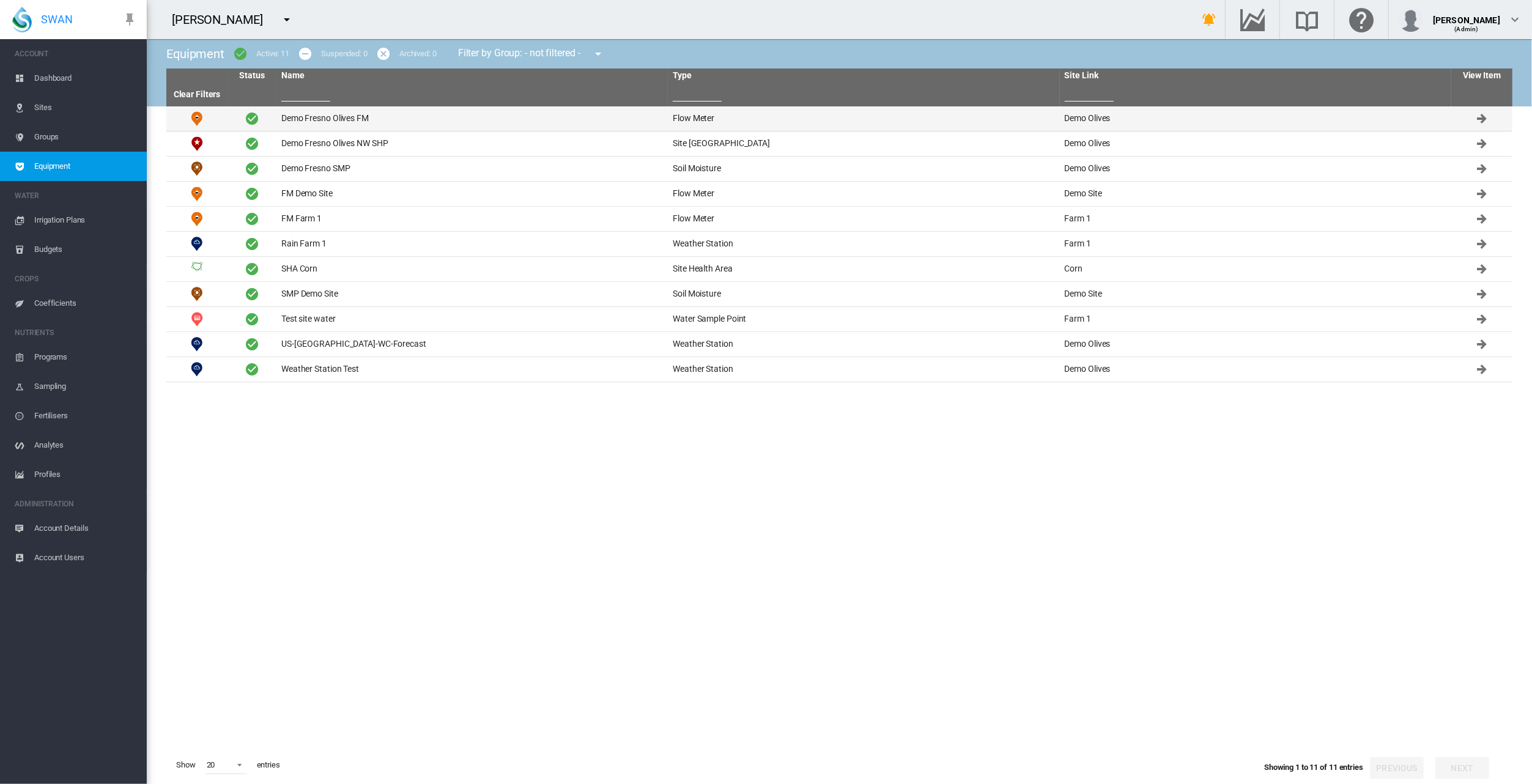 click on "Demo Fresno Olives FM" at bounding box center [472, 119] 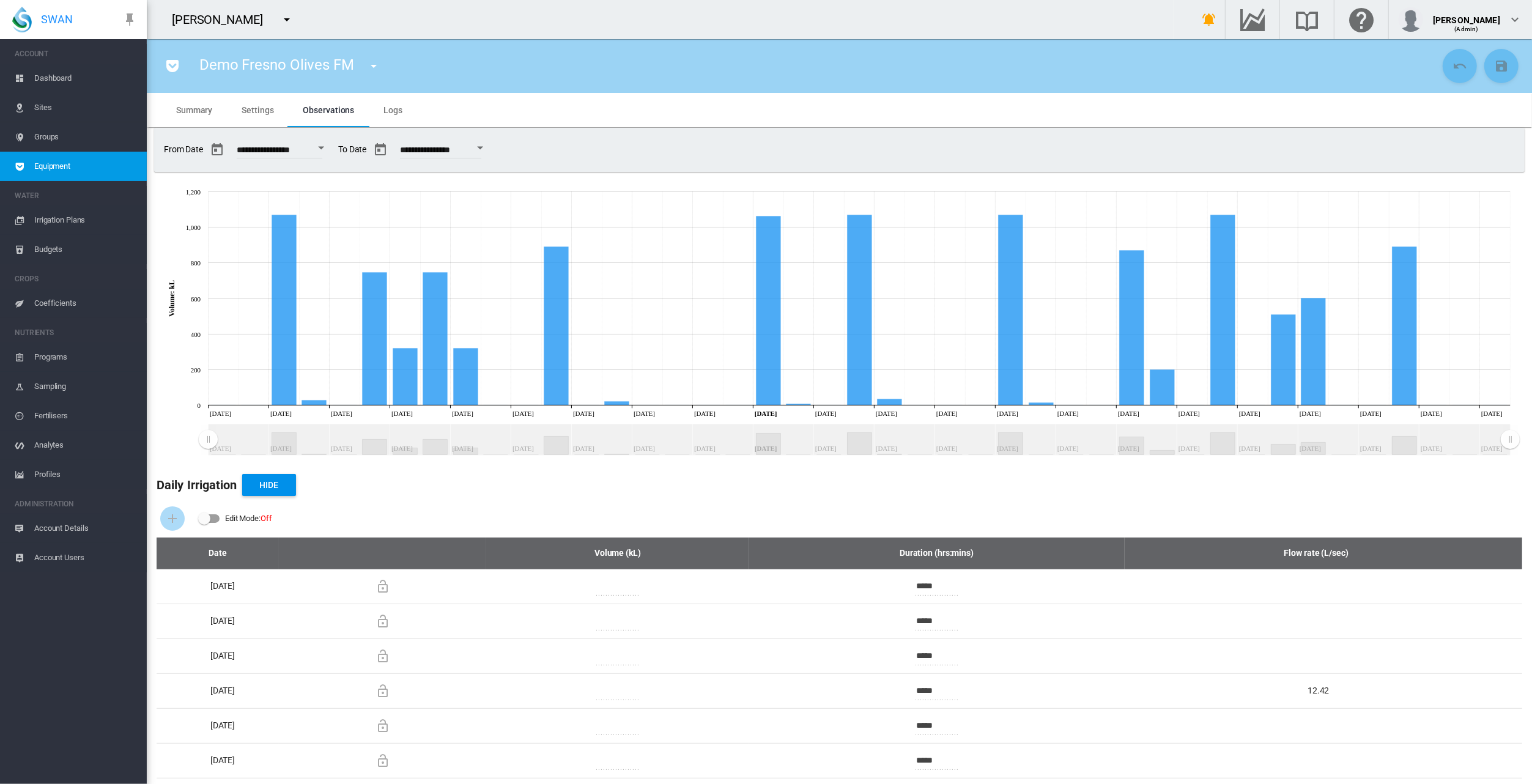 click at bounding box center (480, 148) 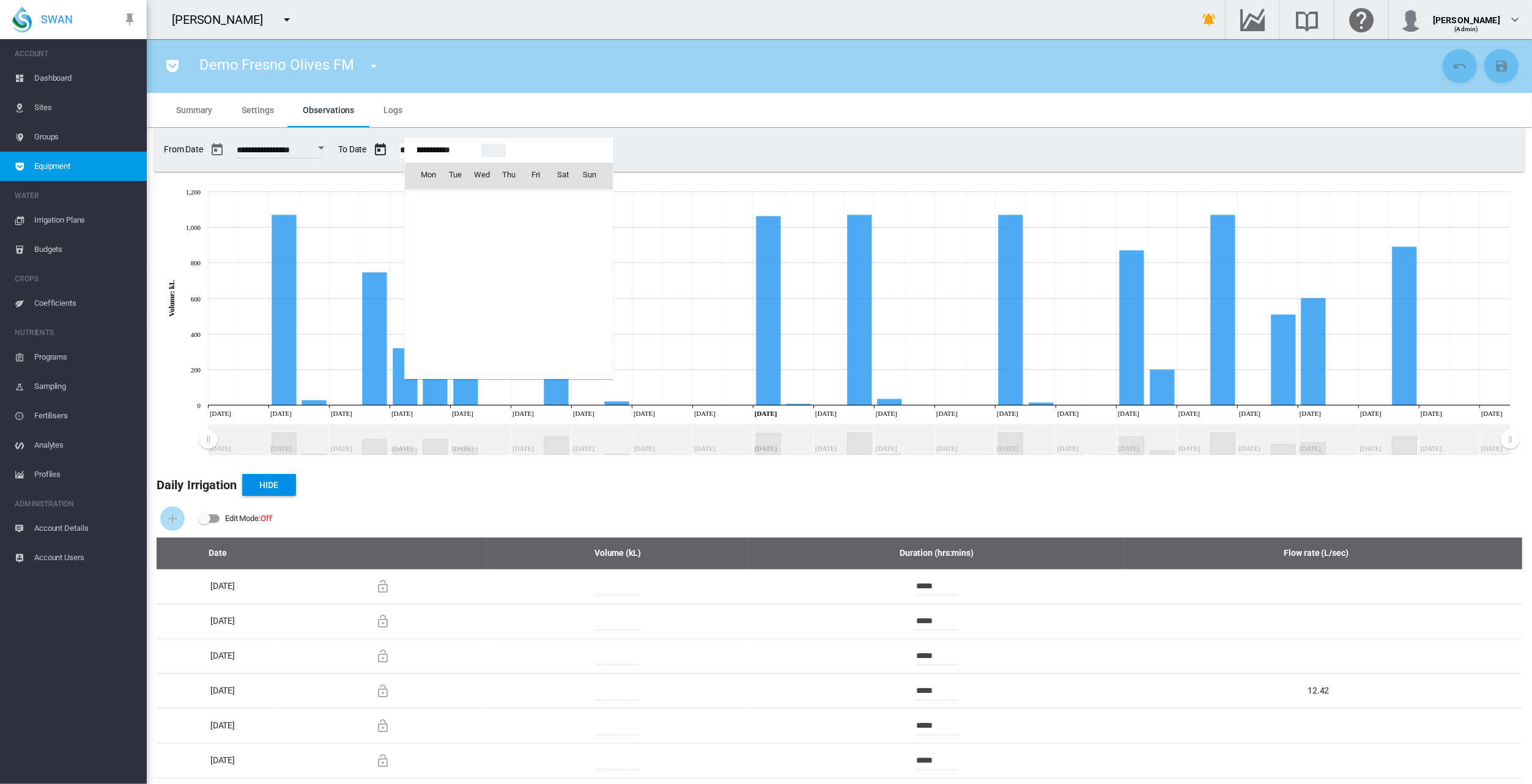 scroll, scrollTop: 30305, scrollLeft: 0, axis: vertical 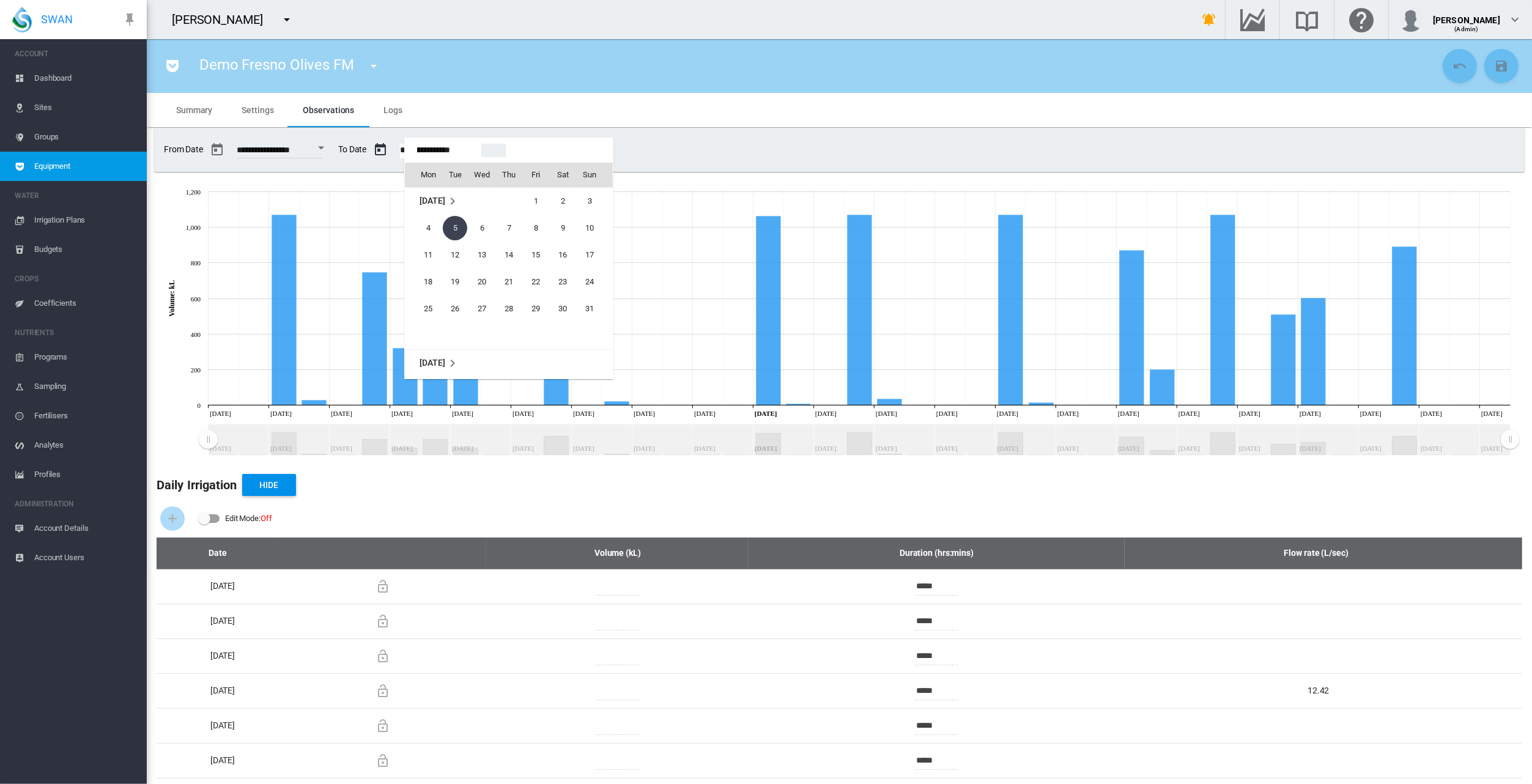click at bounding box center (766, 392) 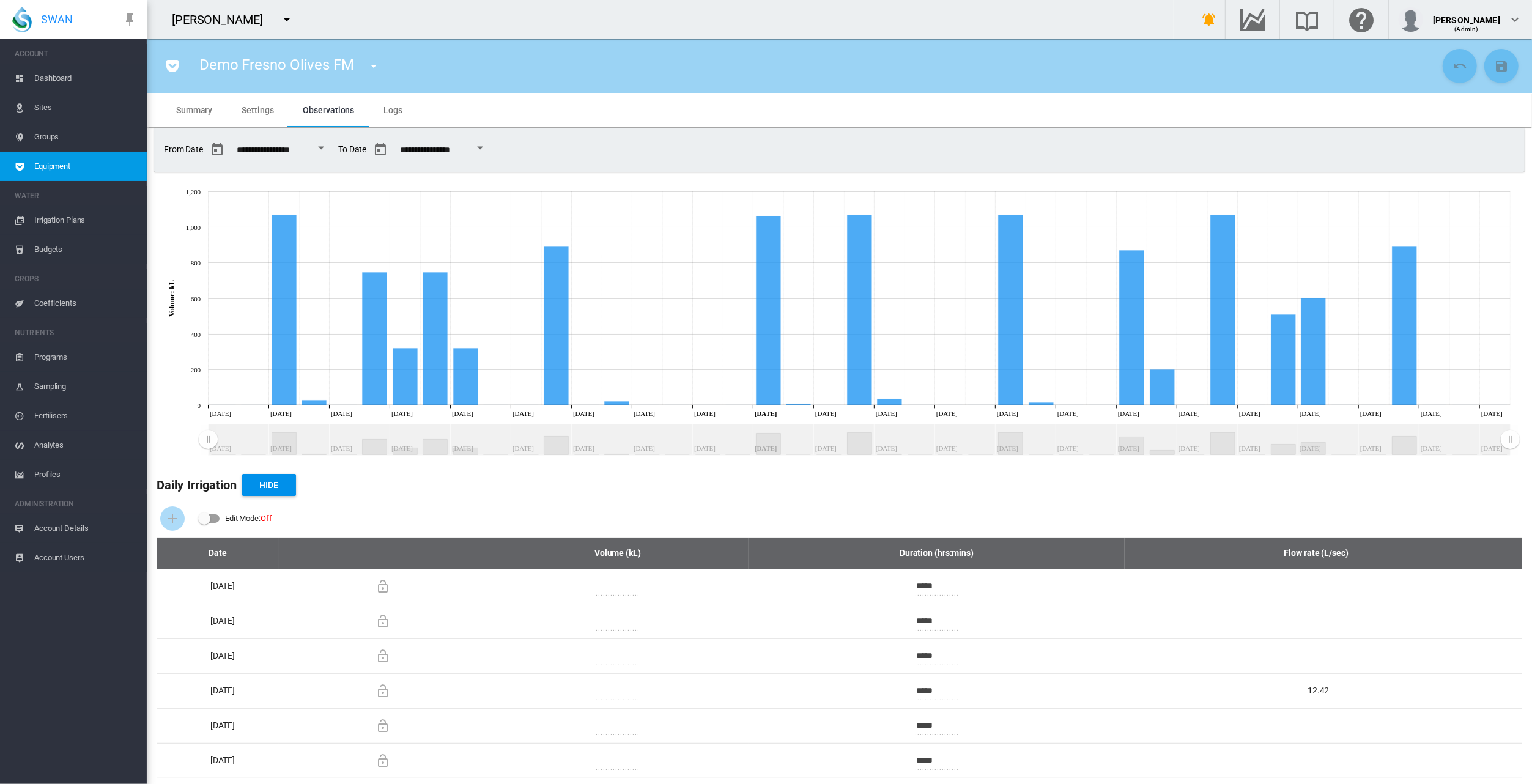 click at bounding box center (480, 148) 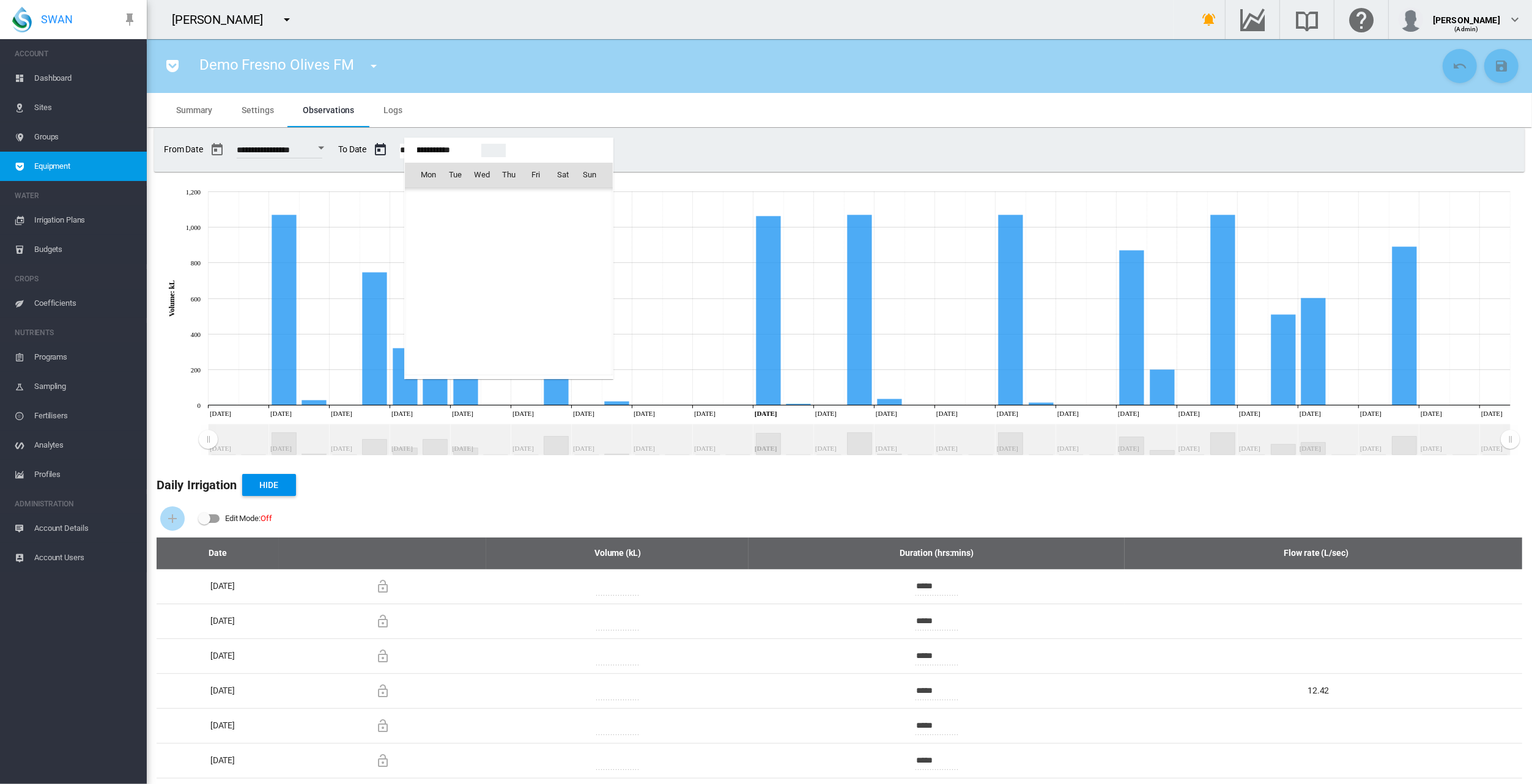 scroll, scrollTop: 30305, scrollLeft: 0, axis: vertical 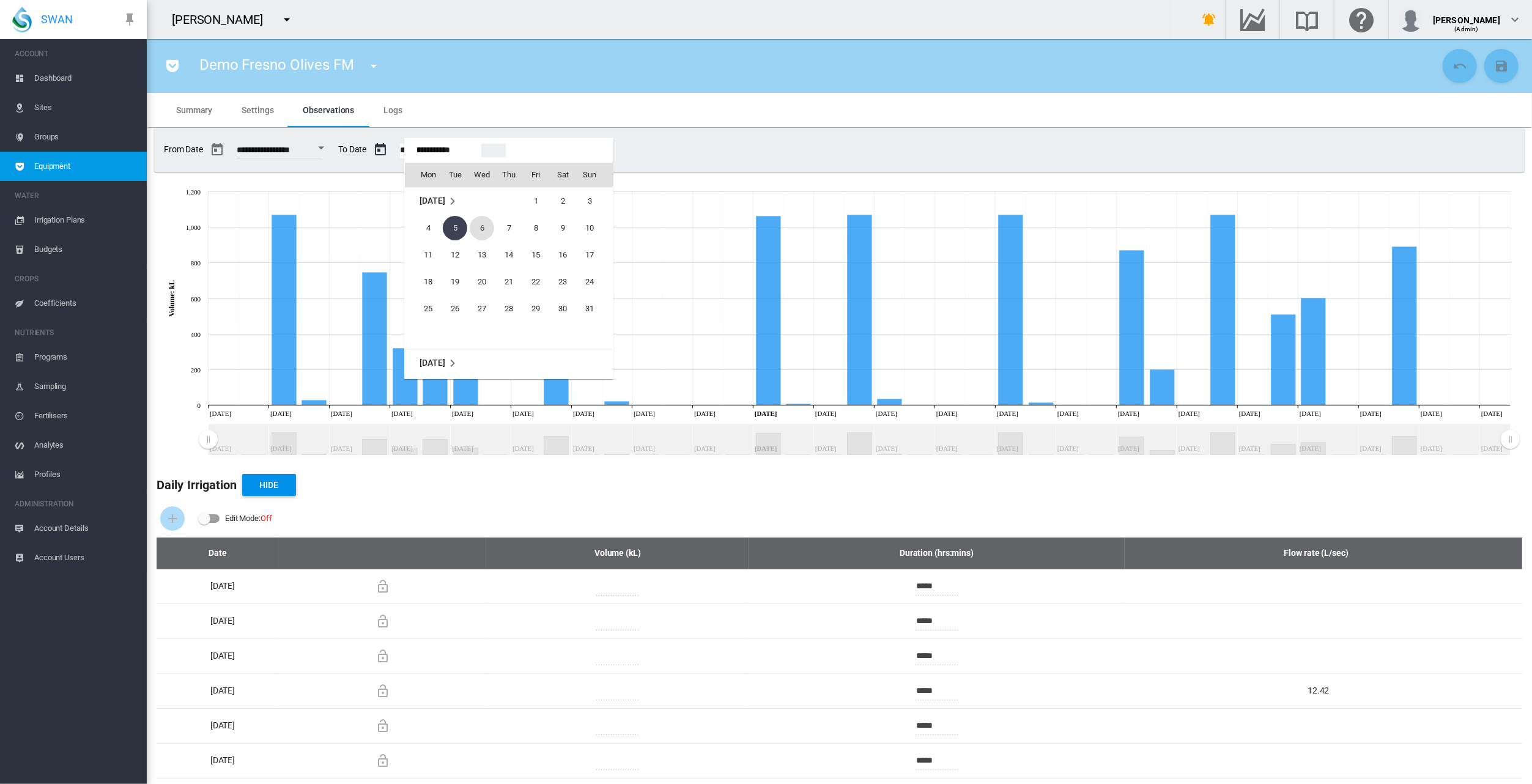 click on "6" at bounding box center [482, 228] 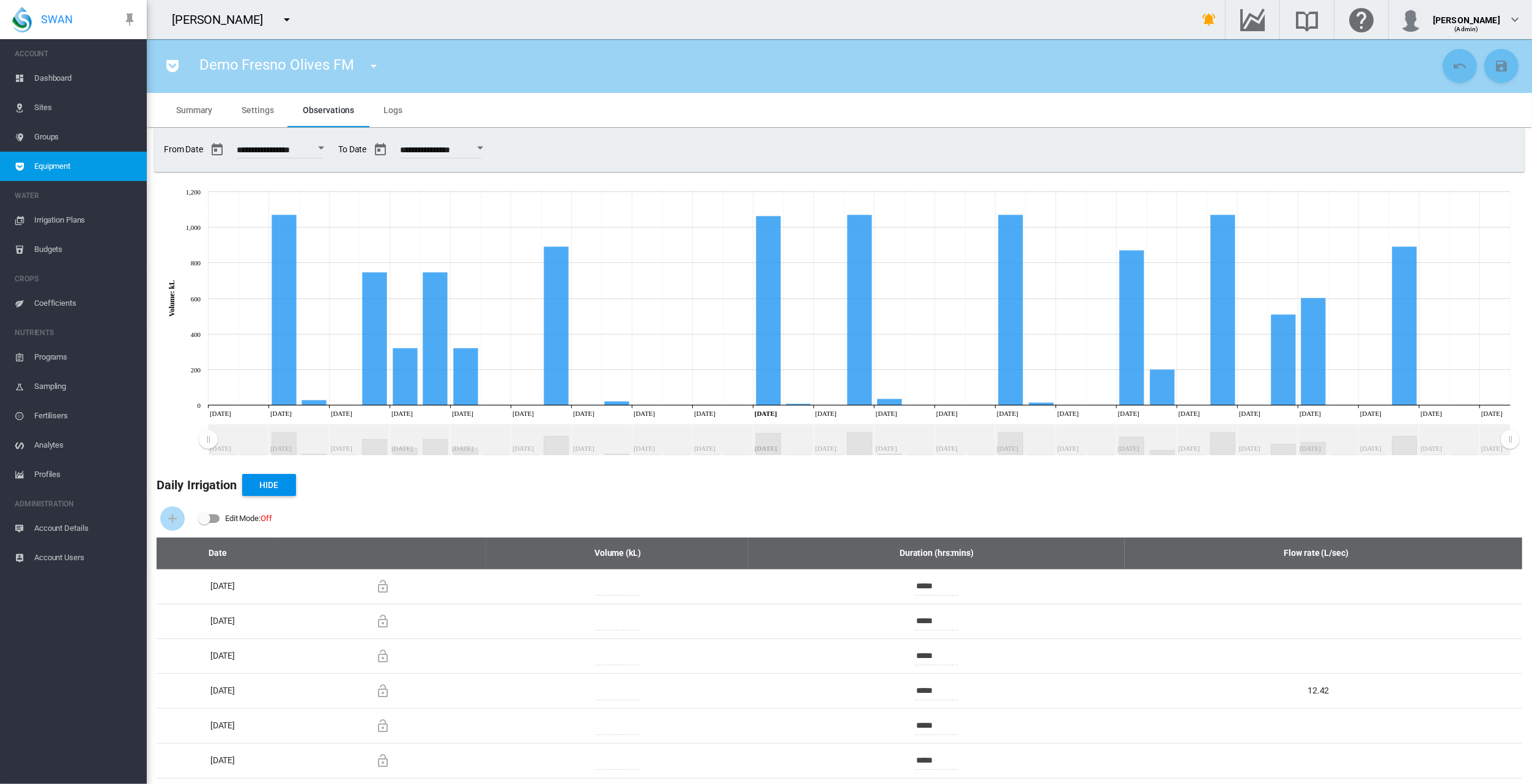 click at bounding box center (480, 148) 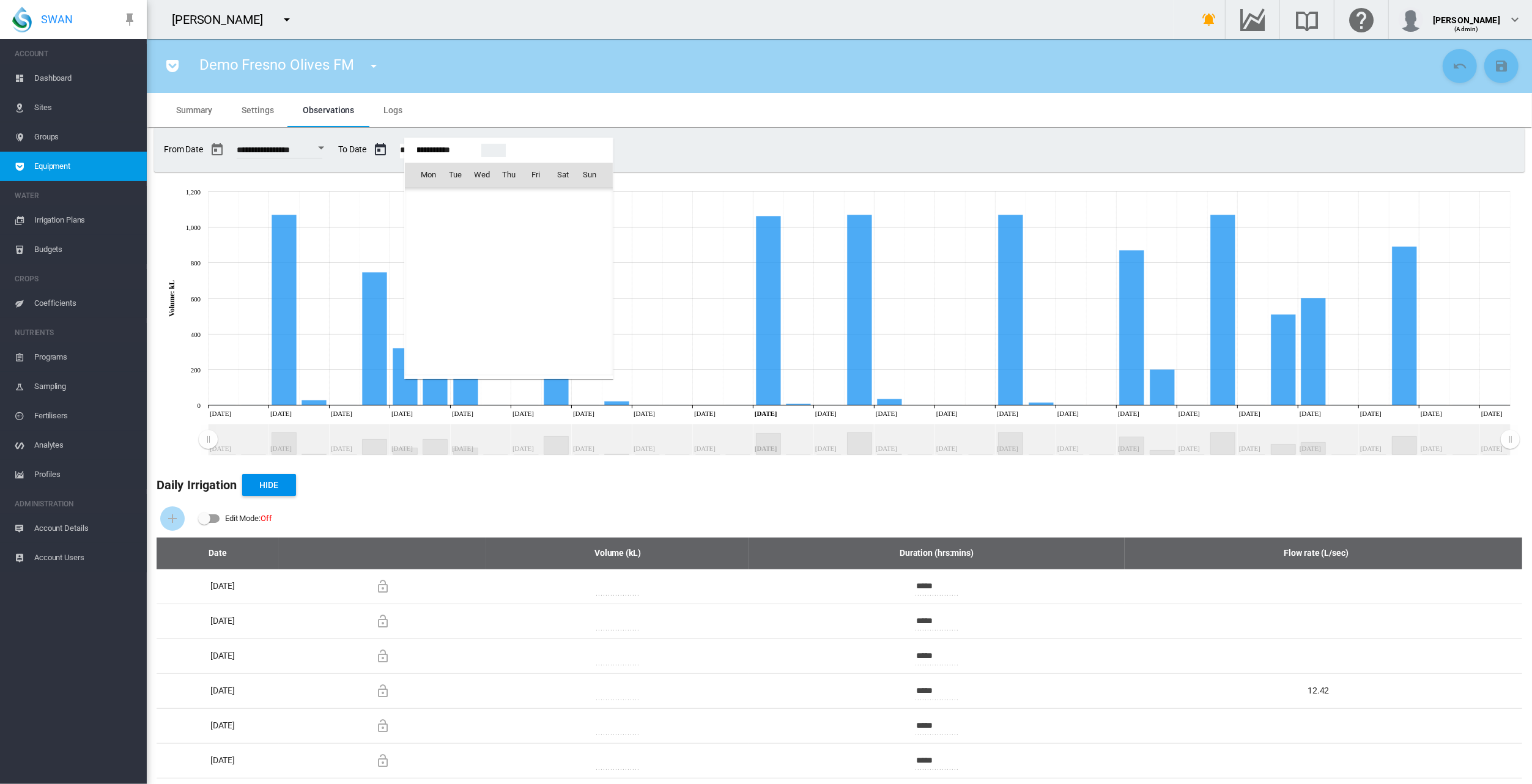 scroll, scrollTop: 30305, scrollLeft: 0, axis: vertical 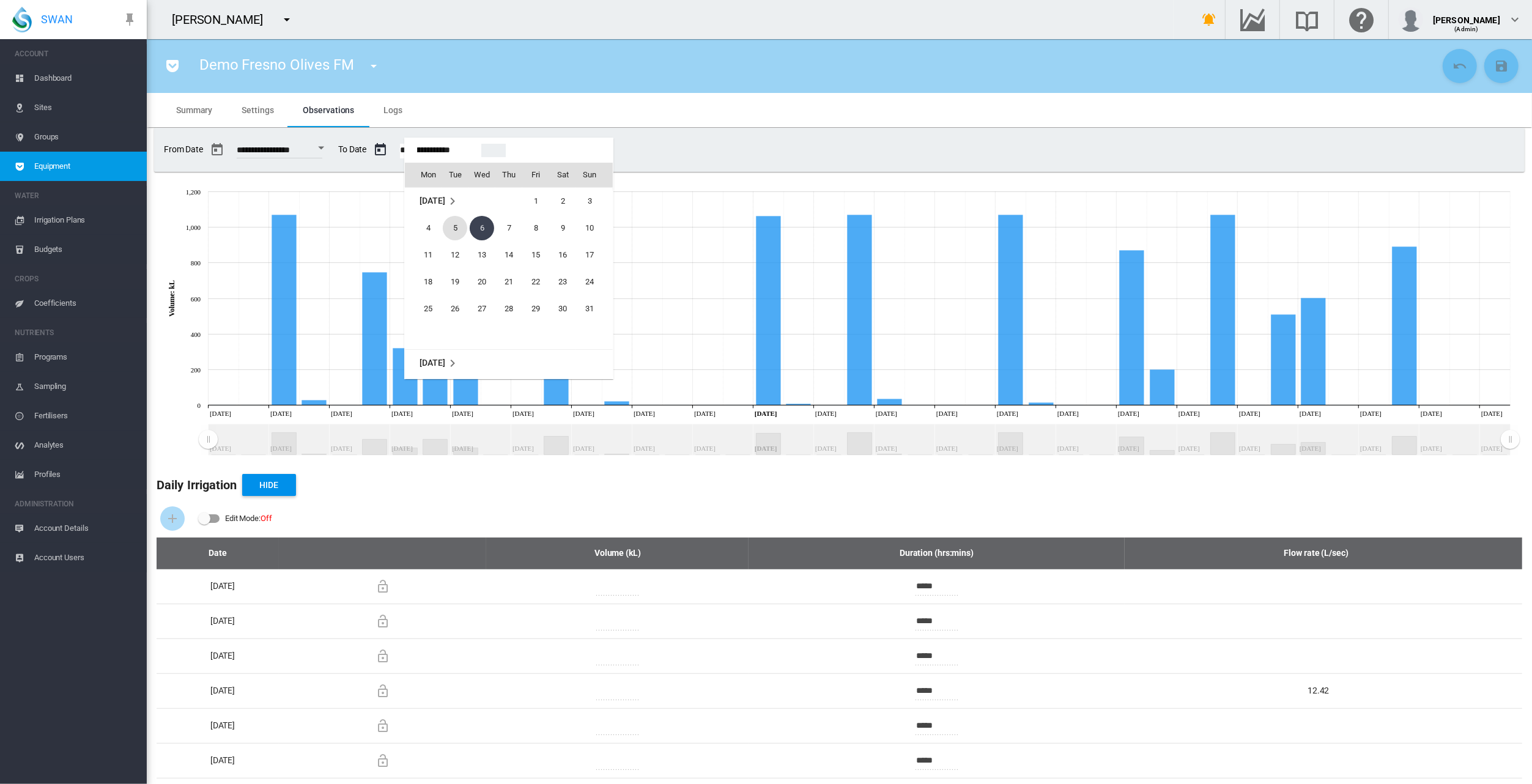 click on "5" at bounding box center (455, 228) 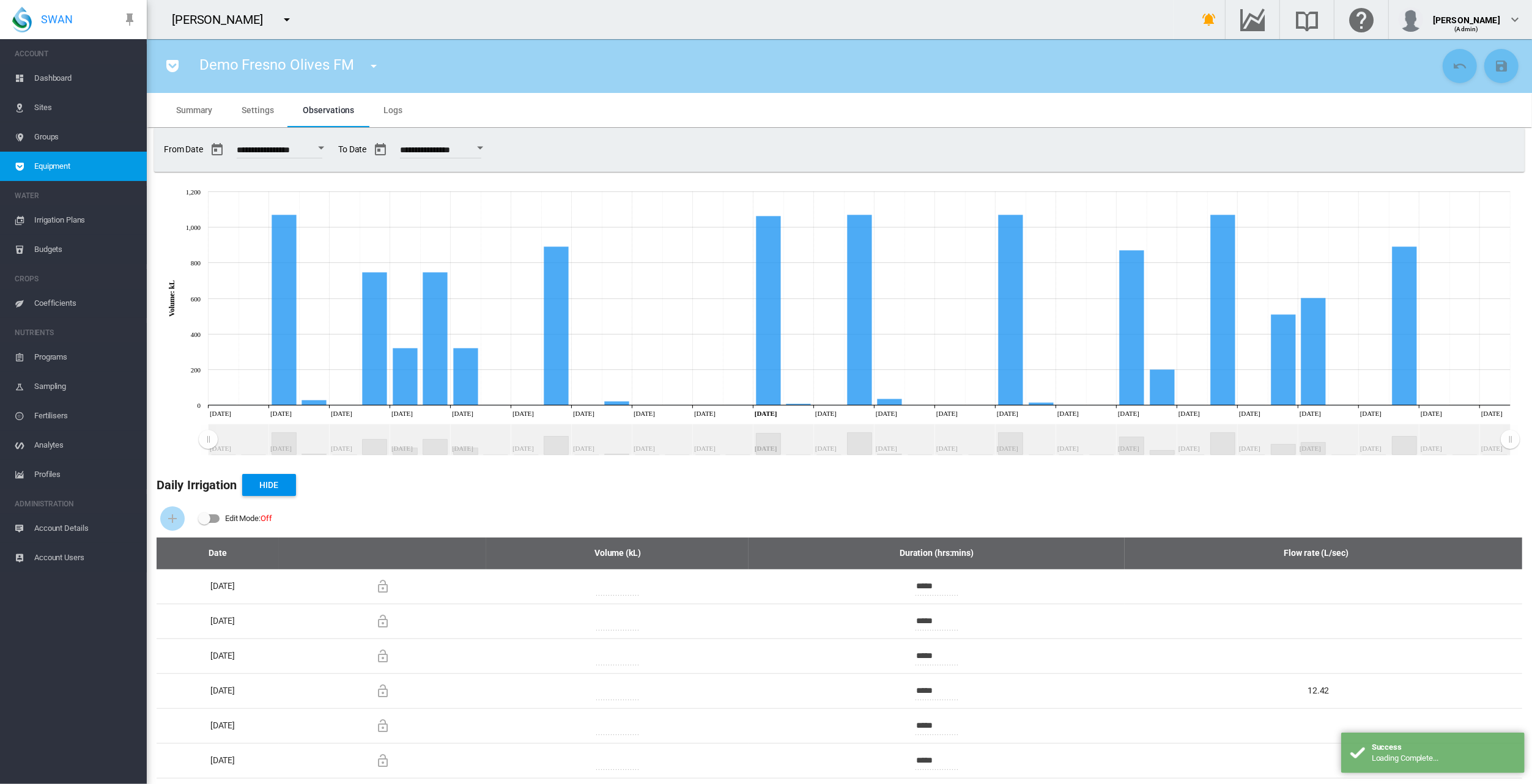 click at bounding box center (480, 148) 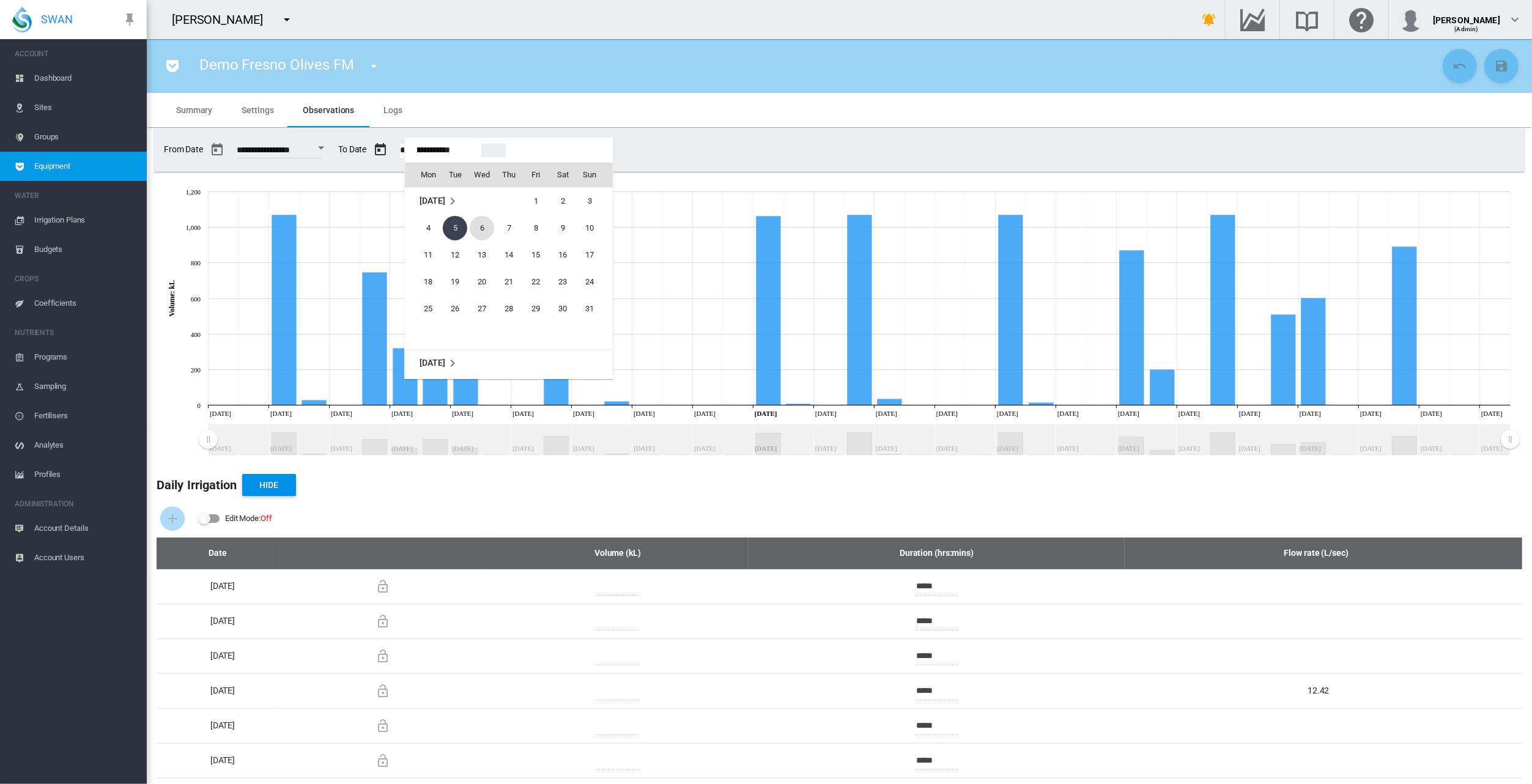 scroll, scrollTop: 30244, scrollLeft: 0, axis: vertical 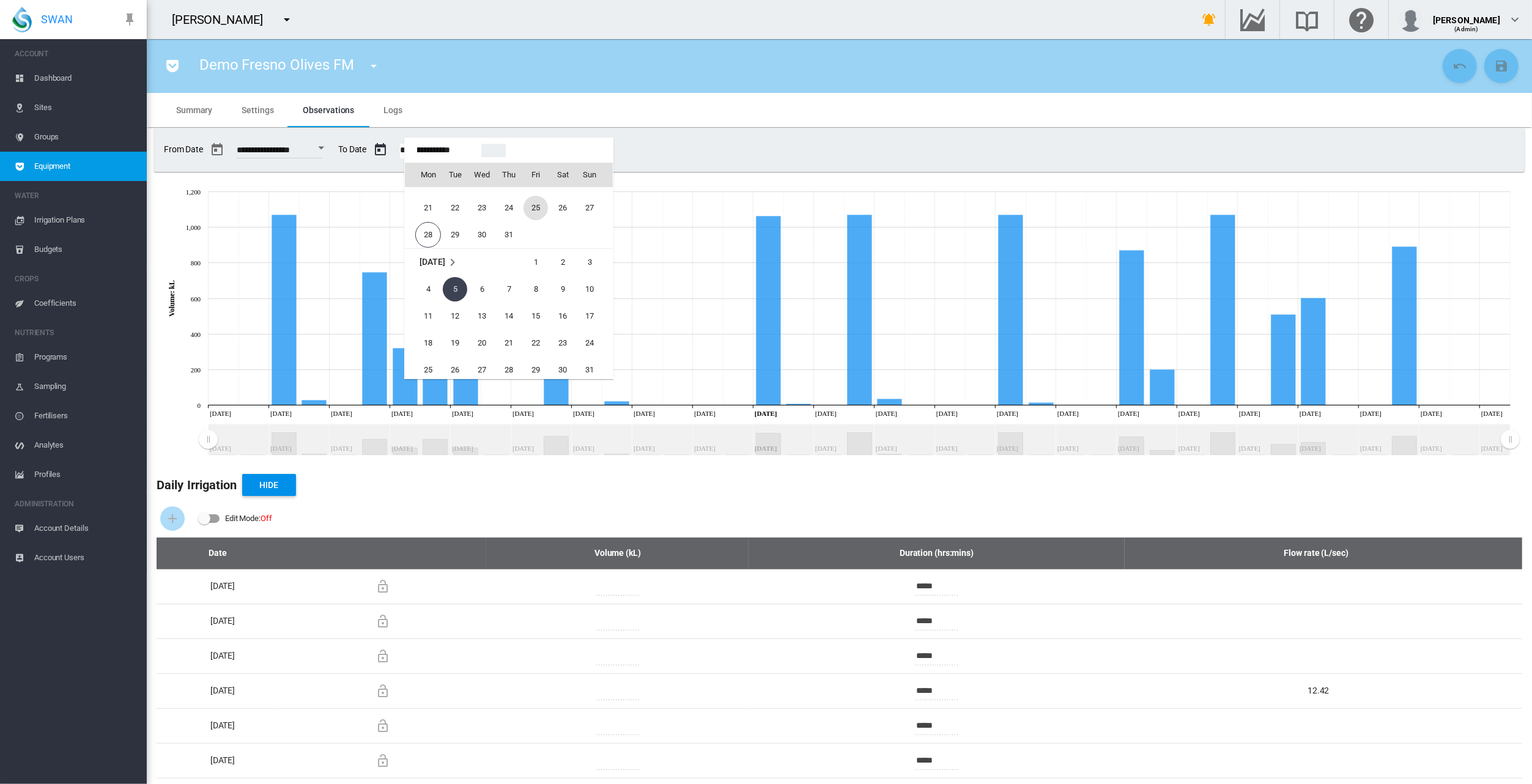 click on "25" at bounding box center [536, 208] 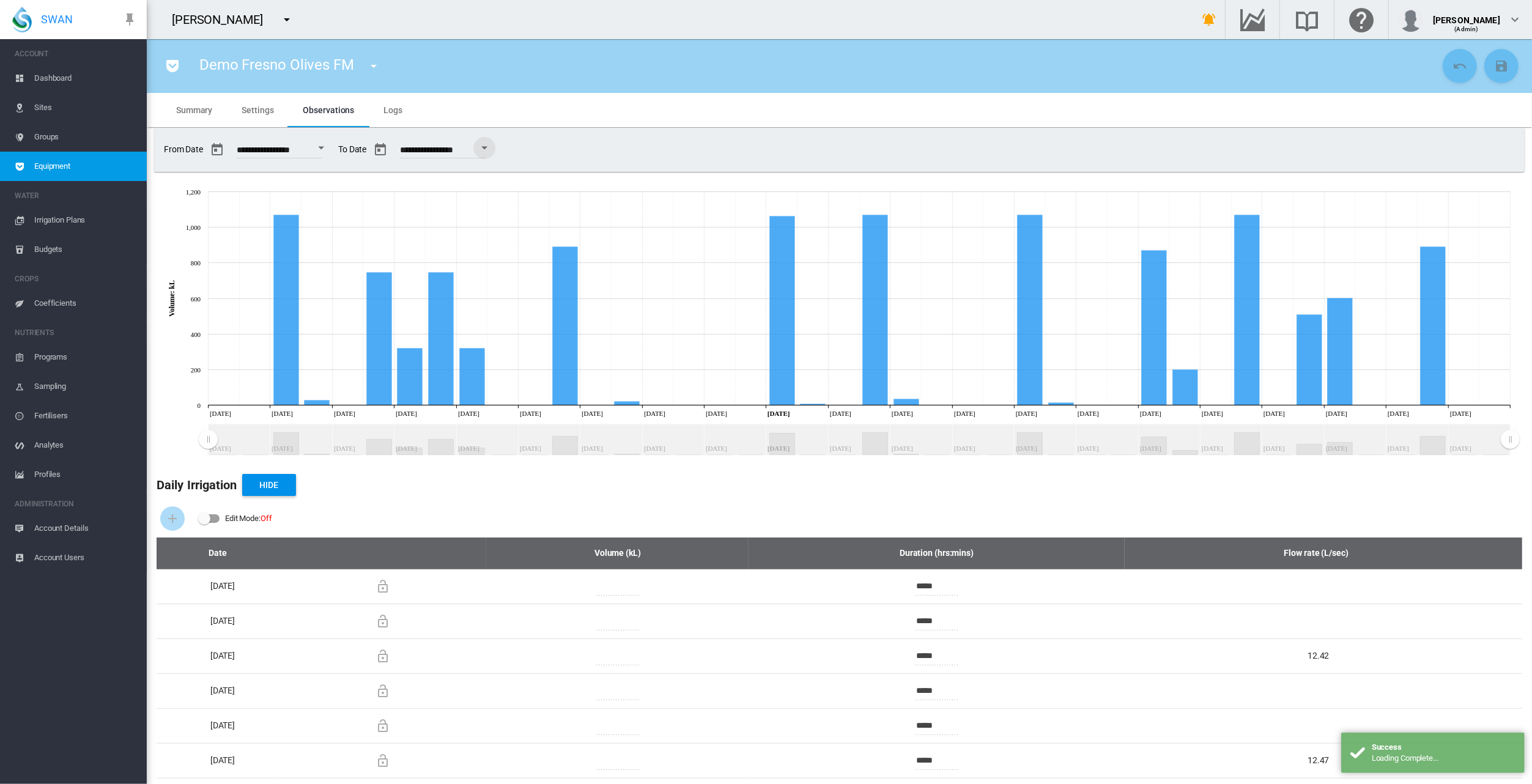 click on "Logs" at bounding box center (393, 110) 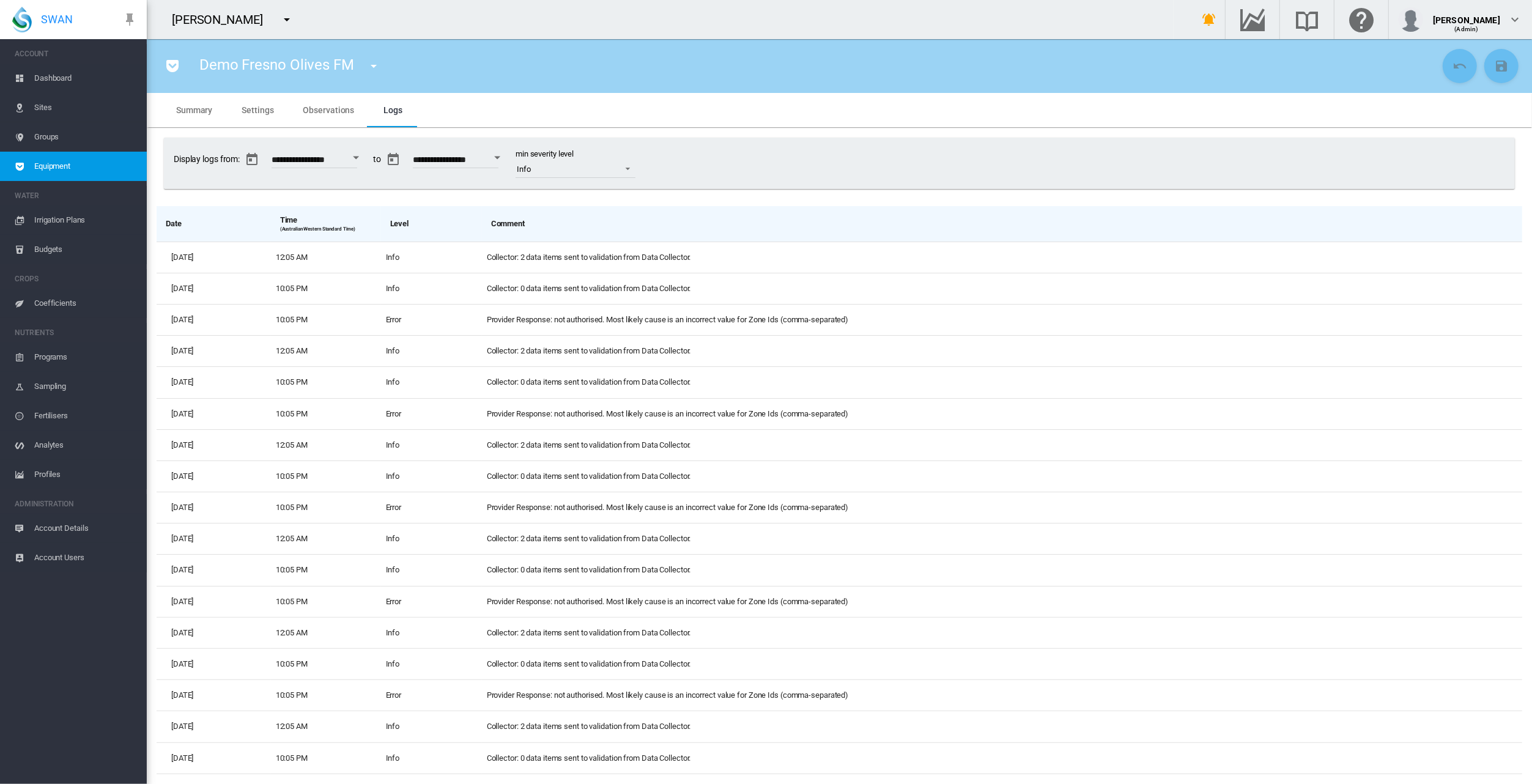 click on "**********" at bounding box center (456, 161) 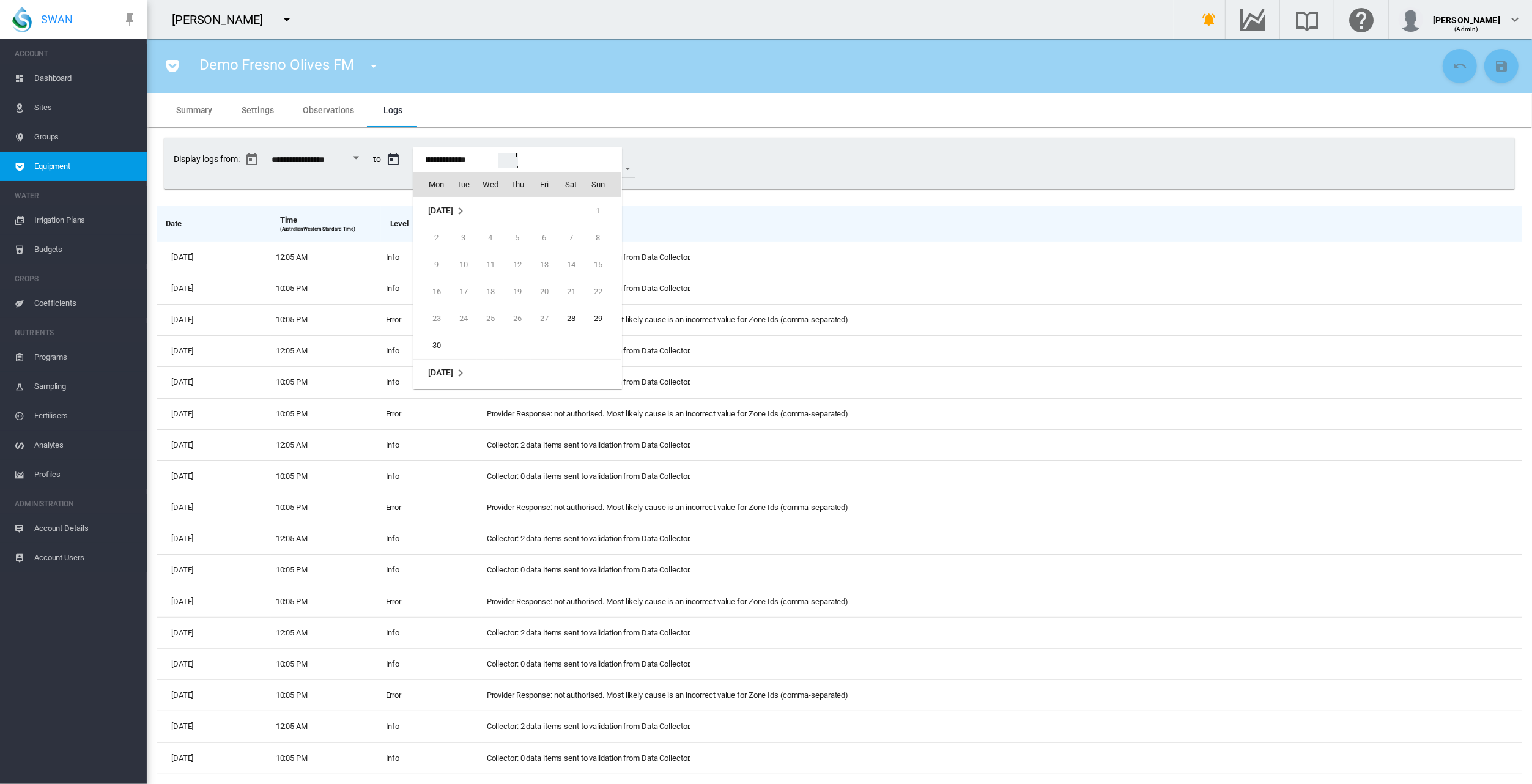 scroll, scrollTop: 162, scrollLeft: 0, axis: vertical 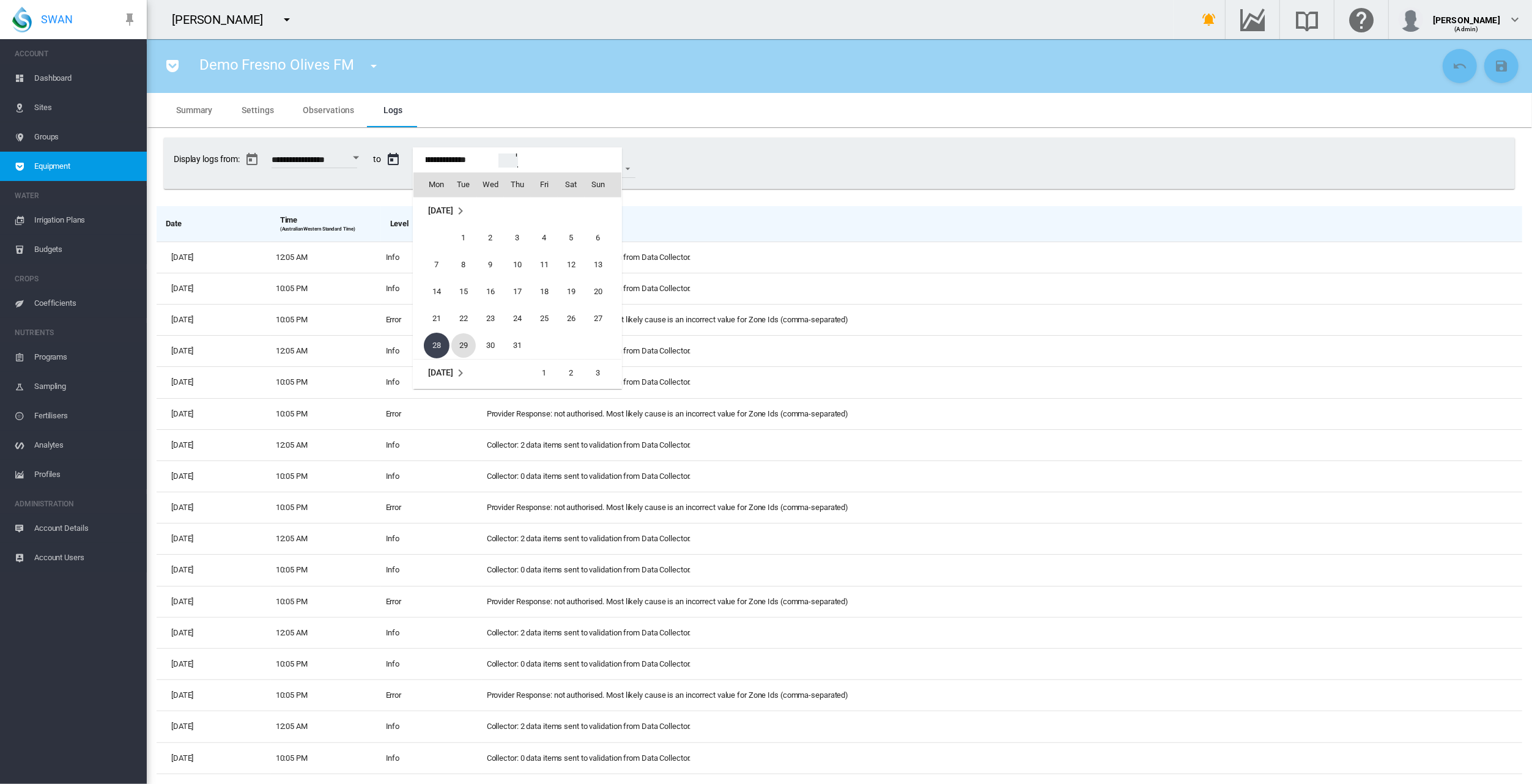 click on "29" at bounding box center (464, 346) 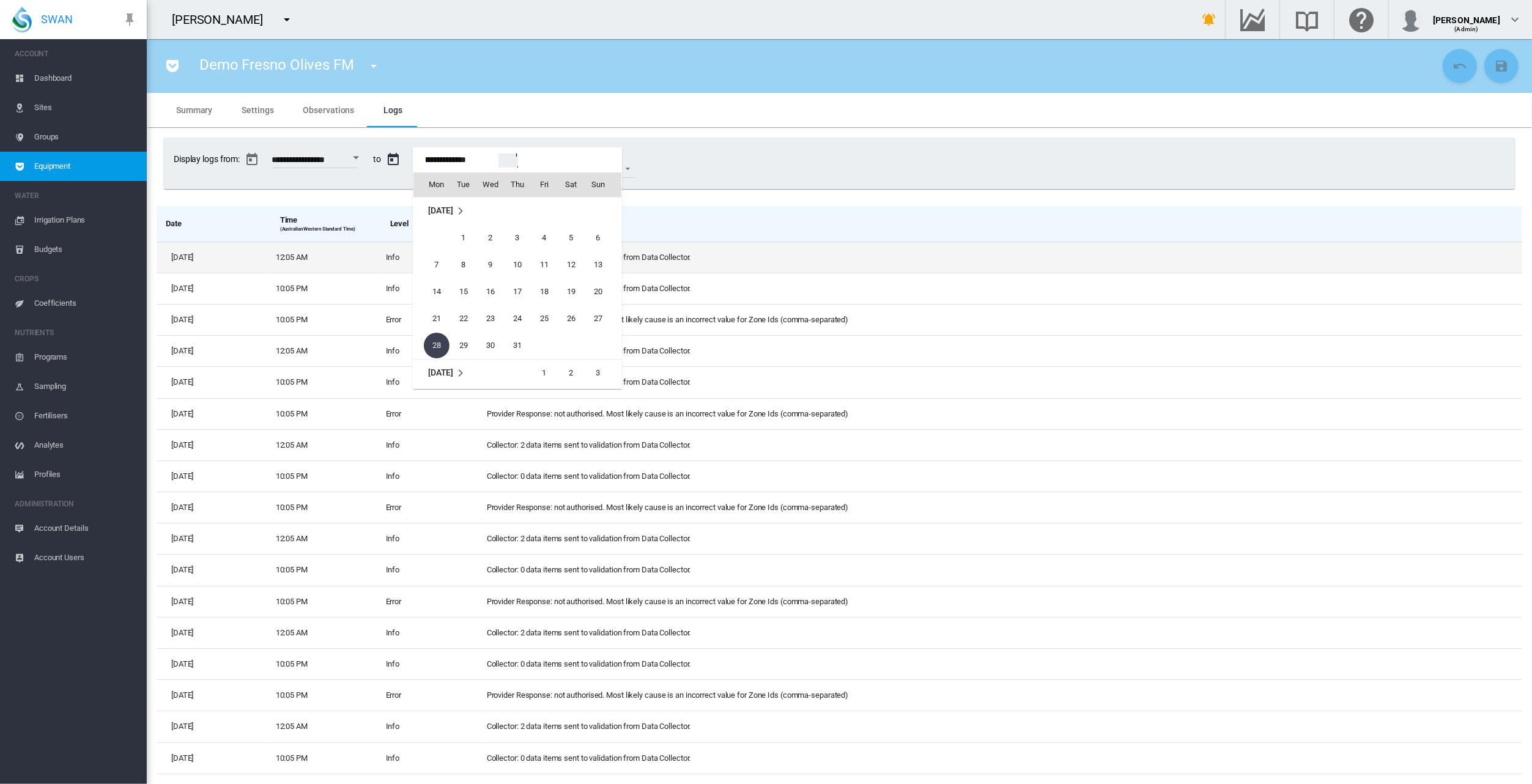 type on "**********" 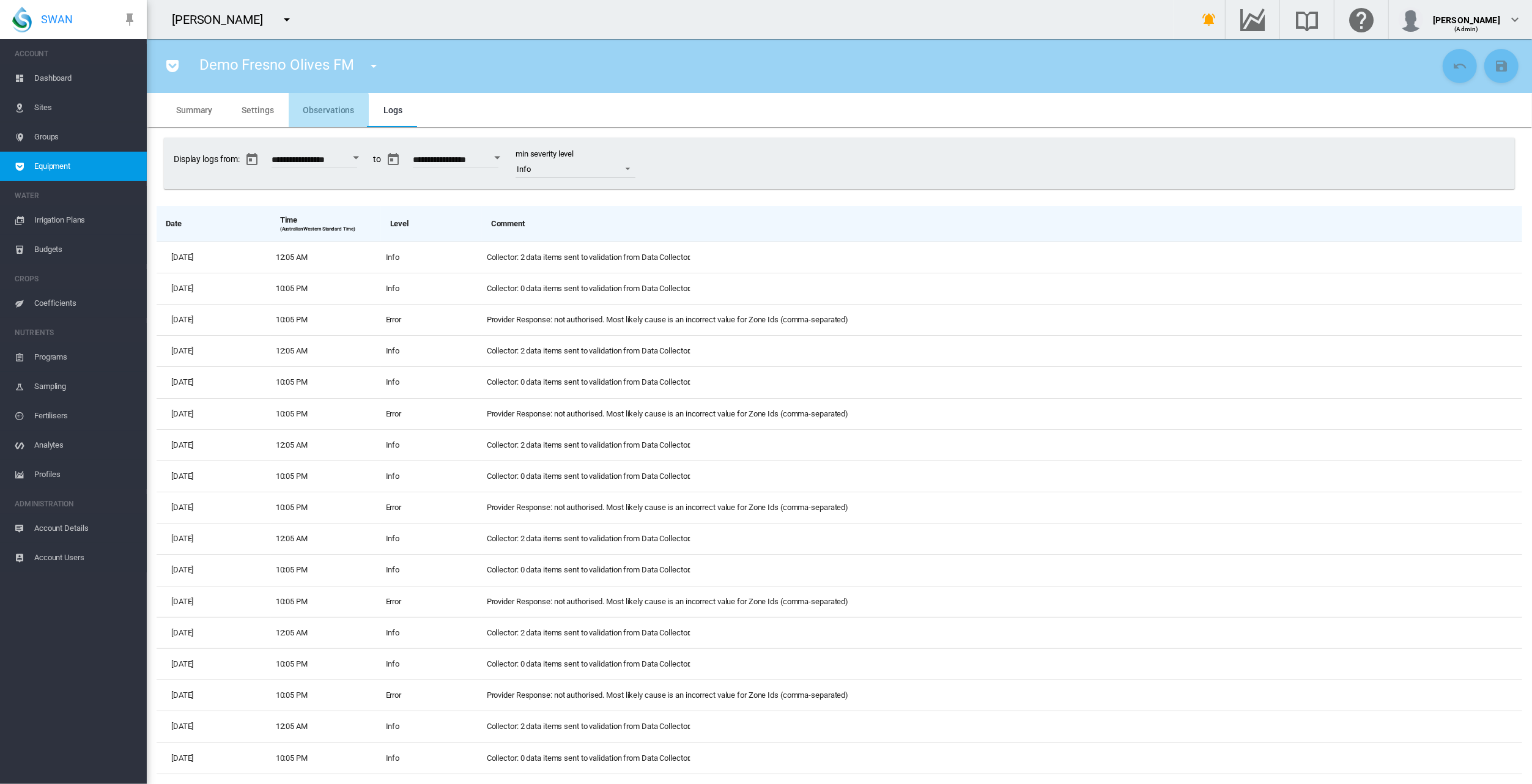 click on "Observations" at bounding box center [329, 110] 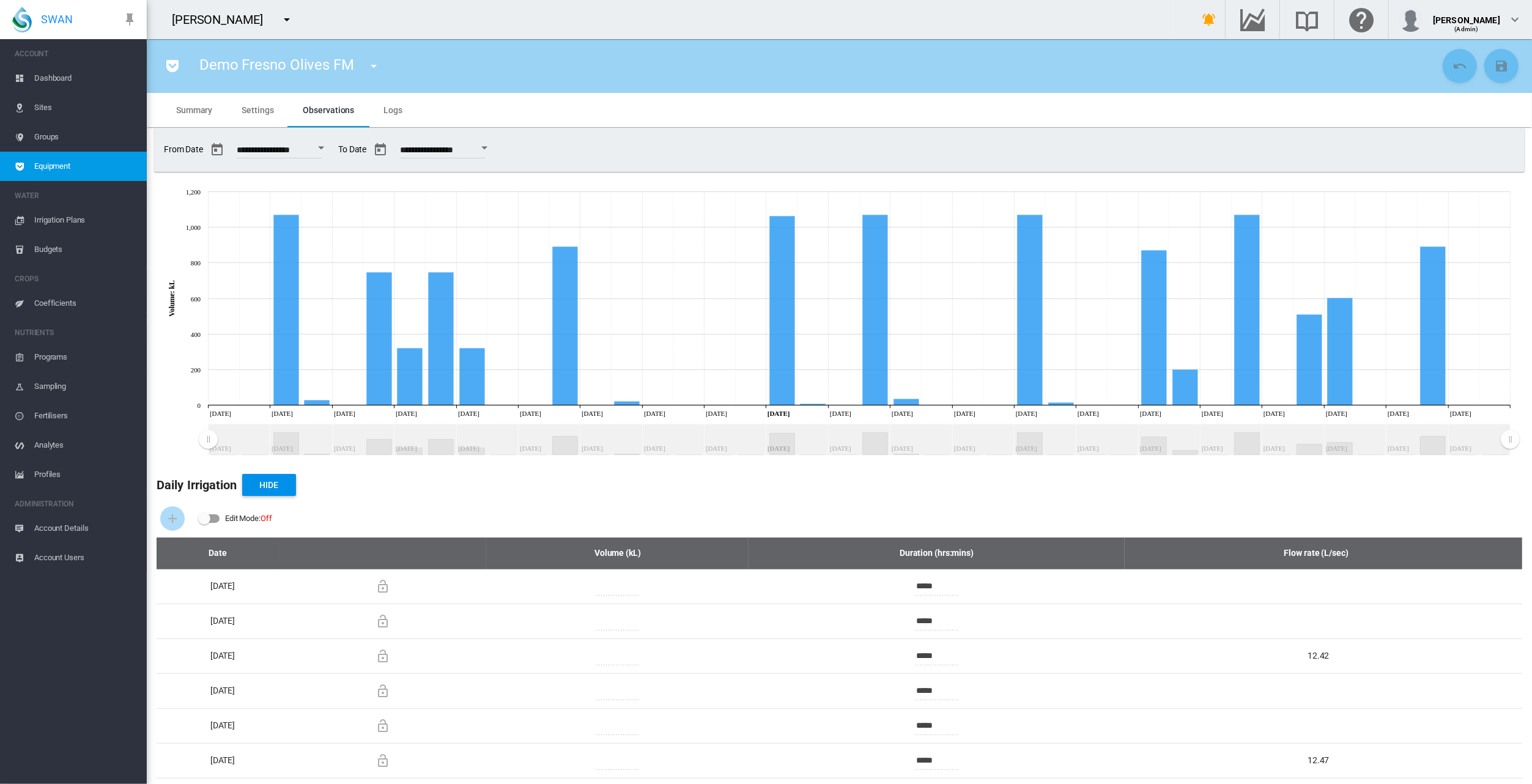 click at bounding box center (287, 20) 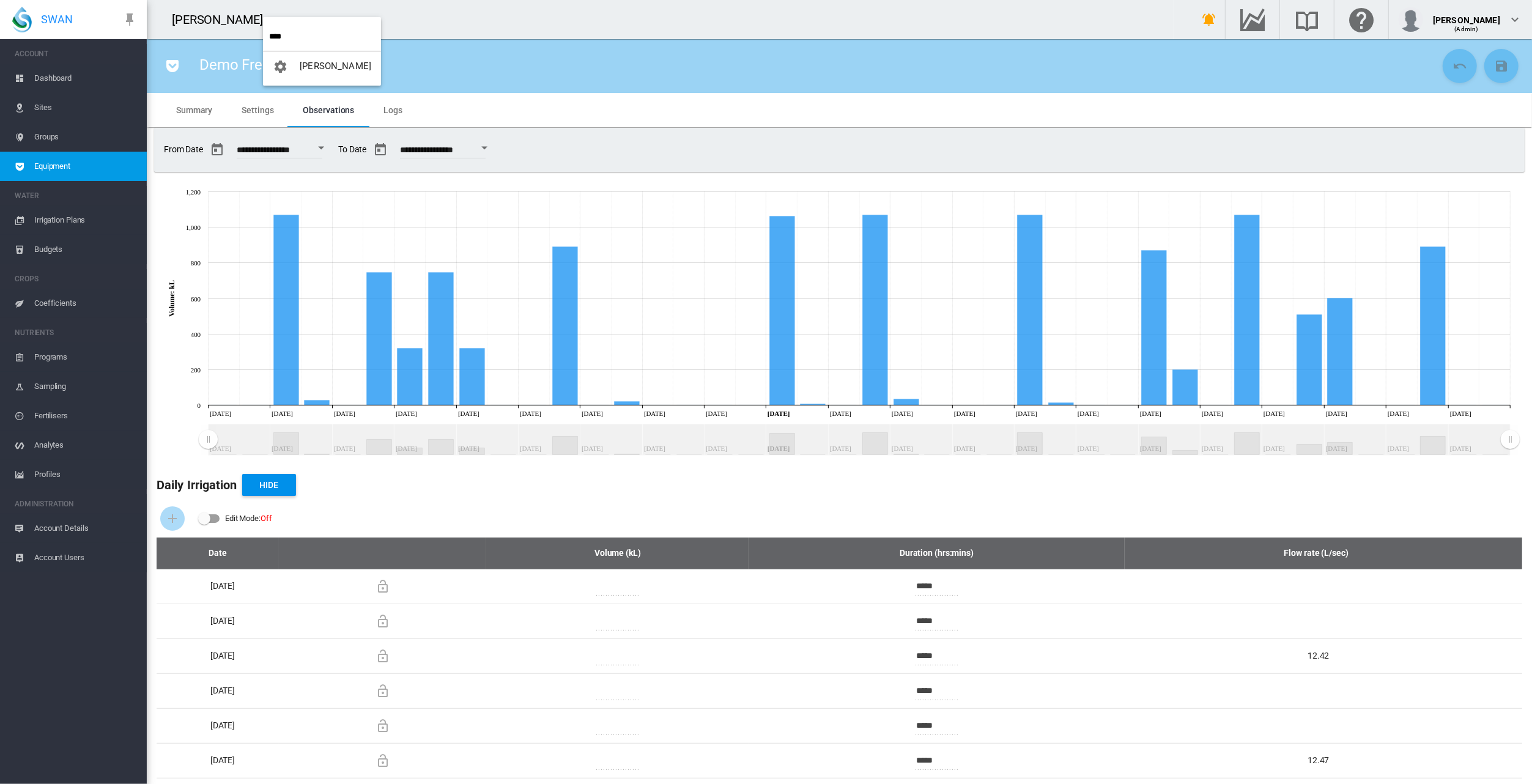 type on "****" 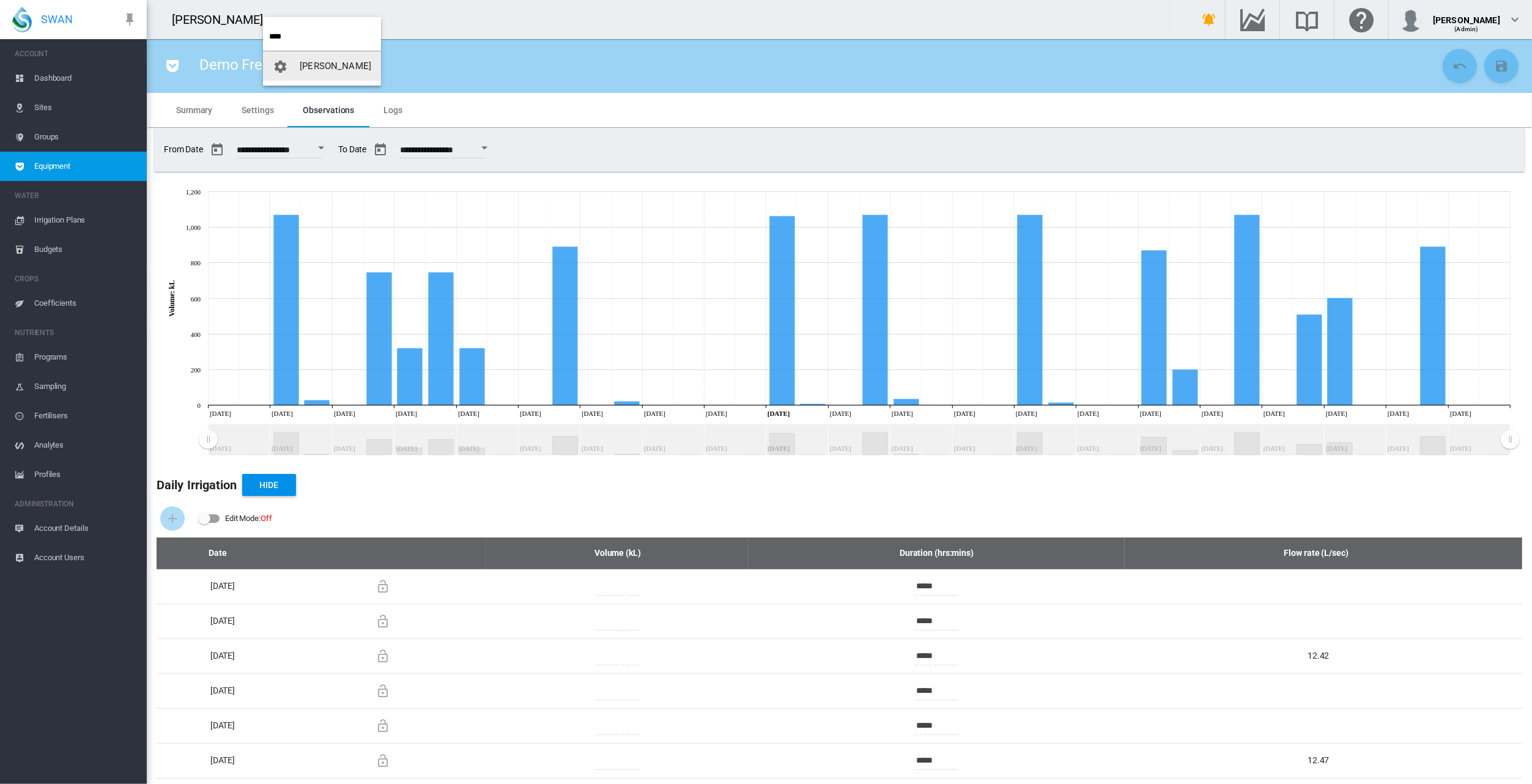 drag, startPoint x: 326, startPoint y: 68, endPoint x: 319, endPoint y: 72, distance: 8 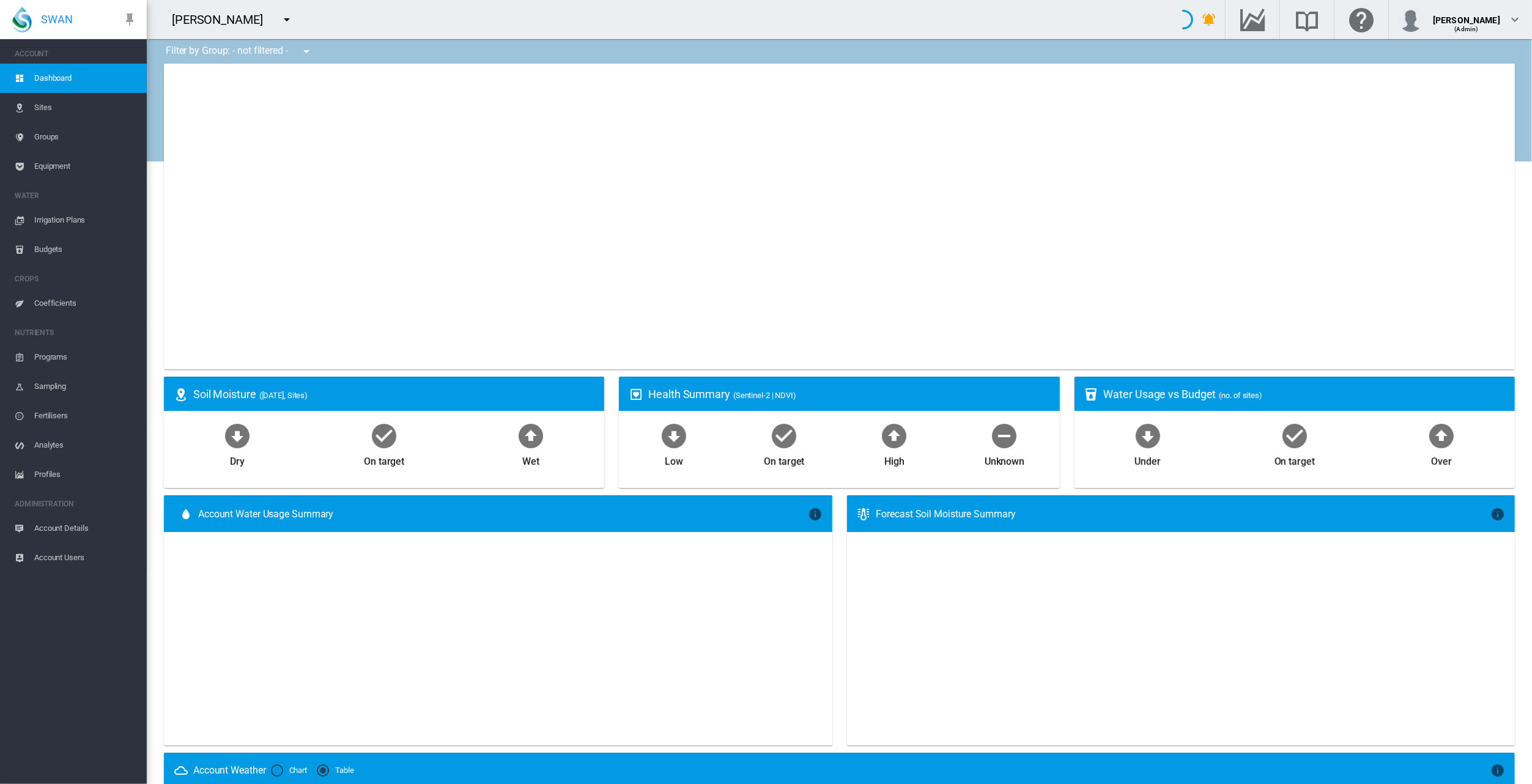 click on "Equipment" at bounding box center [86, 166] 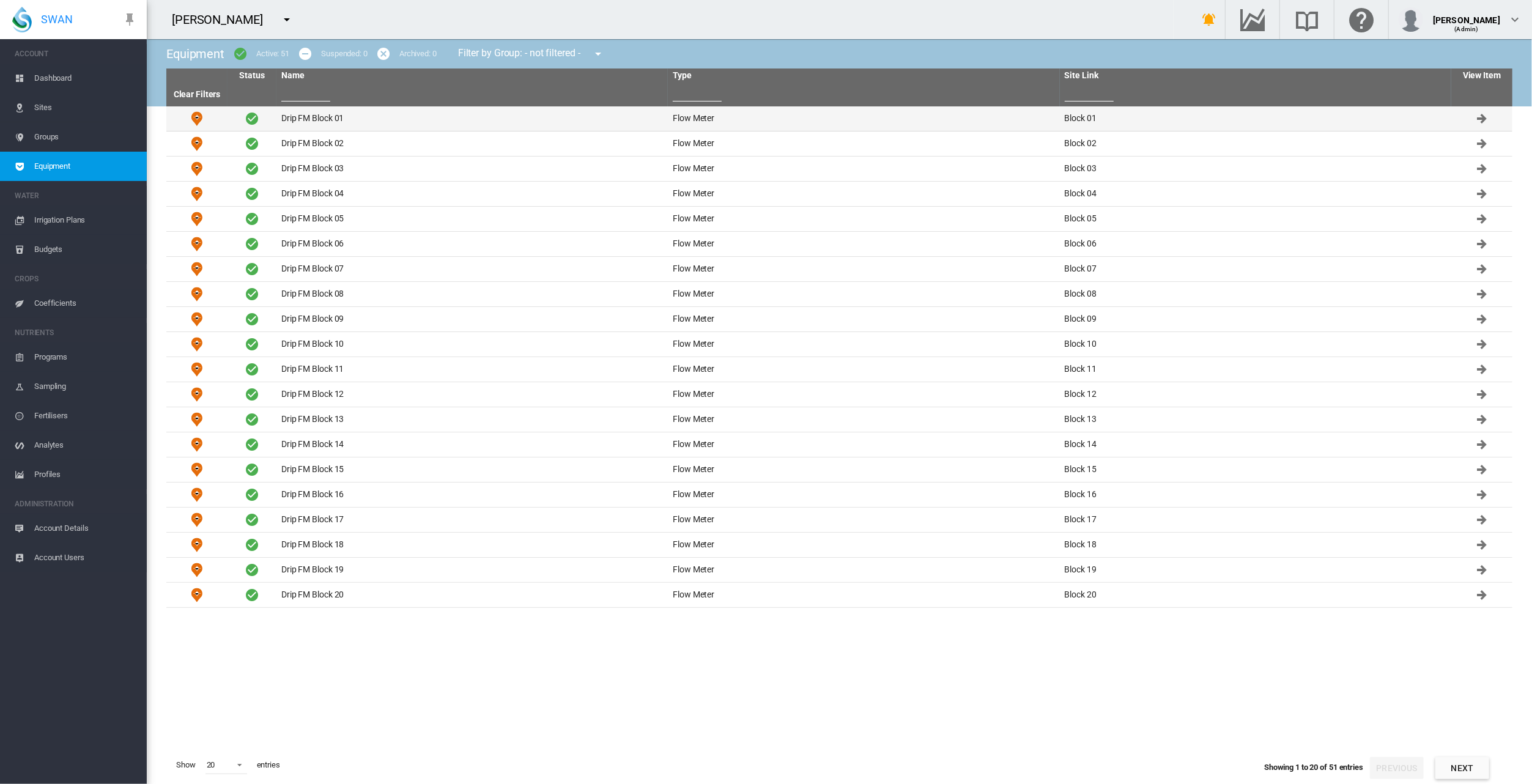 click on "Drip FM Block 01" at bounding box center (472, 119) 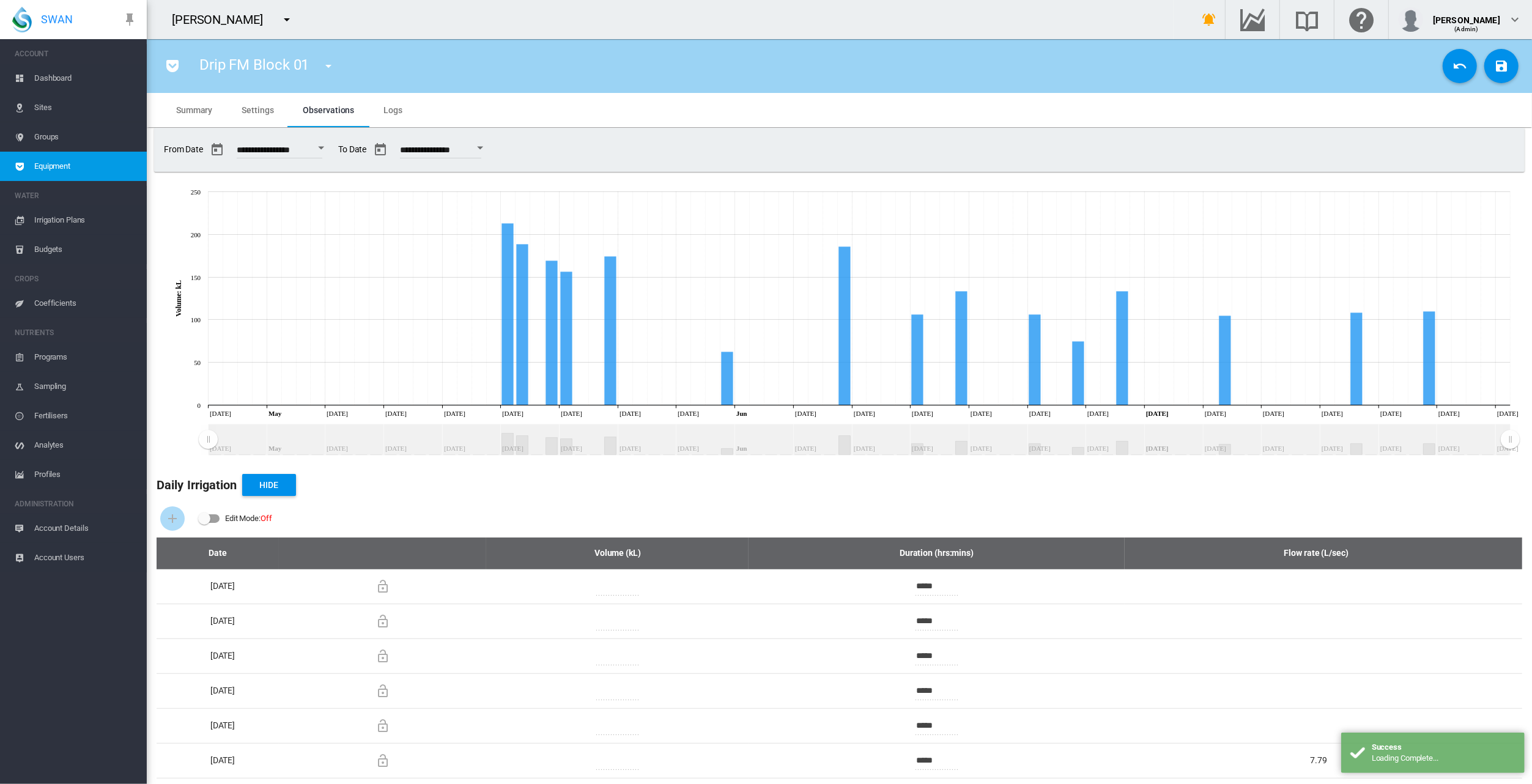 drag, startPoint x: 261, startPoint y: 108, endPoint x: 269, endPoint y: 154, distance: 46.69047 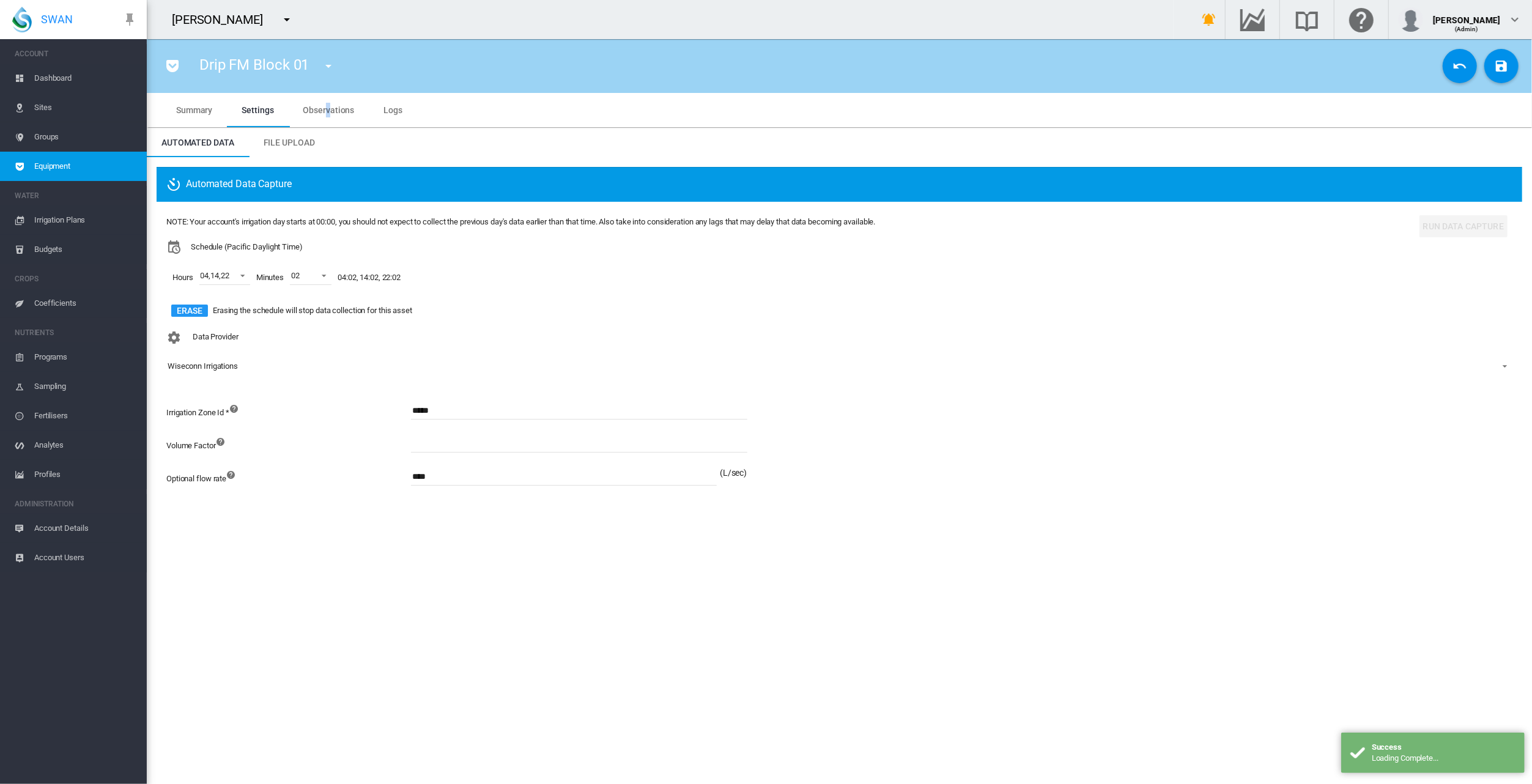 click on "Observations" at bounding box center [329, 110] 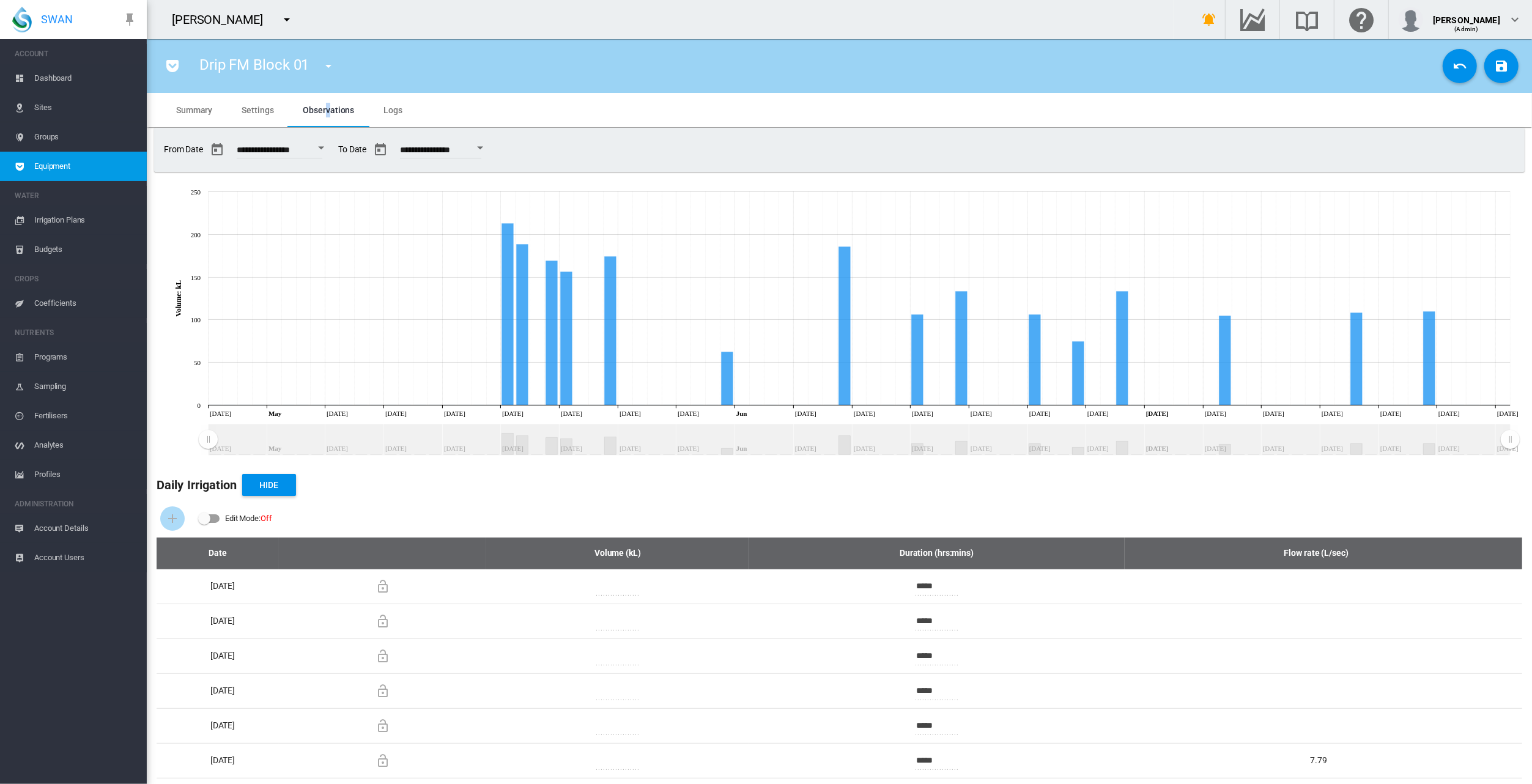 drag, startPoint x: 265, startPoint y: 110, endPoint x: 374, endPoint y: 235, distance: 165.84933 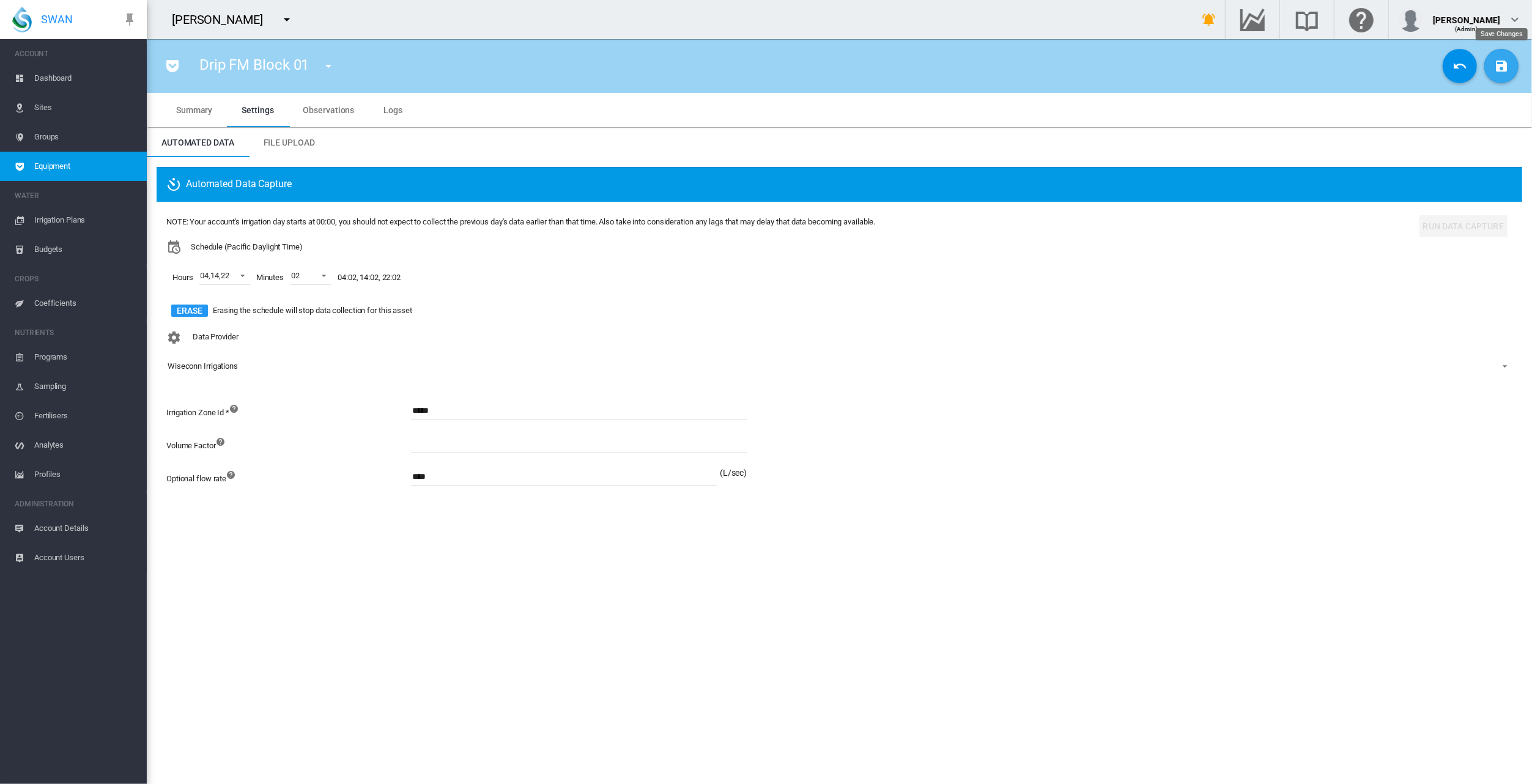 click at bounding box center [1501, 66] 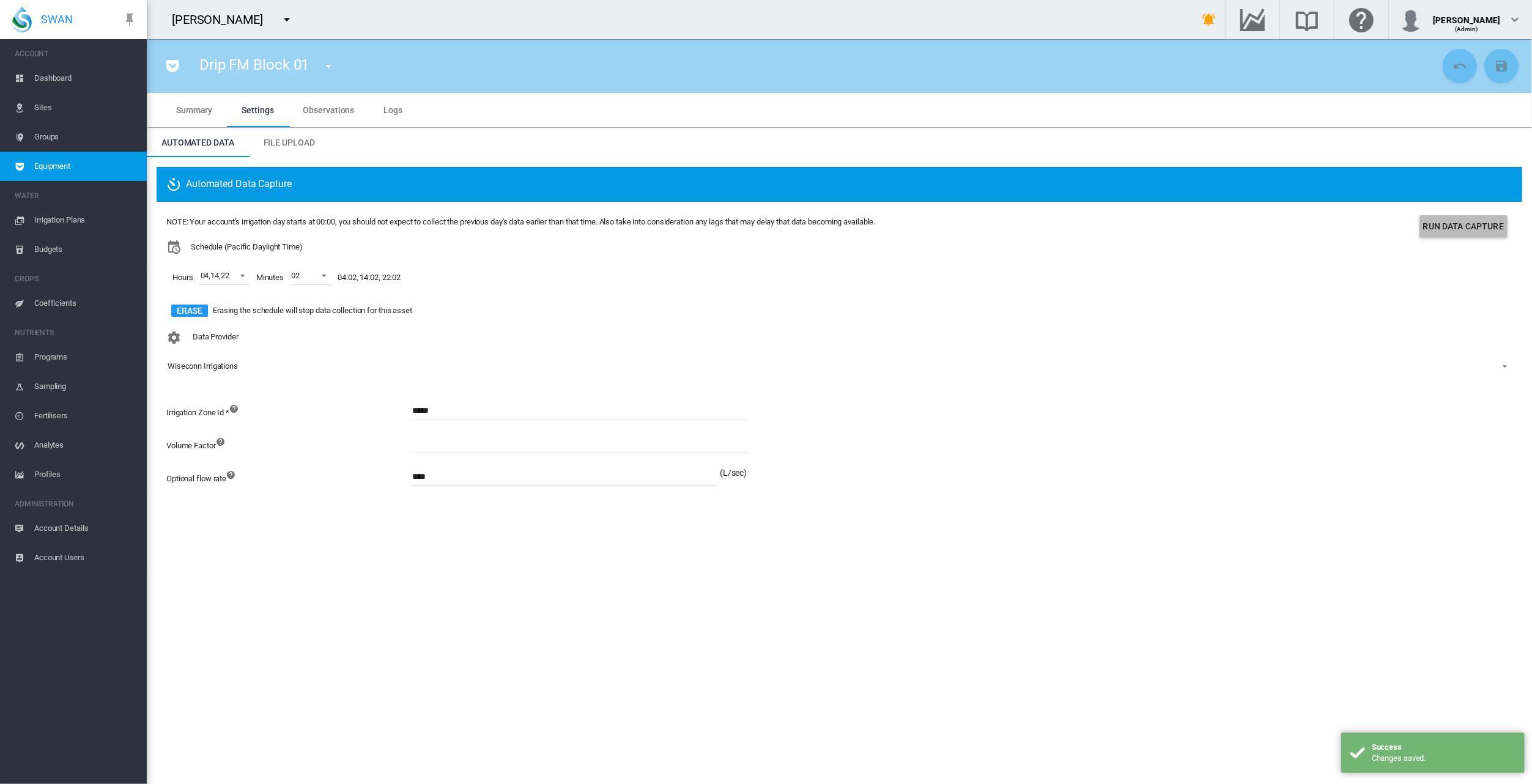 click on "Run Data Capture" at bounding box center [1464, 226] 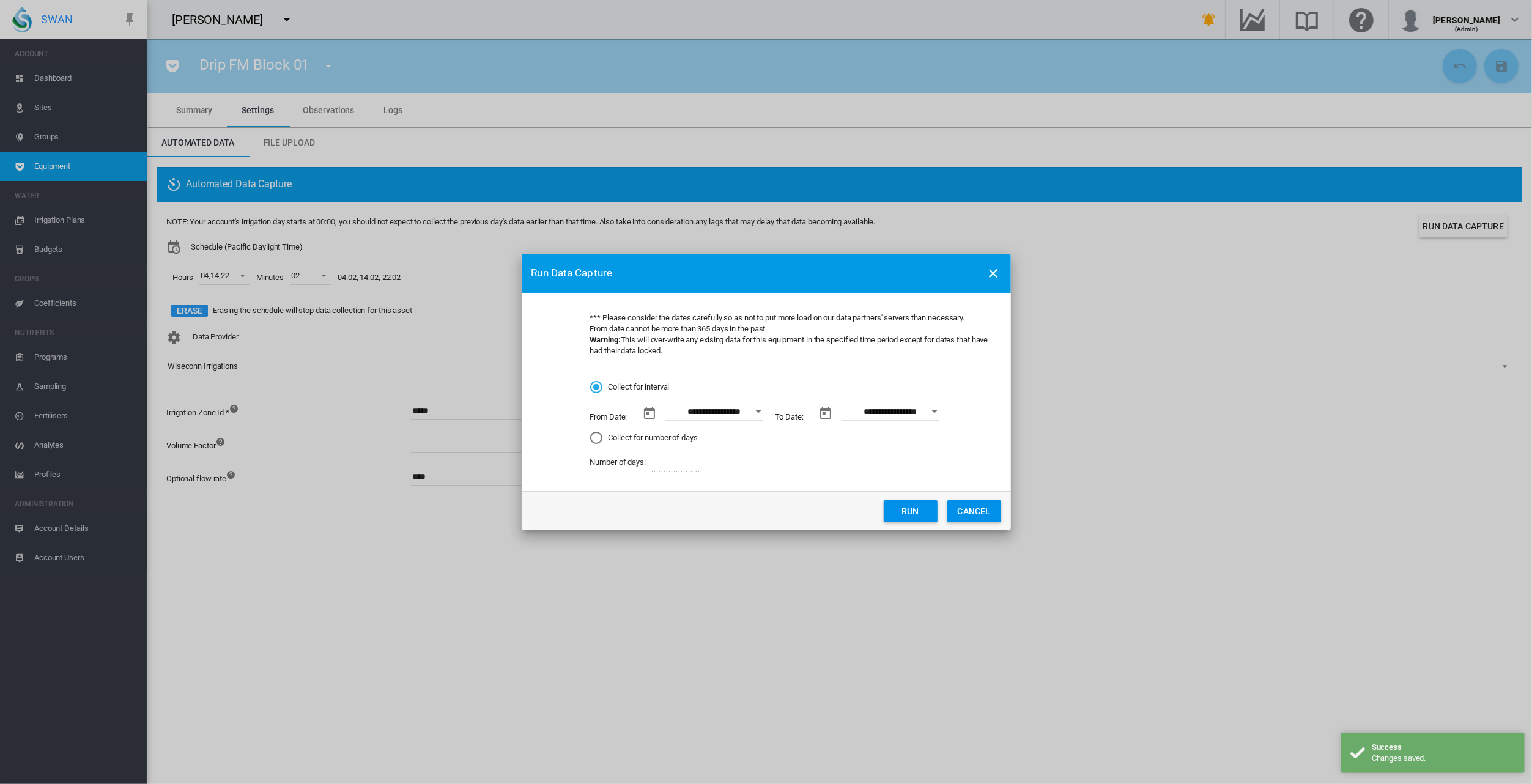 click on "**********" at bounding box center (714, 412) 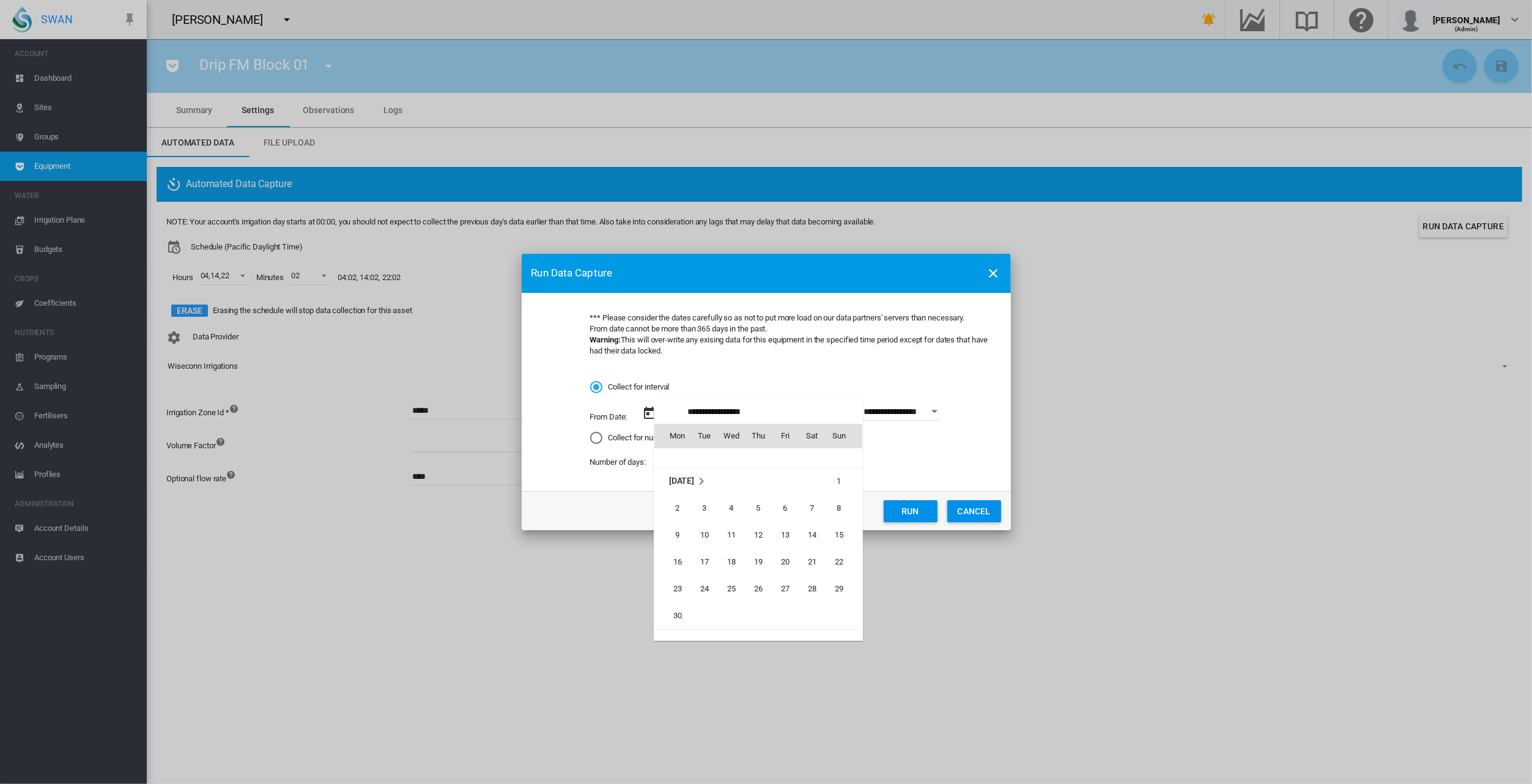scroll, scrollTop: 282772, scrollLeft: 0, axis: vertical 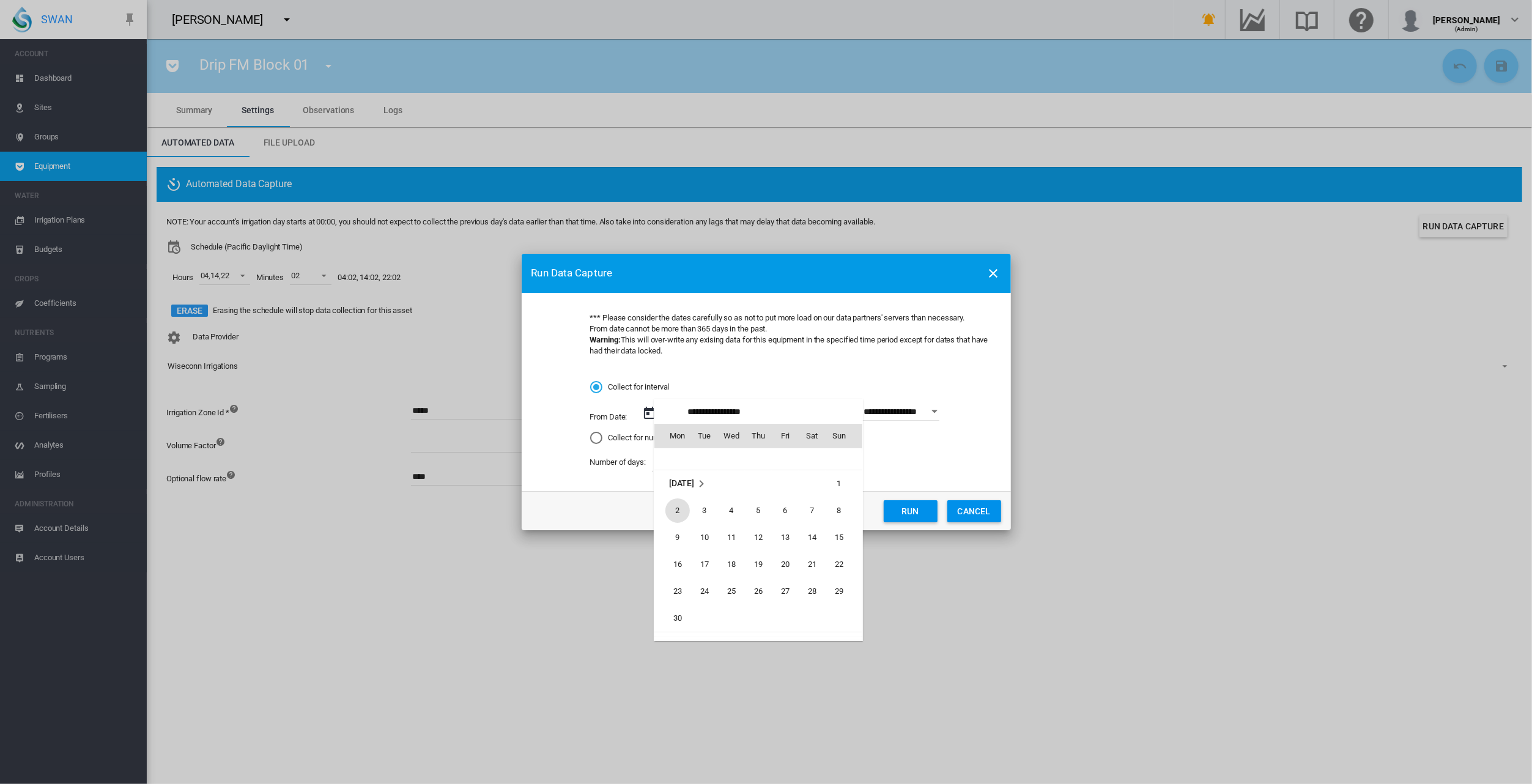 click on "2" at bounding box center (678, 511) 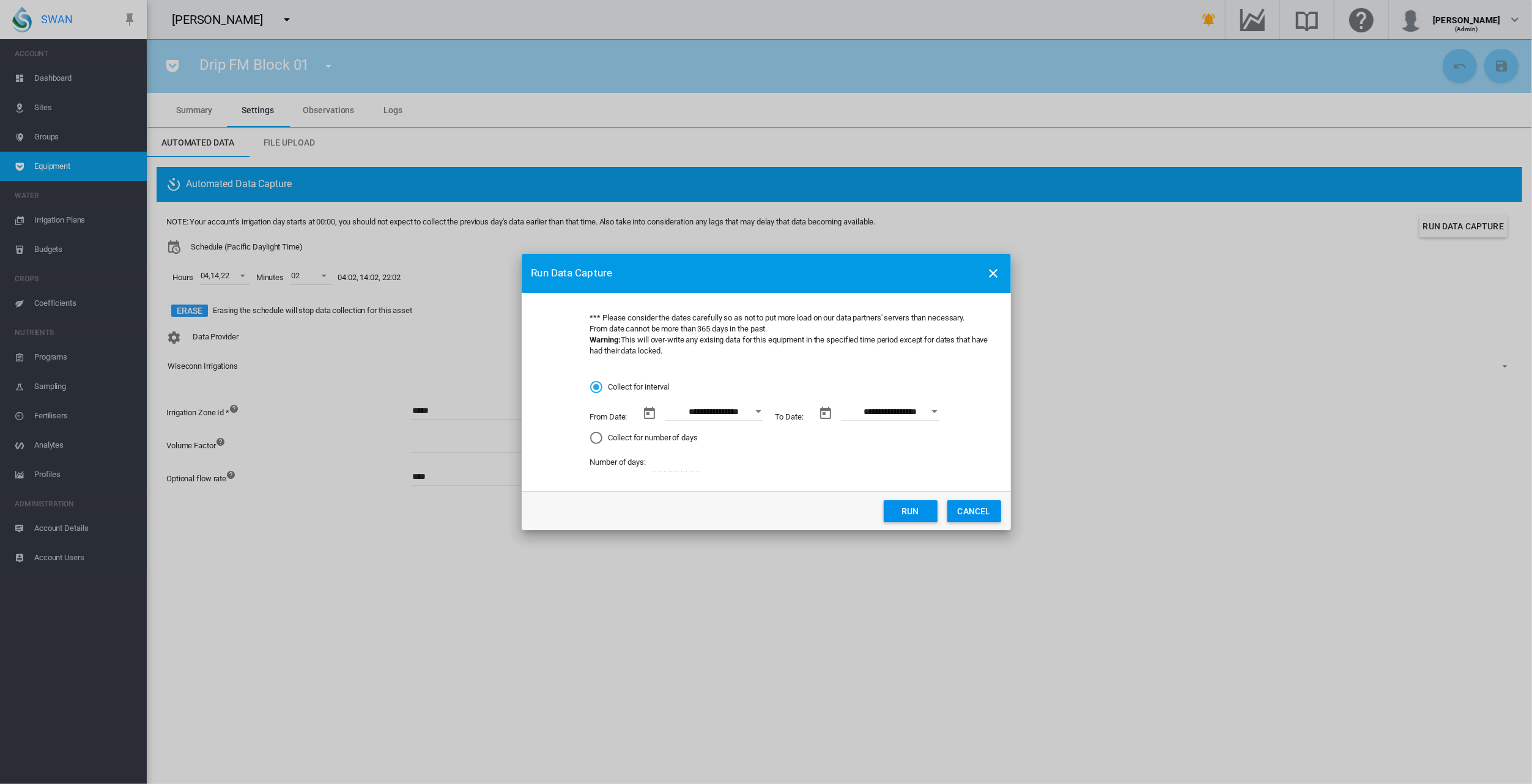 click at bounding box center (934, 412) 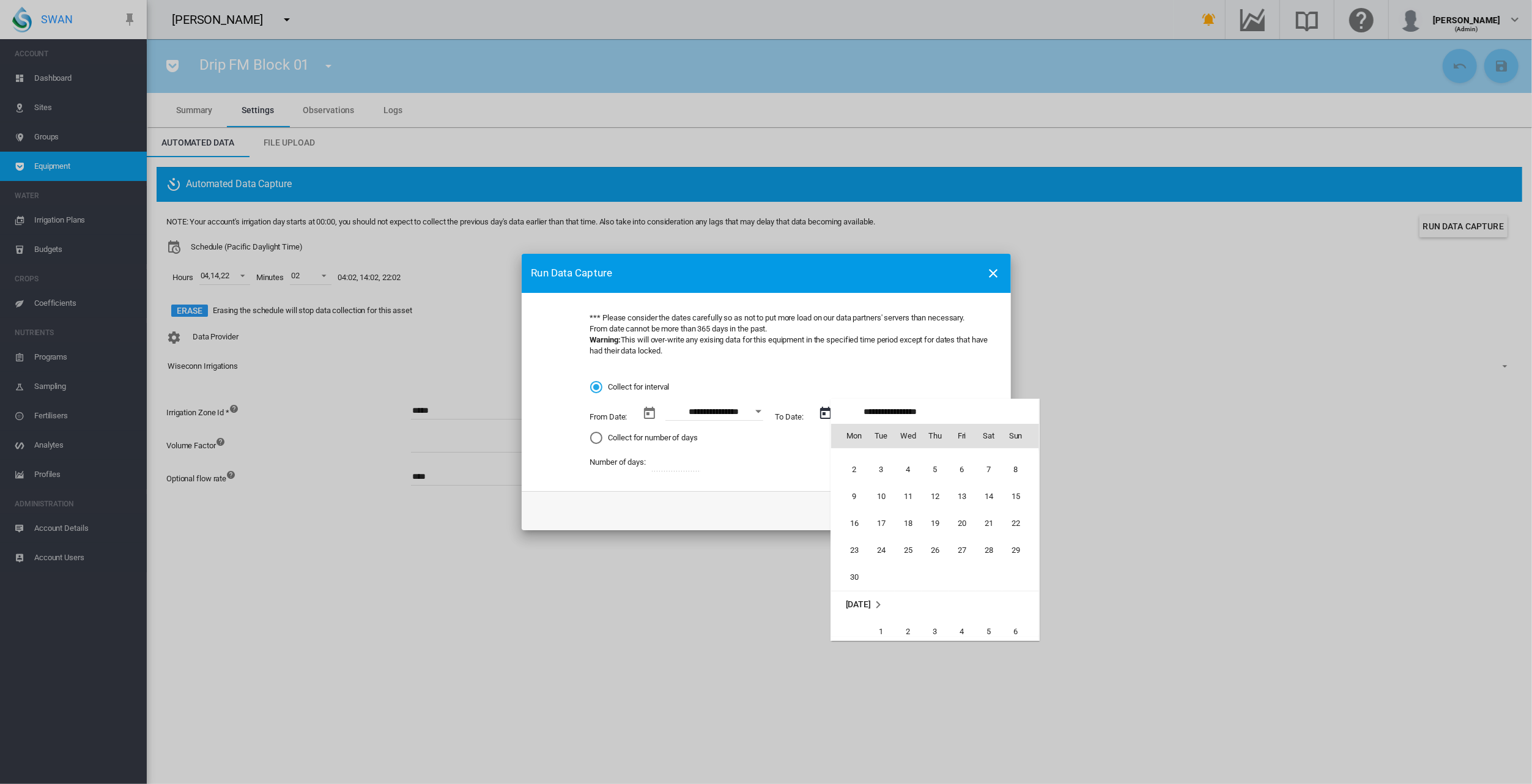 scroll, scrollTop: 0, scrollLeft: 0, axis: both 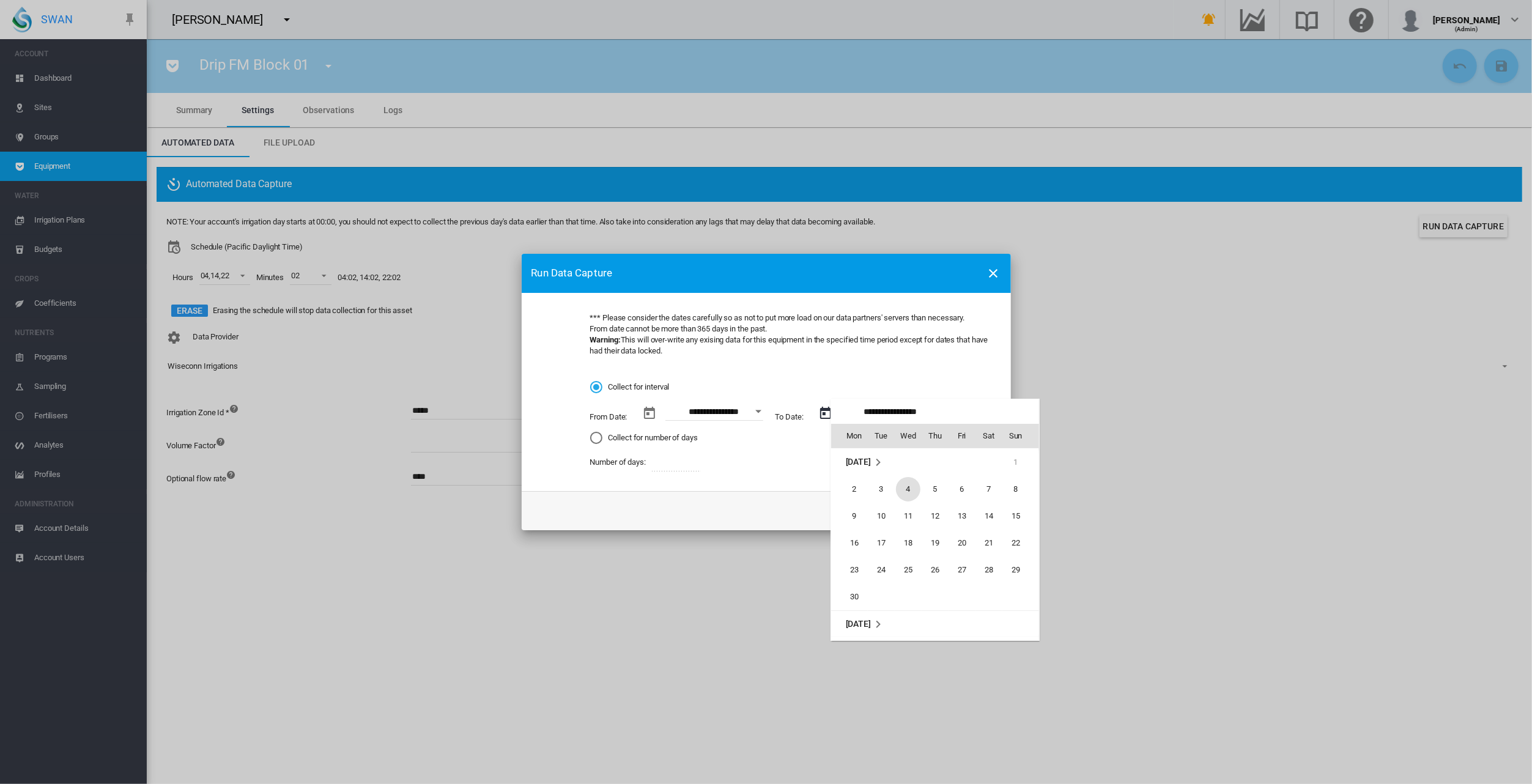 click on "4" at bounding box center [908, 489] 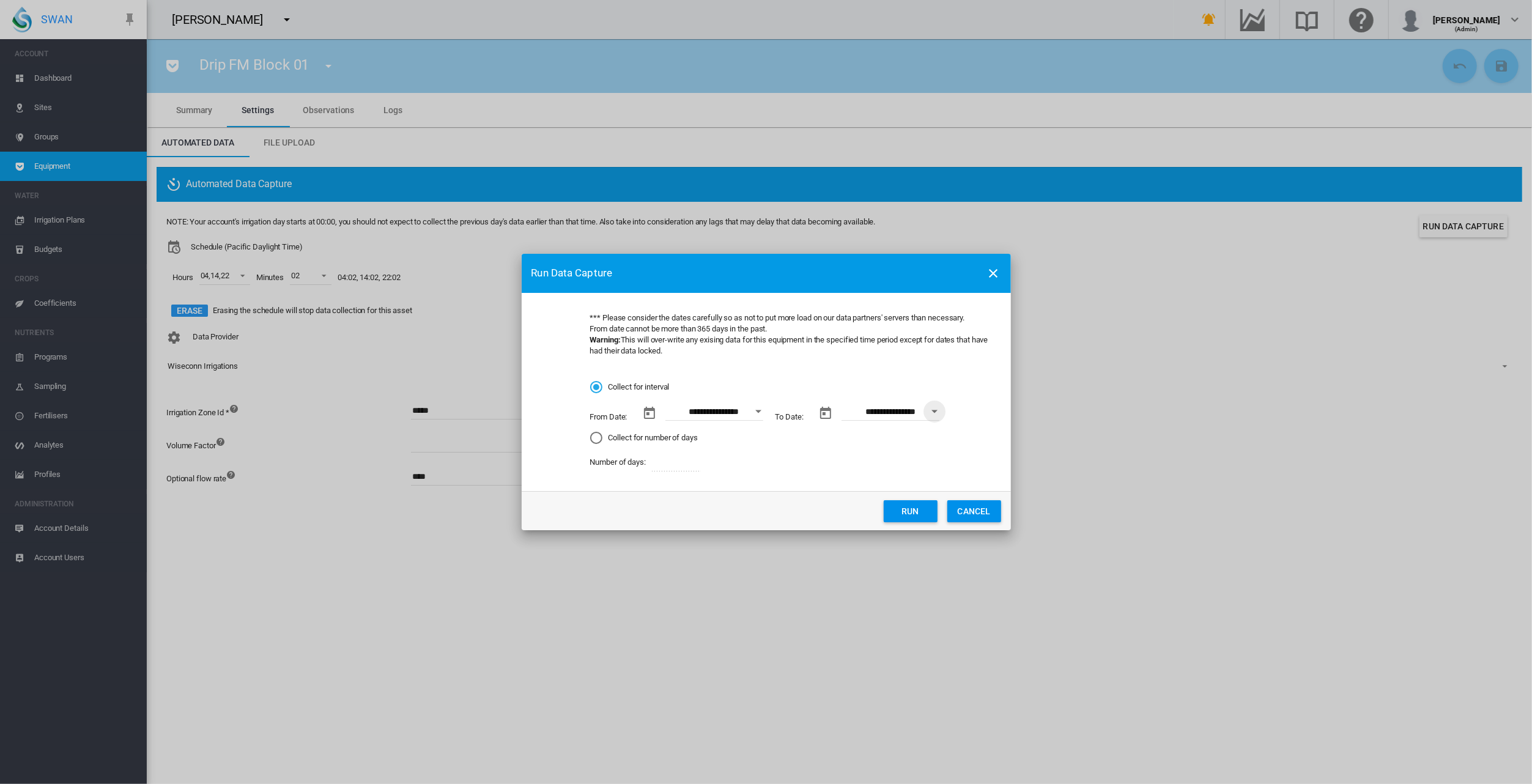 click on "Run" 